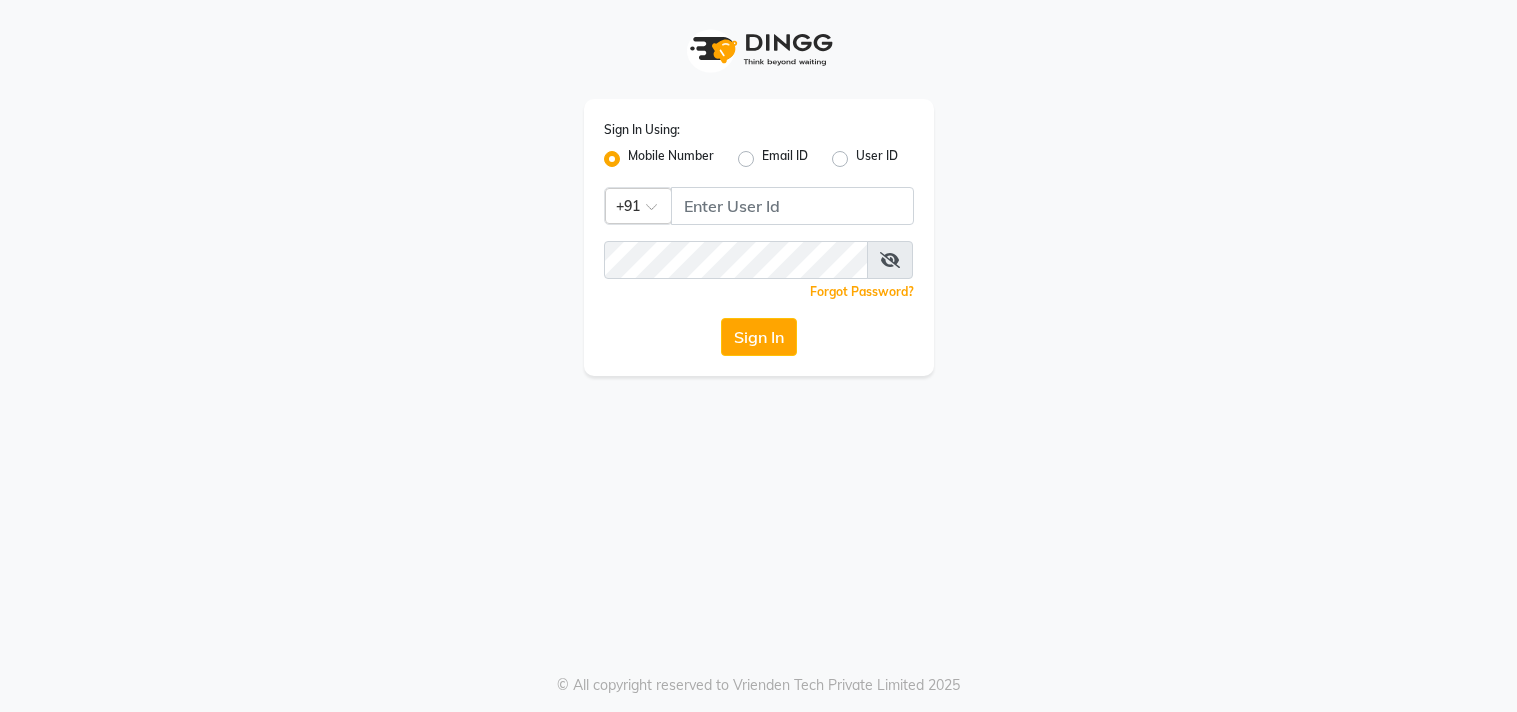 scroll, scrollTop: 0, scrollLeft: 0, axis: both 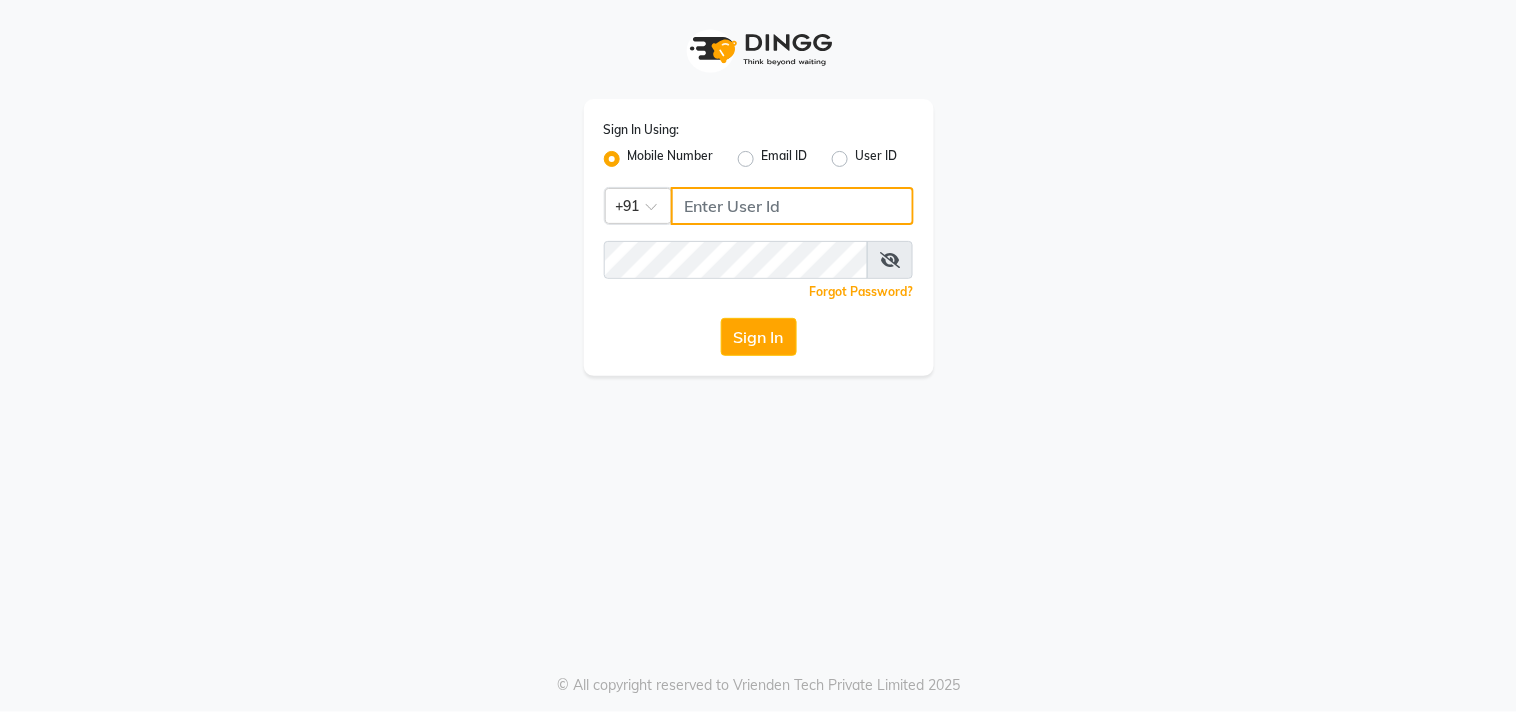 click 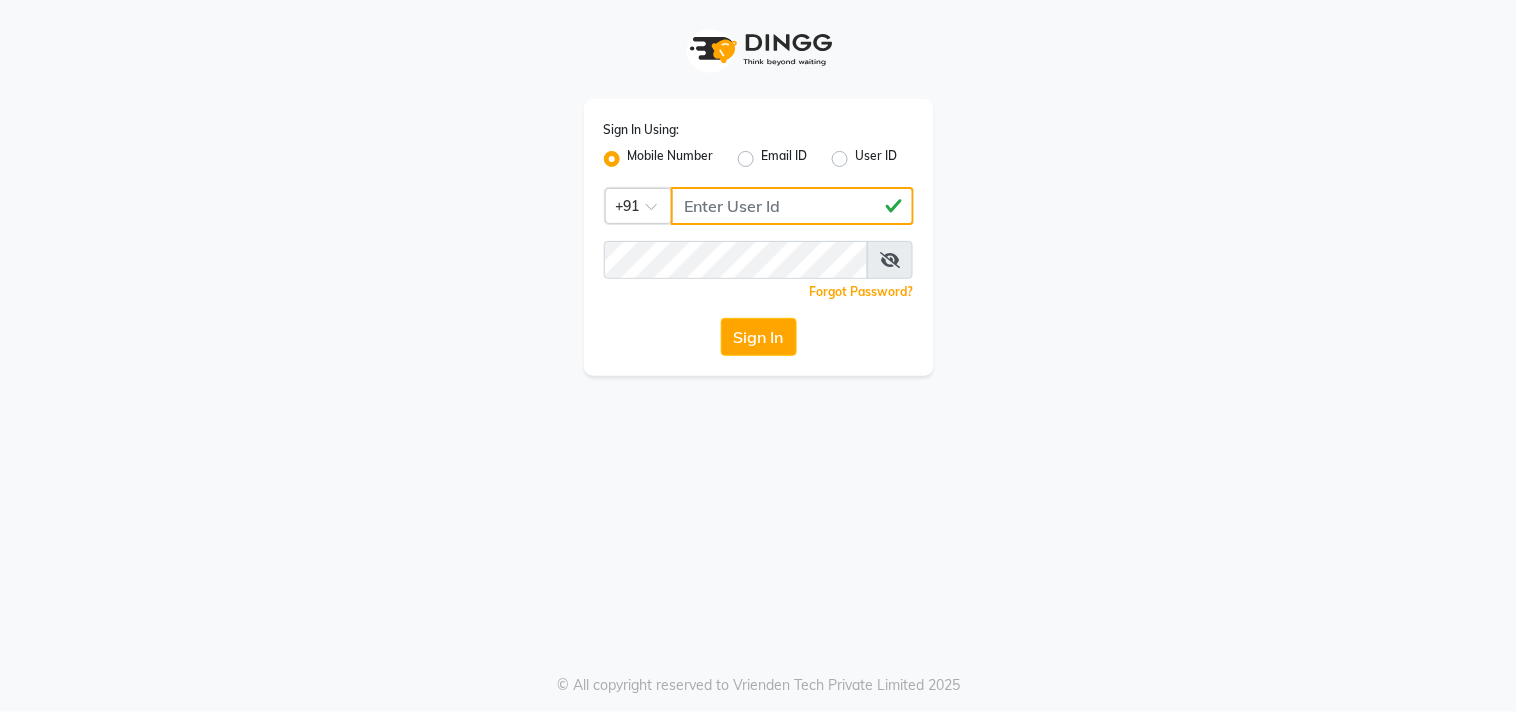 type on "[PHONE]" 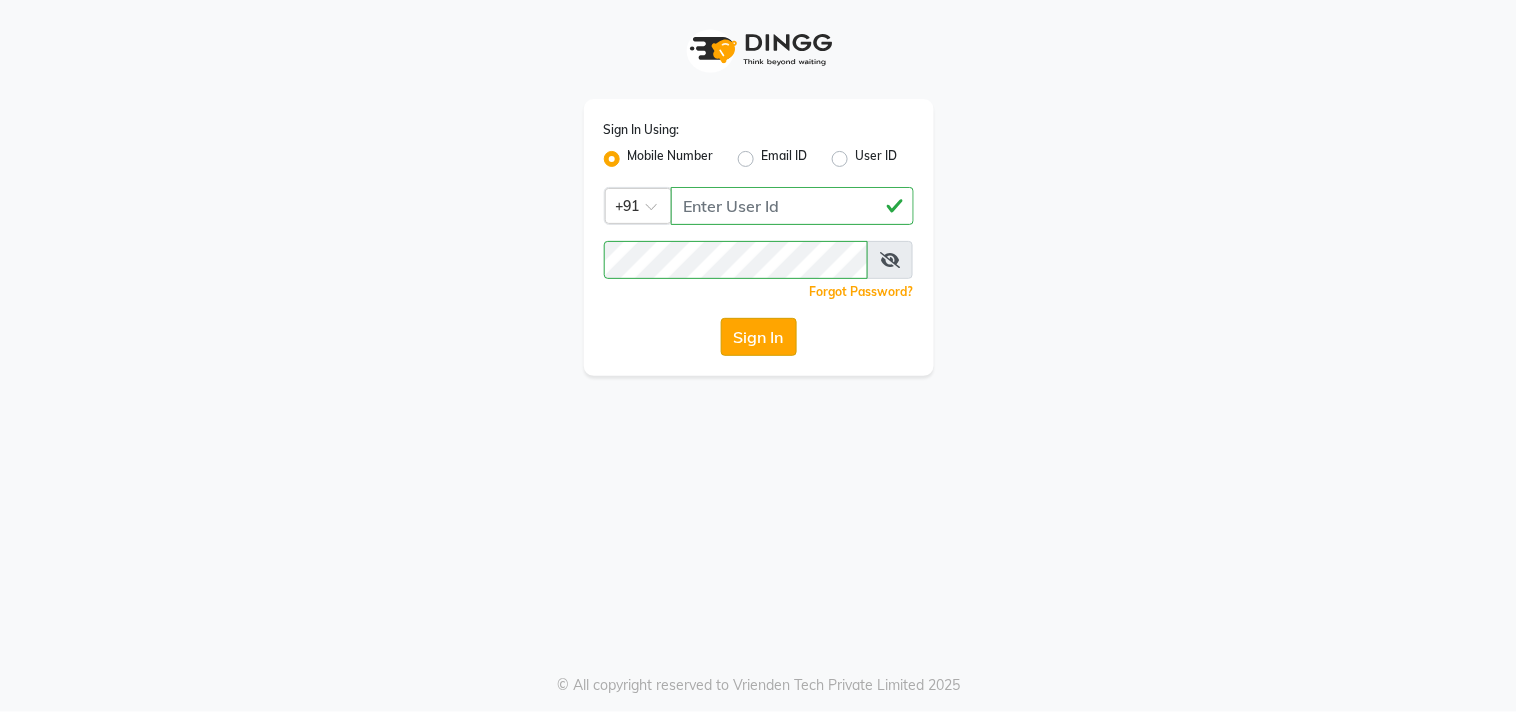 click on "Sign In" 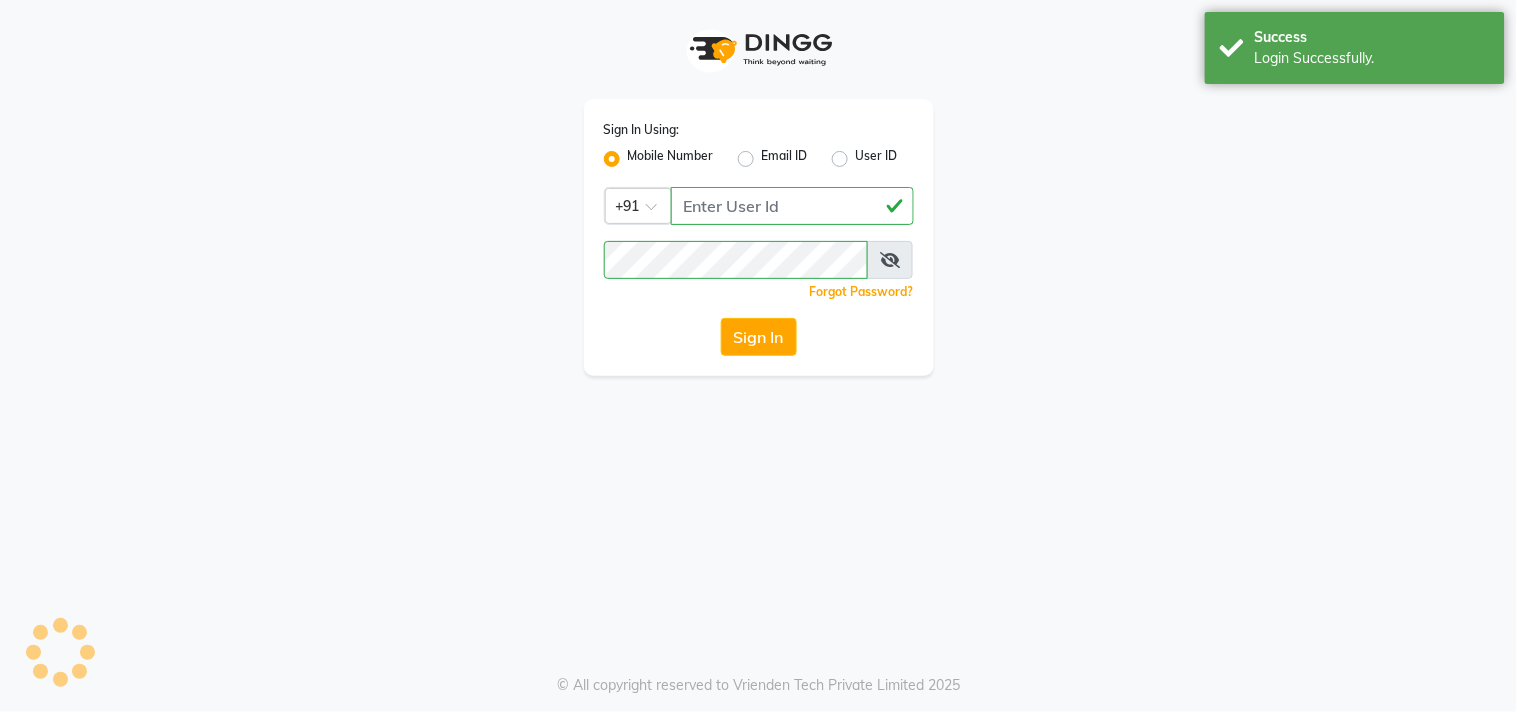 select on "service" 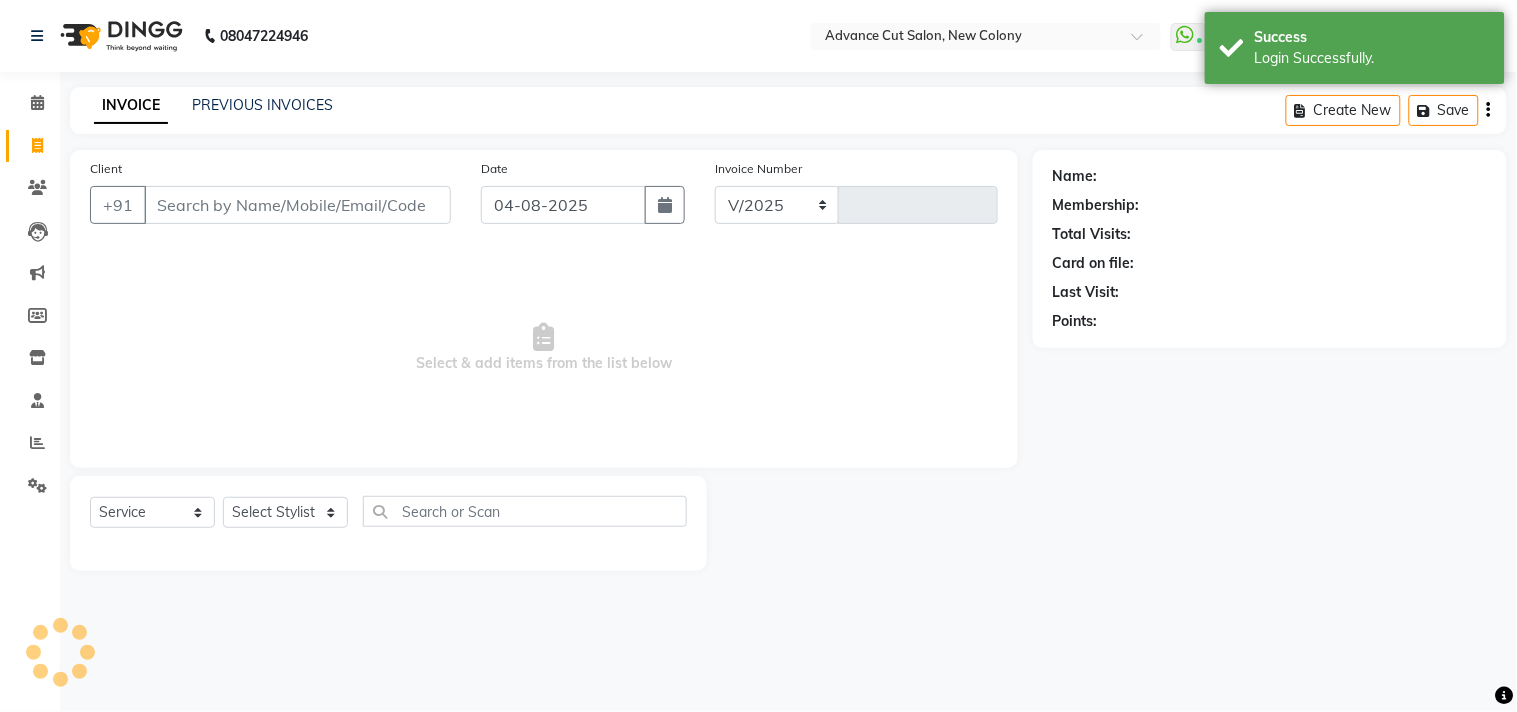 select on "922" 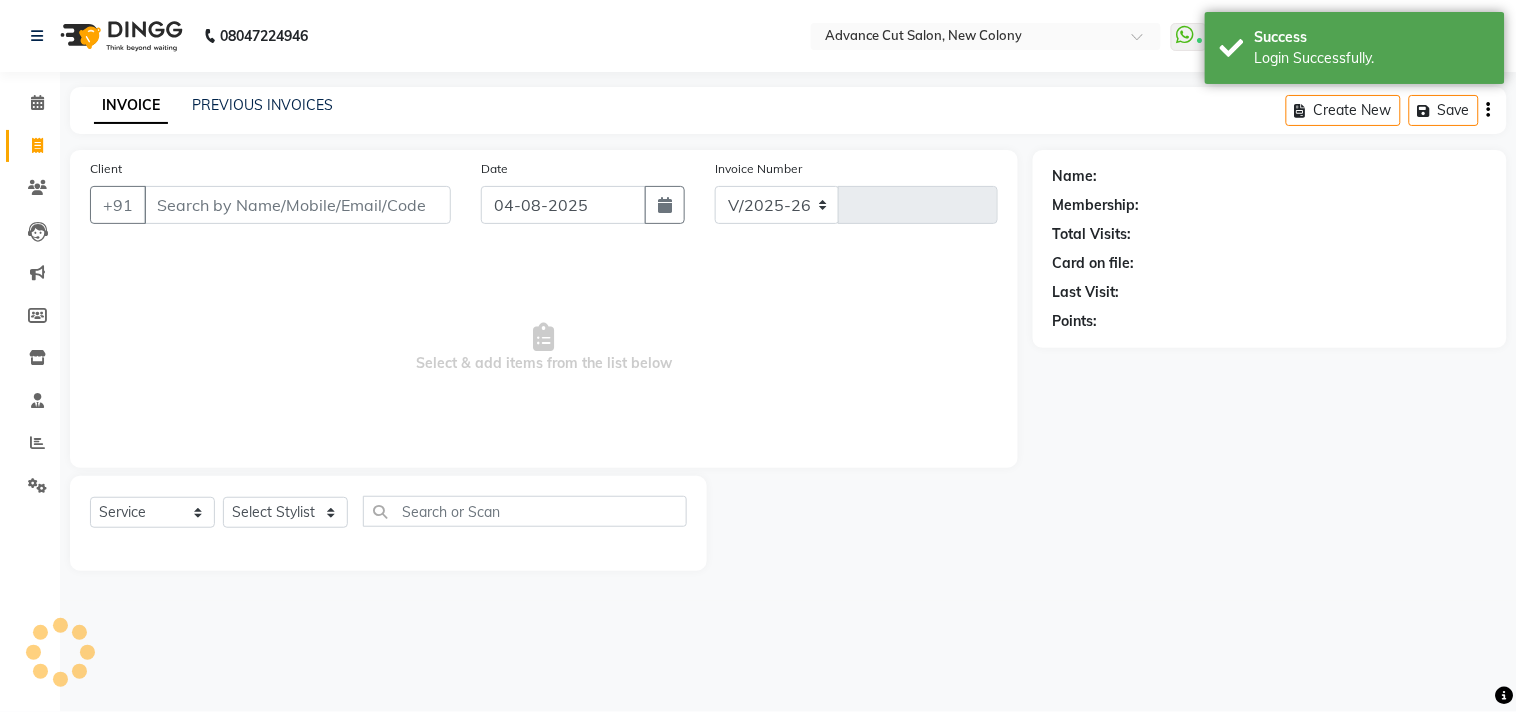 type on "4477" 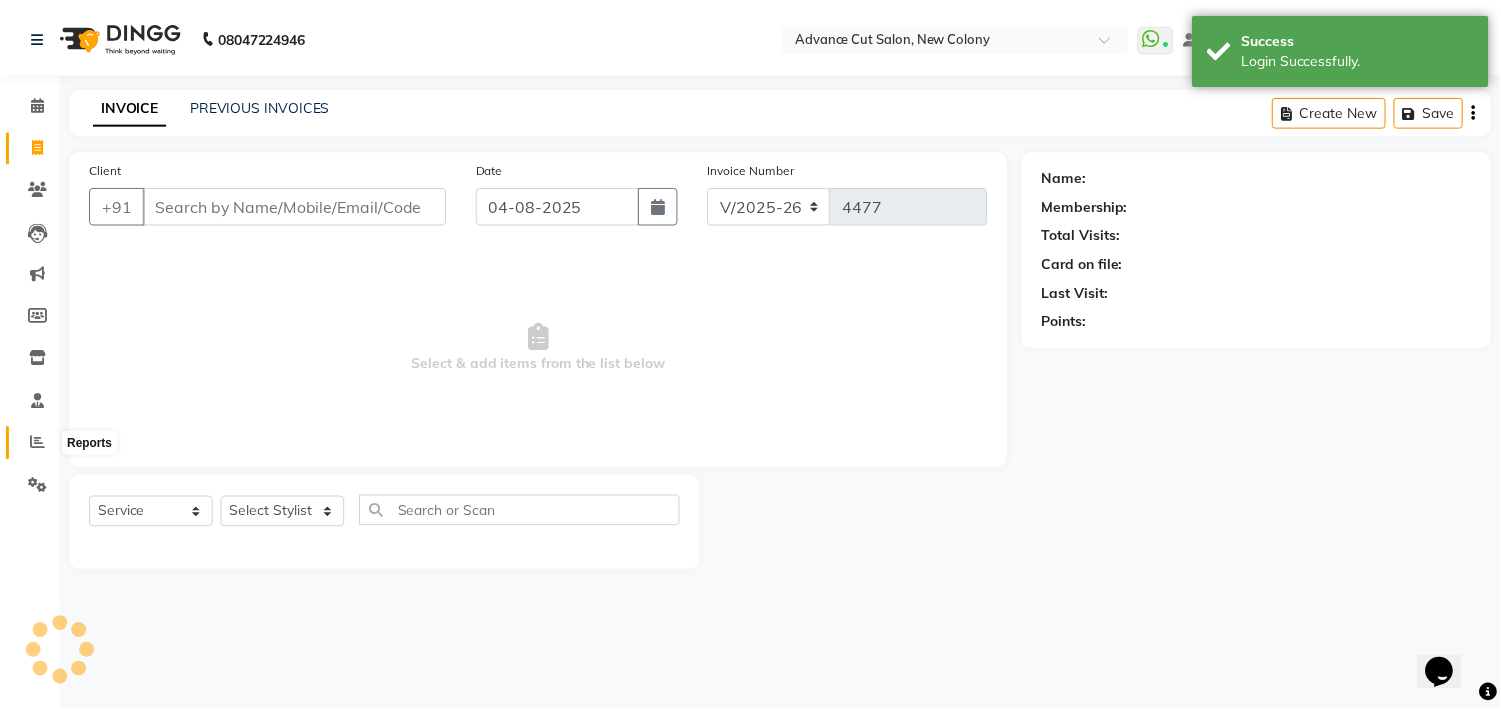 scroll, scrollTop: 0, scrollLeft: 0, axis: both 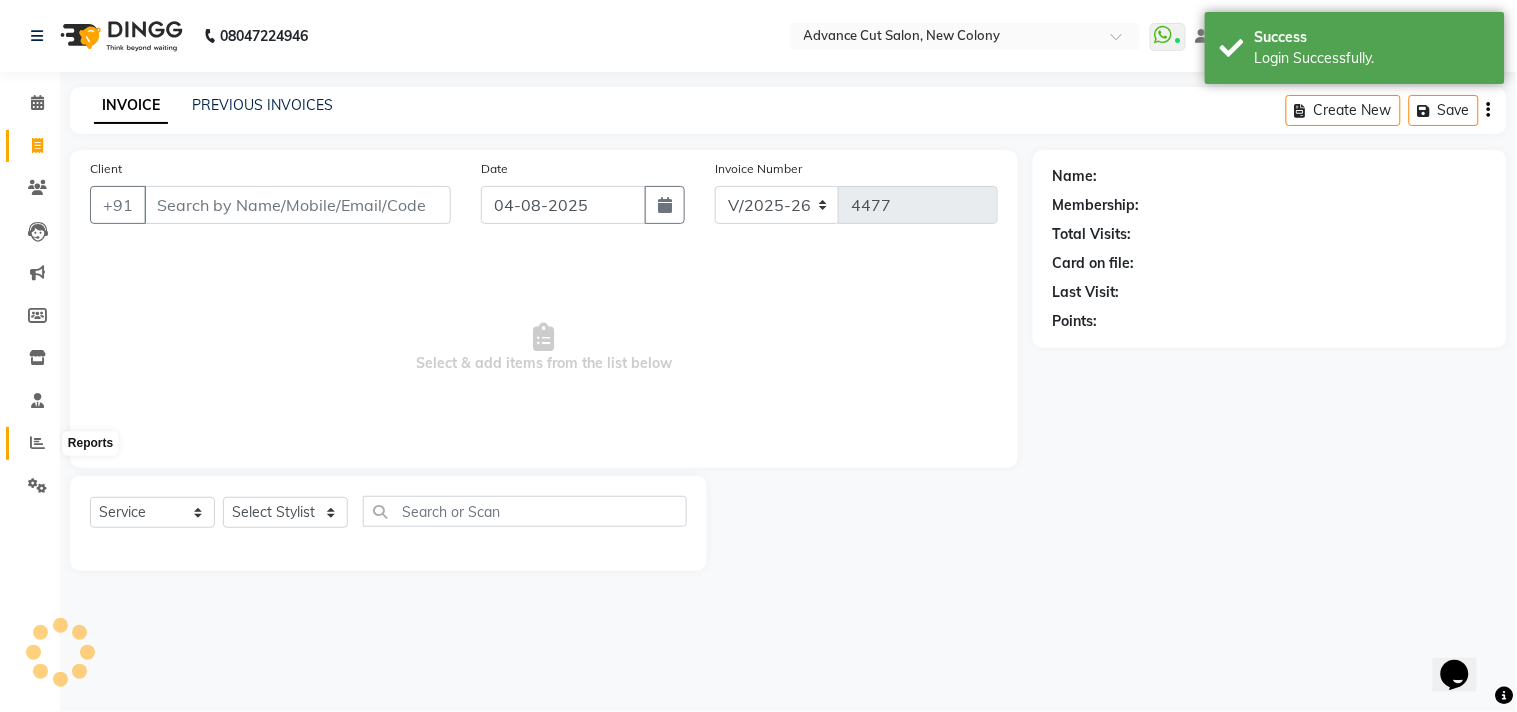 click 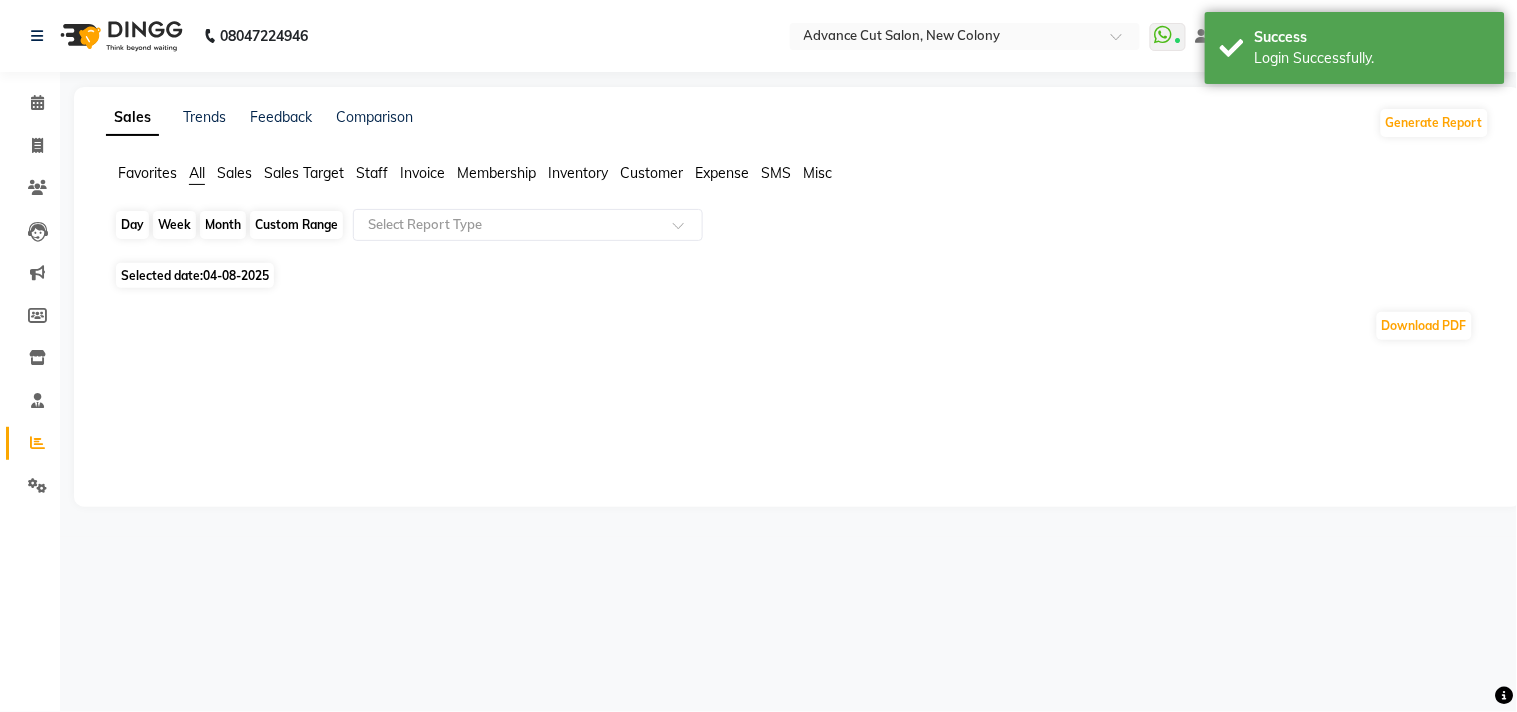 click on "Day" 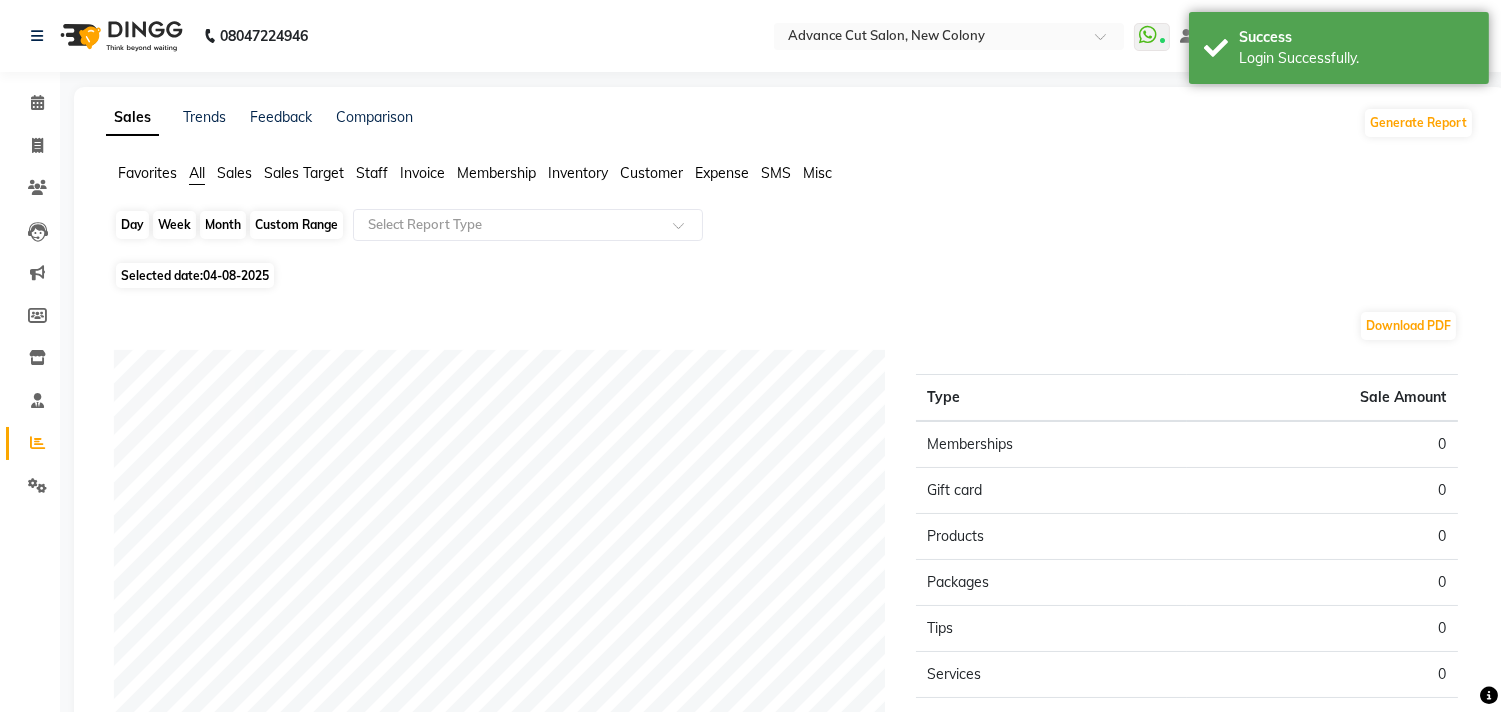 click on "Day" 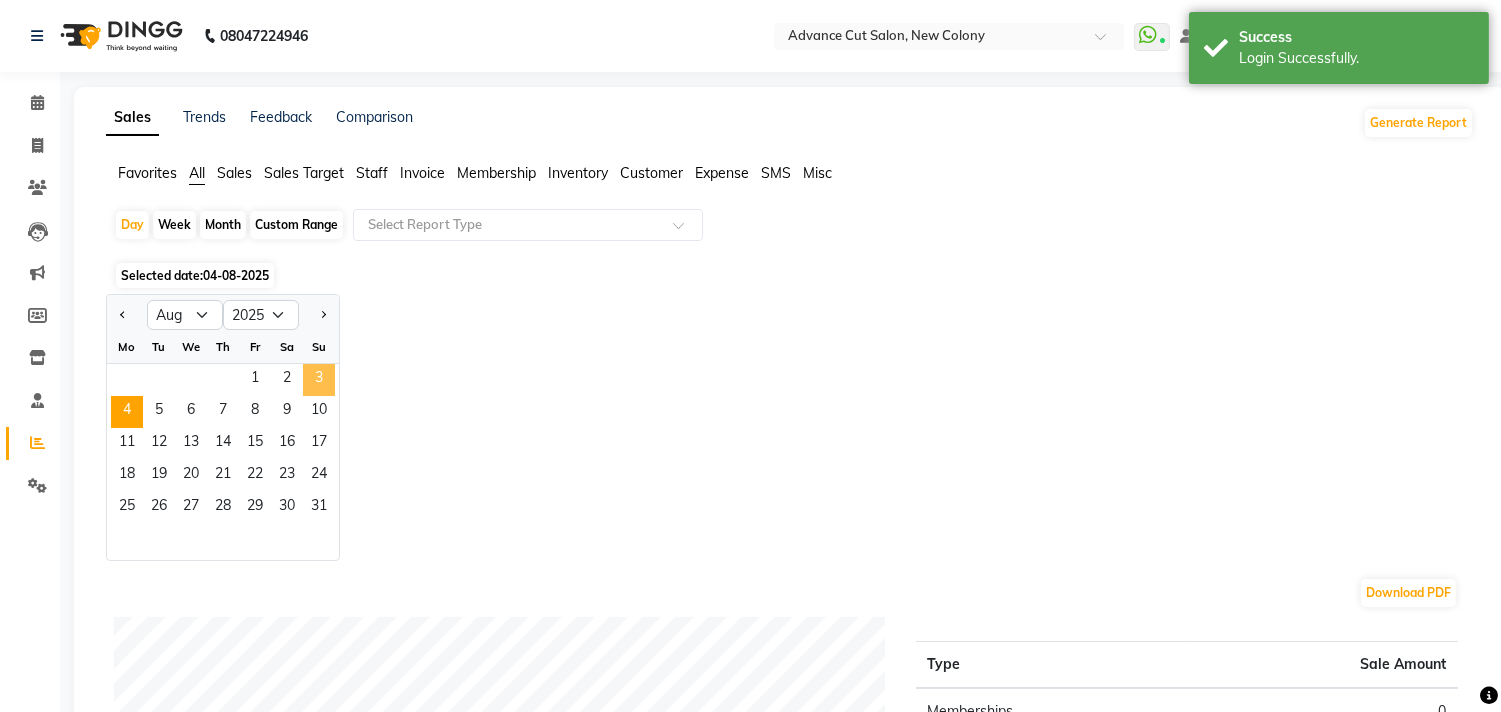click on "3" 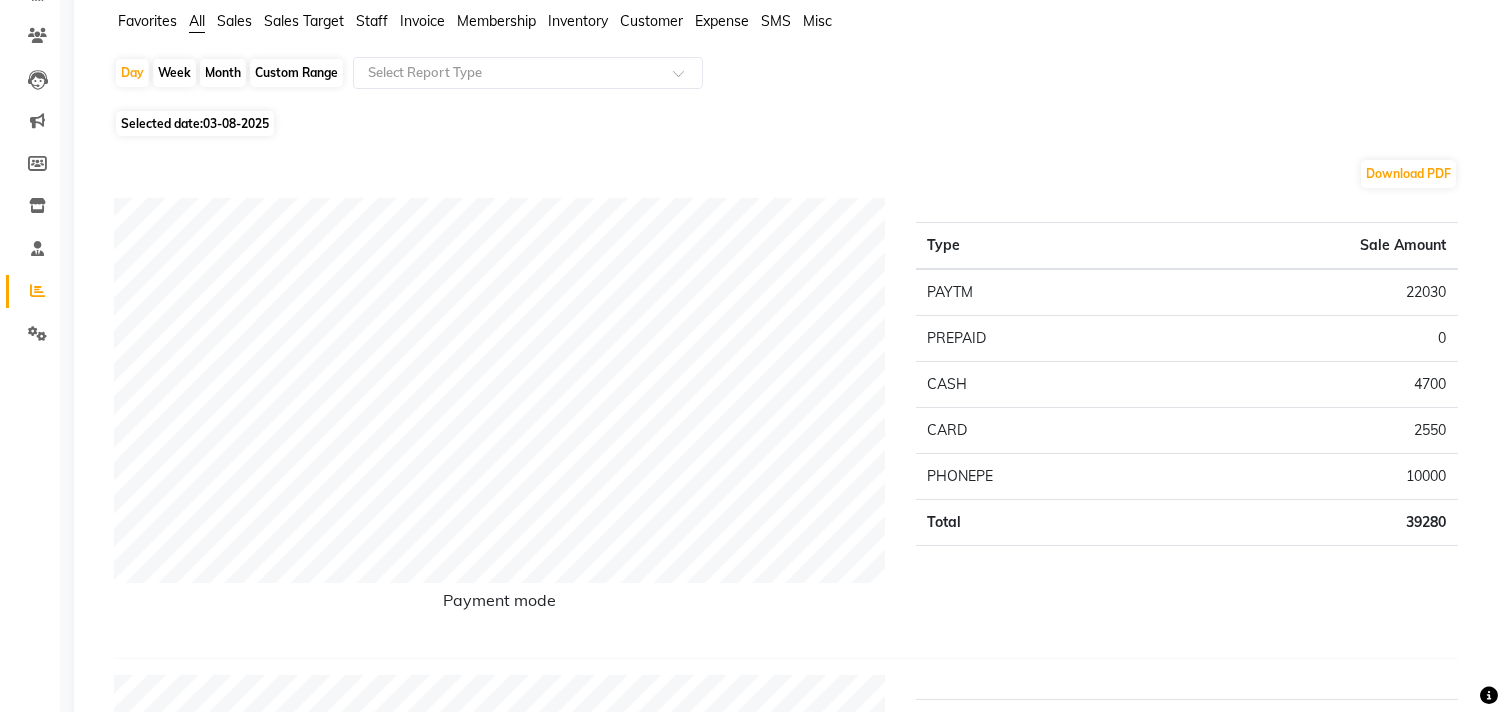 scroll, scrollTop: 0, scrollLeft: 0, axis: both 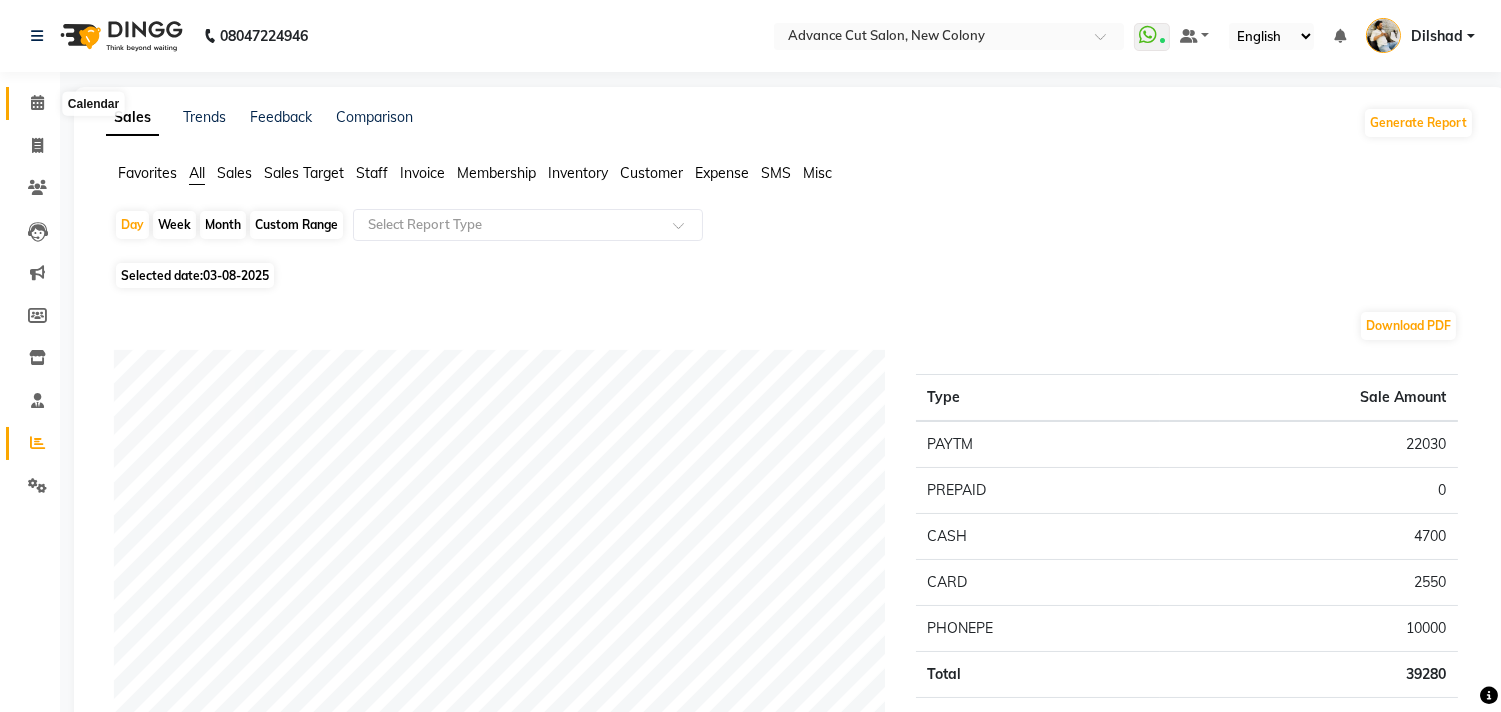 click 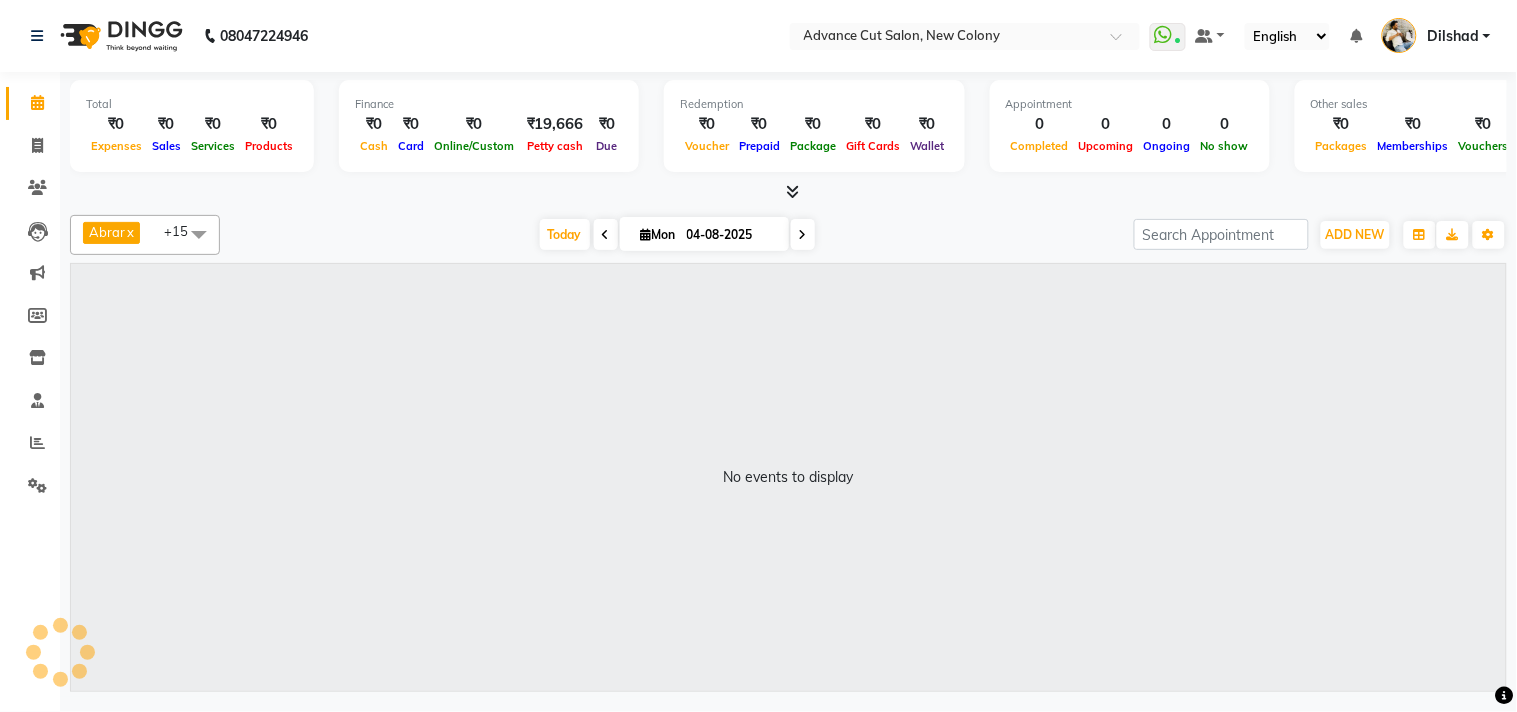 click at bounding box center (792, 191) 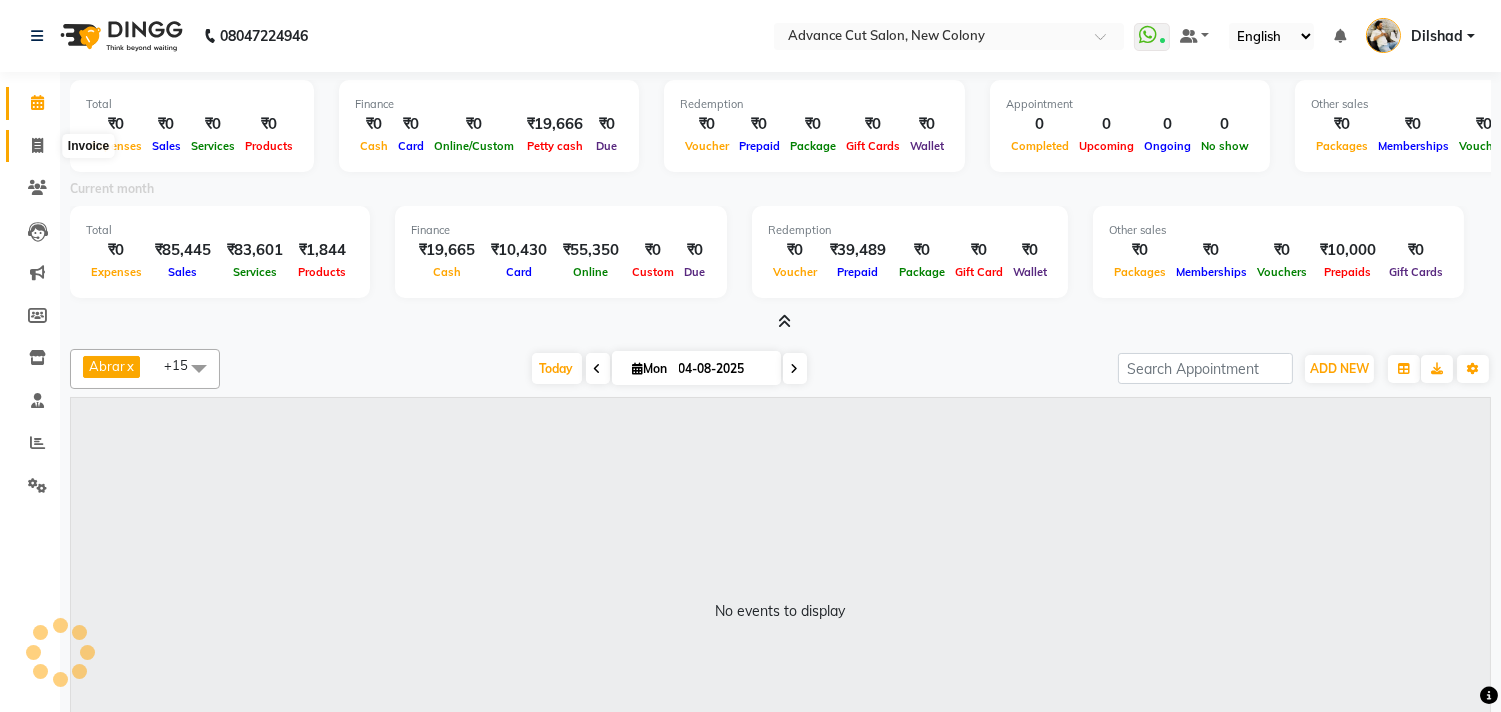 click 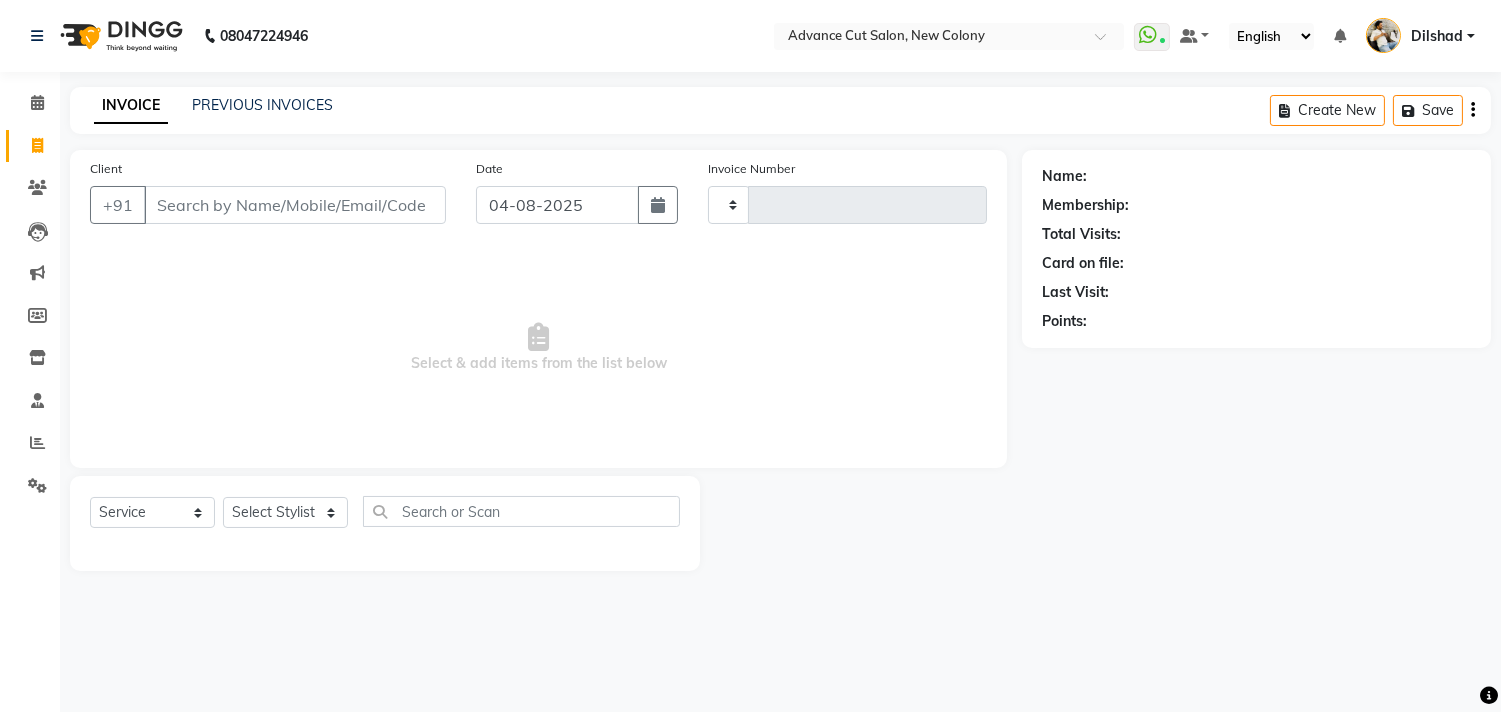type on "4477" 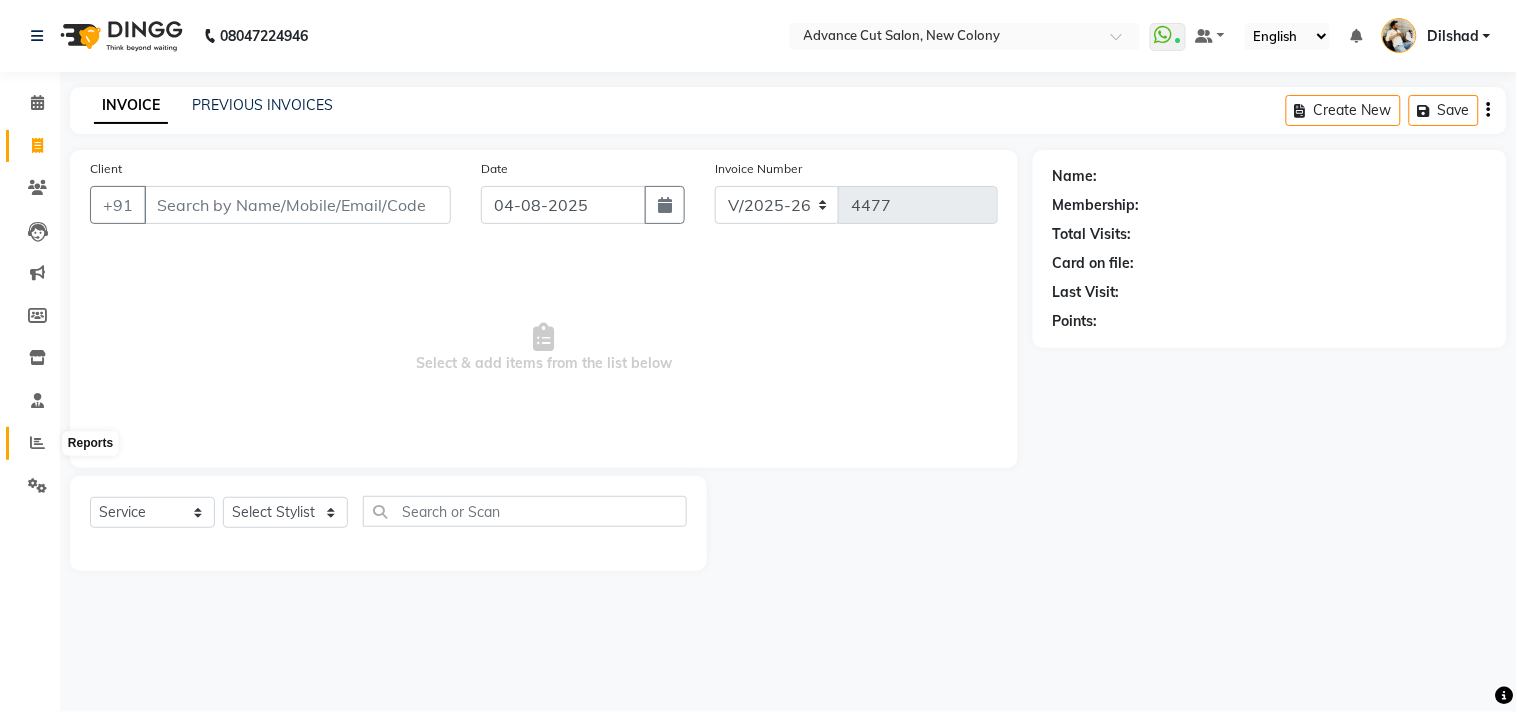 click 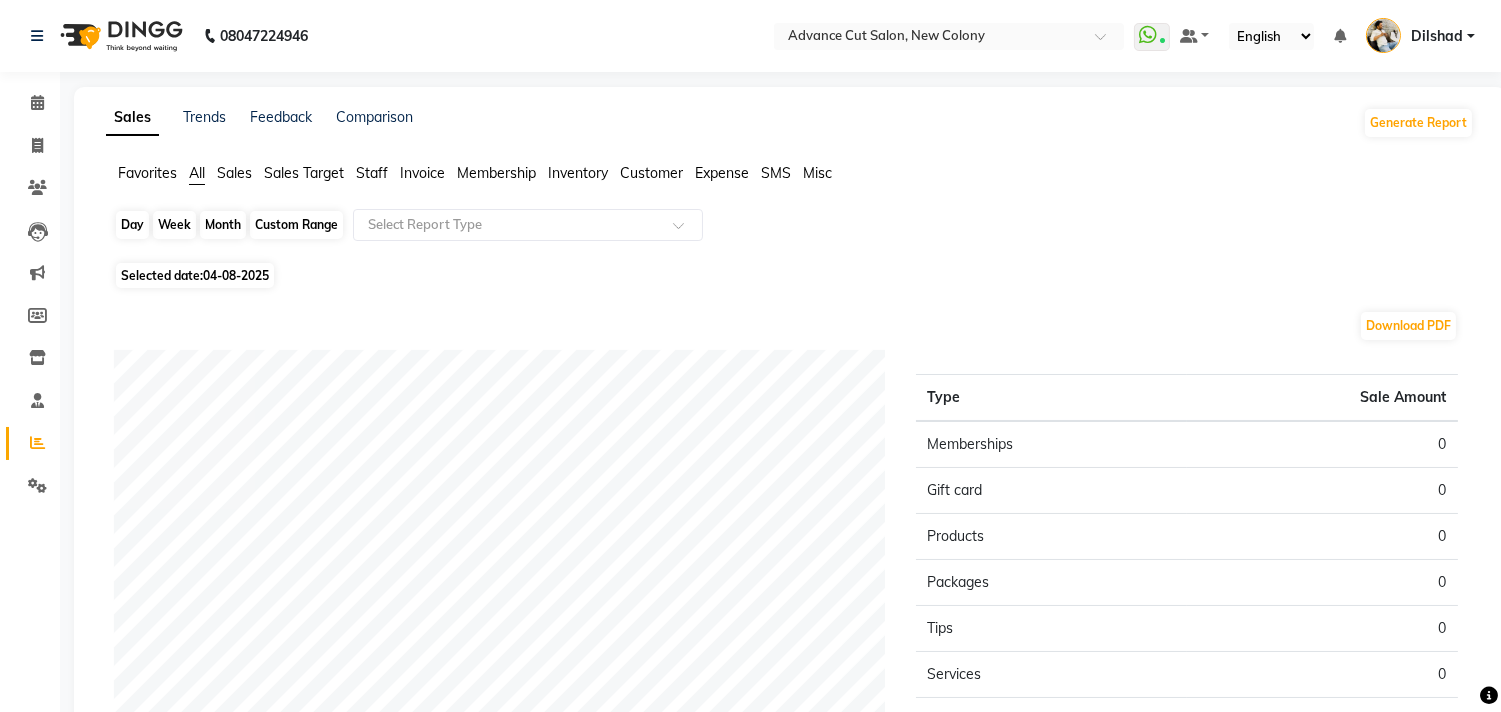click on "Day" 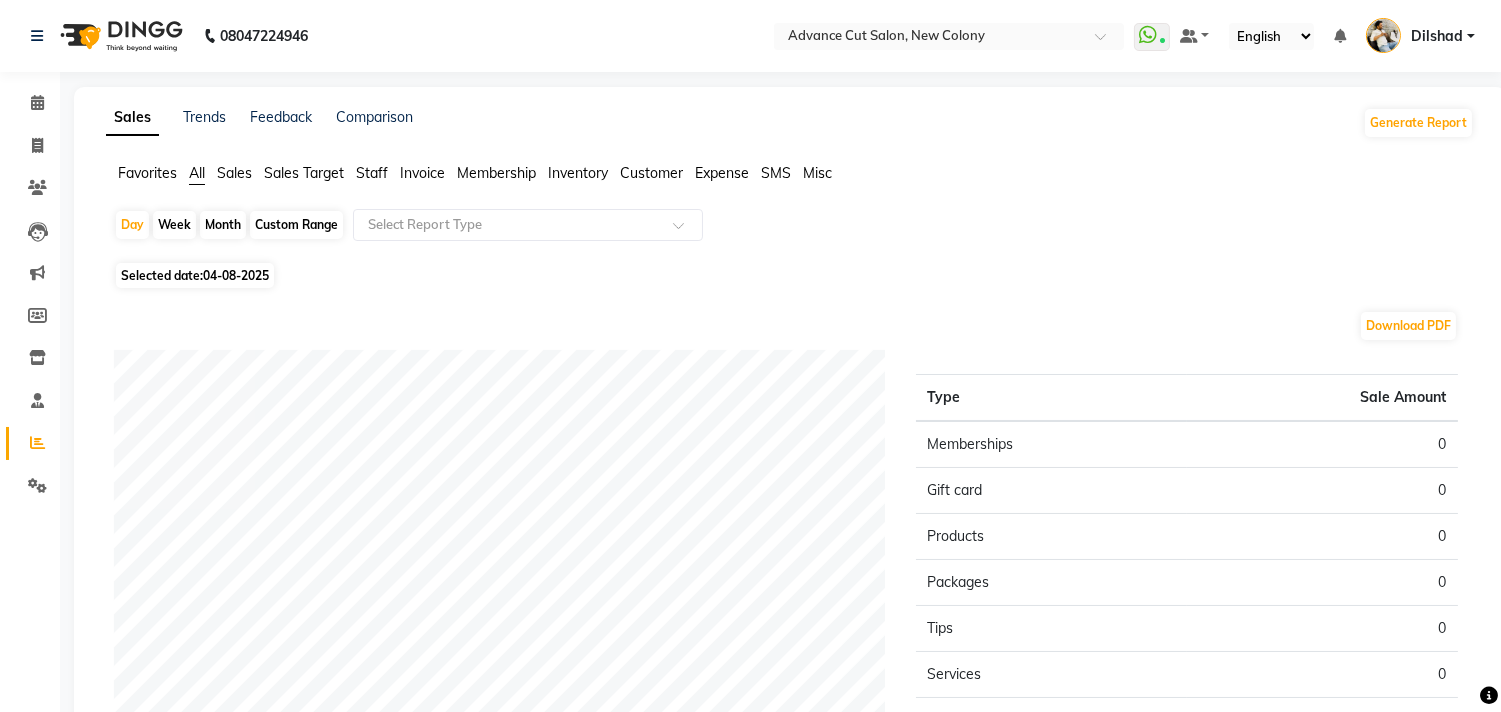 select on "8" 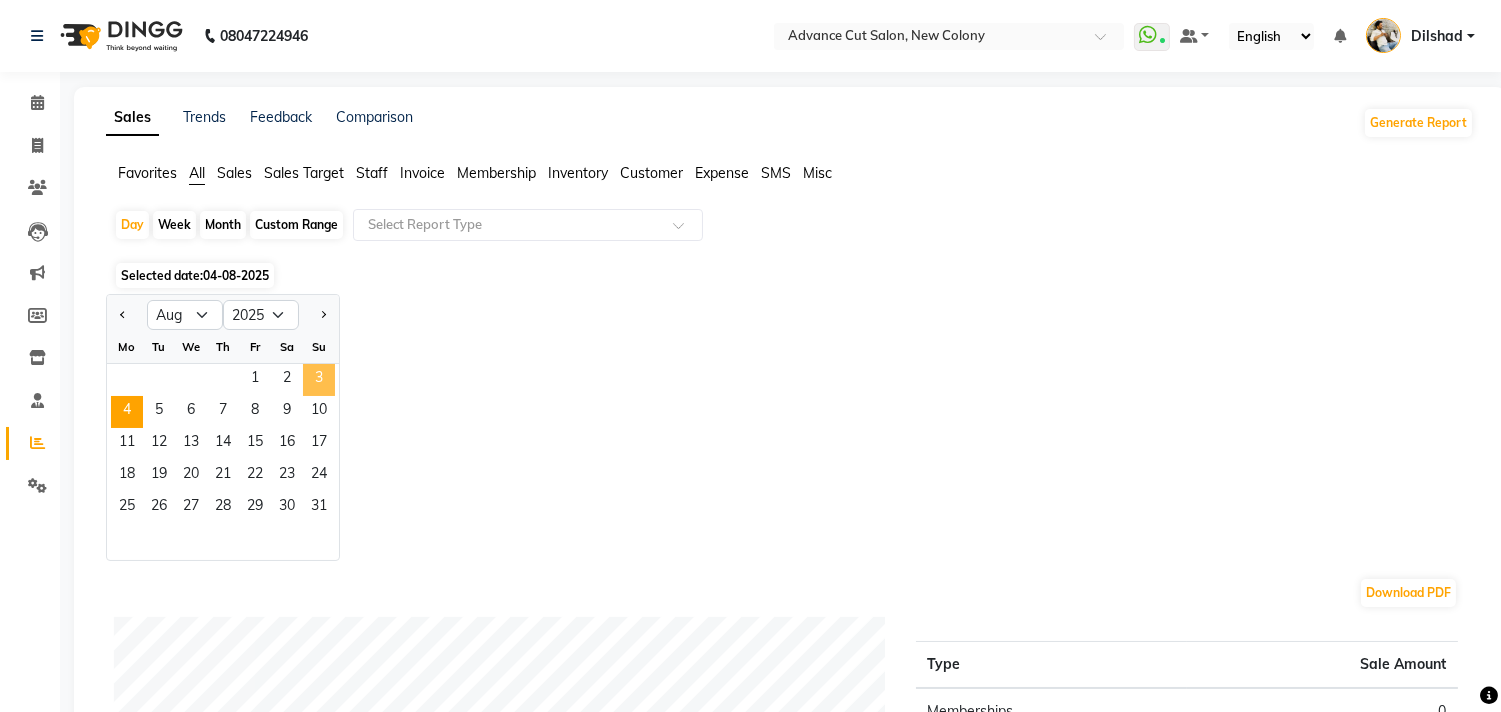 click on "3" 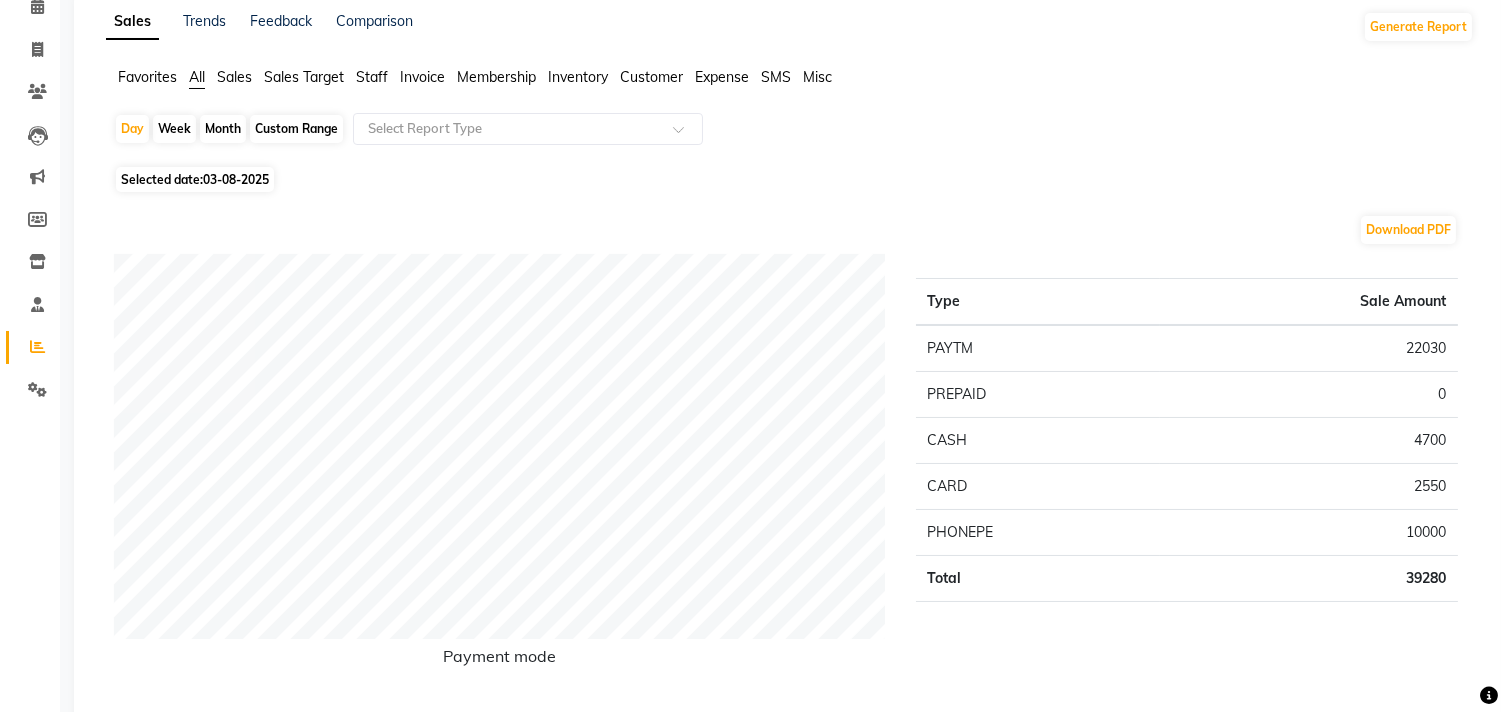 scroll, scrollTop: 0, scrollLeft: 0, axis: both 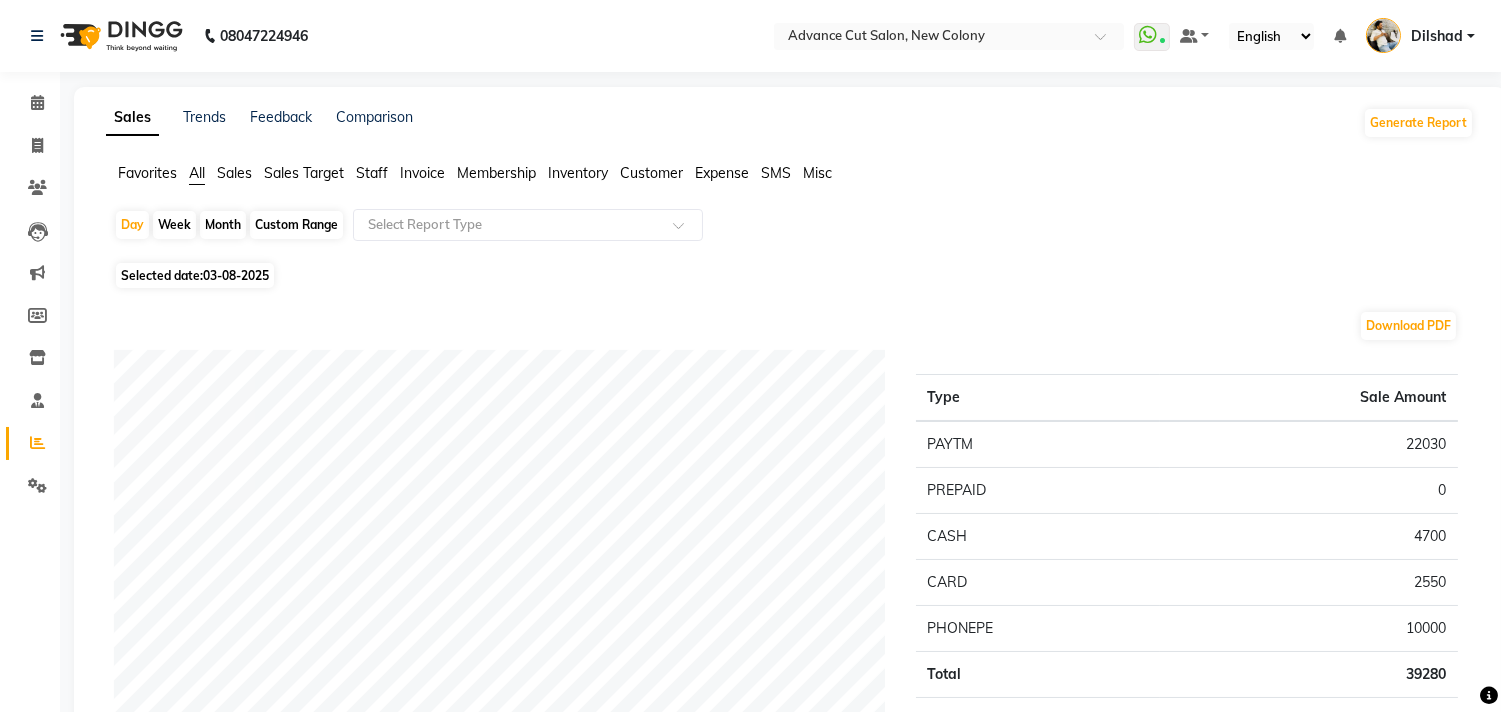 click on "Sales" 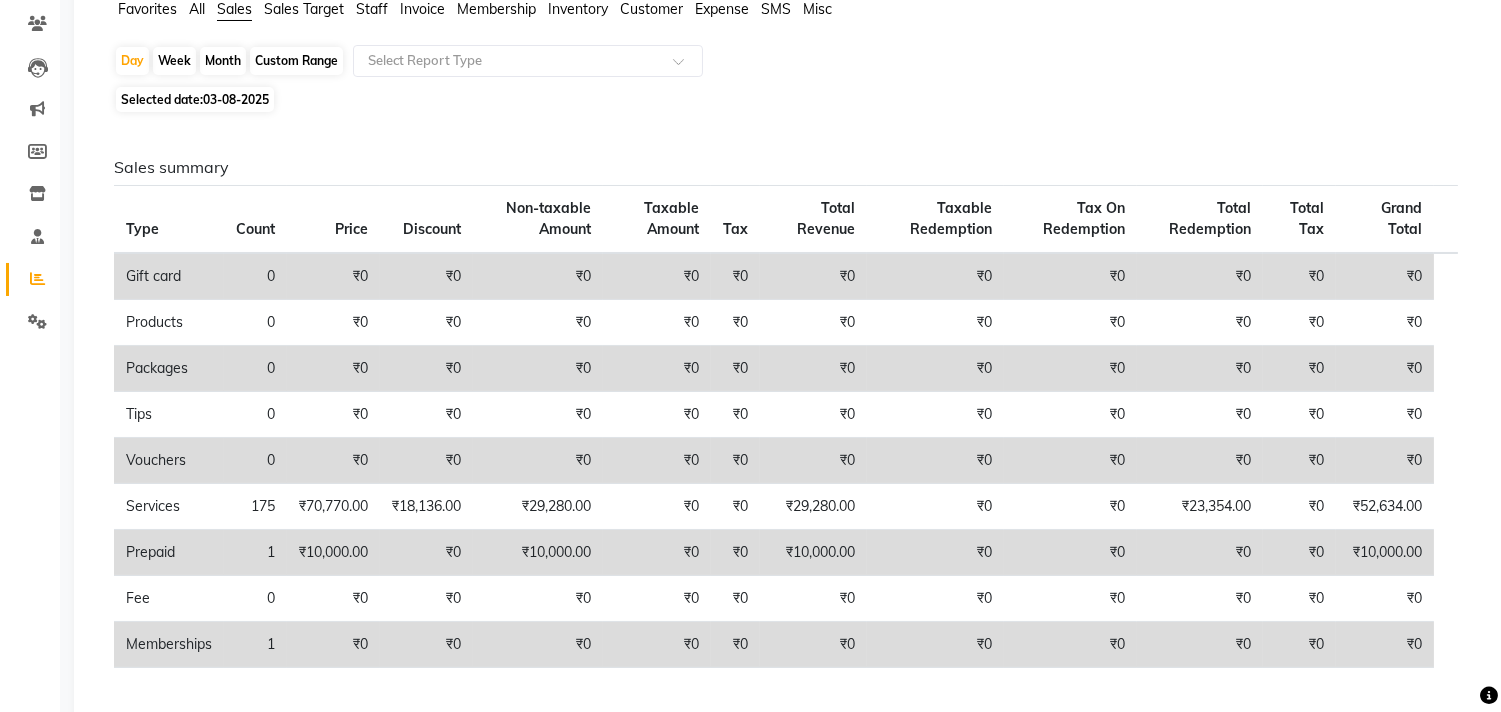 scroll, scrollTop: 0, scrollLeft: 0, axis: both 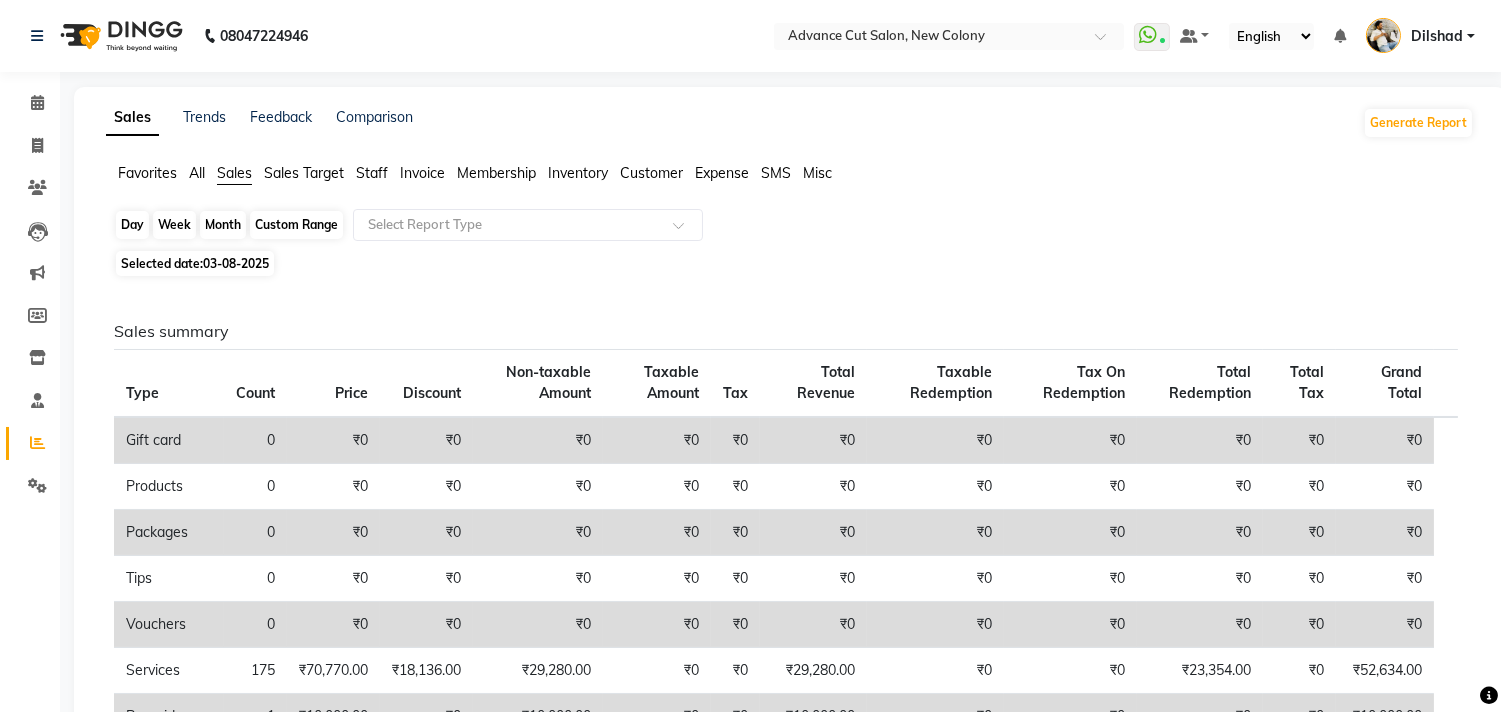 click on "Day" 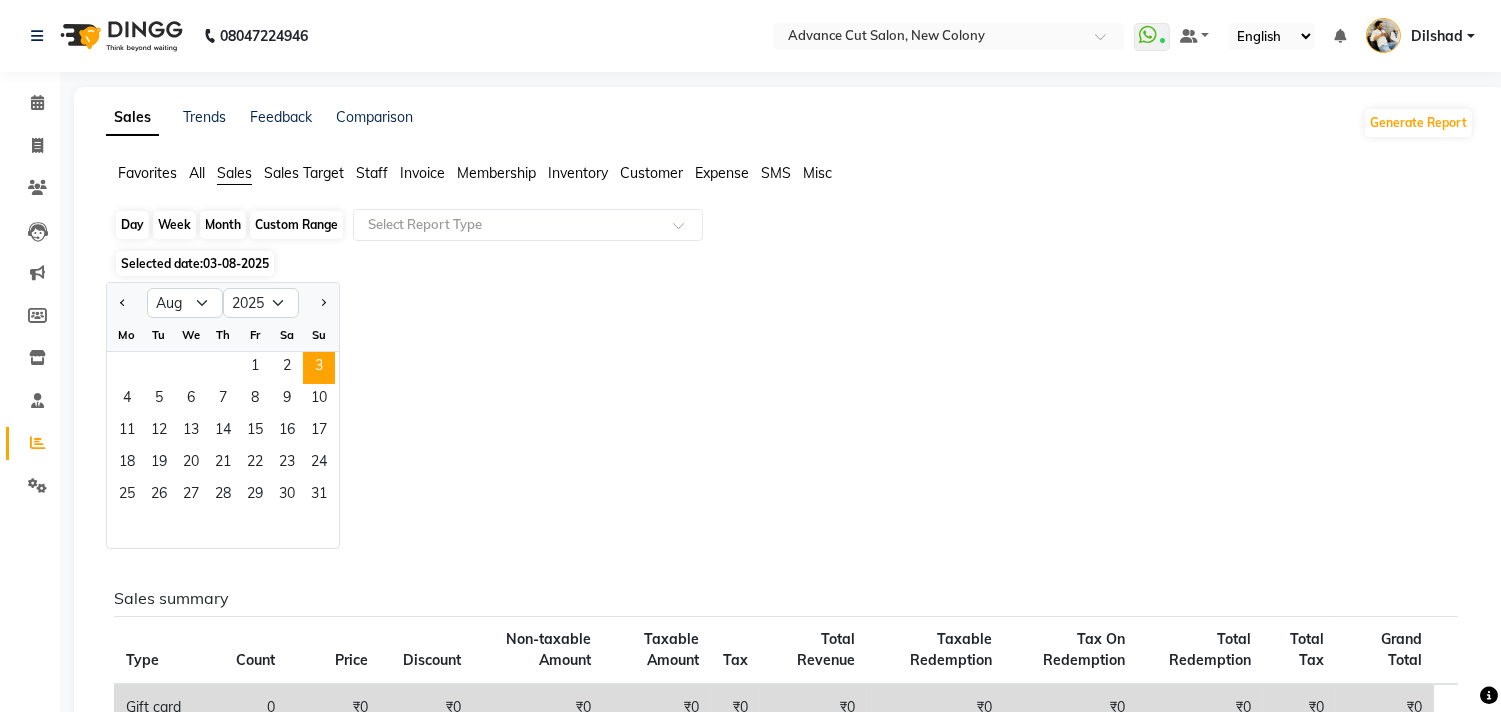 click on "Day" 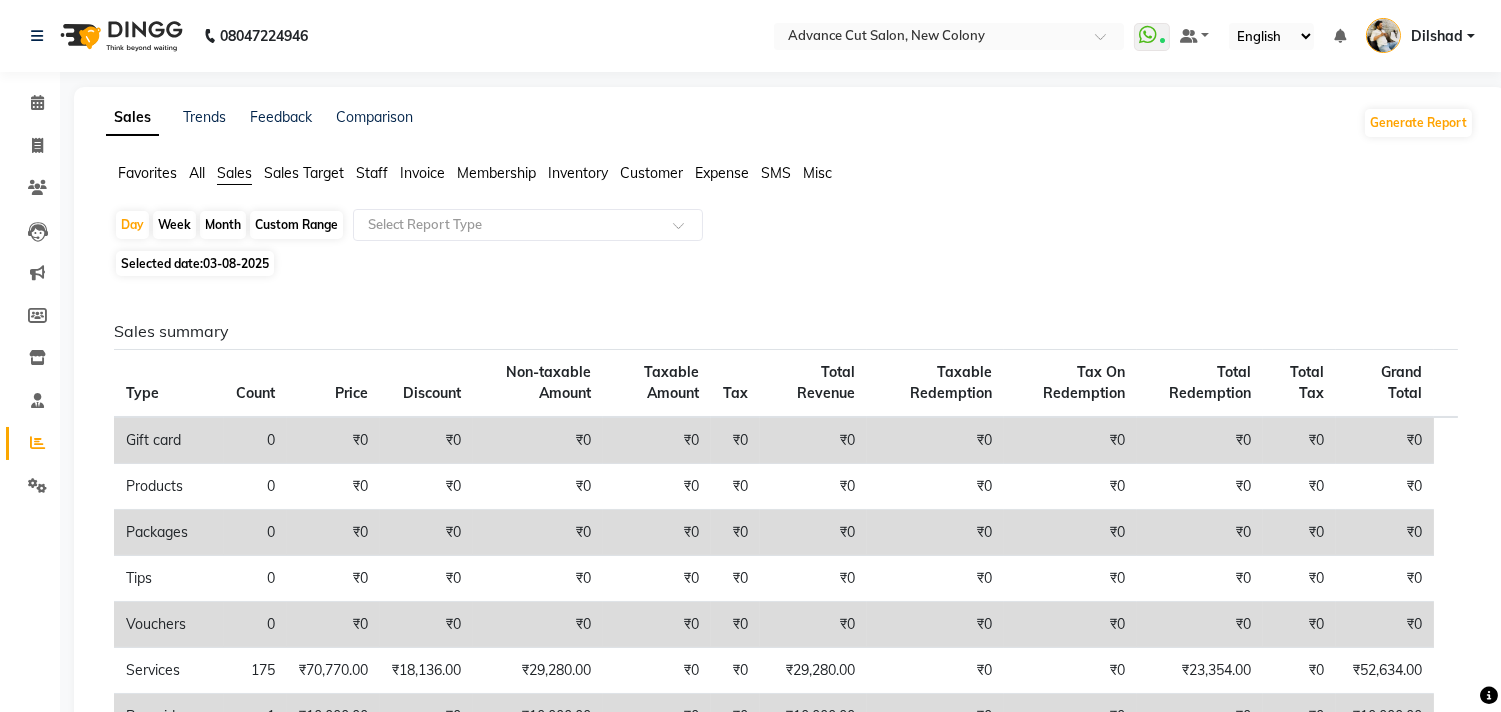 click on "Staff" 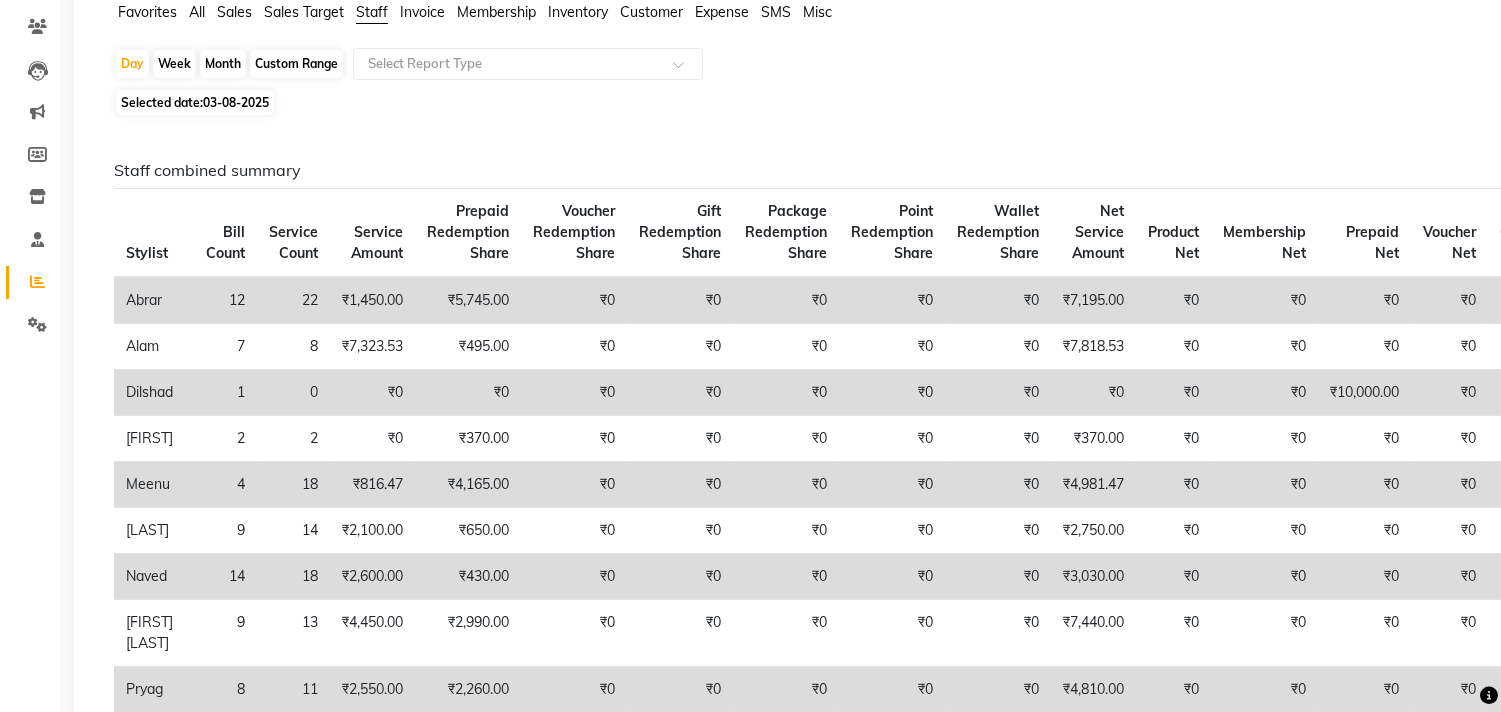 scroll, scrollTop: 0, scrollLeft: 0, axis: both 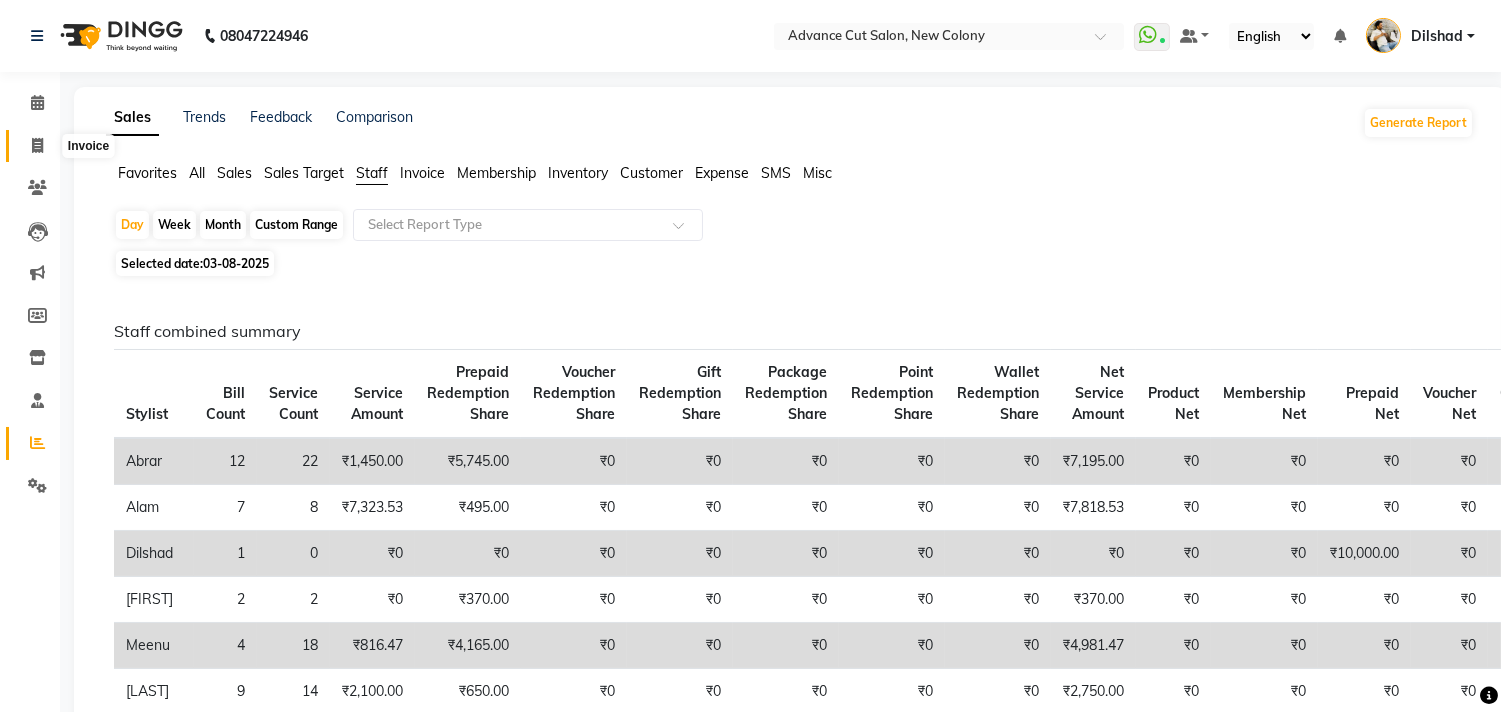 click 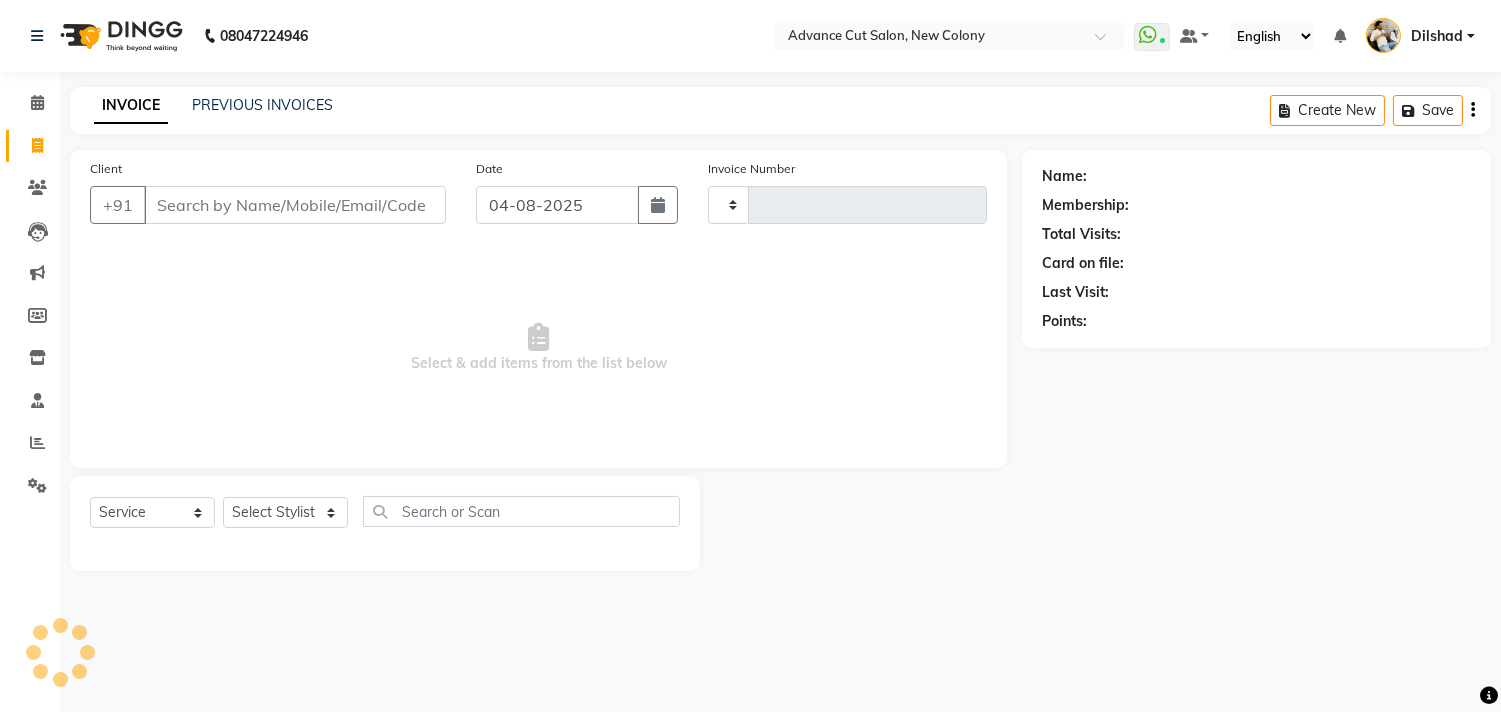 type on "4477" 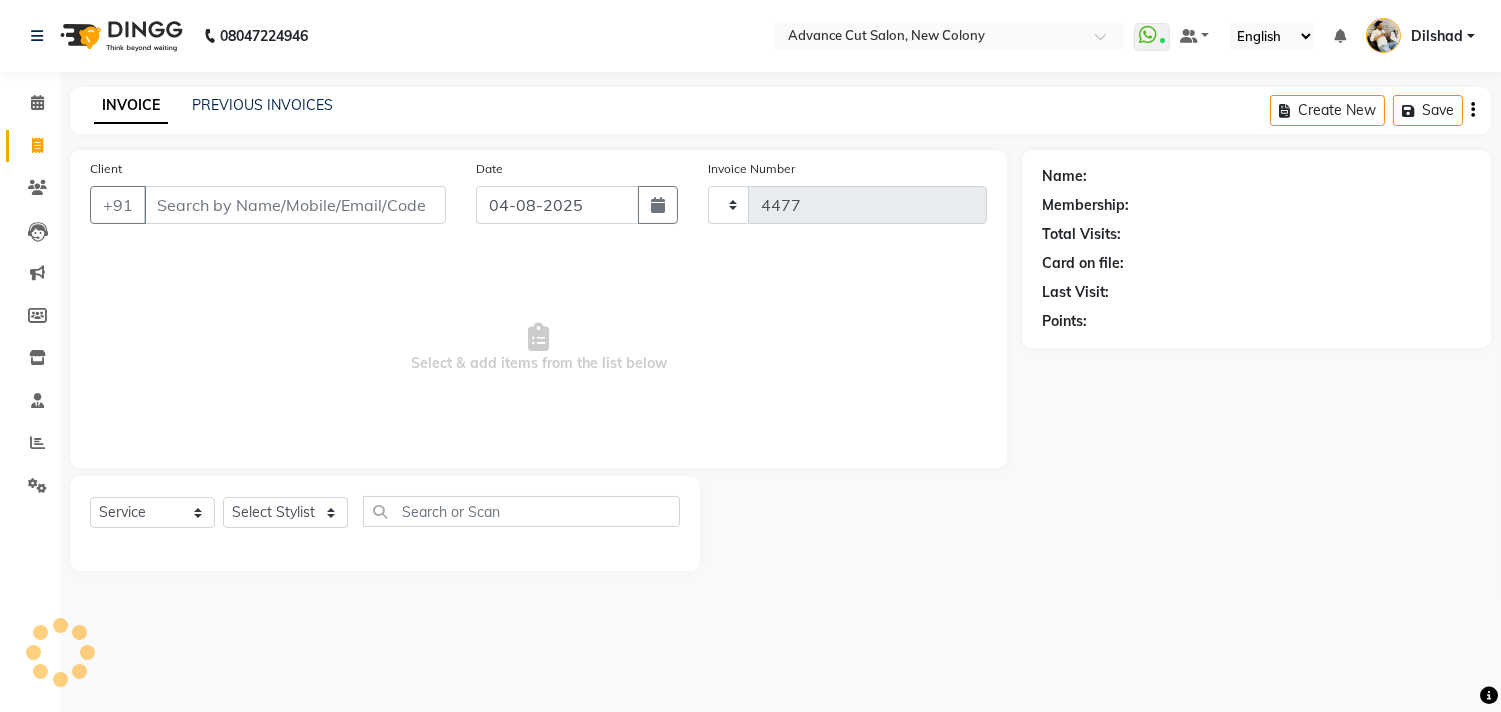 select on "922" 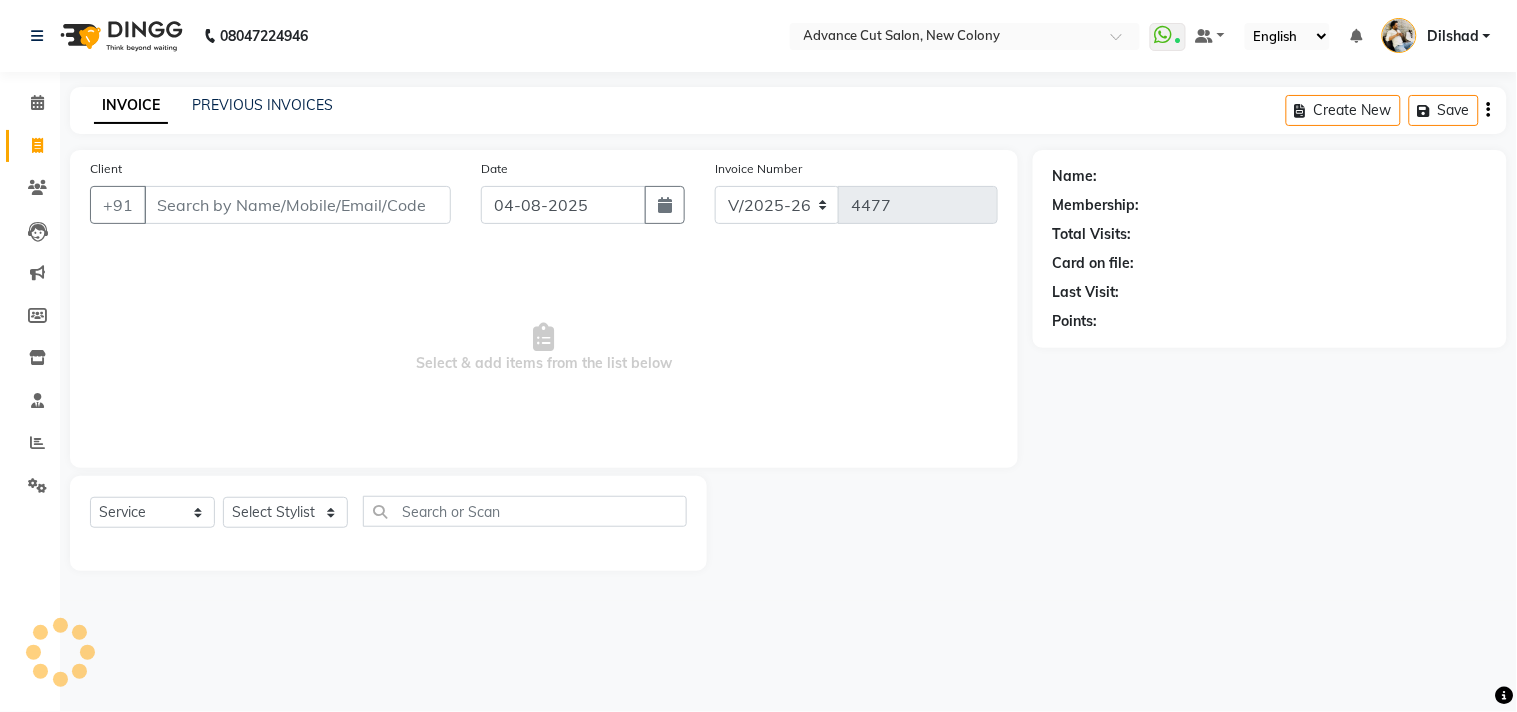 click on "INVOICE PREVIOUS INVOICES Create New   Save" 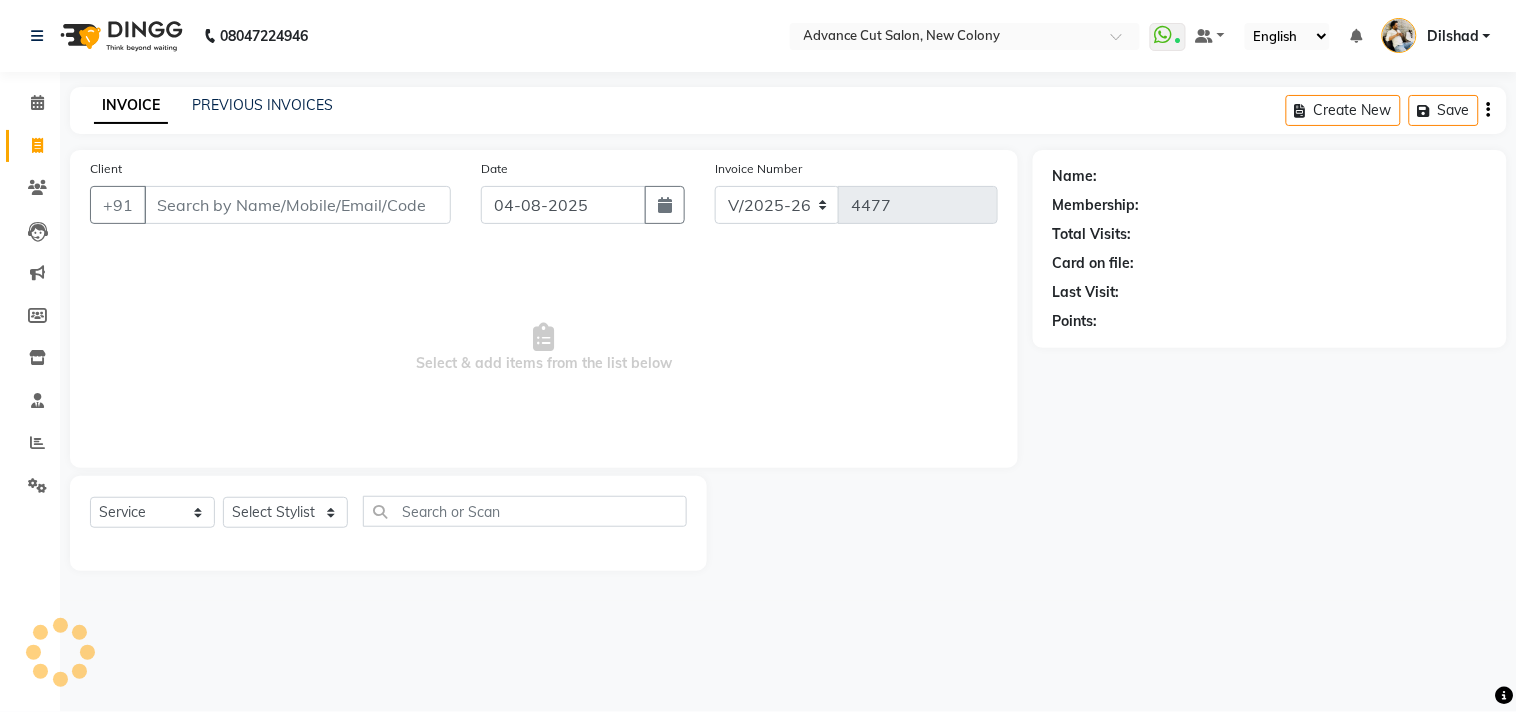 click on "INVOICE PREVIOUS INVOICES Create New   Save" 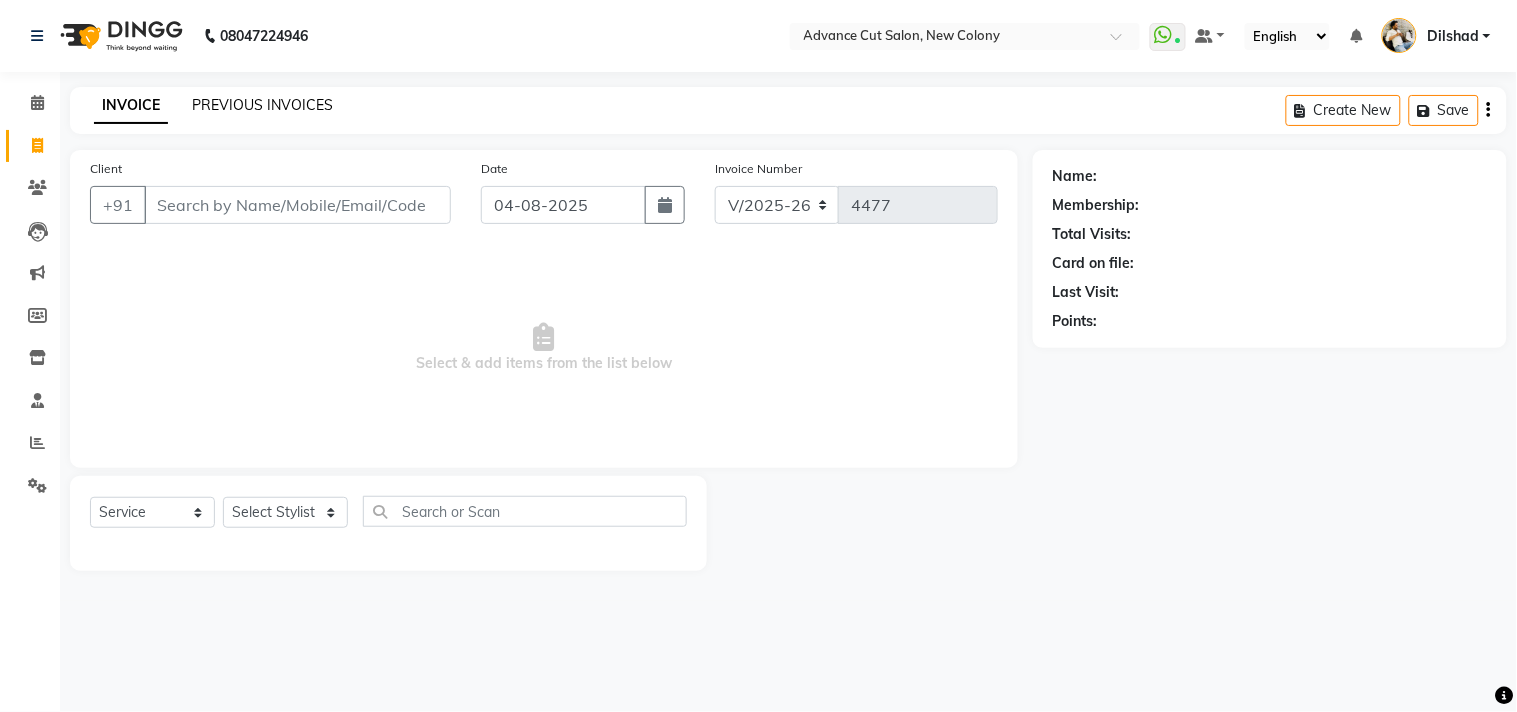 click on "PREVIOUS INVOICES" 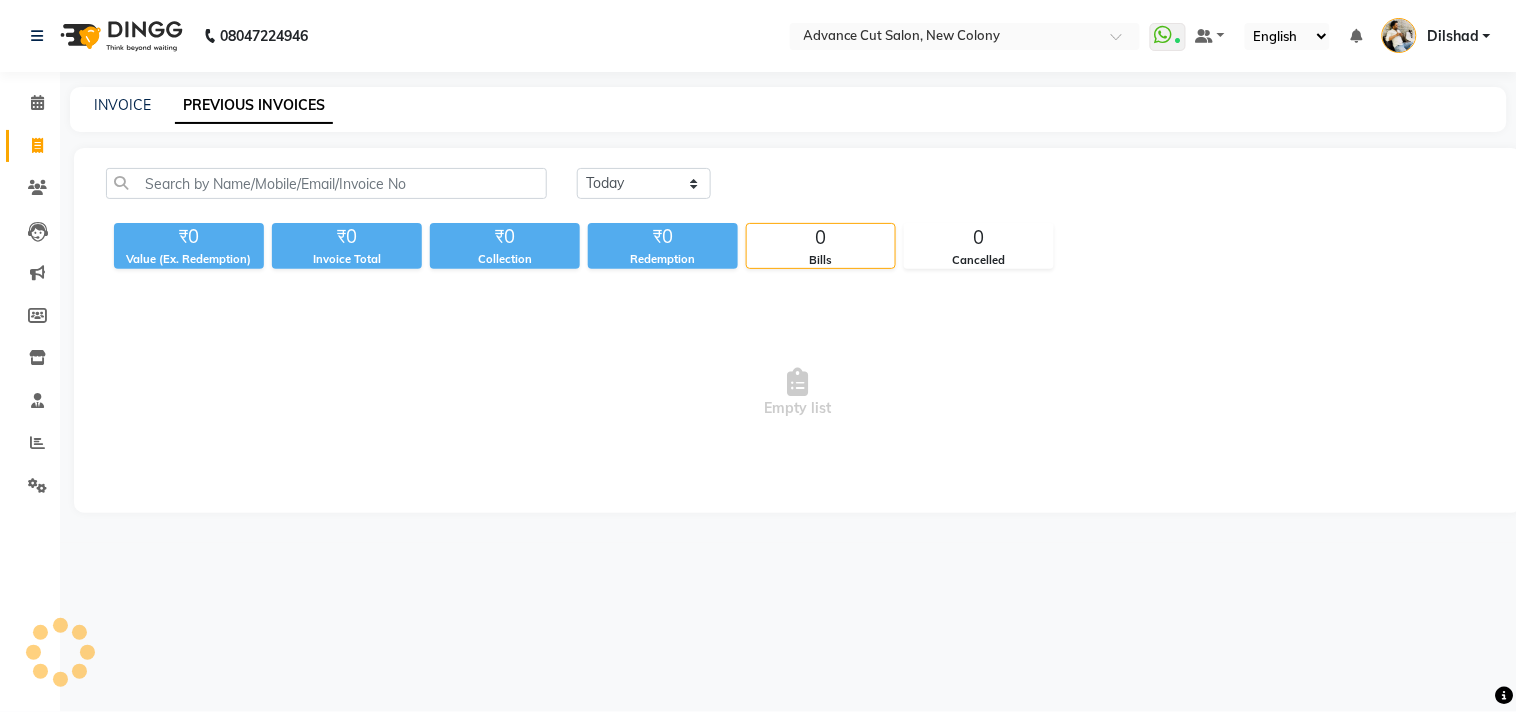 click on "Today Yesterday Custom Range ₹0 Value (Ex. Redemption) ₹0 Invoice Total  ₹0 Collection ₹0 Redemption 0 Bills 0 Cancelled  Empty list" 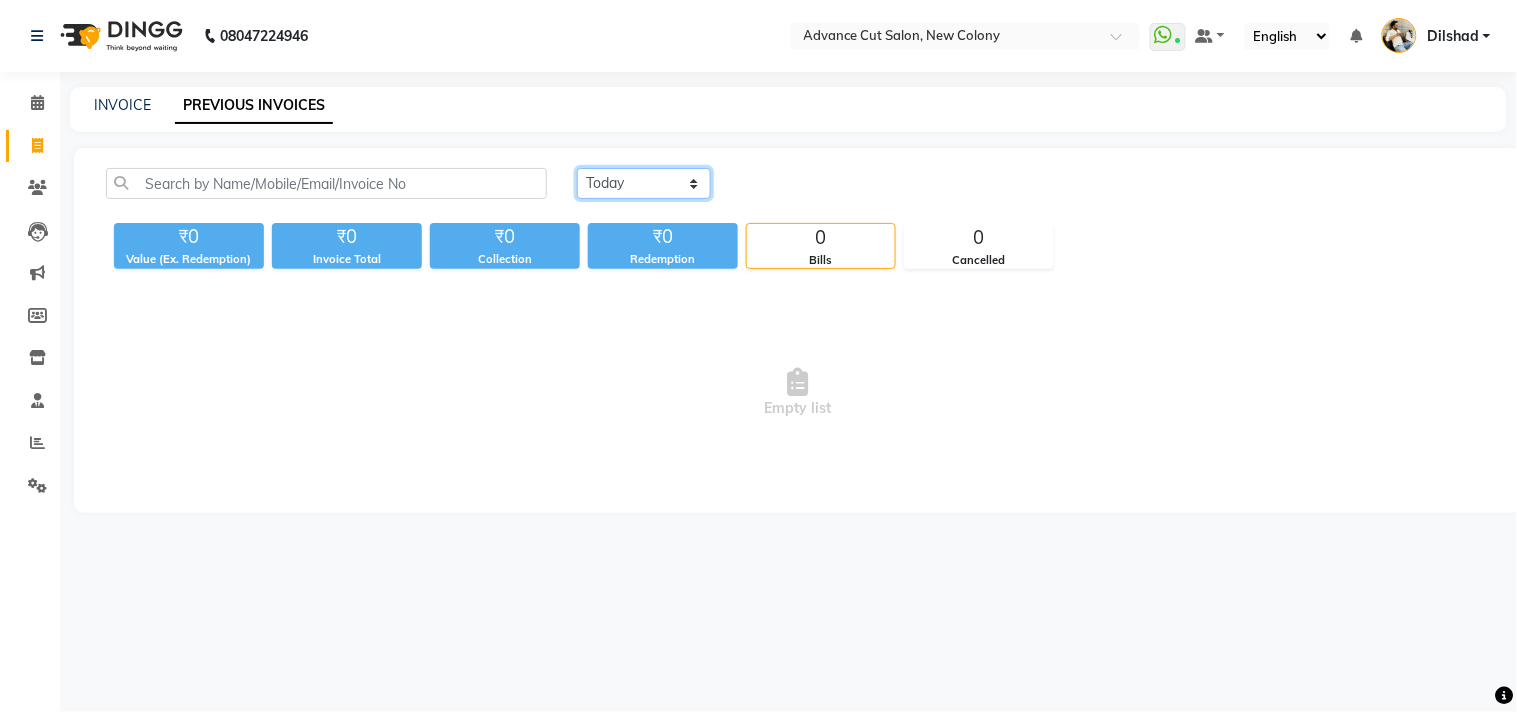 click on "Today Yesterday Custom Range" 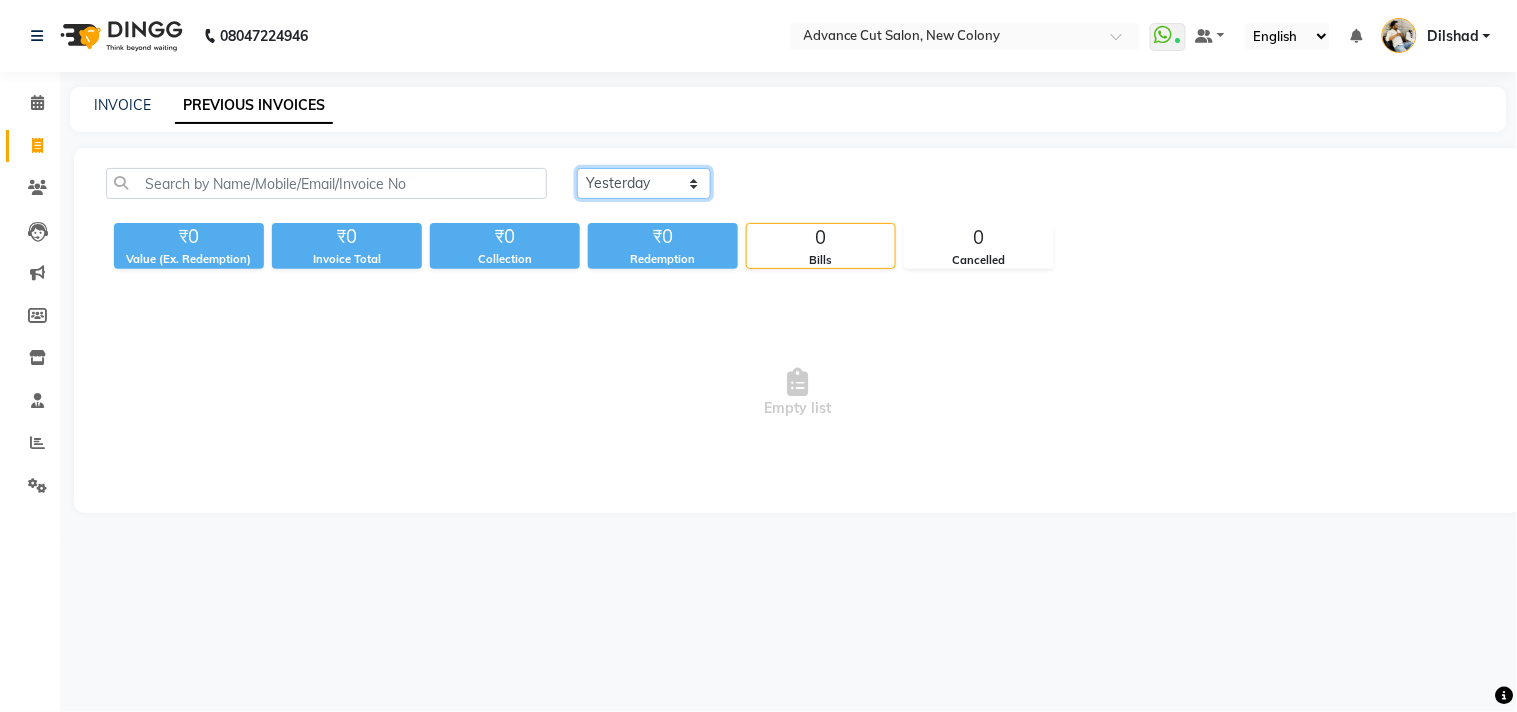 click on "Today Yesterday Custom Range" 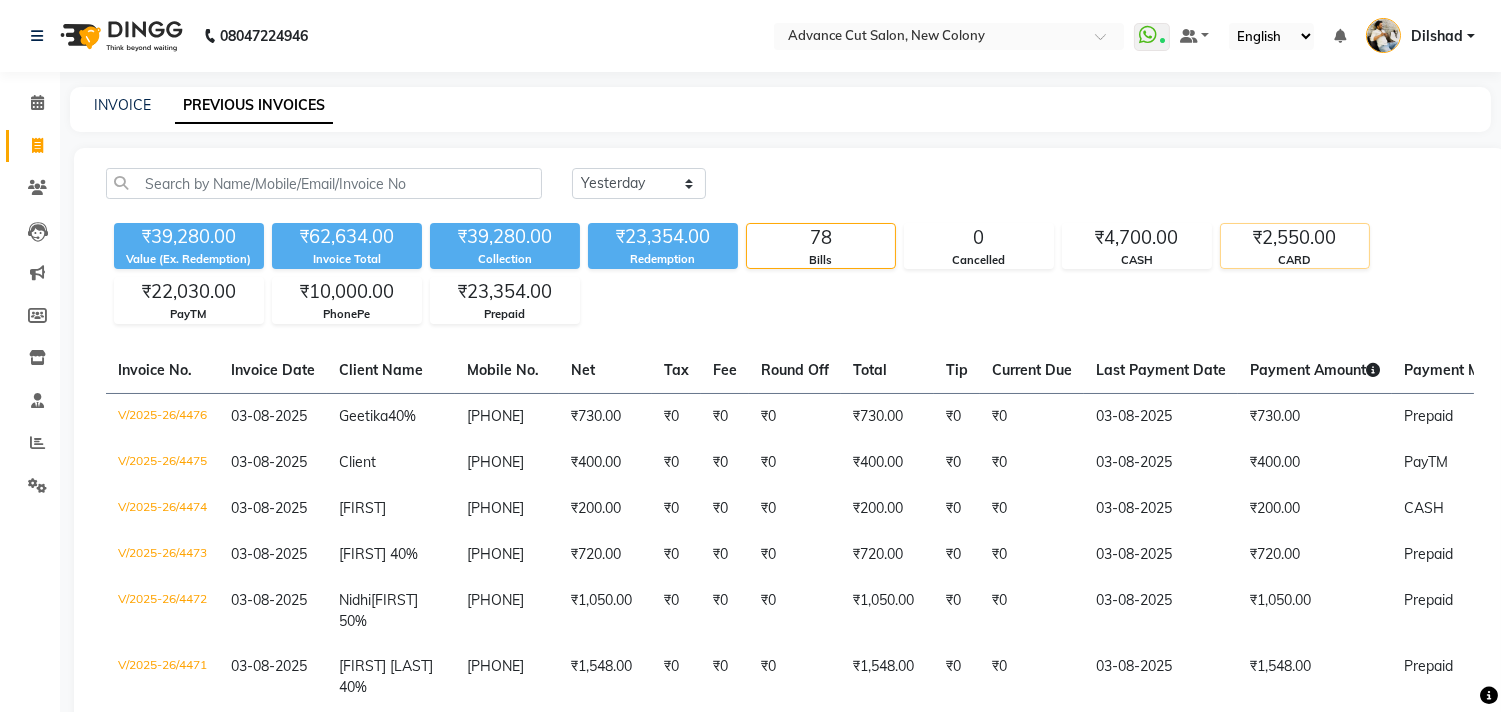 click on "₹2,550.00" 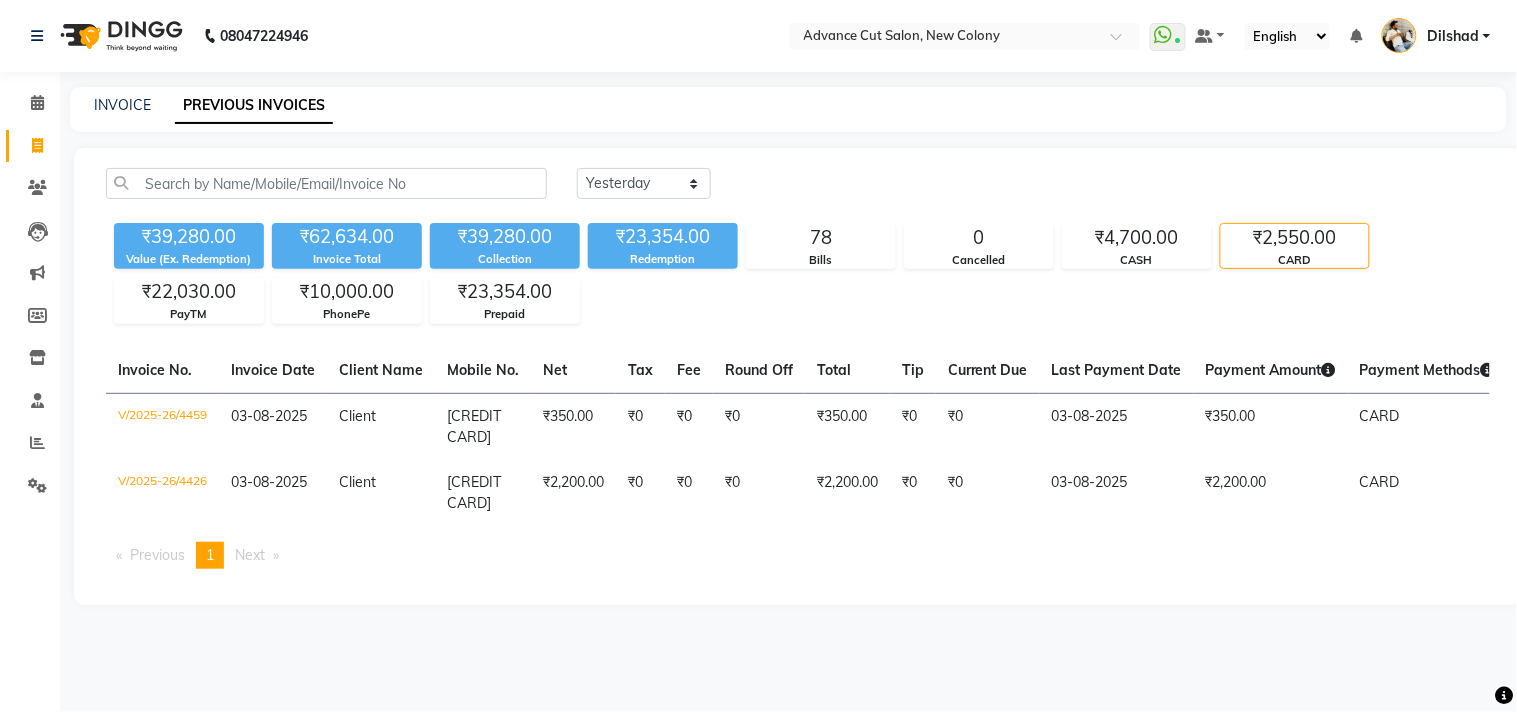click on "INVOICE" 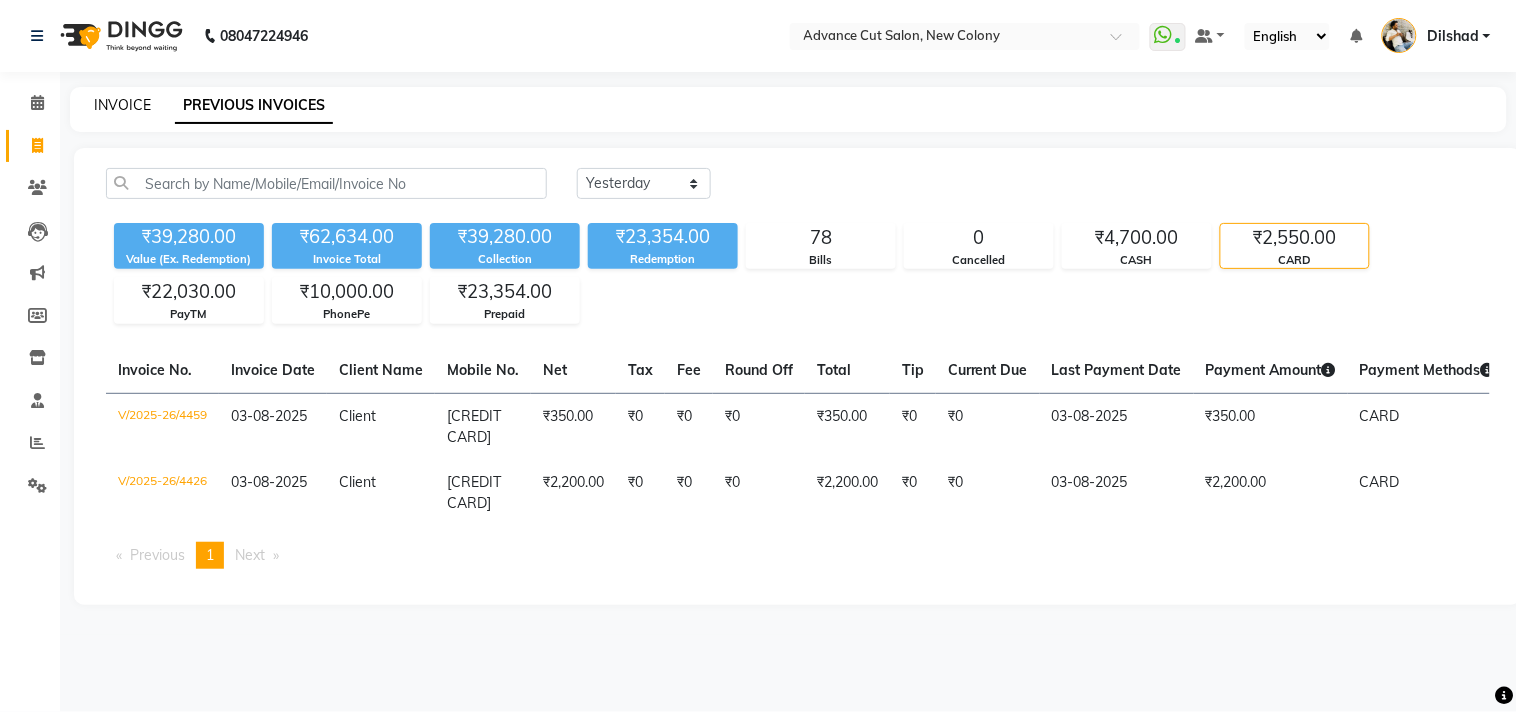 click on "INVOICE" 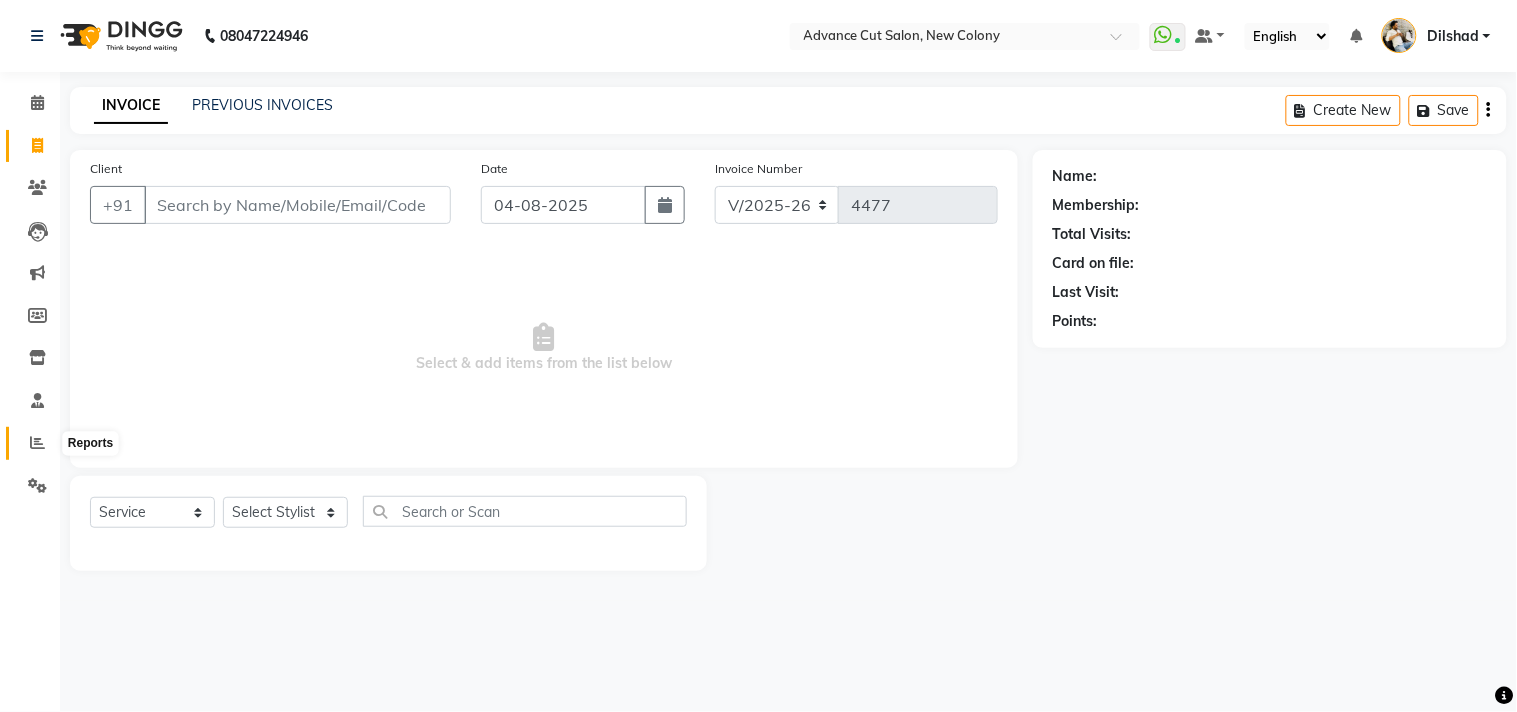 click 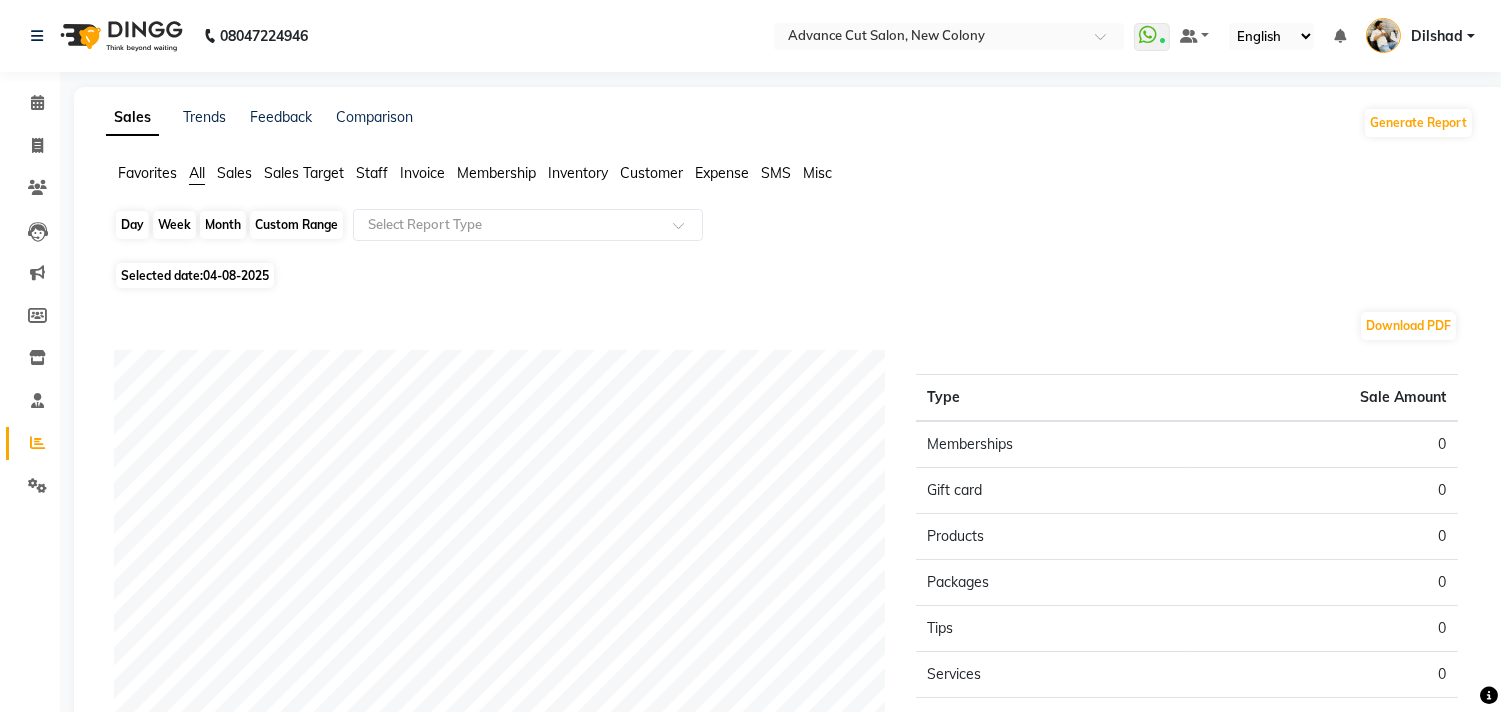 click on "Day" 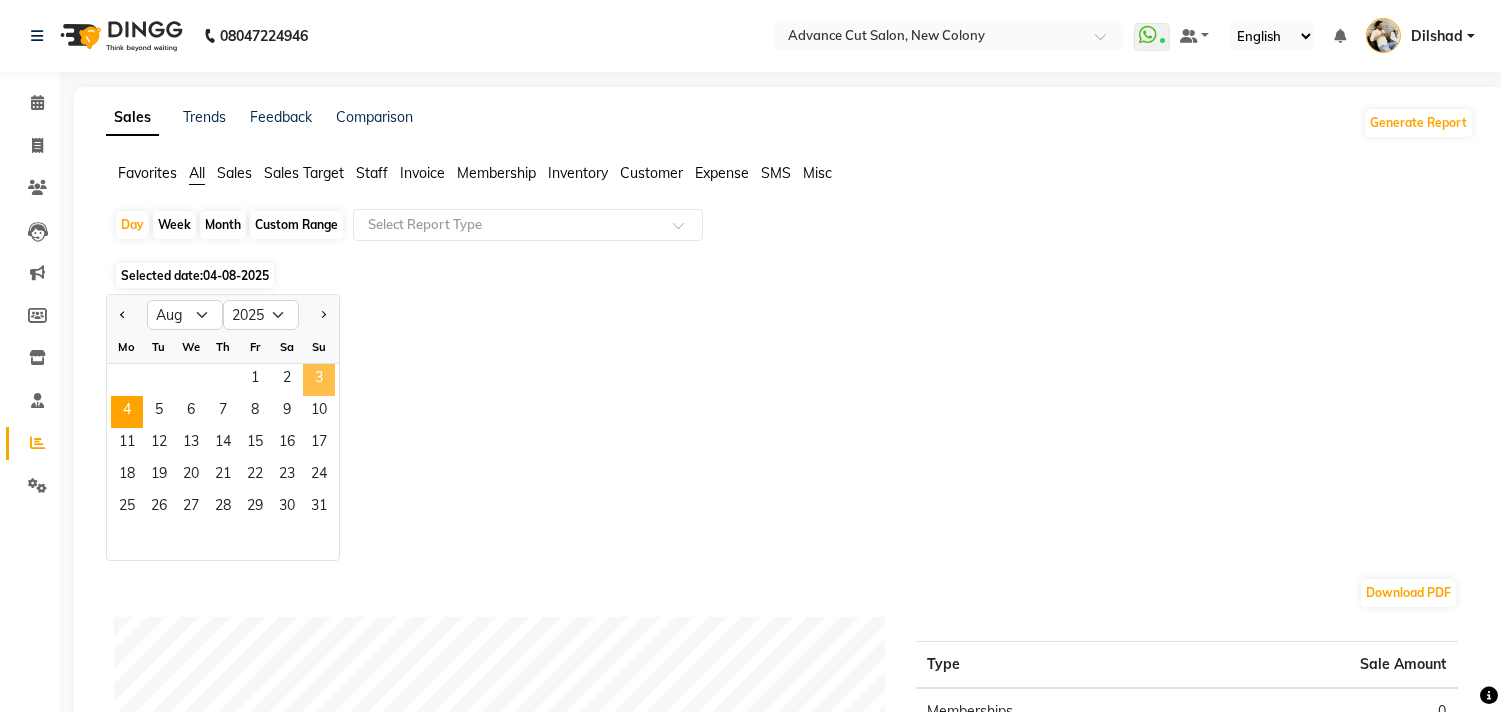 click on "3" 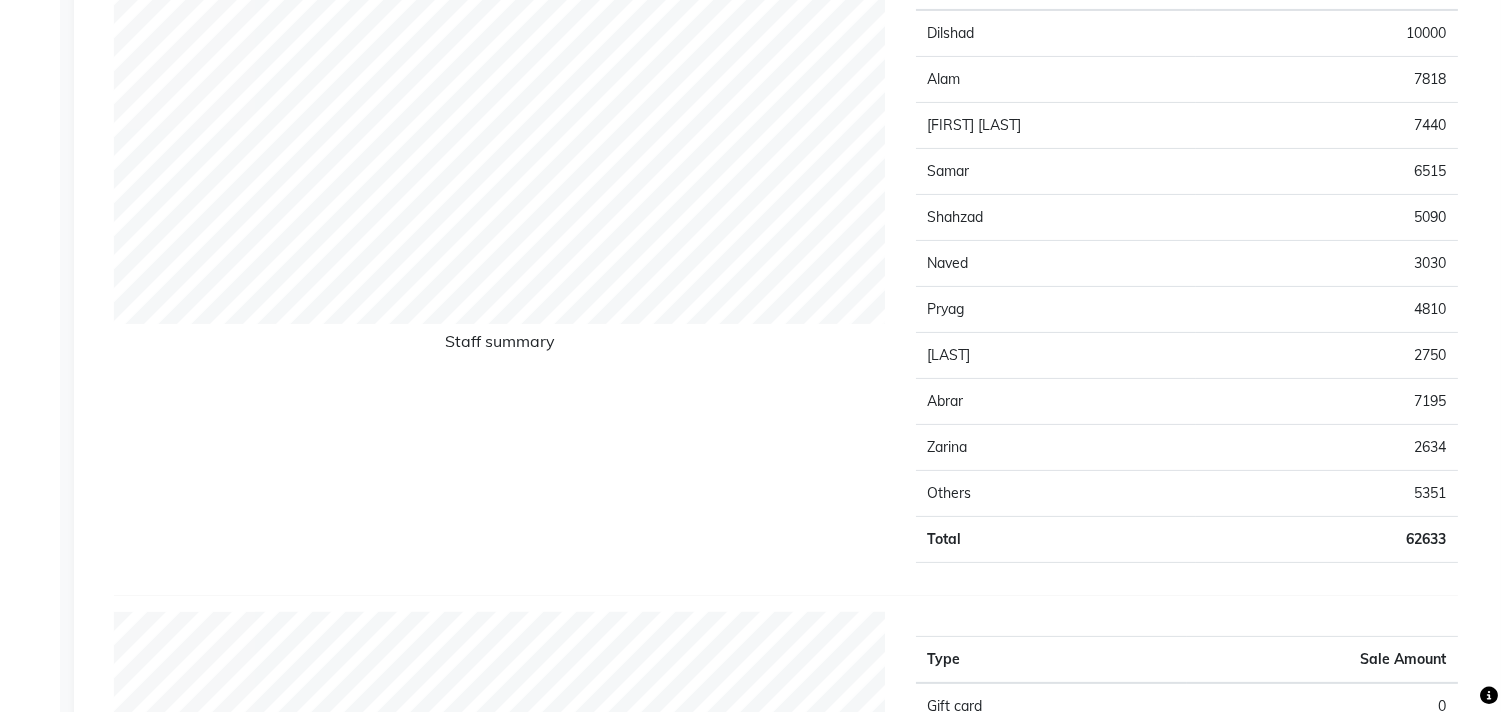 scroll, scrollTop: 1000, scrollLeft: 0, axis: vertical 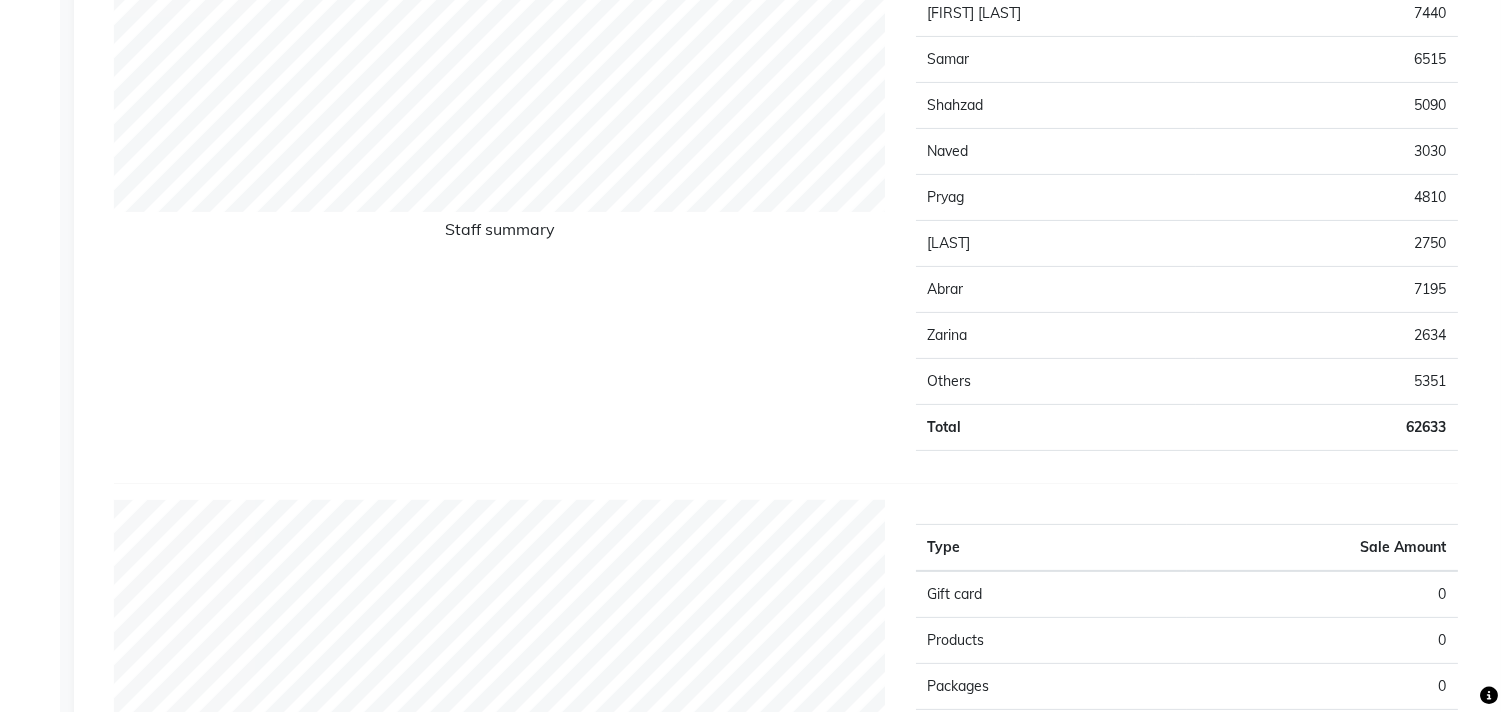 click on "Staff summary" 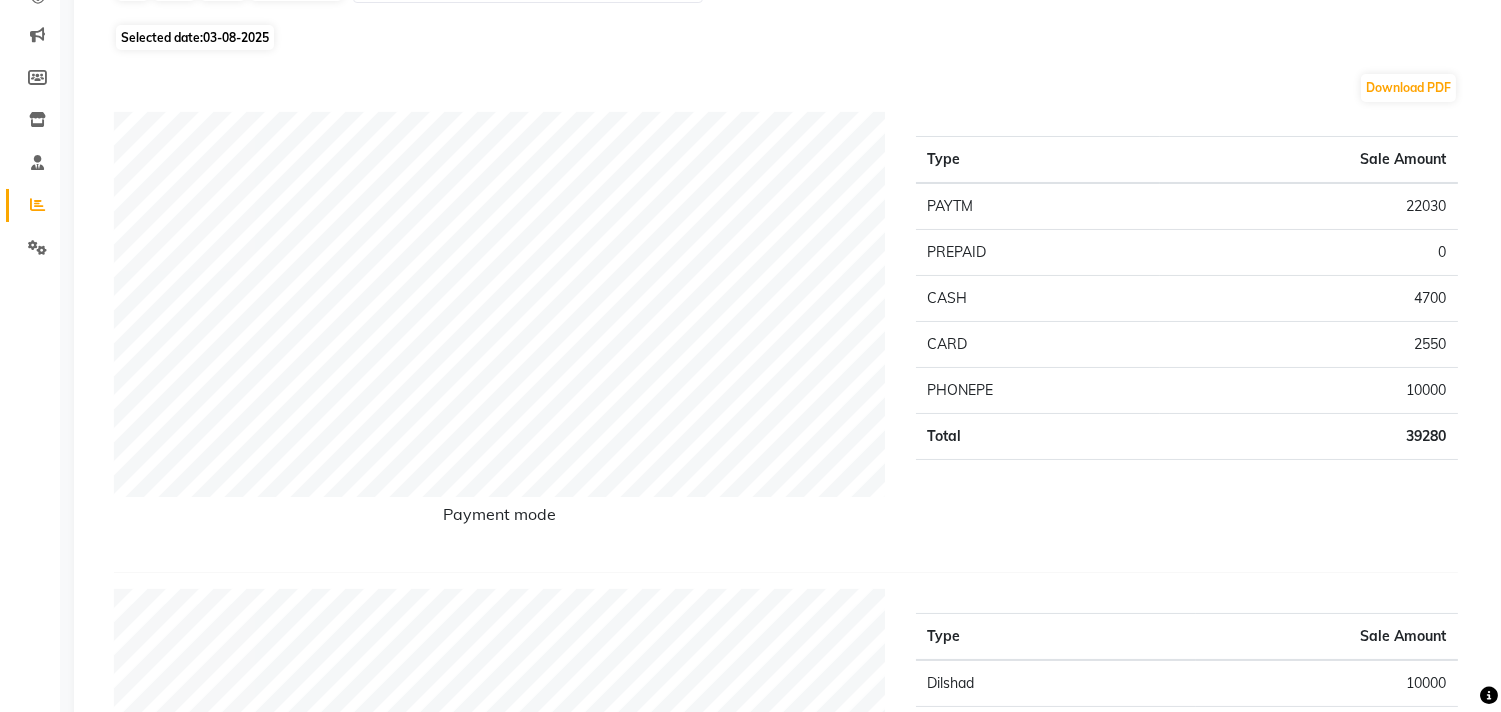 scroll, scrollTop: 111, scrollLeft: 0, axis: vertical 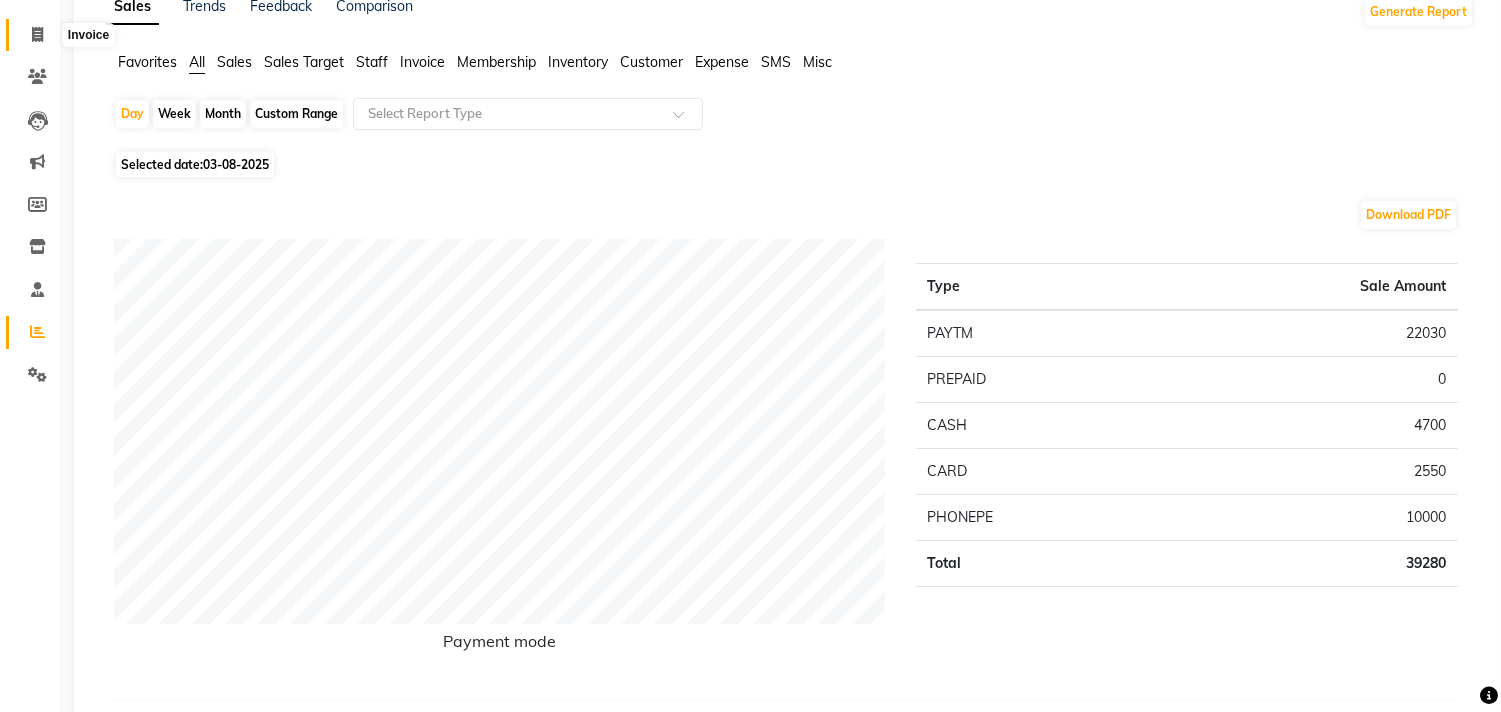 click 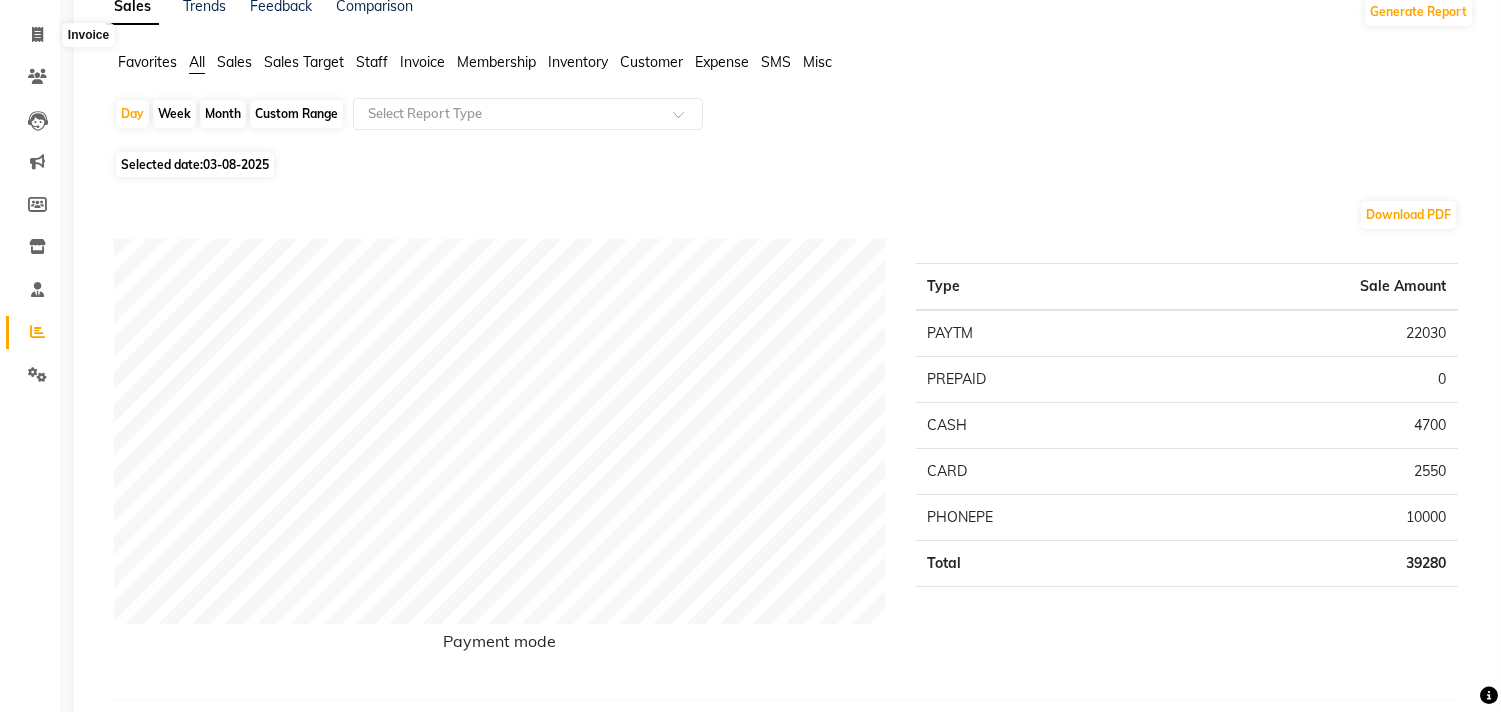 select on "service" 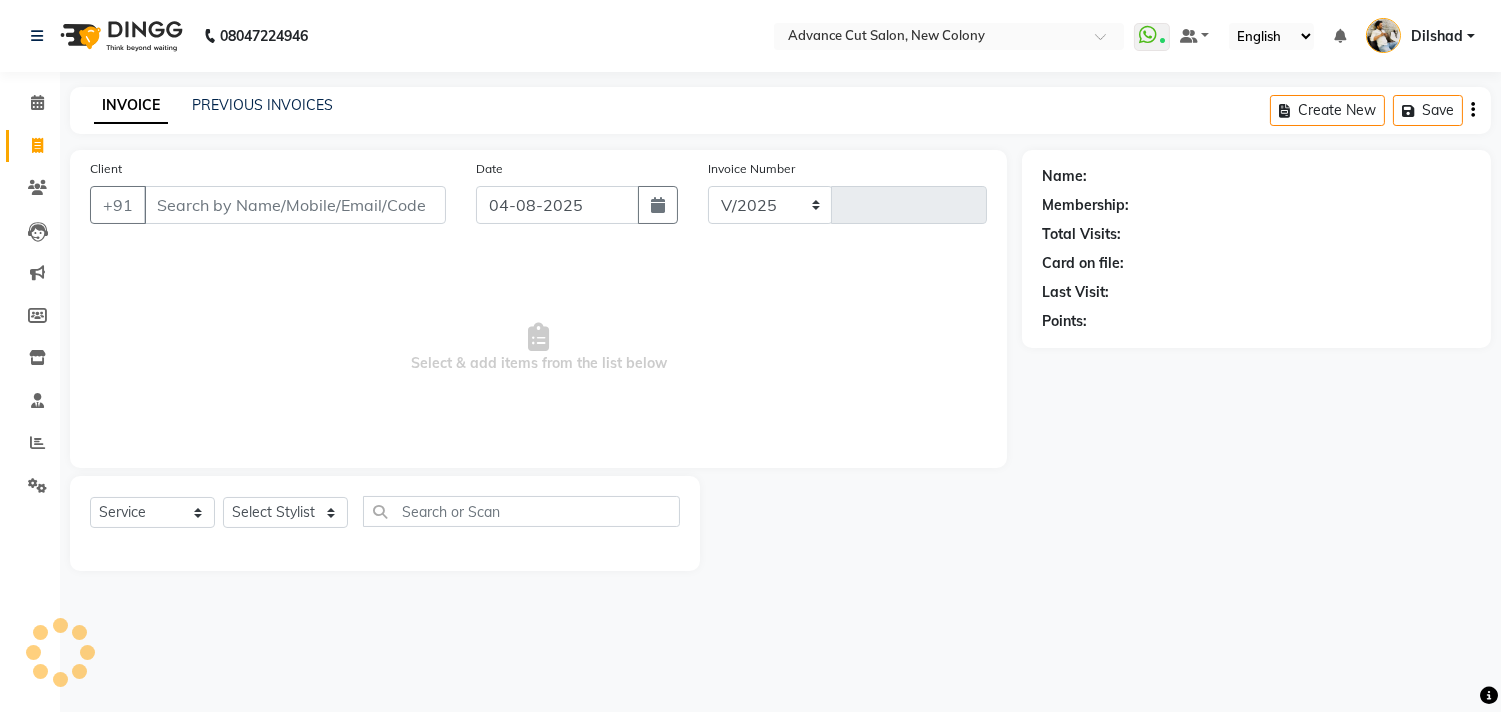 scroll, scrollTop: 0, scrollLeft: 0, axis: both 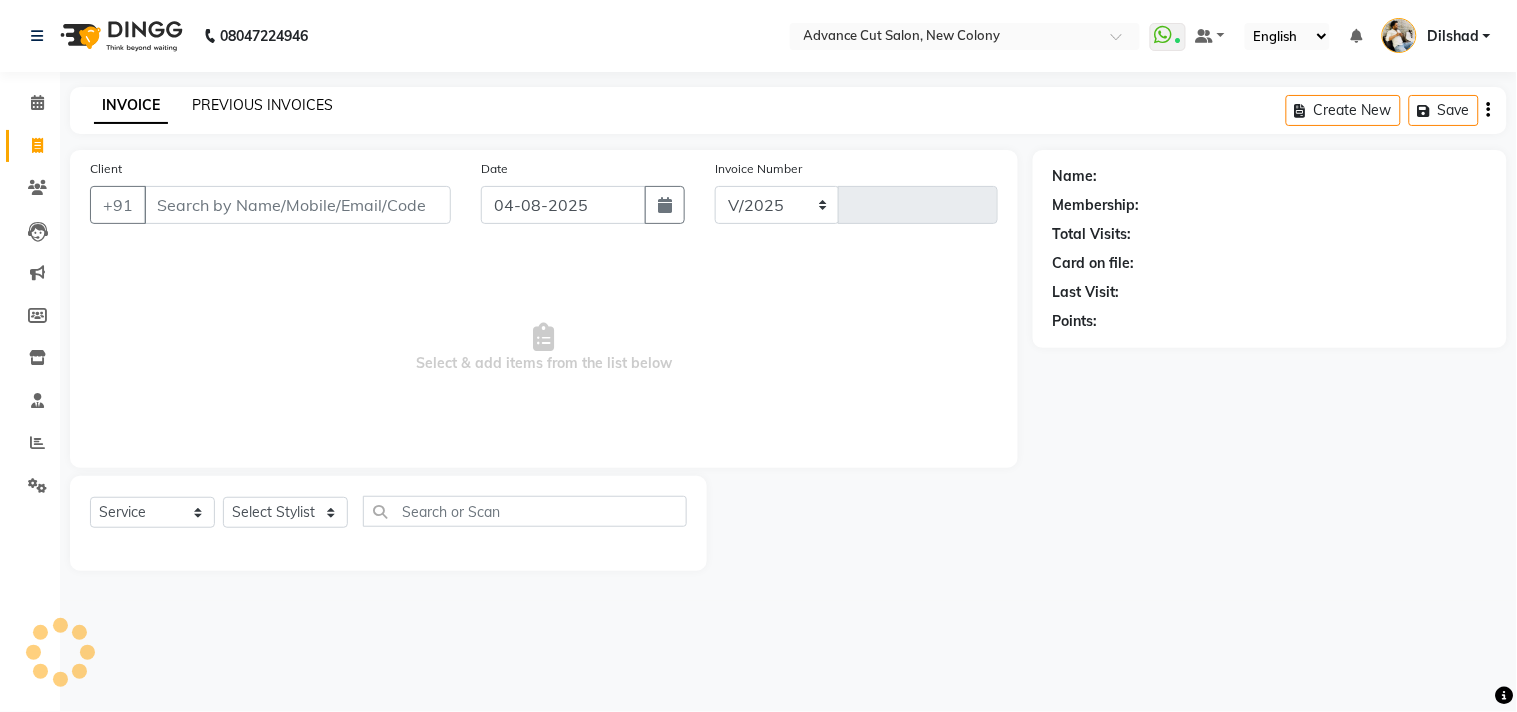 select on "922" 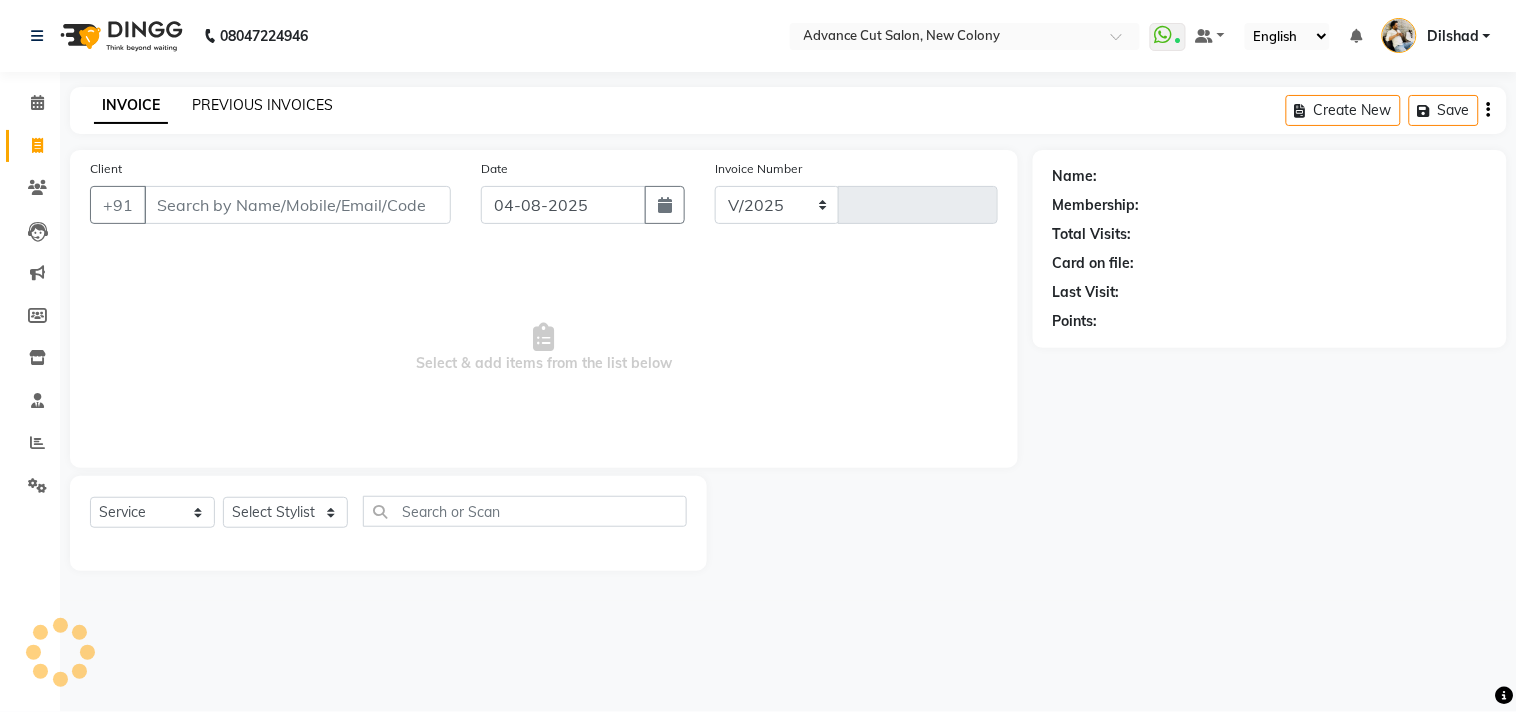 type on "4477" 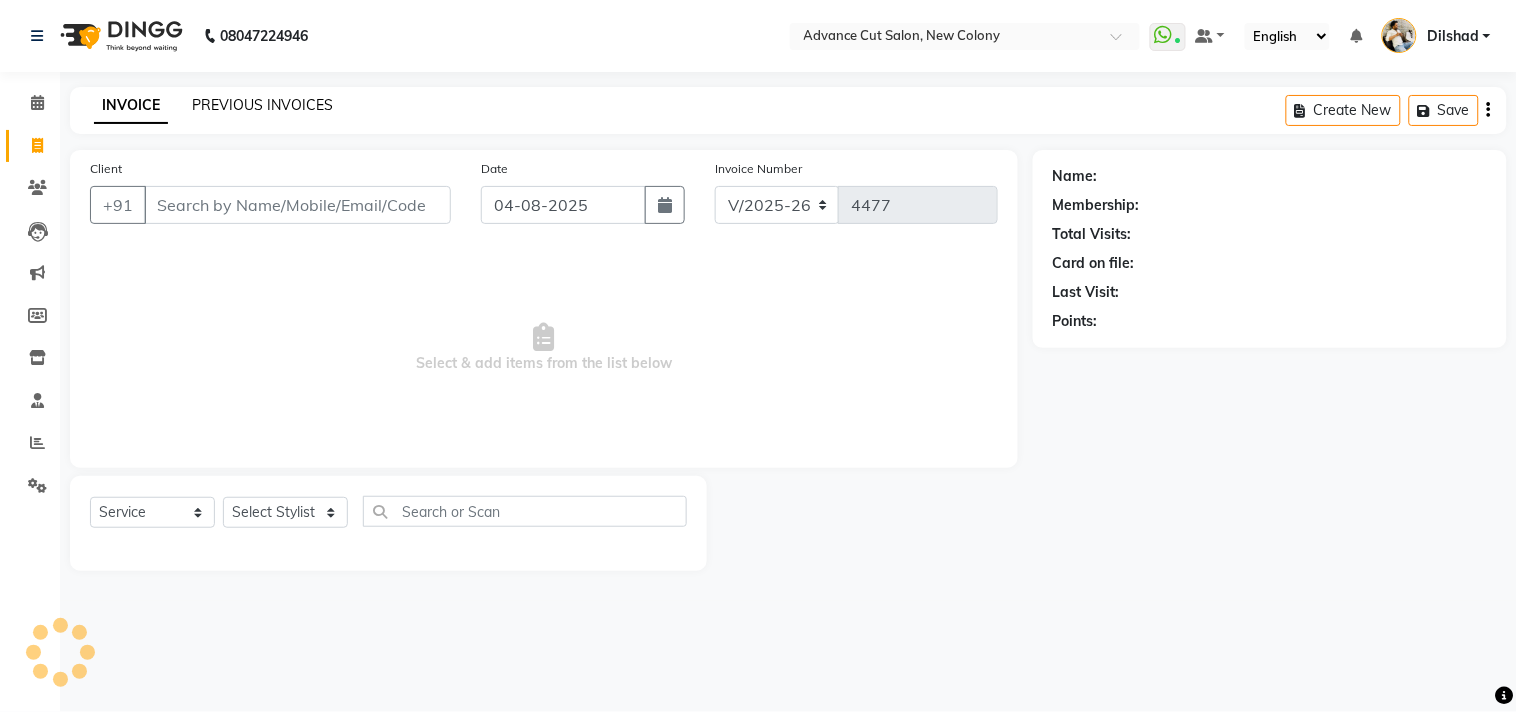 click on "PREVIOUS INVOICES" 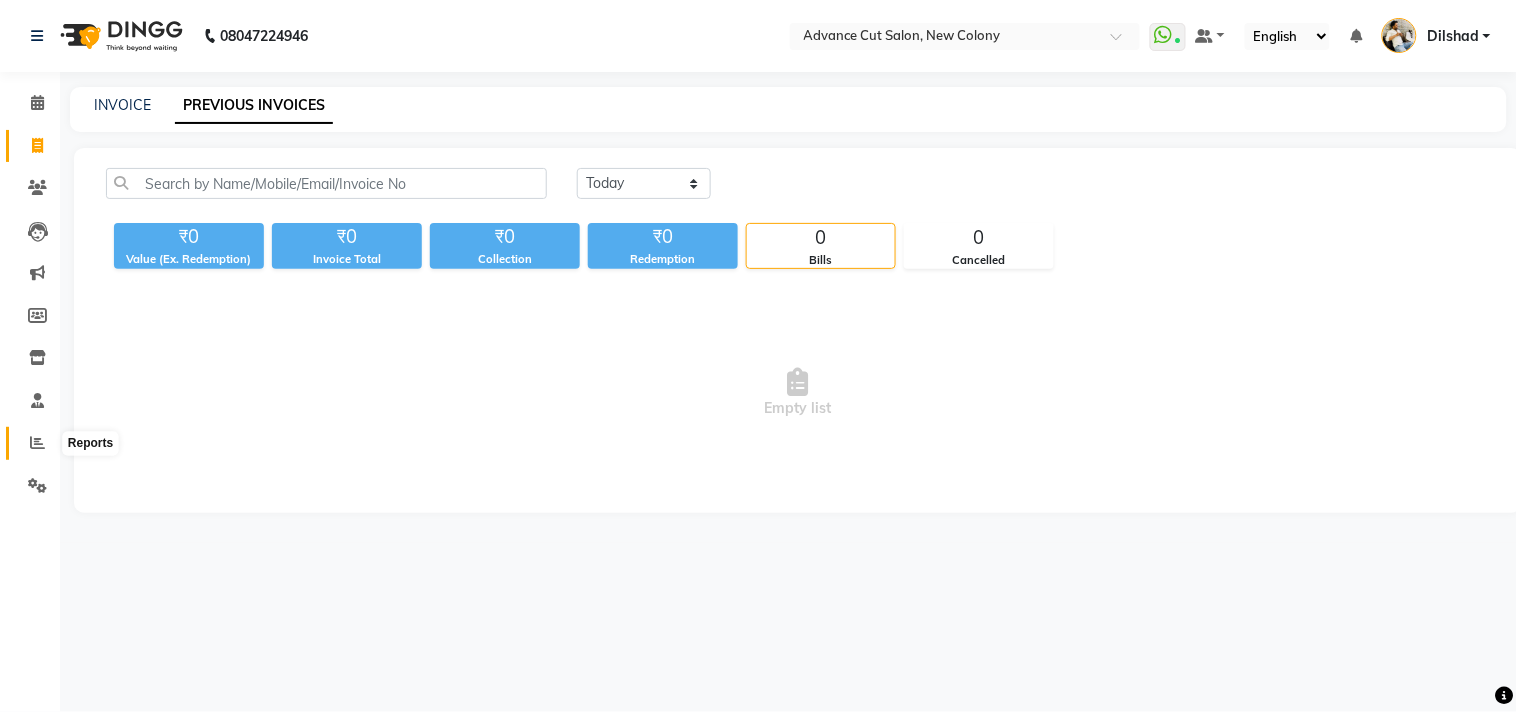 click 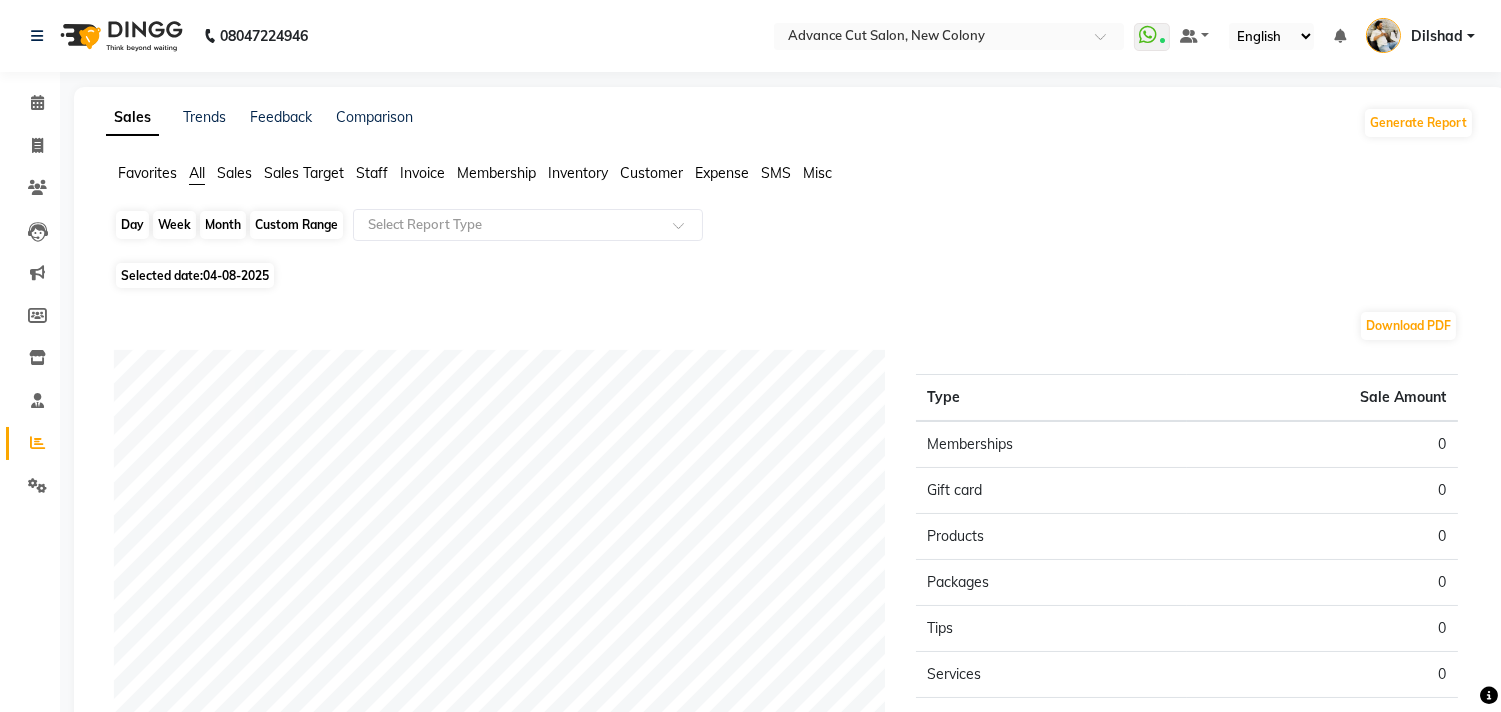 click on "Day" 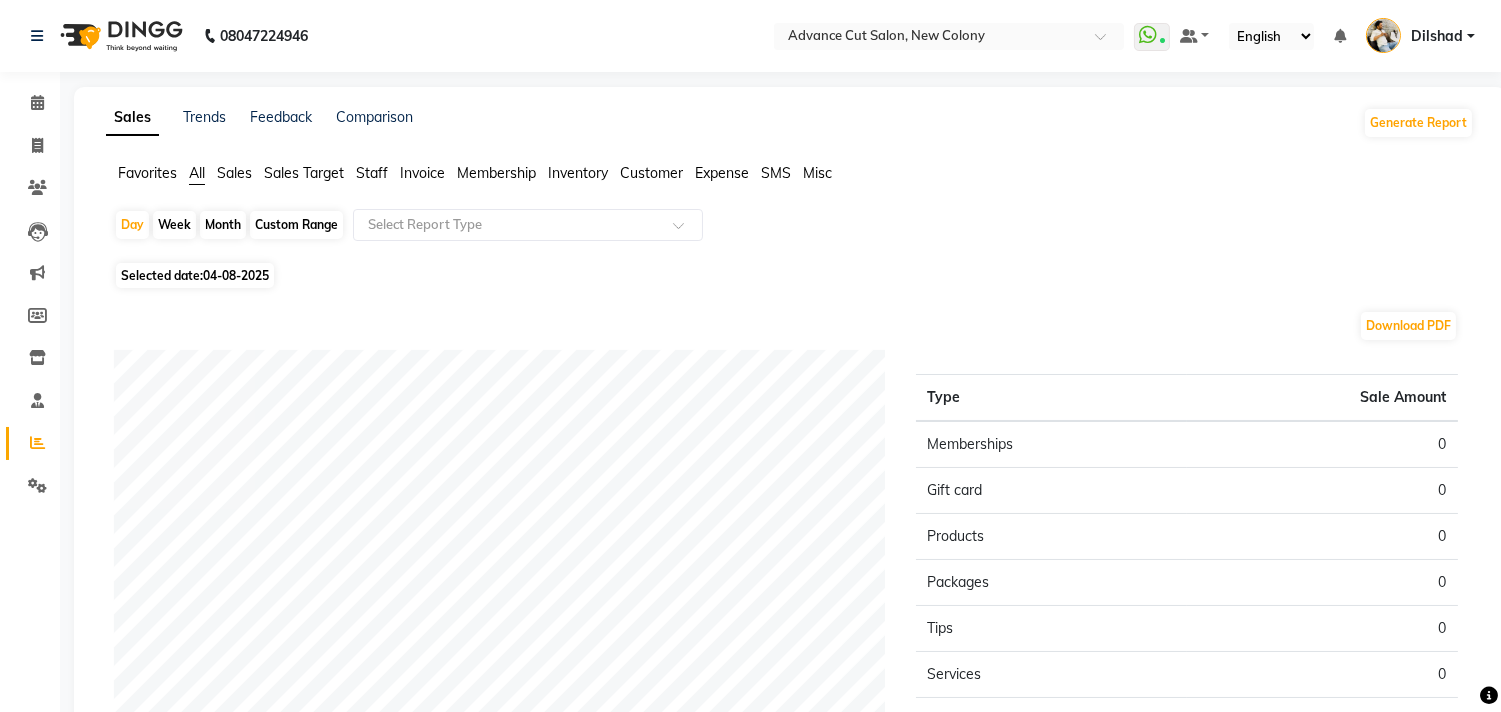 select on "8" 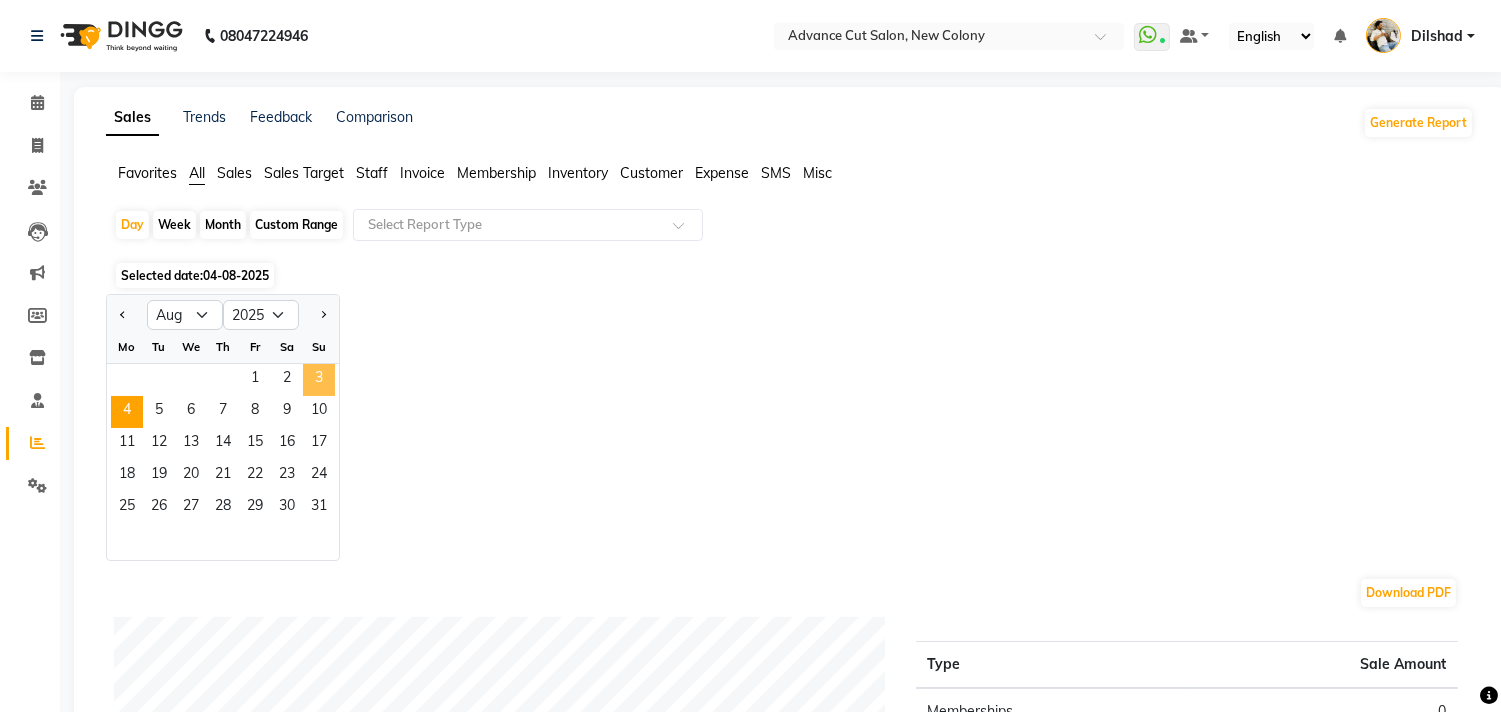 click on "3" 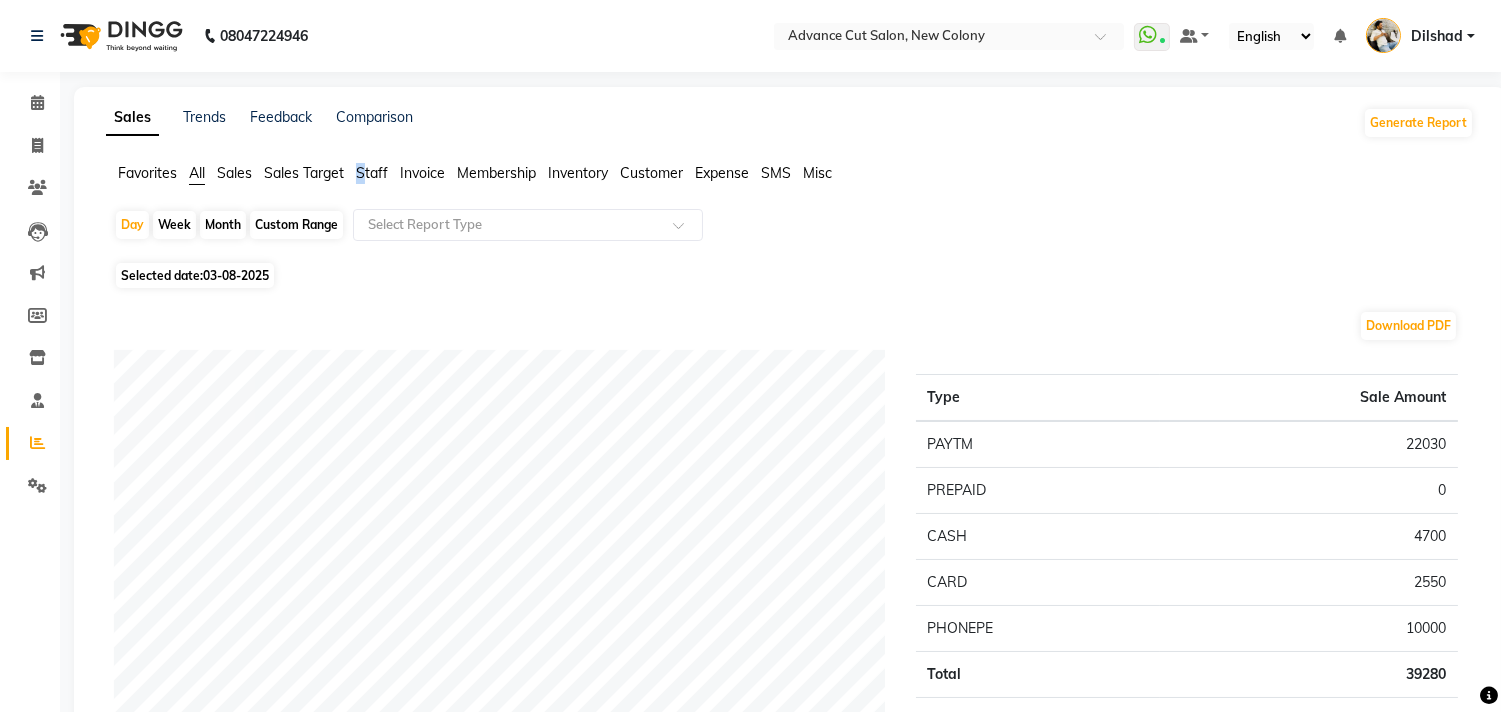 click on "Staff" 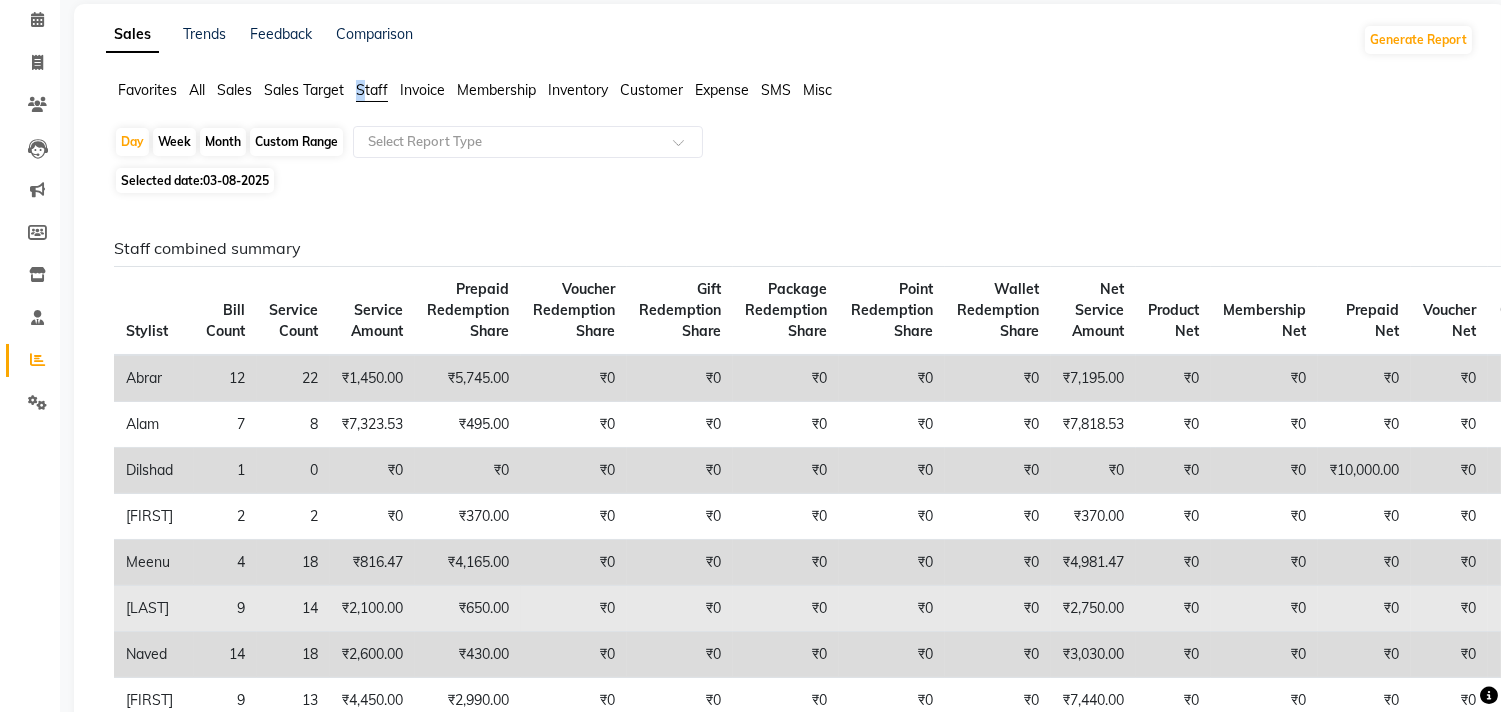 scroll, scrollTop: 0, scrollLeft: 0, axis: both 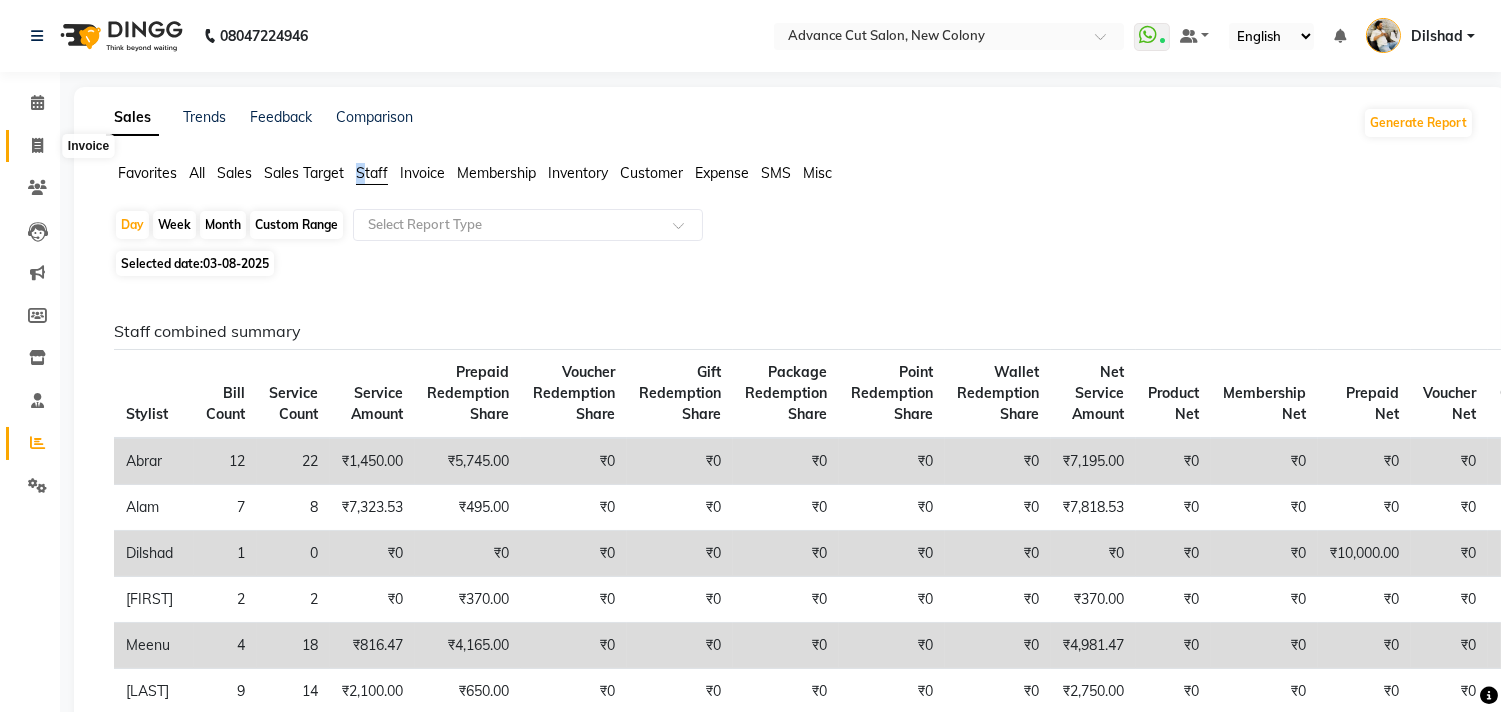 click 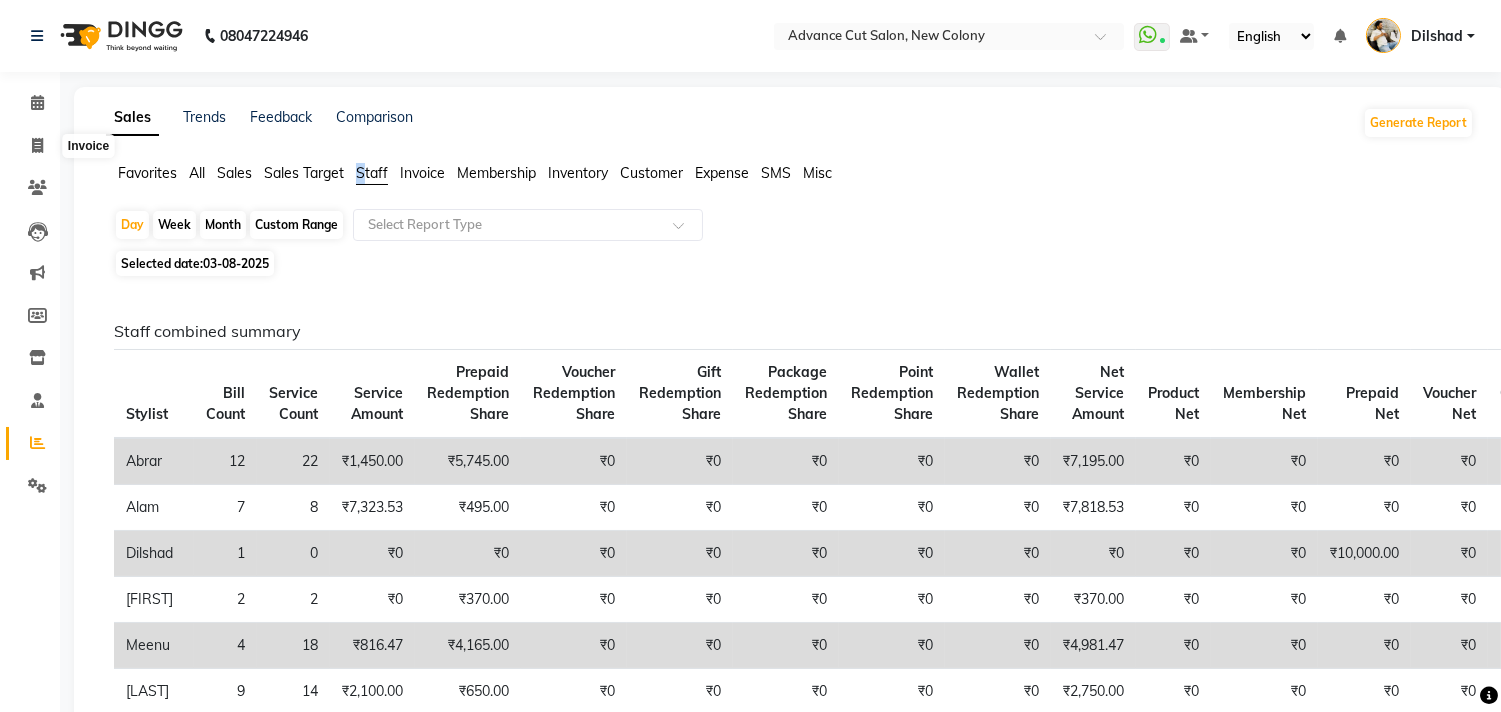 select on "922" 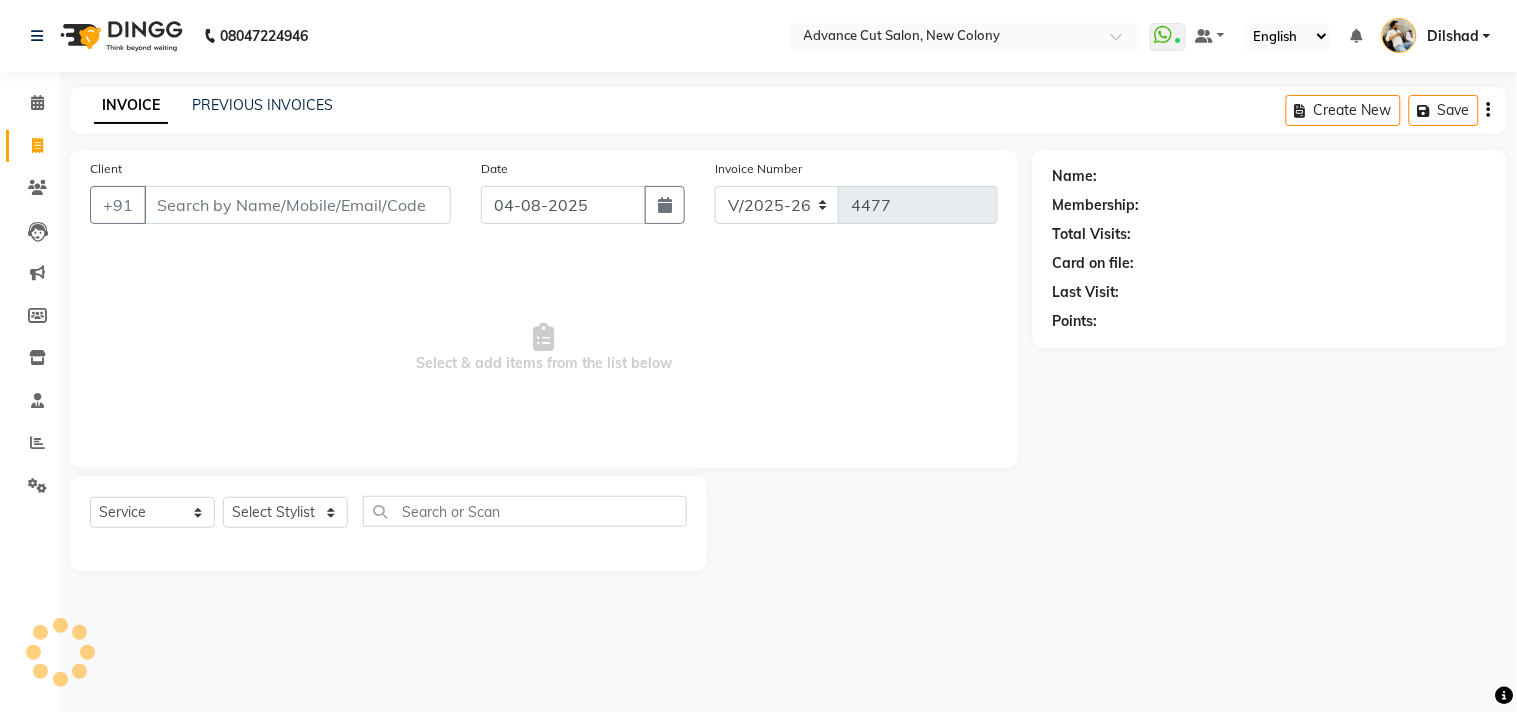 click on "08047224946 Select Location ×  Advance Cut Salon, New Colony  WhatsApp Status  ✕ Status:  Connected Most Recent Message: 03-08-2025     08:28 PM Recent Service Activity: 04-08-2025     10:19 AM Default Panel My Panel English ENGLISH Español العربية मराठी हिंदी ગુજરાતી தமிழ் 中文 Notifications nothing to show Dilshad Manage Profile Change Password Sign out  Version:3.15.11" 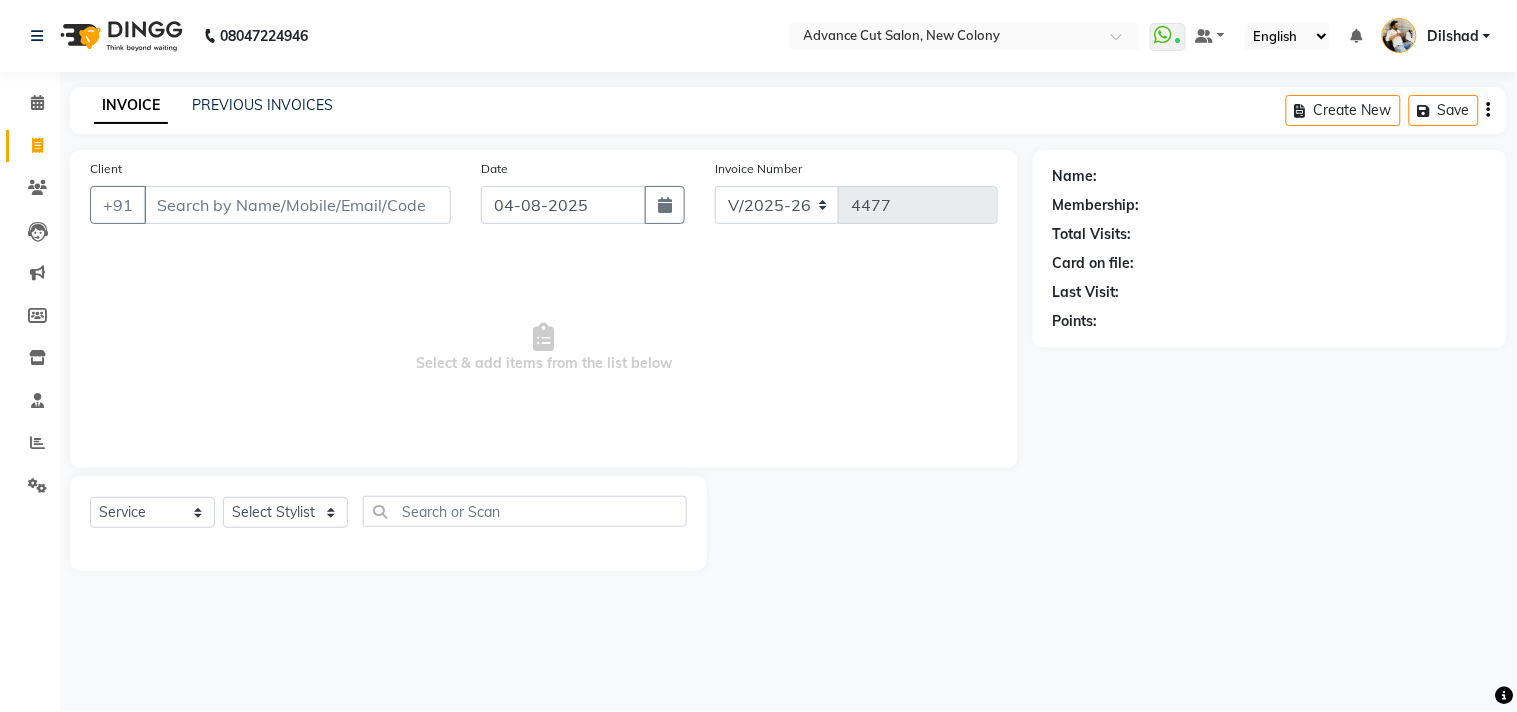click on "08047224946 Select Location ×  Advance Cut Salon, New Colony  WhatsApp Status  ✕ Status:  Connected Most Recent Message: 03-08-2025     08:28 PM Recent Service Activity: 04-08-2025     10:19 AM Default Panel My Panel English ENGLISH Español العربية मराठी हिंदी ગુજરાતી தமிழ் 中文 Notifications nothing to show Dilshad Manage Profile Change Password Sign out  Version:3.15.11  ☀  Advance Cut Salon, New Colony  Calendar  Invoice  Clients  Leads   Marketing  Members  Inventory  Staff  Reports  Settings Completed InProgress Upcoming Dropped Tentative Check-In Confirm Bookings Generate Report Segments Page Builder INVOICE PREVIOUS INVOICES Create New   Save  Client +91 Date 04-08-2025 Invoice Number V/2025 V/2025-26 4477  Select & add items from the list below  Select  Service  Product  Membership  Package Voucher Prepaid Gift Card  Select Stylist Abrar Alam Dilshad Lallan Meenu Nafeesh Ahmad Naved O.P. Sharma  Pryag Samar Shahzad  SHWETA SINGH Zarina" at bounding box center (758, 356) 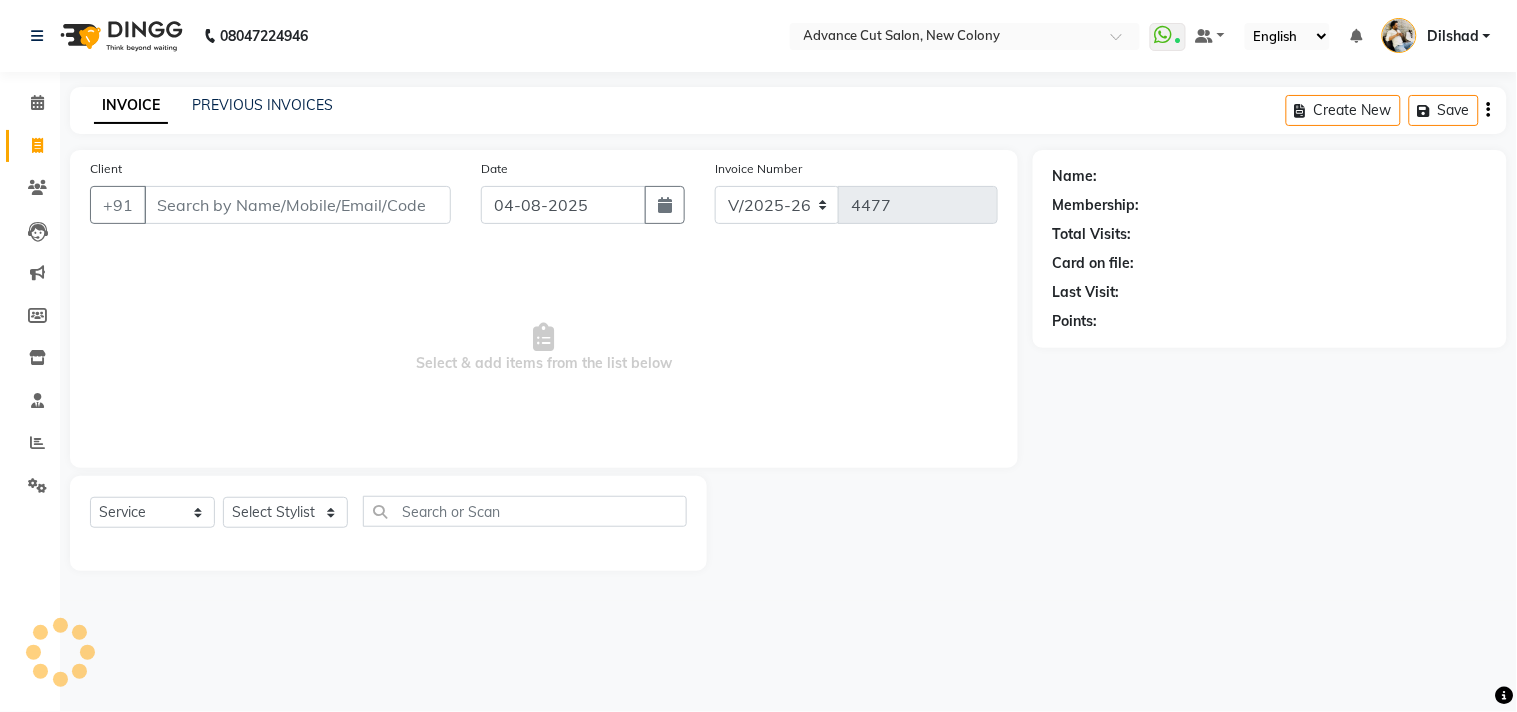 click on "08047224946 Select Location ×  Advance Cut Salon, New Colony  WhatsApp Status  ✕ Status:  Connected Most Recent Message: 03-08-2025     08:28 PM Recent Service Activity: 04-08-2025     10:19 AM Default Panel My Panel English ENGLISH Español العربية मराठी हिंदी ગુજરાતી தமிழ் 中文 Notifications nothing to show Dilshad Manage Profile Change Password Sign out  Version:3.15.11  ☀  Advance Cut Salon, New Colony  Calendar  Invoice  Clients  Leads   Marketing  Members  Inventory  Staff  Reports  Settings Completed InProgress Upcoming Dropped Tentative Check-In Confirm Bookings Generate Report Segments Page Builder INVOICE PREVIOUS INVOICES Create New   Save  Client +91 Date 04-08-2025 Invoice Number V/2025 V/2025-26 4477  Select & add items from the list below  Select  Service  Product  Membership  Package Voucher Prepaid Gift Card  Select Stylist Abrar Alam Dilshad Lallan Meenu Nafeesh Ahmad Naved O.P. Sharma  Pryag Samar Shahzad  SHWETA SINGH Zarina" at bounding box center (758, 356) 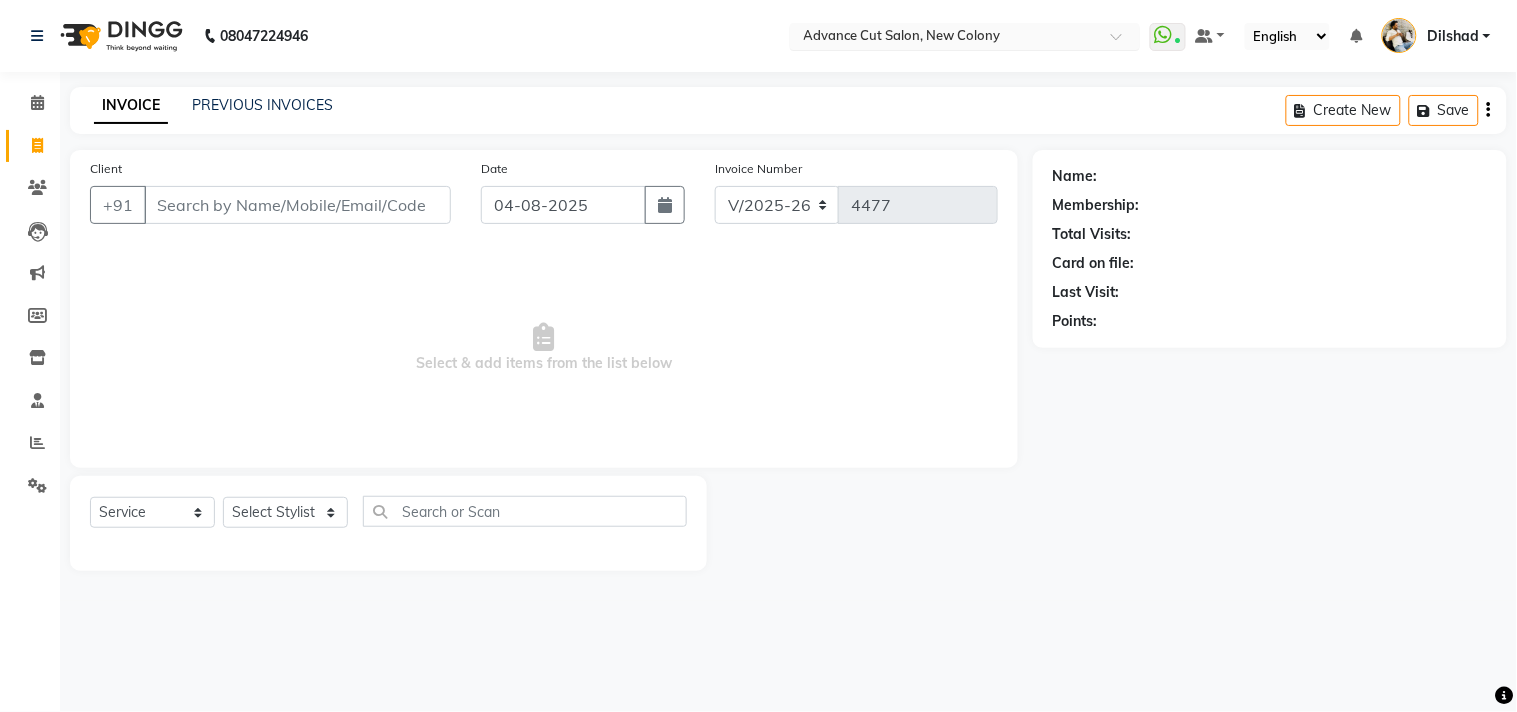 click at bounding box center (945, 38) 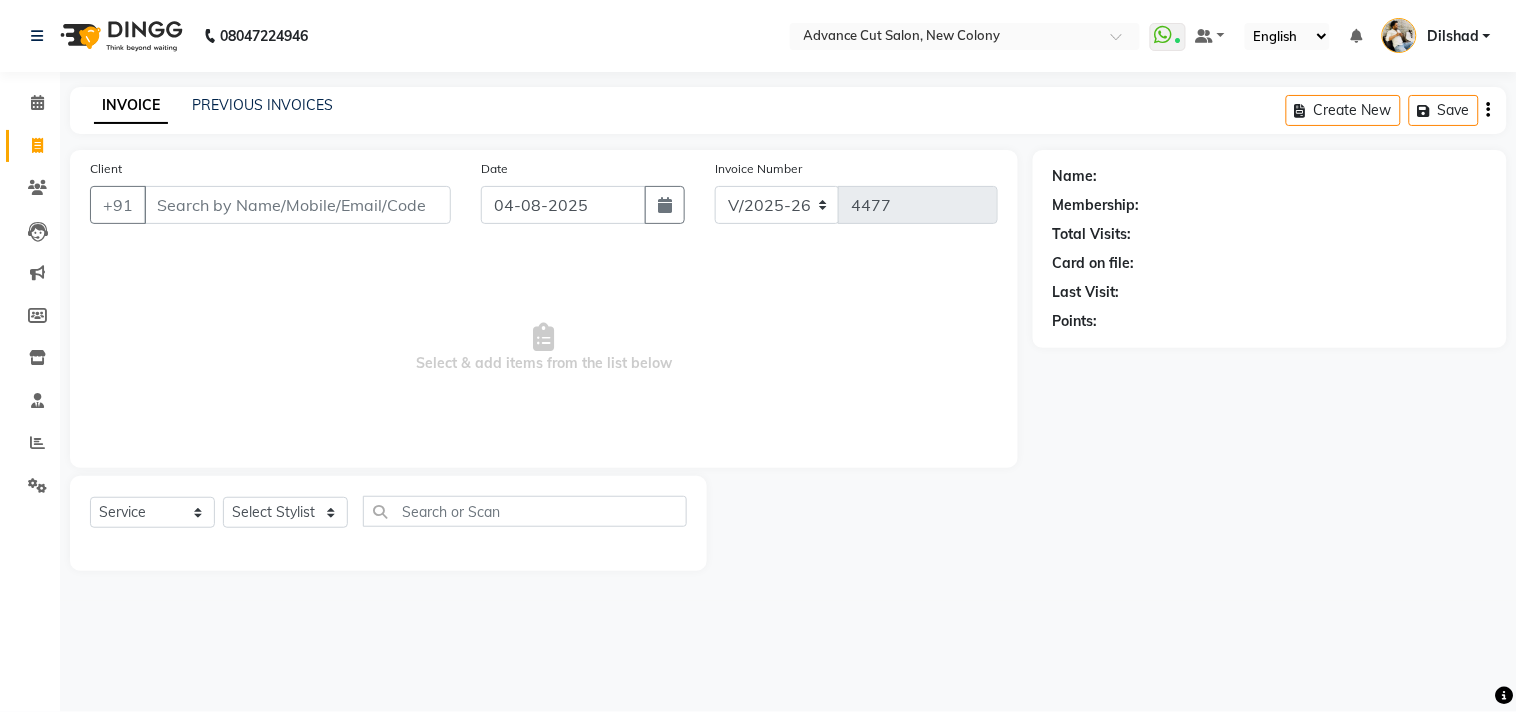 click on "INVOICE PREVIOUS INVOICES Create New   Save" 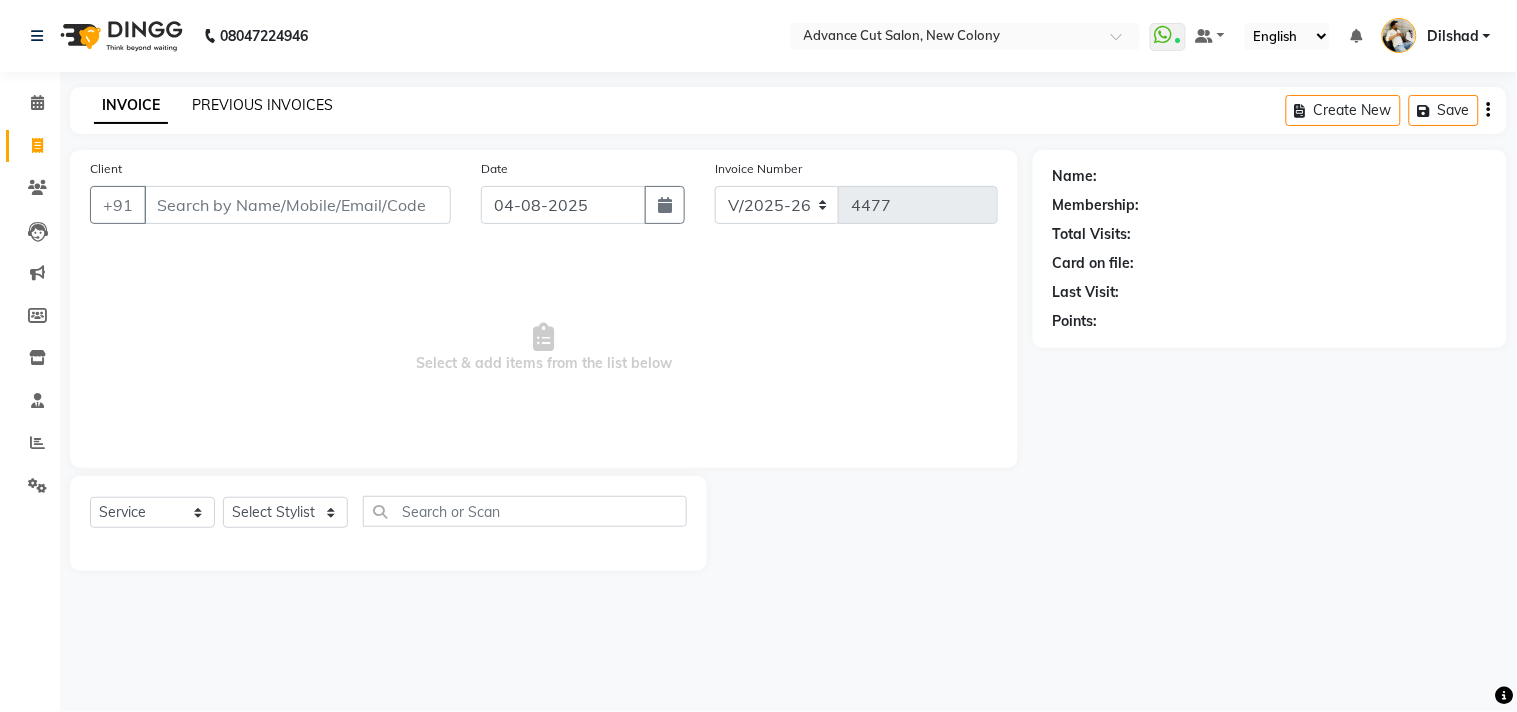 click on "PREVIOUS INVOICES" 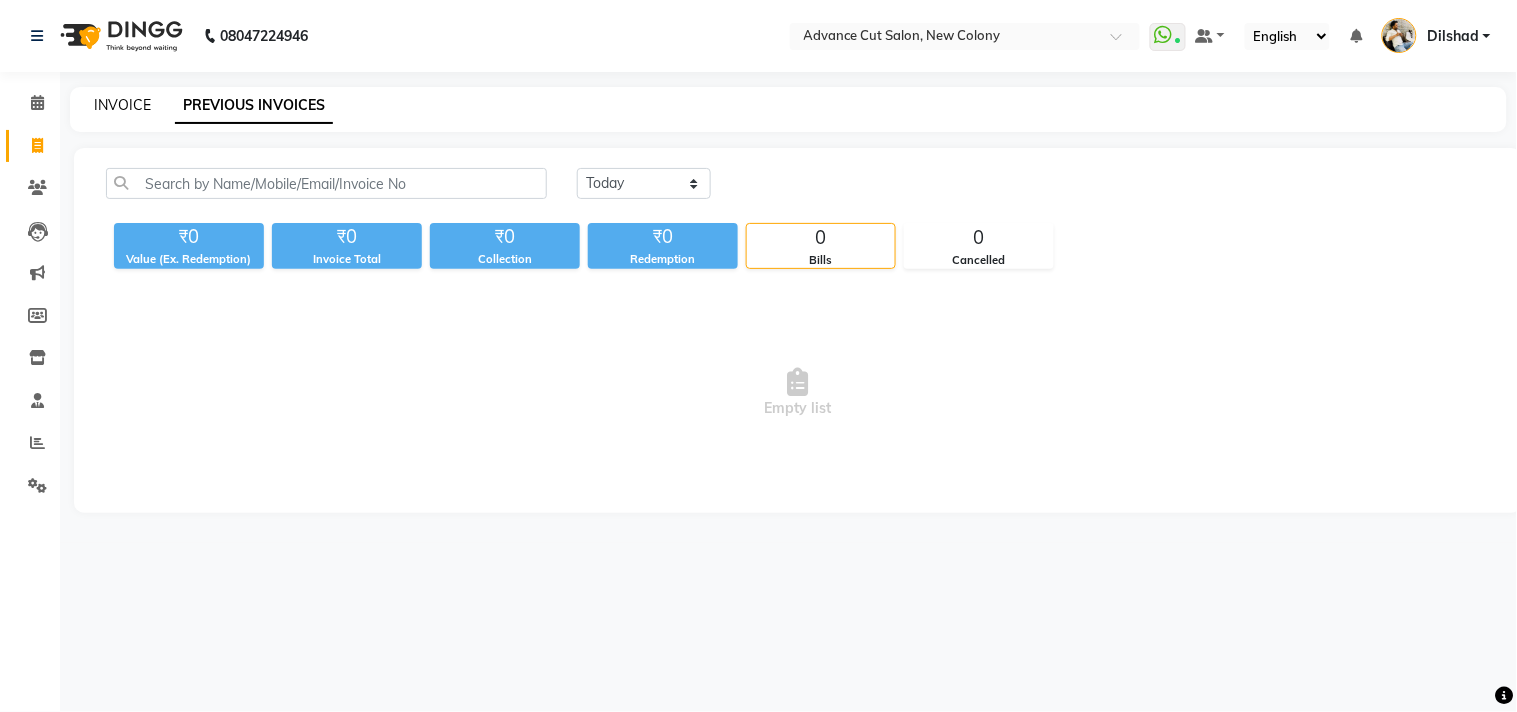 click on "INVOICE" 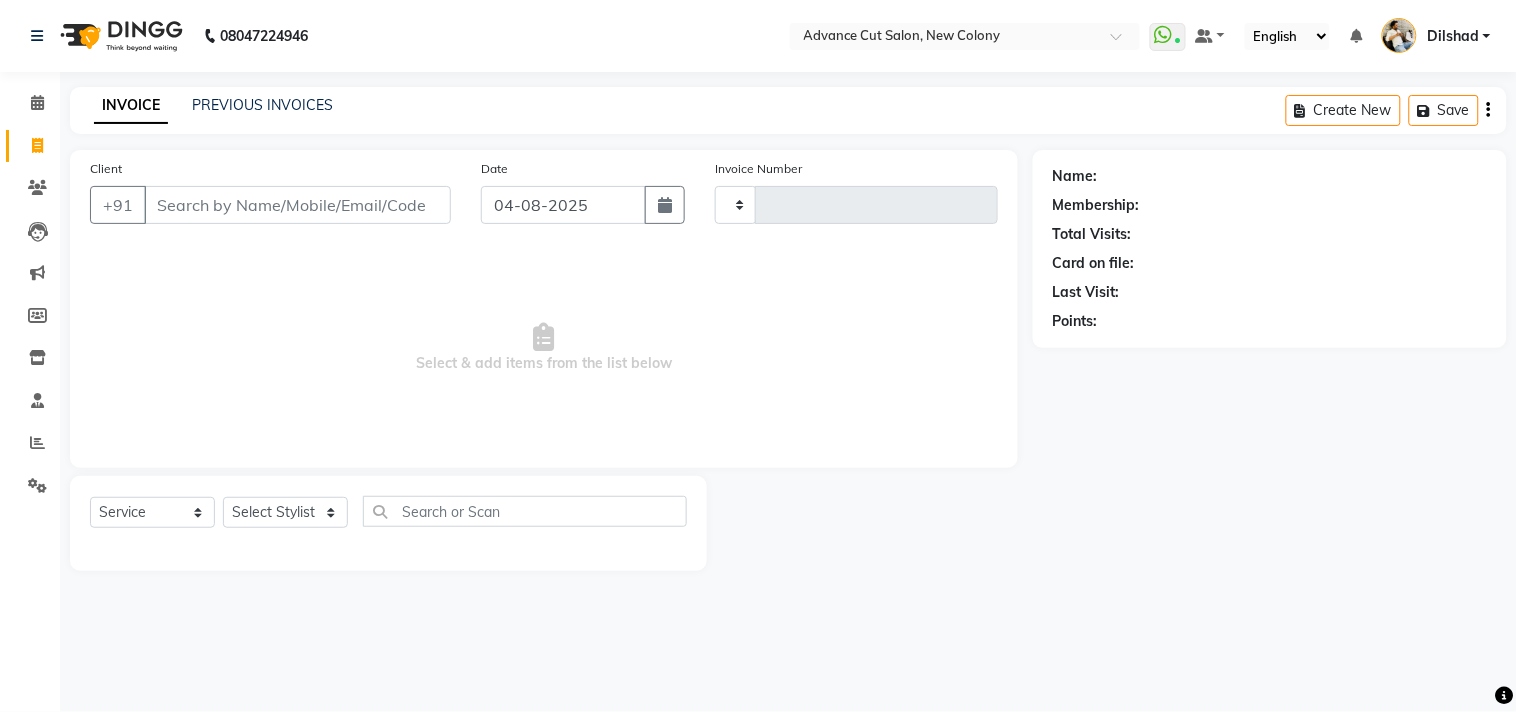 type on "4477" 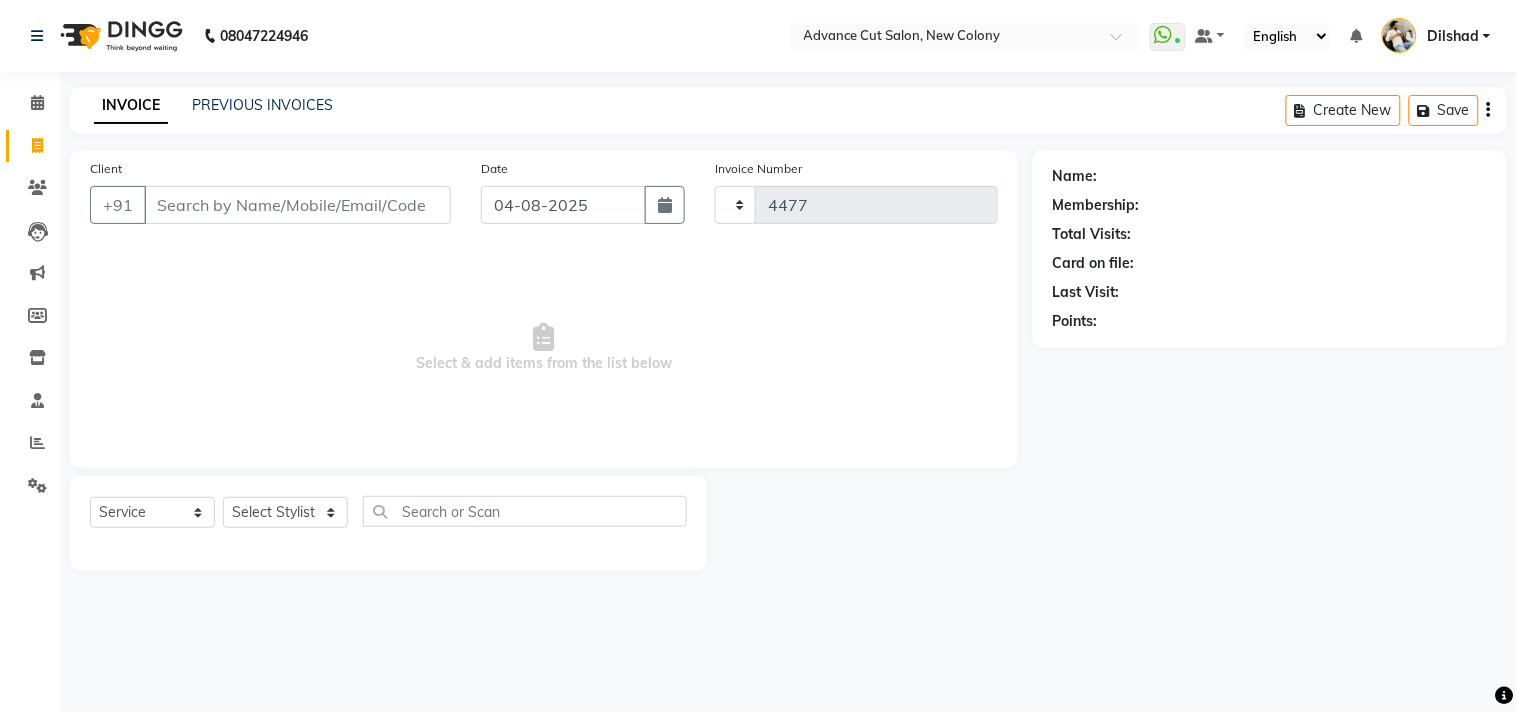select on "922" 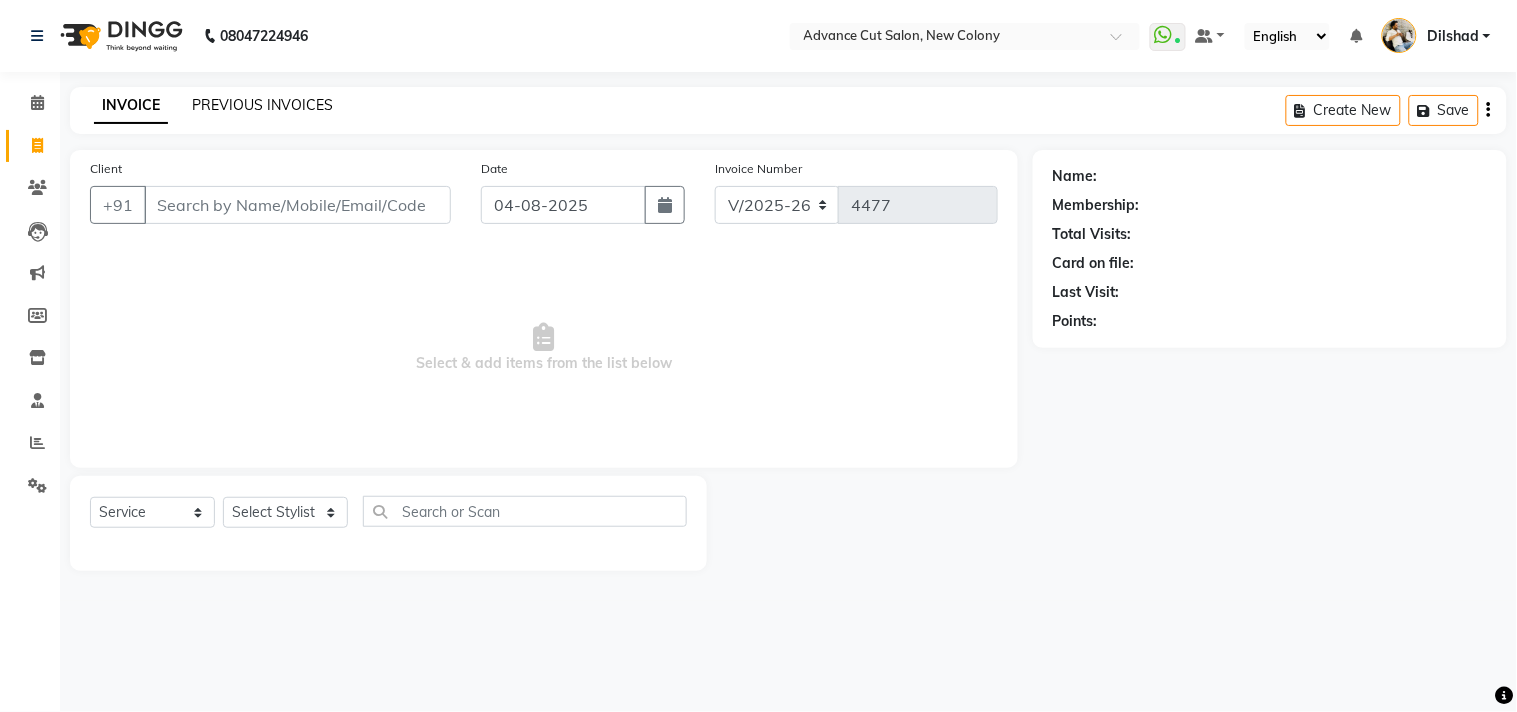 click on "PREVIOUS INVOICES" 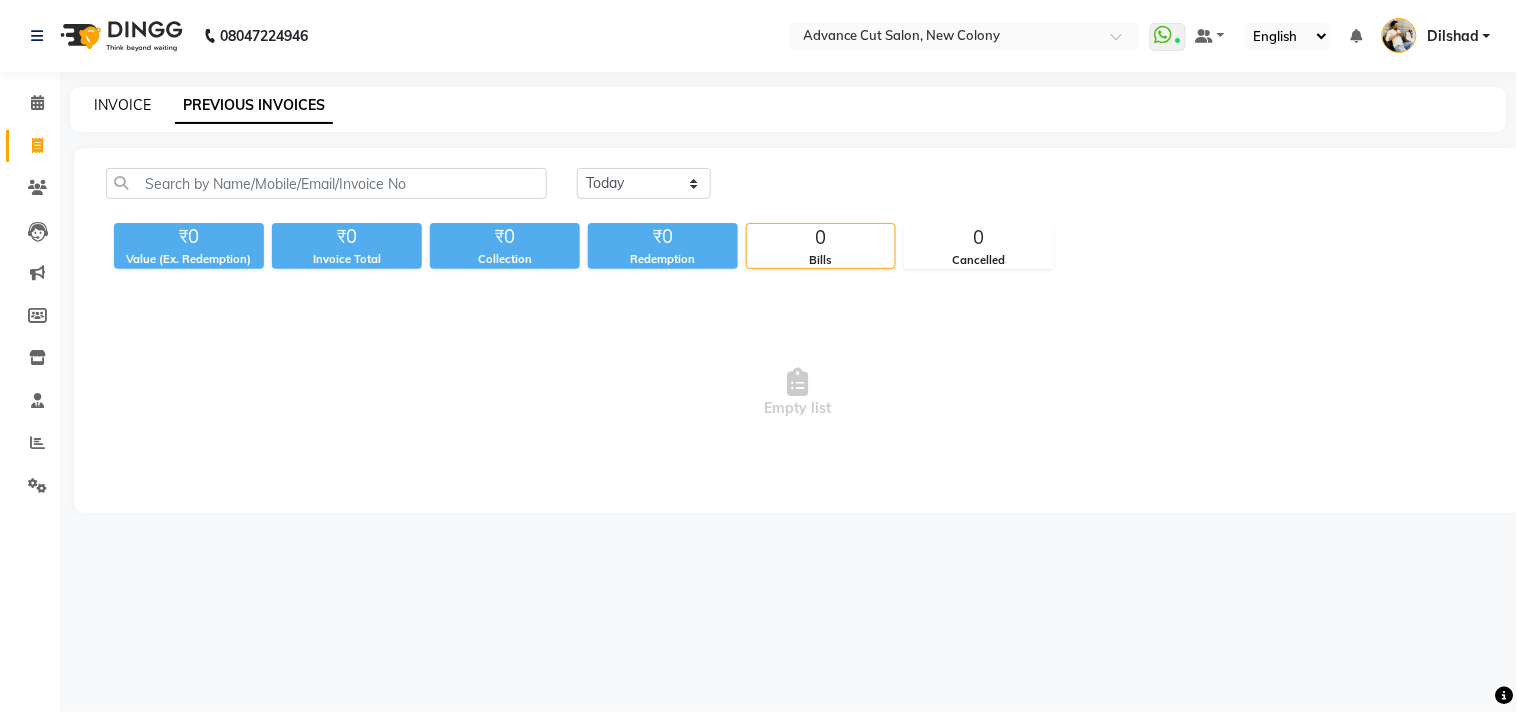 click on "INVOICE" 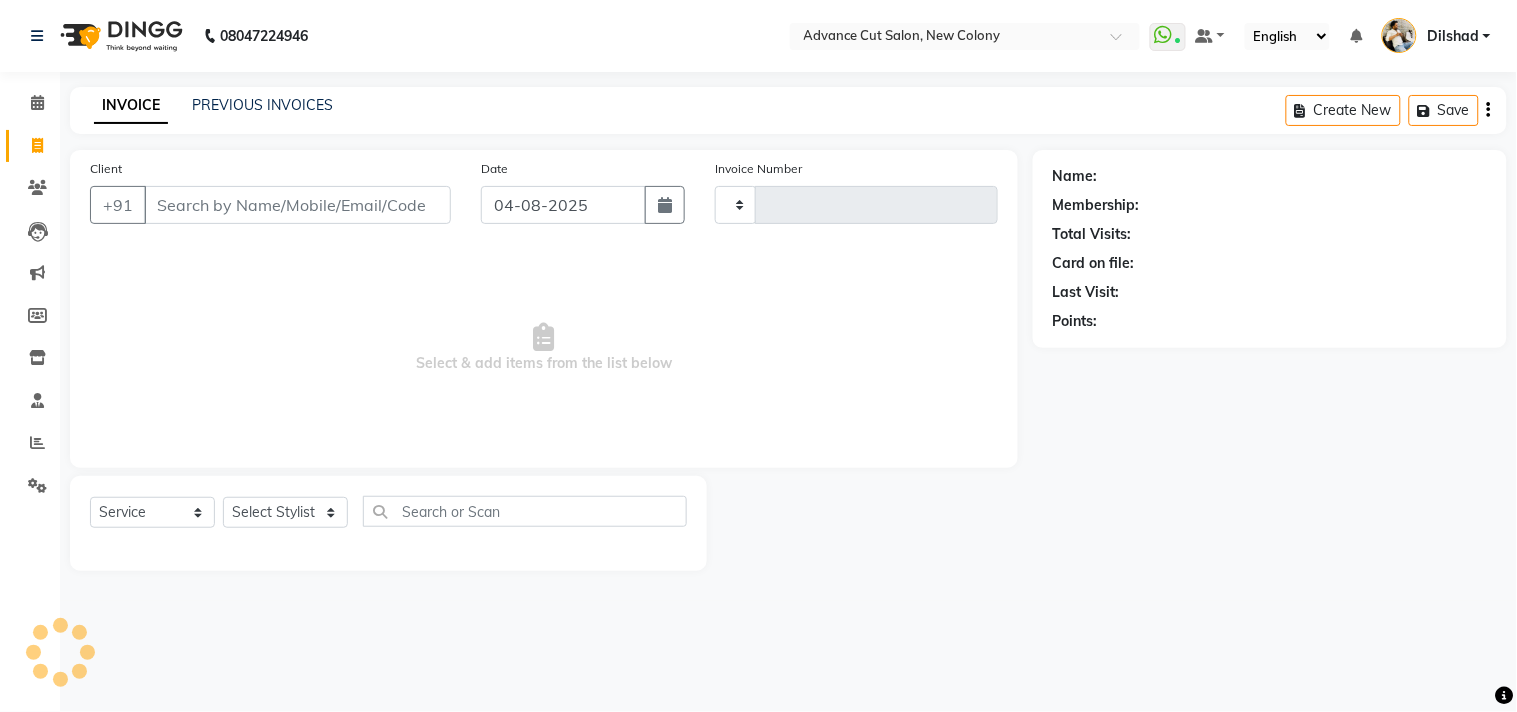 type on "4477" 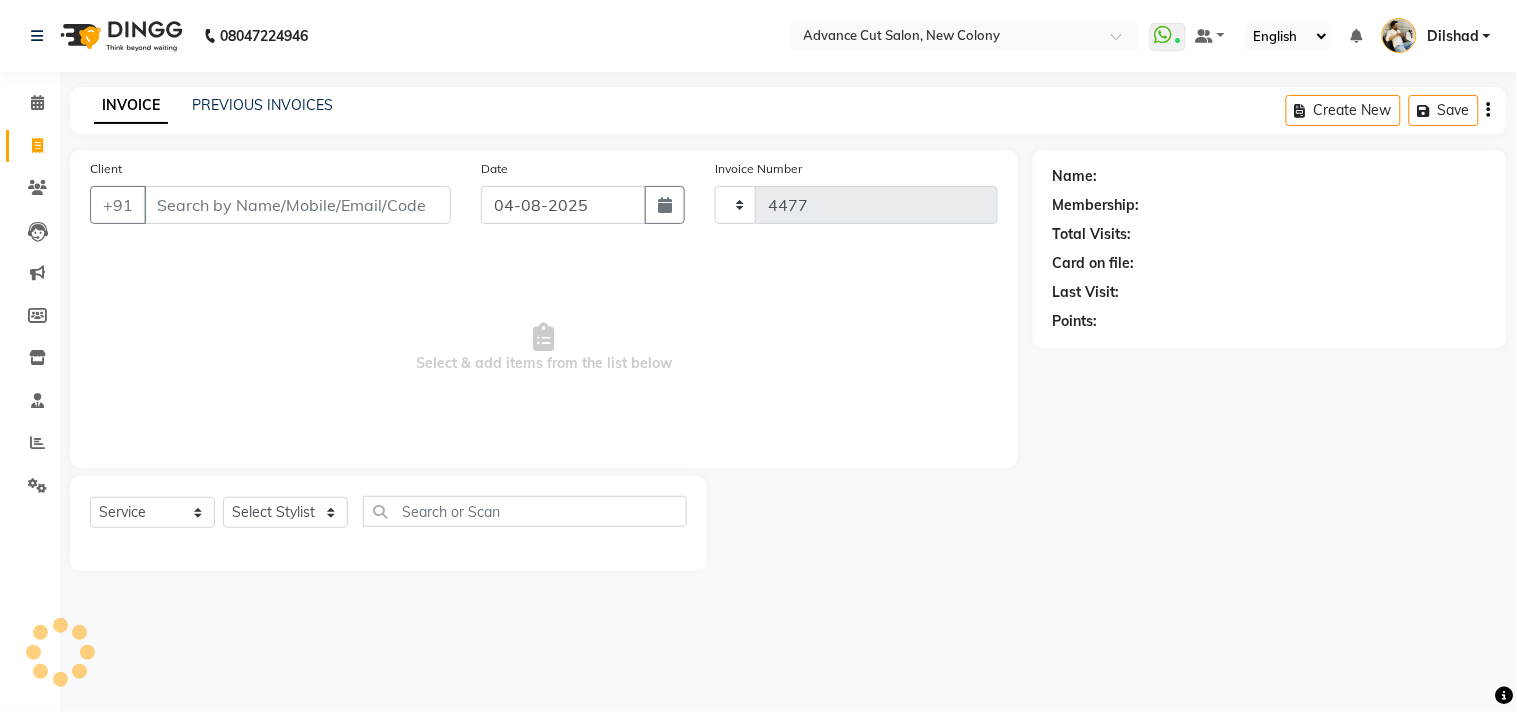 select on "922" 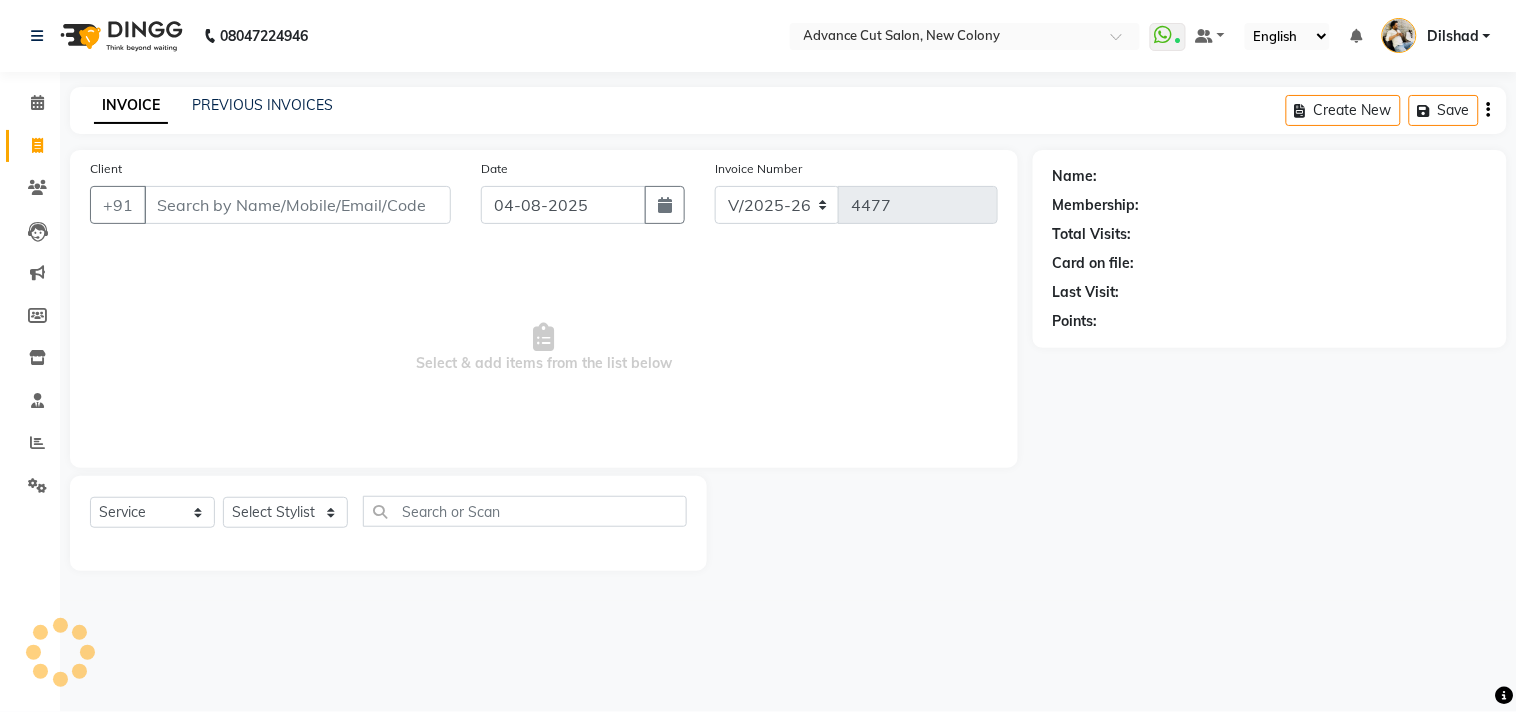 click on "Client +91 Date 04-08-2025 Invoice Number V/2025 V/2025-26 4477  Select & add items from the list below  Select  Service  Product  Membership  Package Voucher Prepaid Gift Card  Select Stylist Name: Membership: Total Visits: Card on file: Last Visit:  Points:" 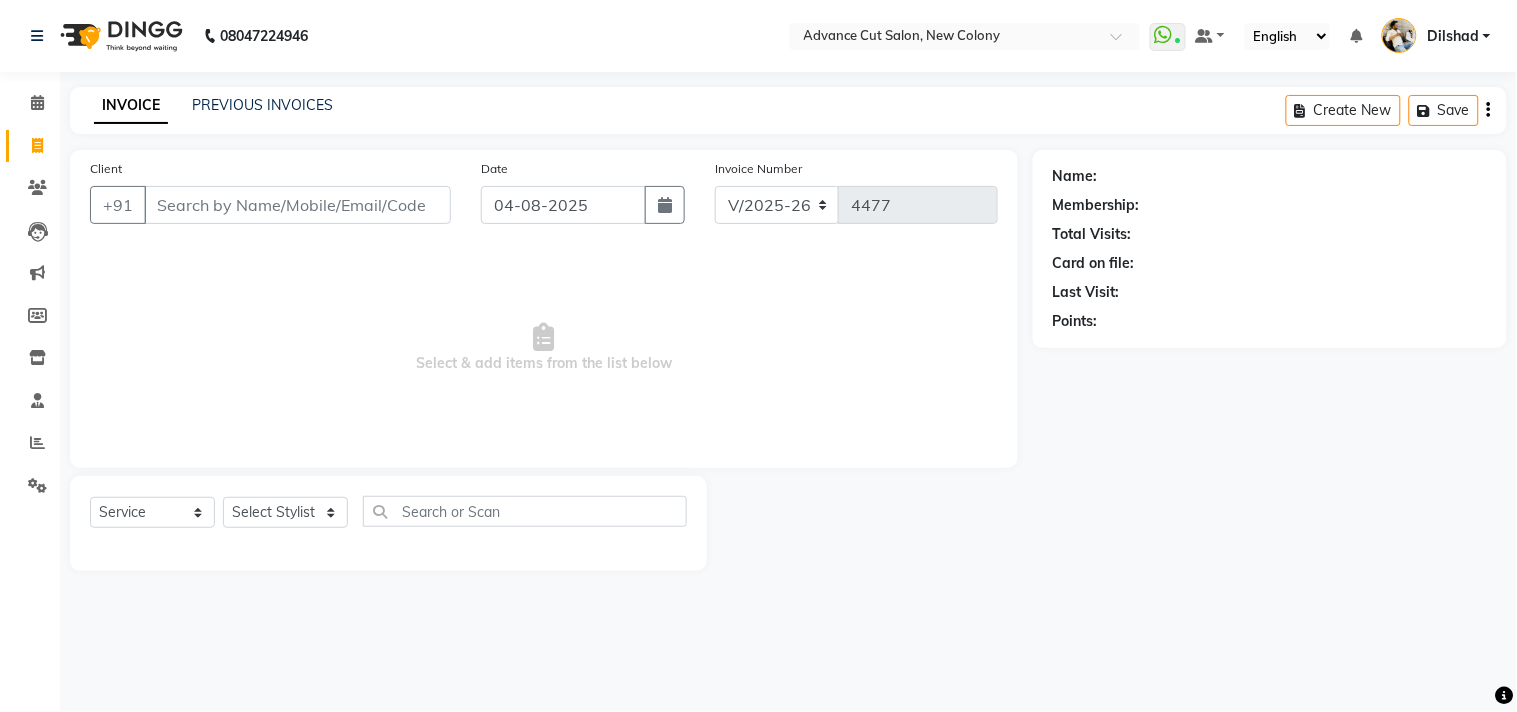 click on "08047224946 Select Location ×  Advance Cut Salon, New Colony  WhatsApp Status  ✕ Status:  Connected Most Recent Message: 03-08-2025     08:28 PM Recent Service Activity: 04-08-2025     10:19 AM Default Panel My Panel English ENGLISH Español العربية मराठी हिंदी ગુજરાતી தமிழ் 中文 Notifications nothing to show Dilshad Manage Profile Change Password Sign out  Version:3.15.11" 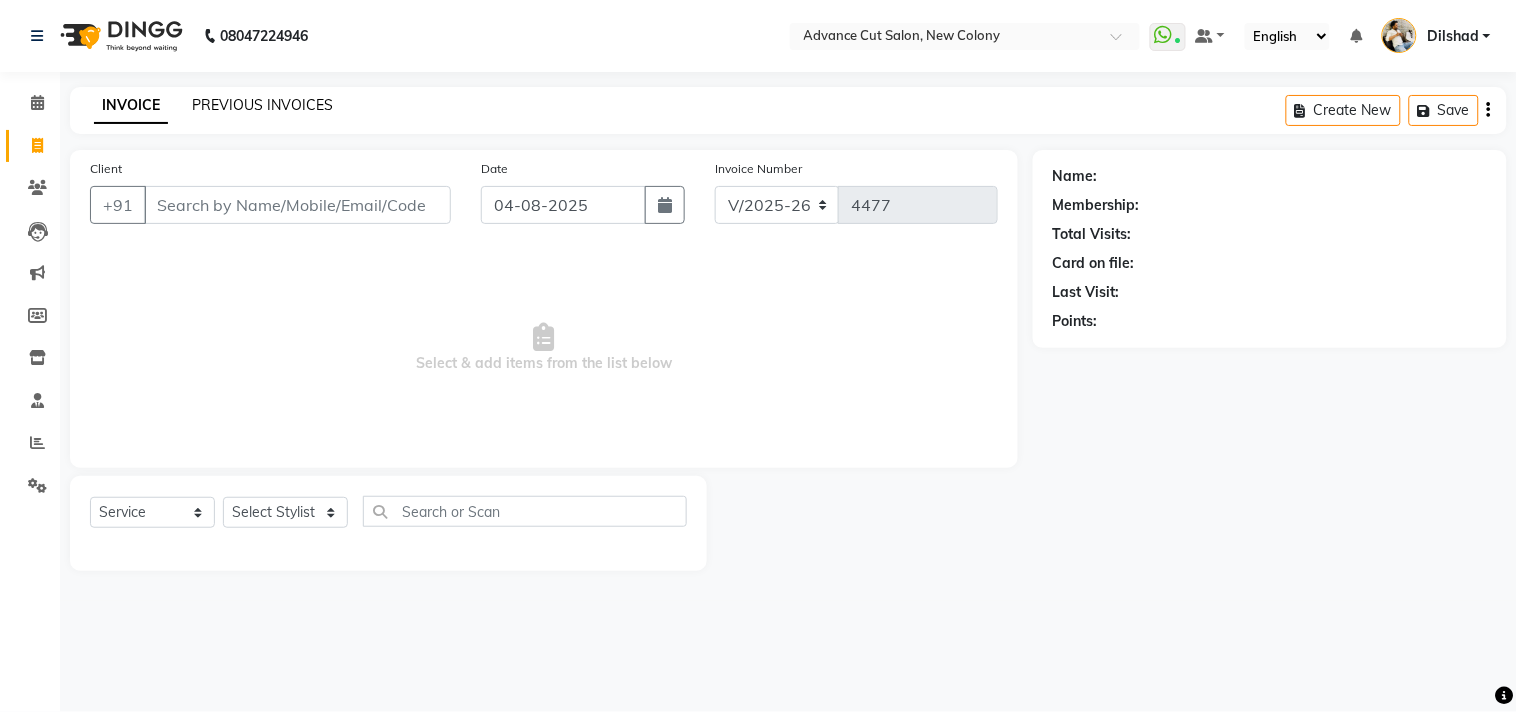 click on "PREVIOUS INVOICES" 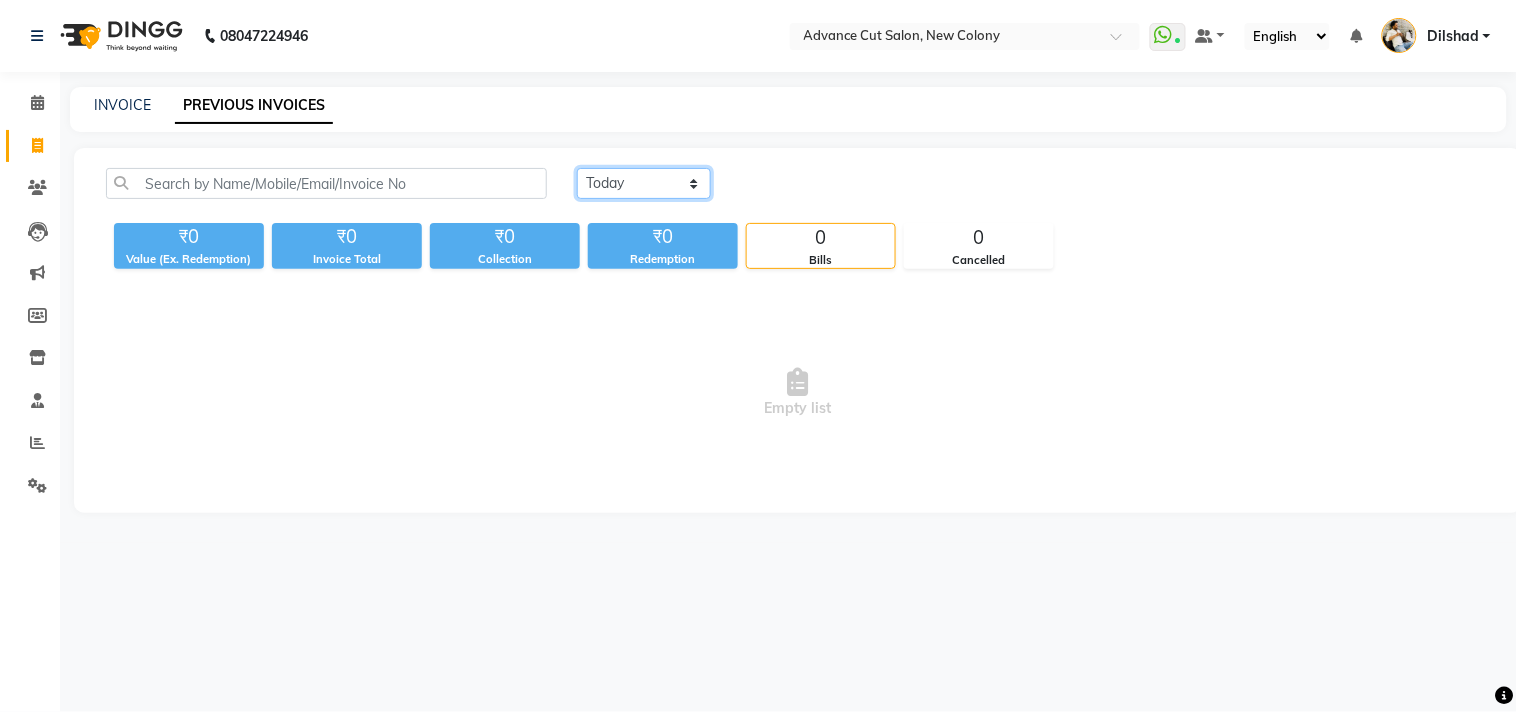 click on "Today Yesterday Custom Range" 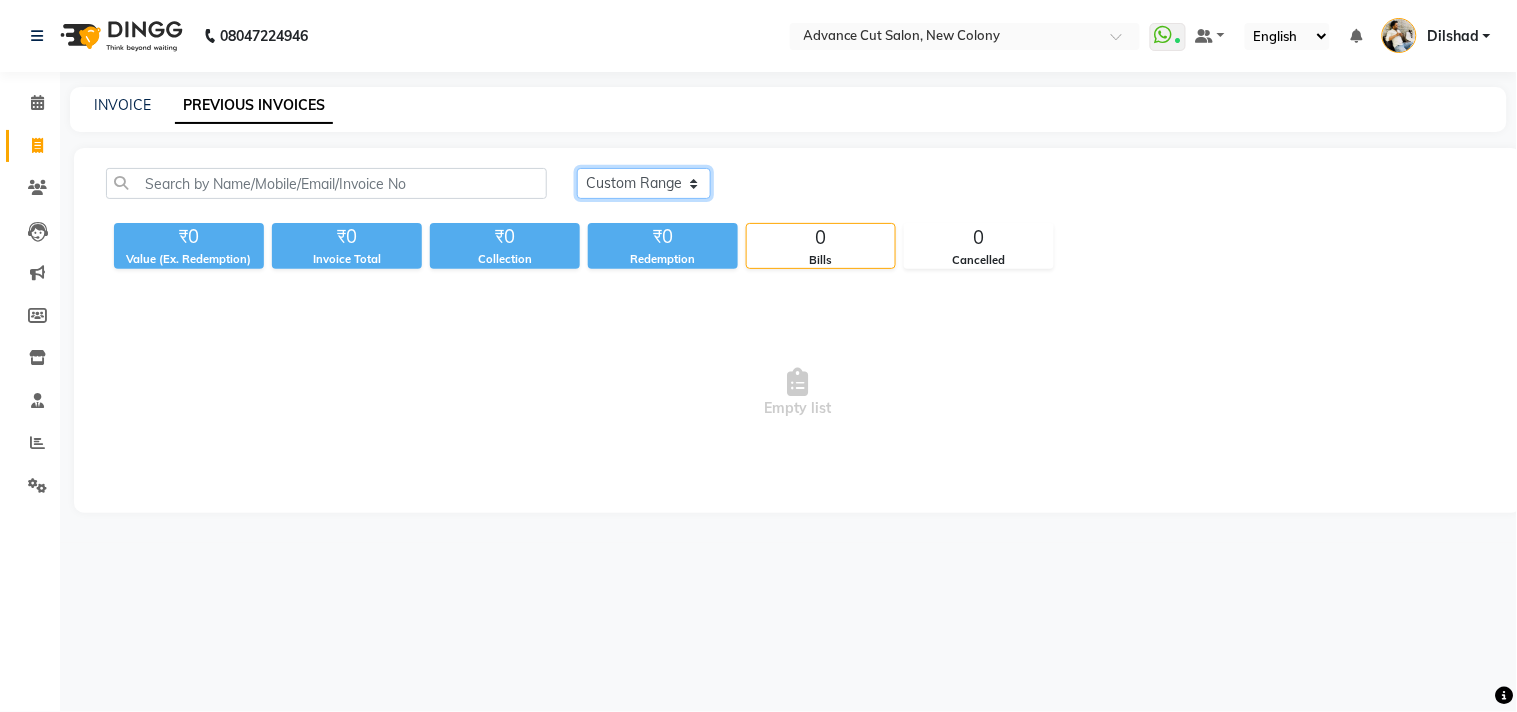click on "Today Yesterday Custom Range" 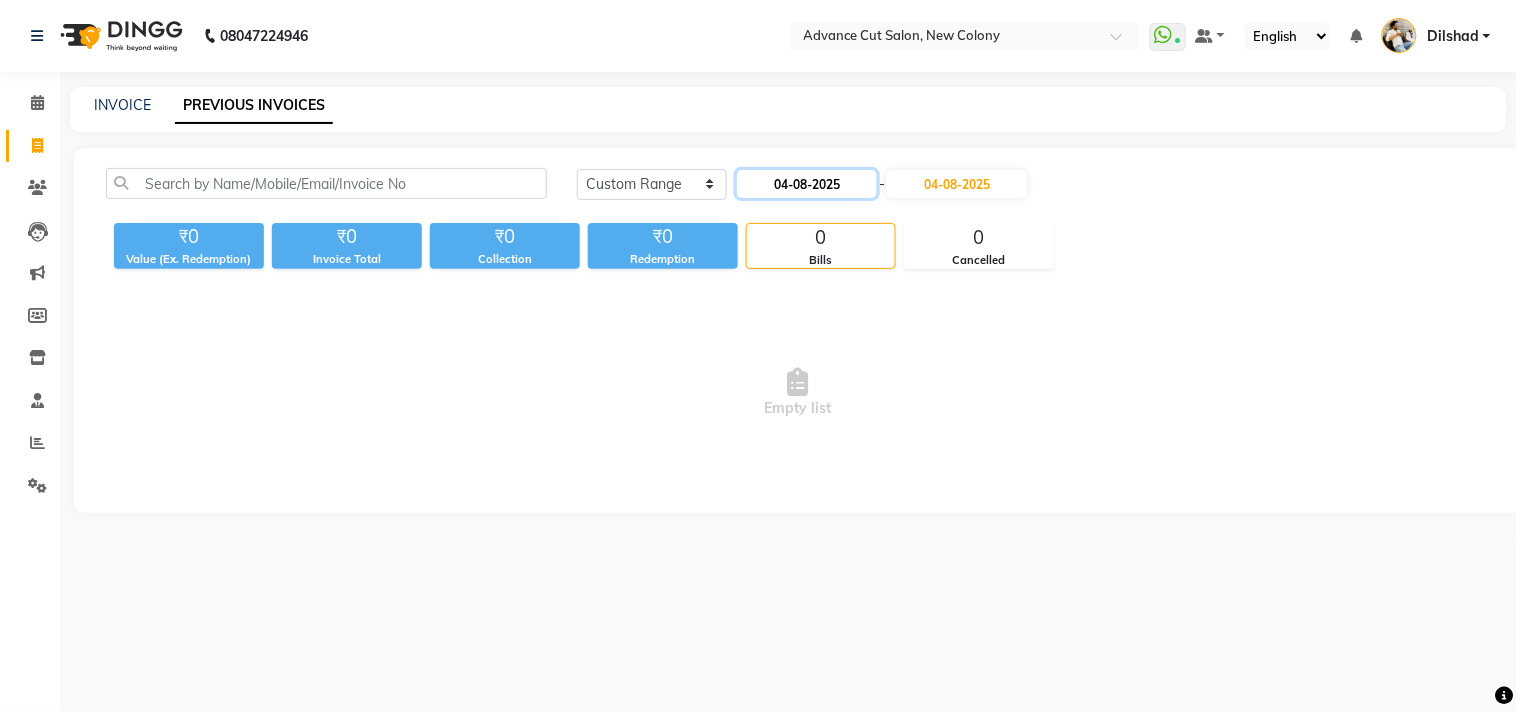 click on "04-08-2025" 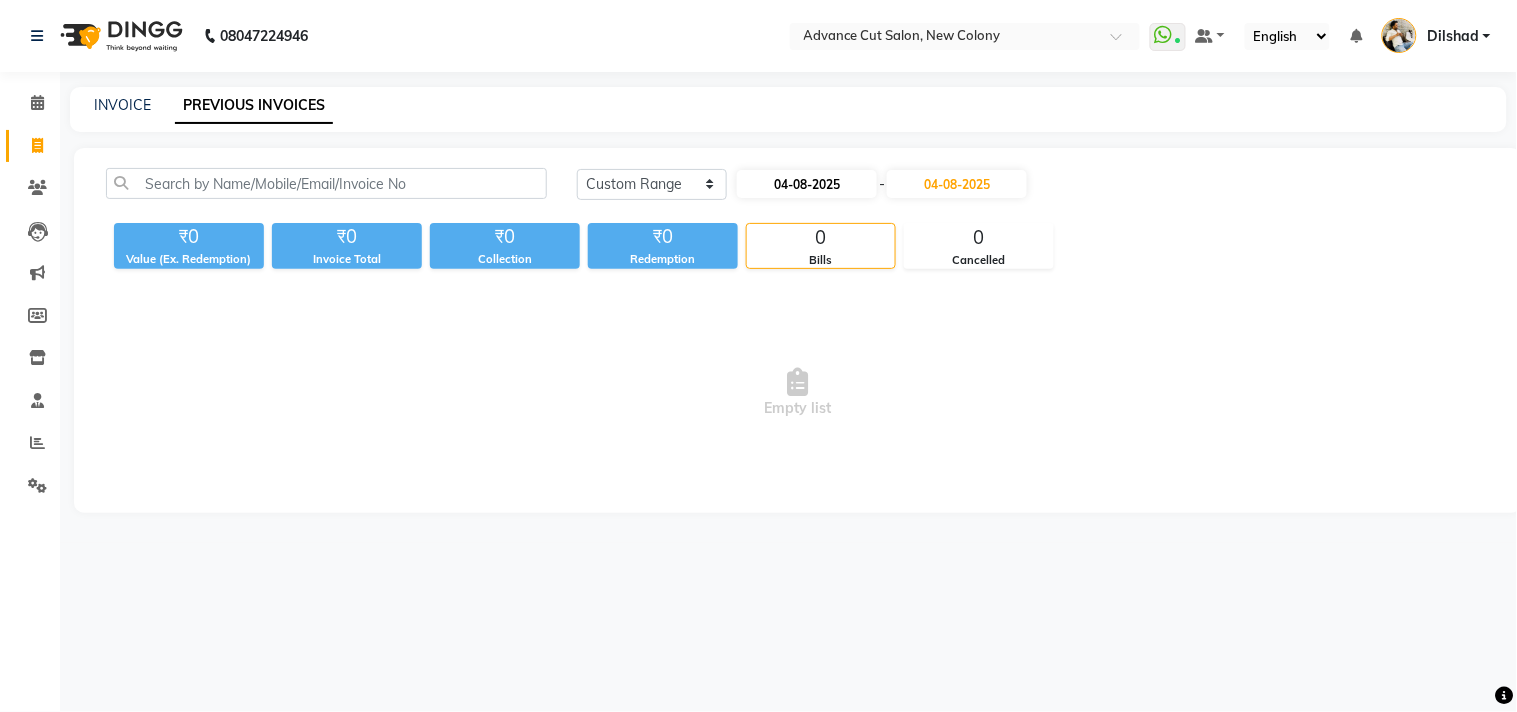 select on "8" 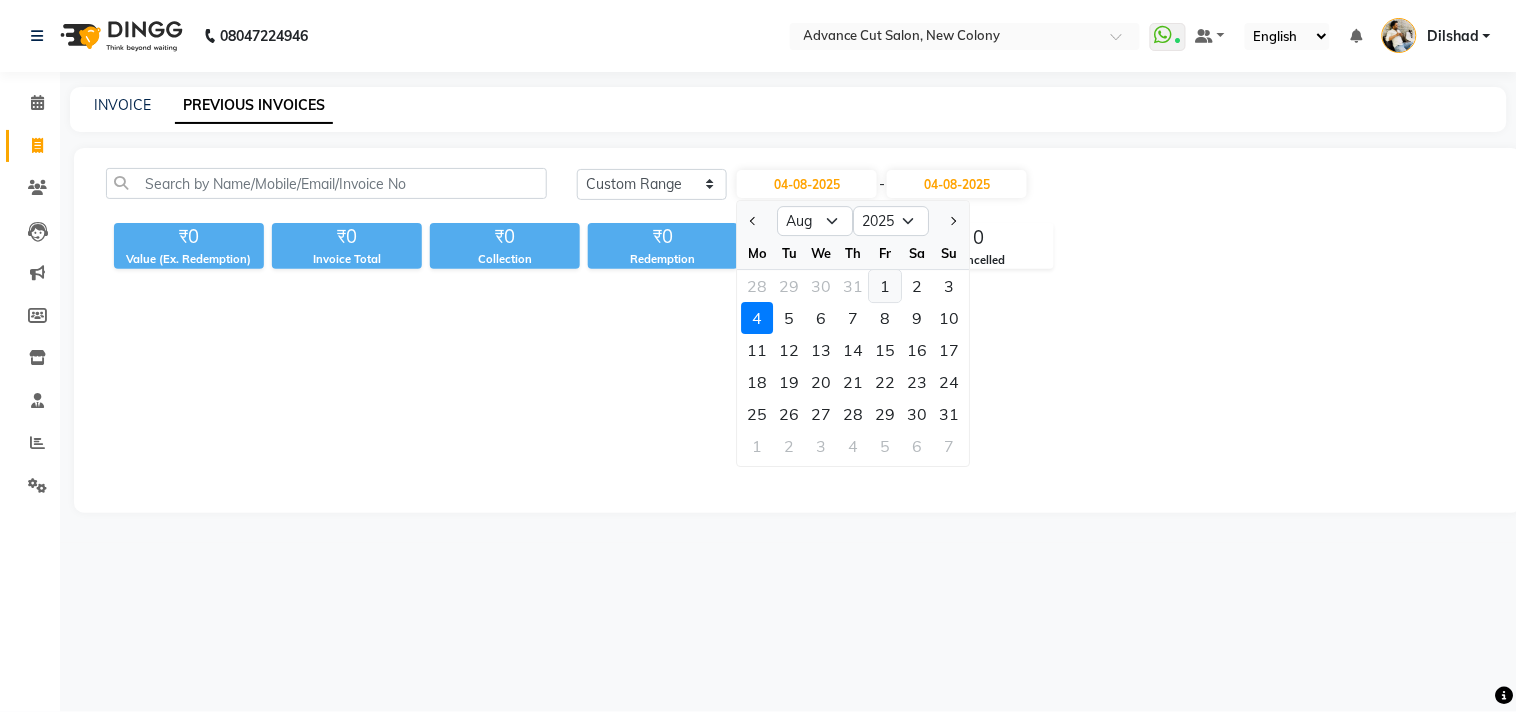 click on "1" 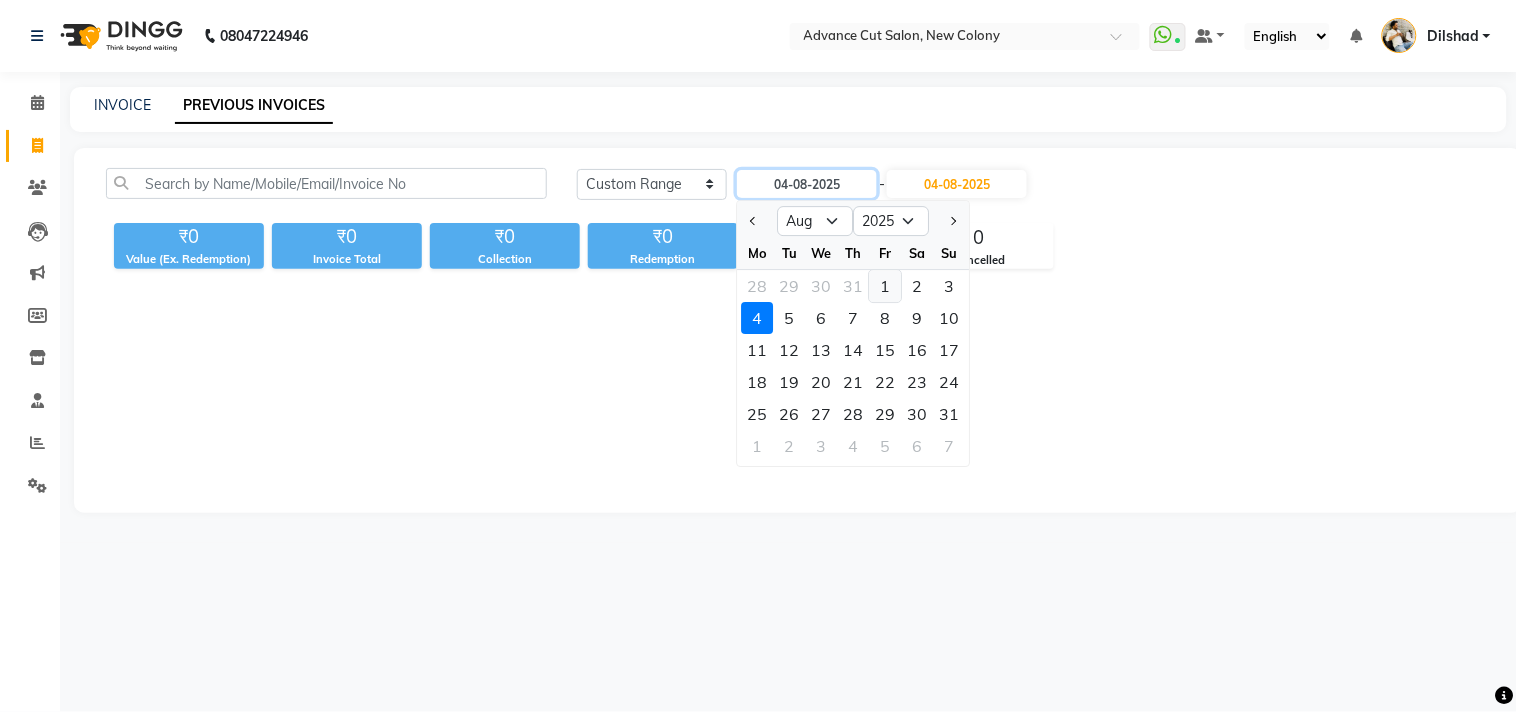 type on "01-08-2025" 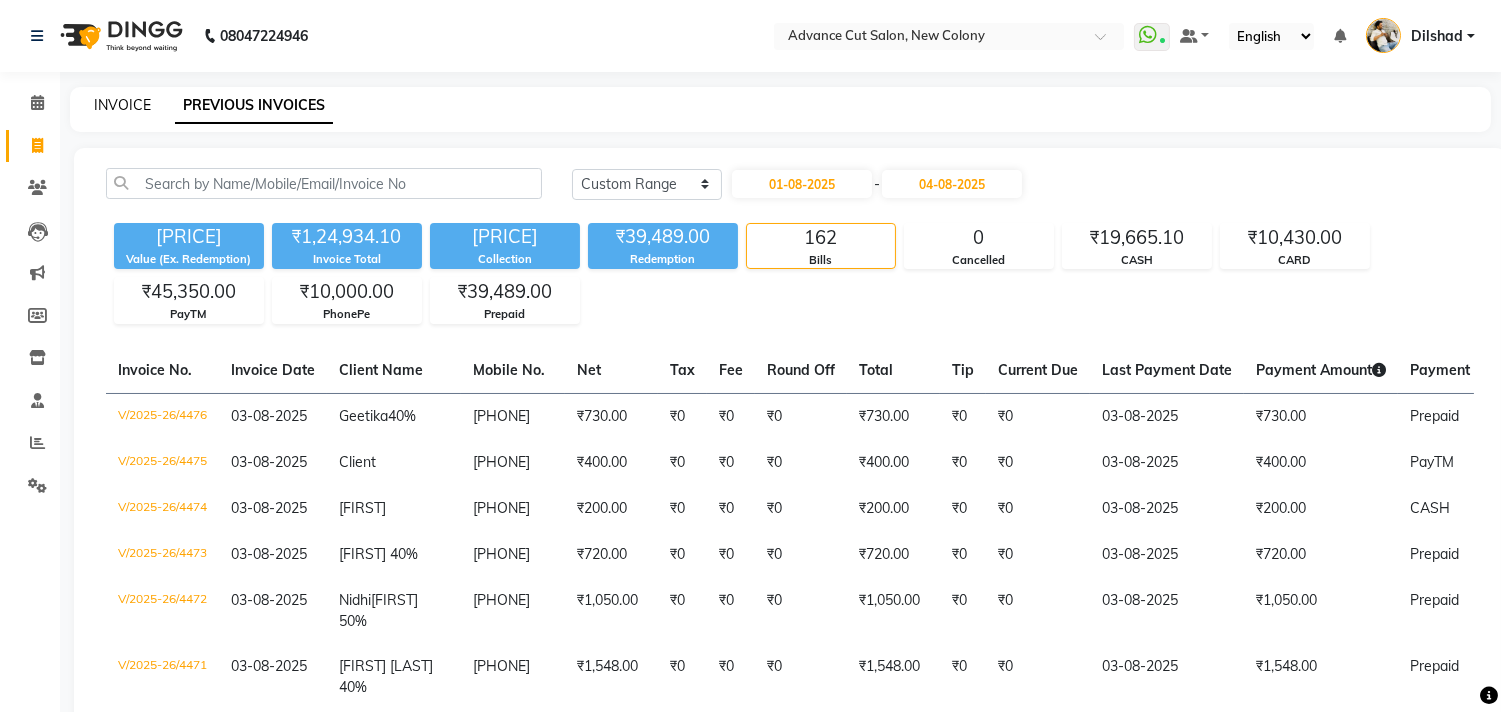 click on "INVOICE" 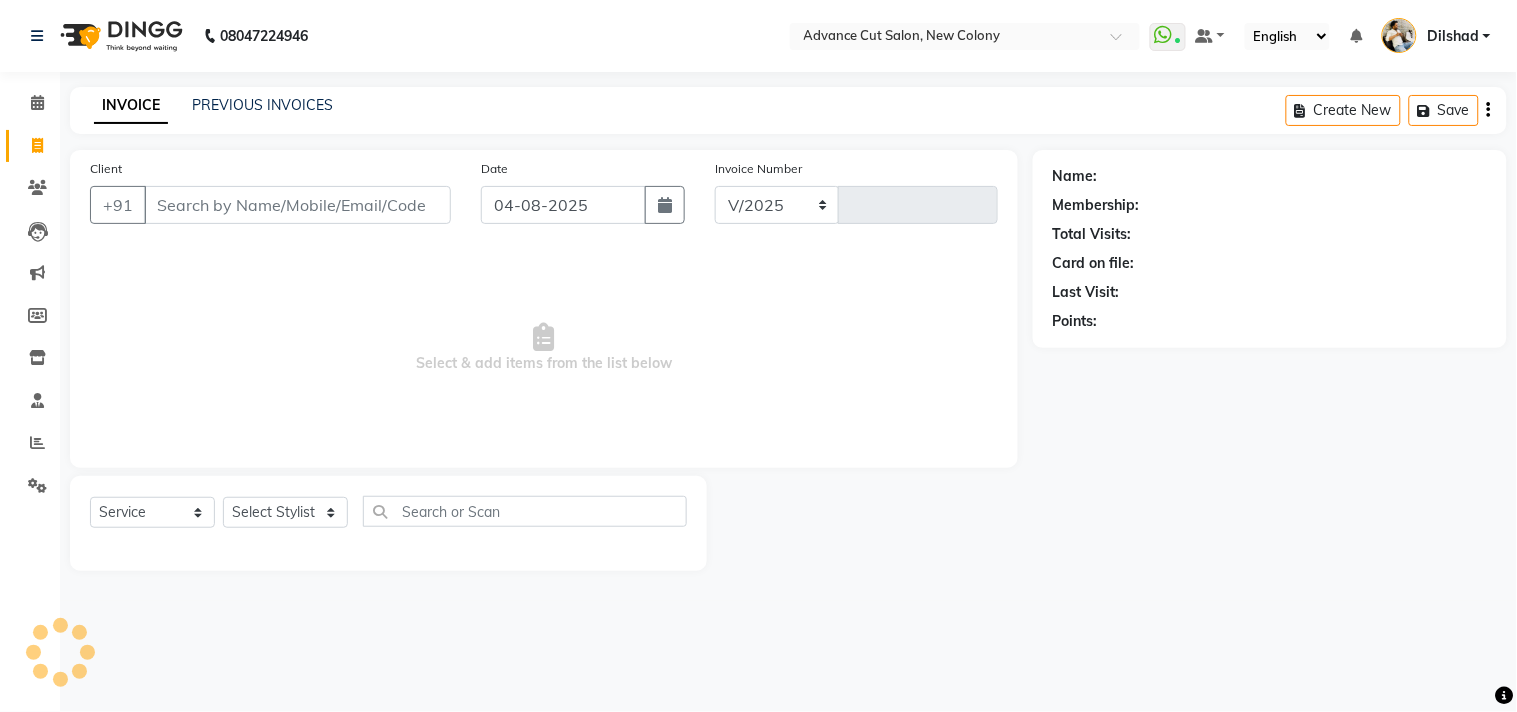 select on "922" 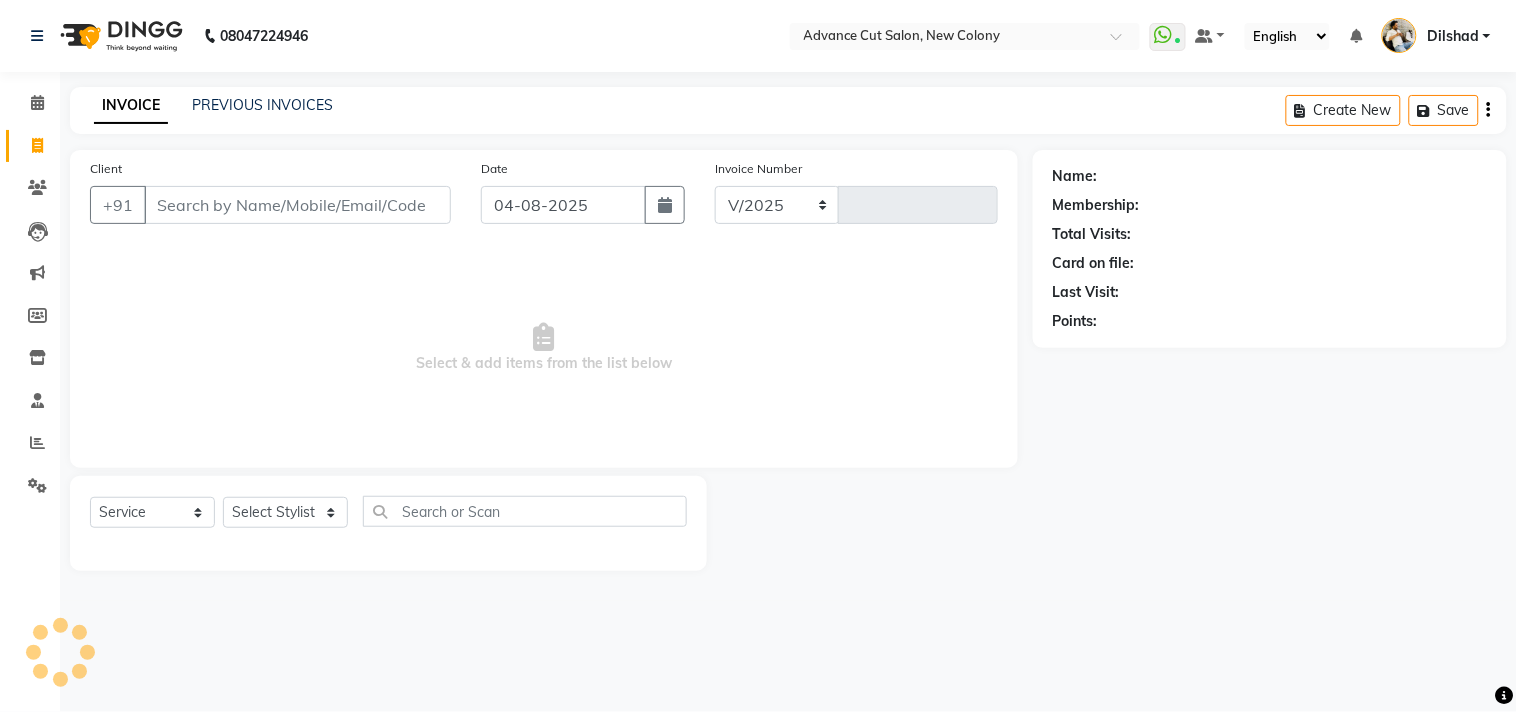 type on "4477" 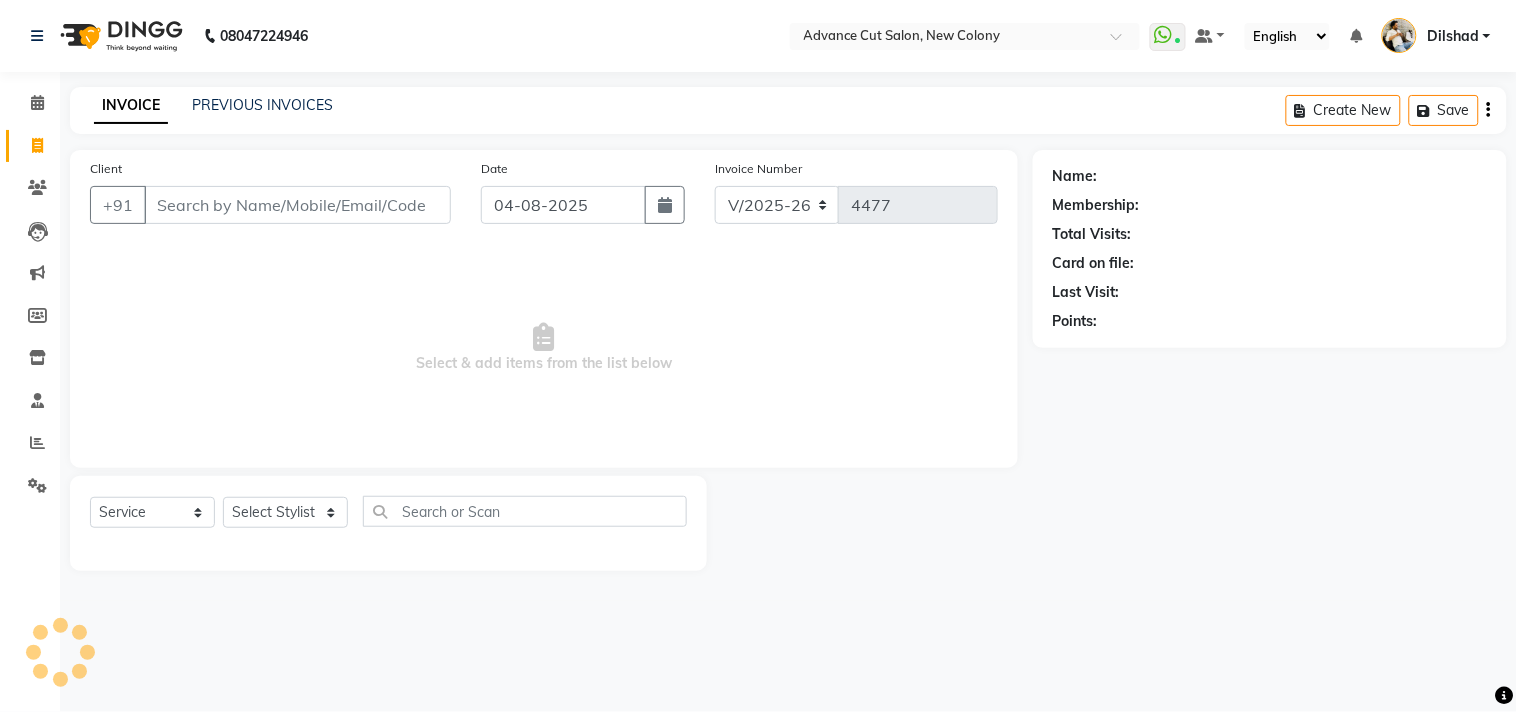 click on "INVOICE PREVIOUS INVOICES Create New   Save" 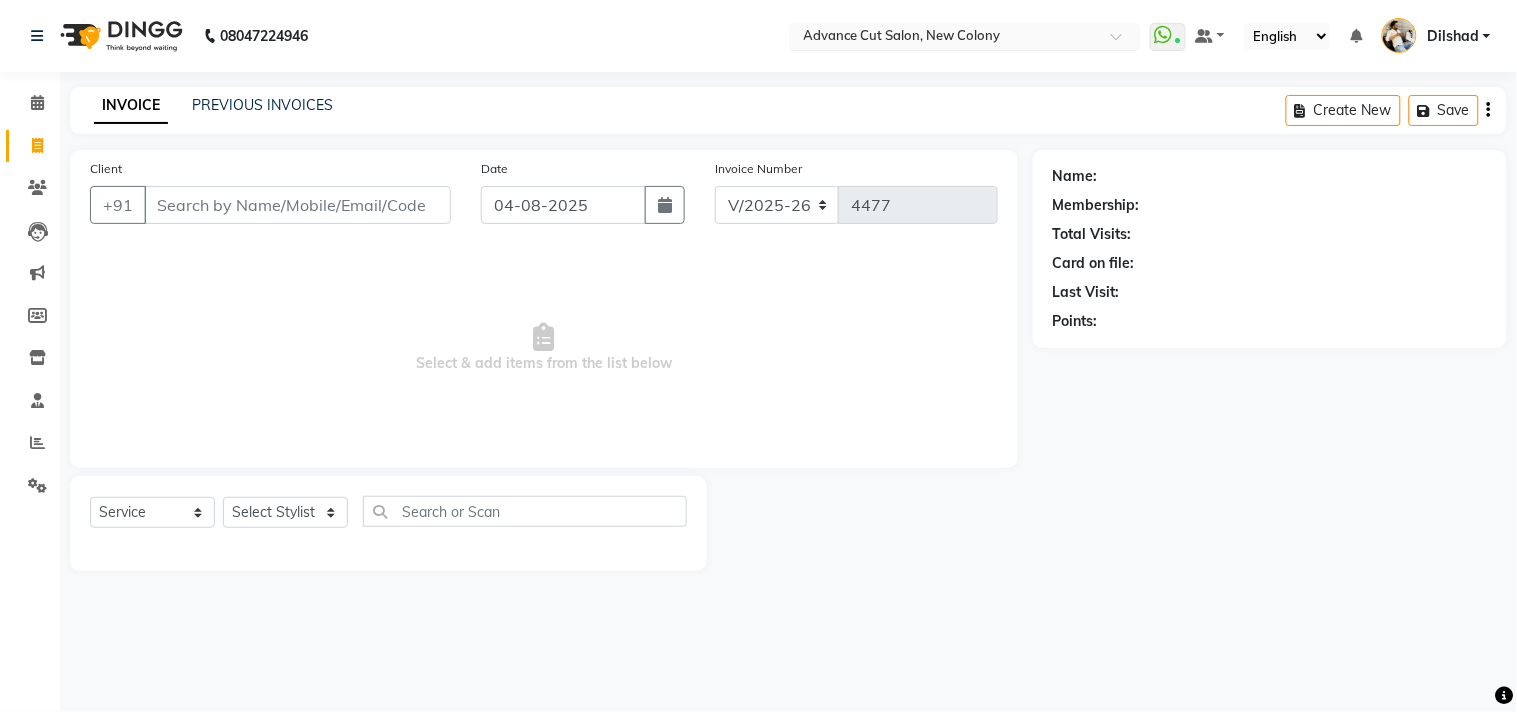 click on "Select Location ×  Advance Cut Salon, New Colony" at bounding box center (965, 36) 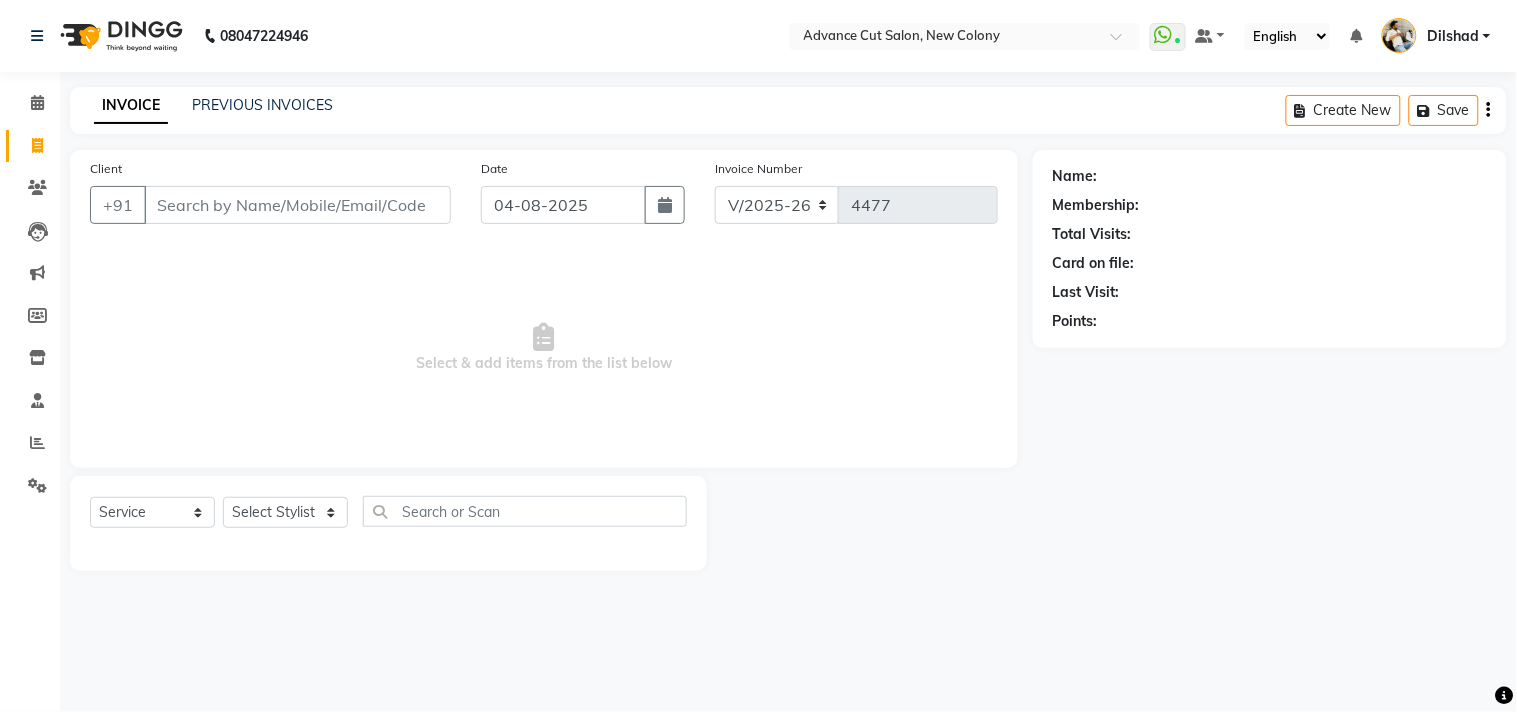 drag, startPoint x: 370, startPoint y: 130, endPoint x: 360, endPoint y: 131, distance: 10.049875 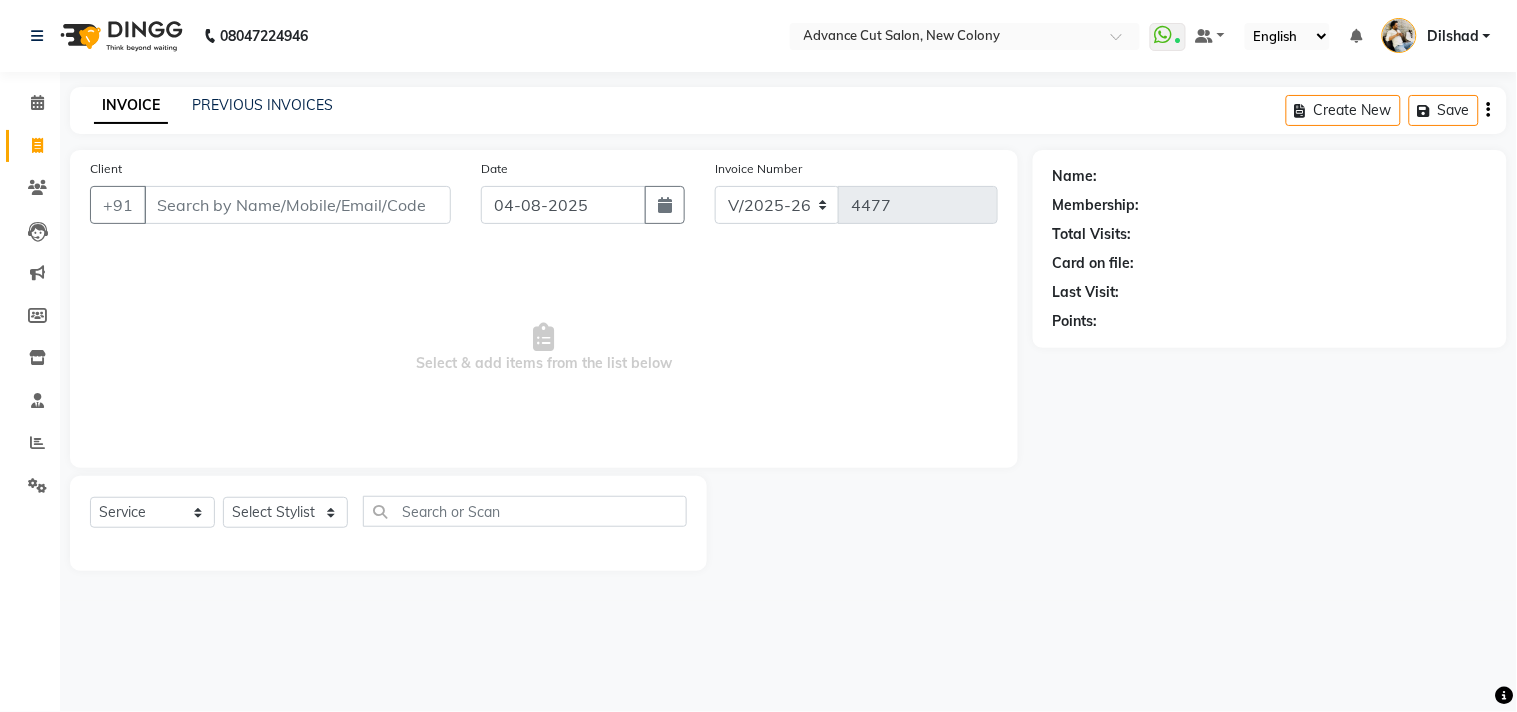 click on "08047224946 Select Location ×  Advance Cut Salon, New Colony  WhatsApp Status  ✕ Status:  Connected Most Recent Message: 03-08-2025     08:28 PM Recent Service Activity: 04-08-2025     10:19 AM Default Panel My Panel English ENGLISH Español العربية मराठी हिंदी ગુજરાતી தமிழ் 中文 Notifications nothing to show Dilshad Manage Profile Change Password Sign out  Version:3.15.11" 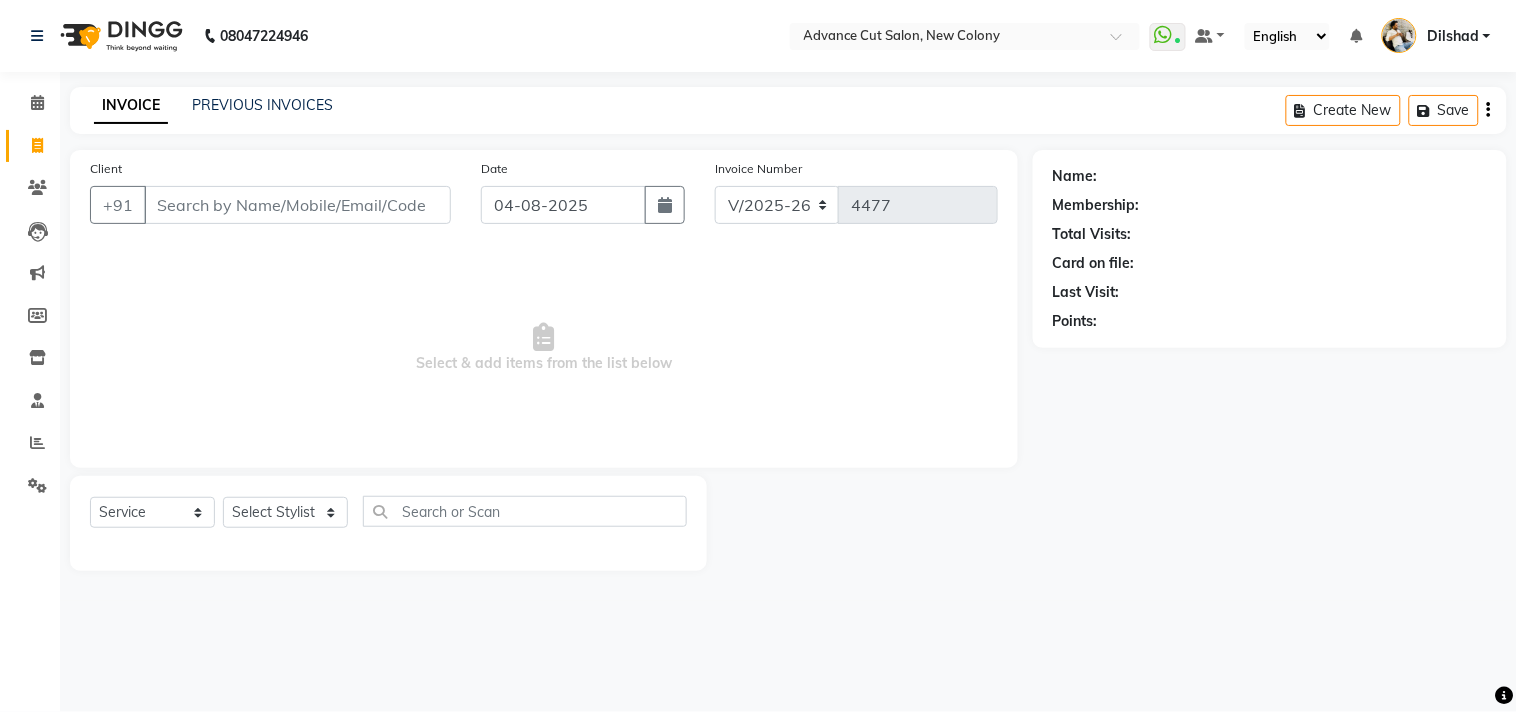 click on "08047224946 Select Location ×  Advance Cut Salon, New Colony  WhatsApp Status  ✕ Status:  Connected Most Recent Message: 03-08-2025     08:28 PM Recent Service Activity: 04-08-2025     10:19 AM Default Panel My Panel English ENGLISH Español العربية मराठी हिंदी ગુજરાતી தமிழ் 中文 Notifications nothing to show Dilshad Manage Profile Change Password Sign out  Version:3.15.11  ☀  Advance Cut Salon, New Colony  Calendar  Invoice  Clients  Leads   Marketing  Members  Inventory  Staff  Reports  Settings Completed InProgress Upcoming Dropped Tentative Check-In Confirm Bookings Generate Report Segments Page Builder INVOICE PREVIOUS INVOICES Create New   Save  Client +91 Date 04-08-2025 Invoice Number V/2025 V/2025-26 4477  Select & add items from the list below  Select  Service  Product  Membership  Package Voucher Prepaid Gift Card  Select Stylist Abrar Alam Dilshad Lallan Meenu Nafeesh Ahmad Naved O.P. Sharma  Pryag Samar Shahzad  SHWETA SINGH Zarina" at bounding box center [758, 356] 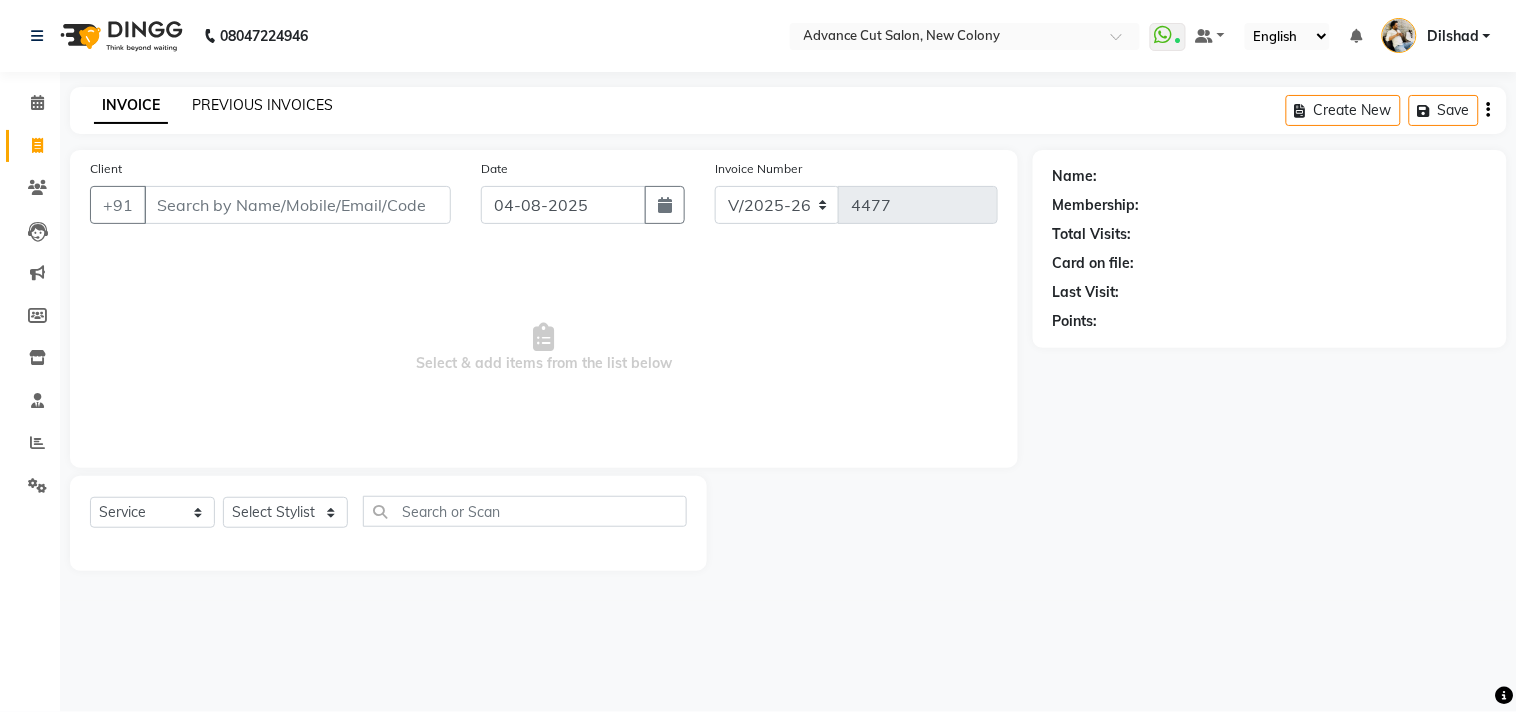 click on "PREVIOUS INVOICES" 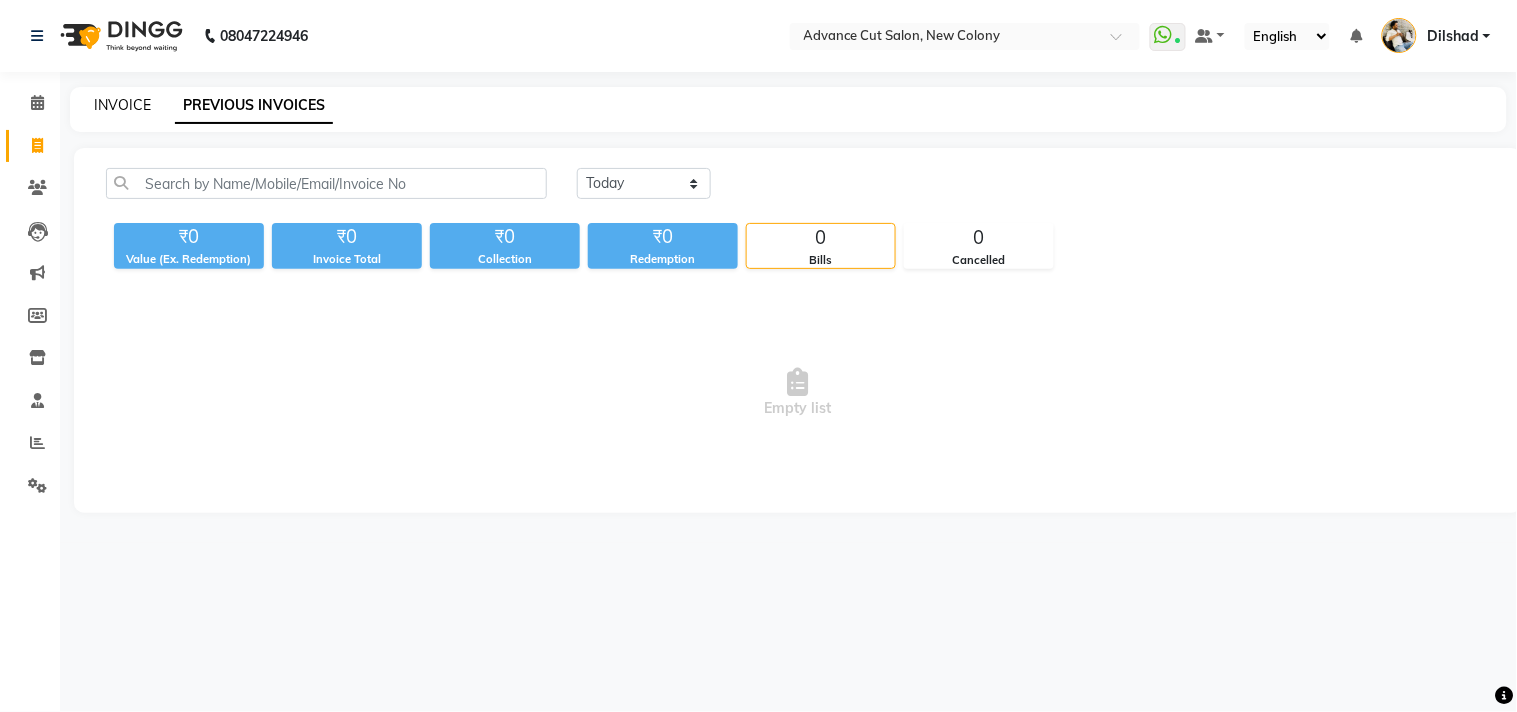 click on "INVOICE" 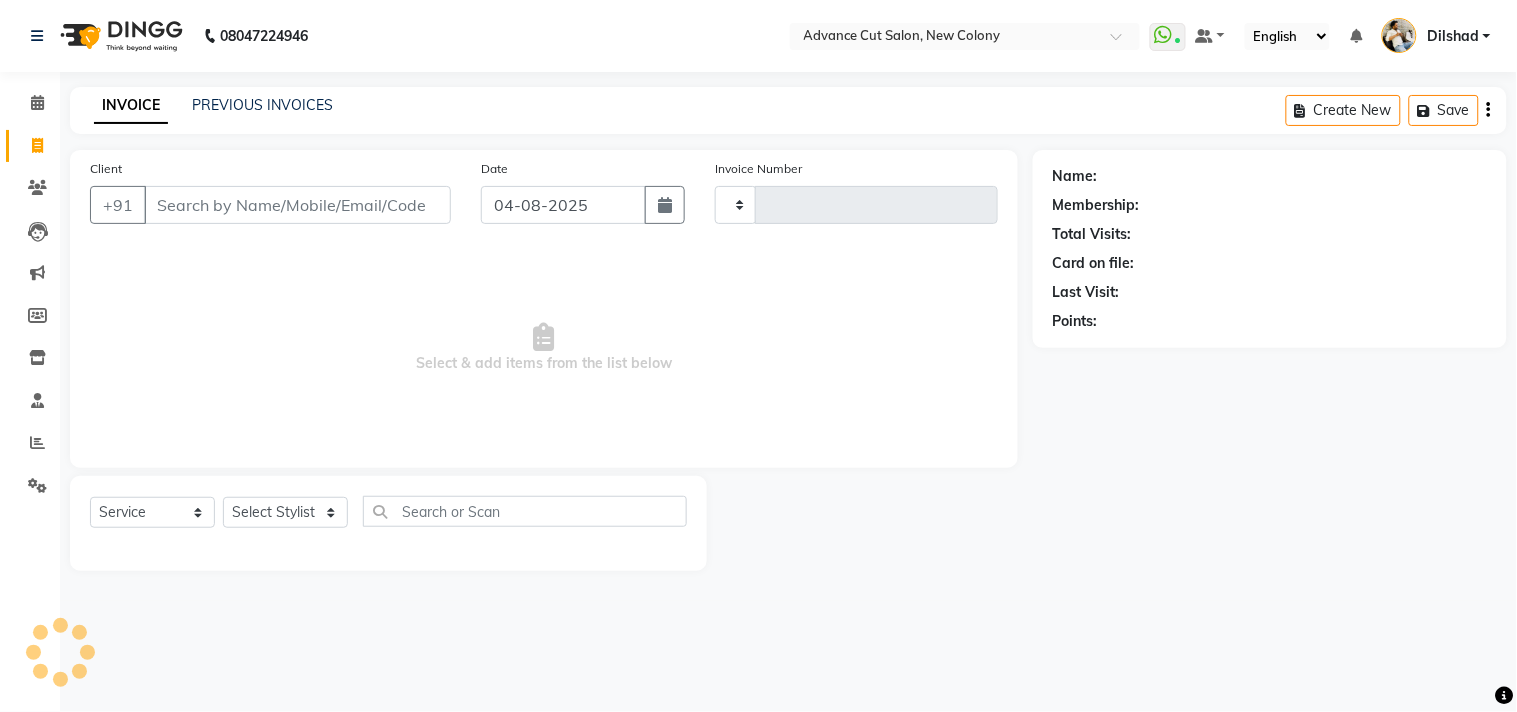 type on "4477" 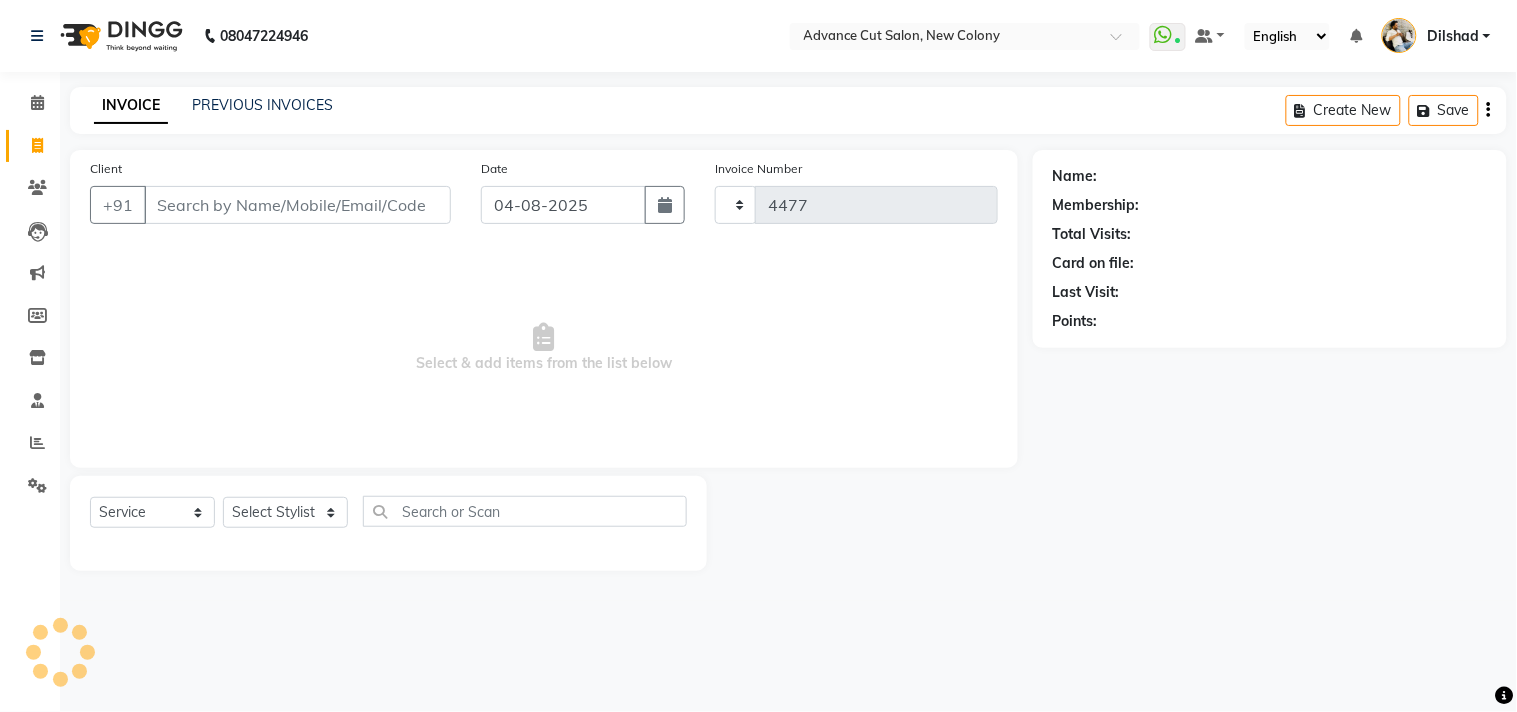 select on "922" 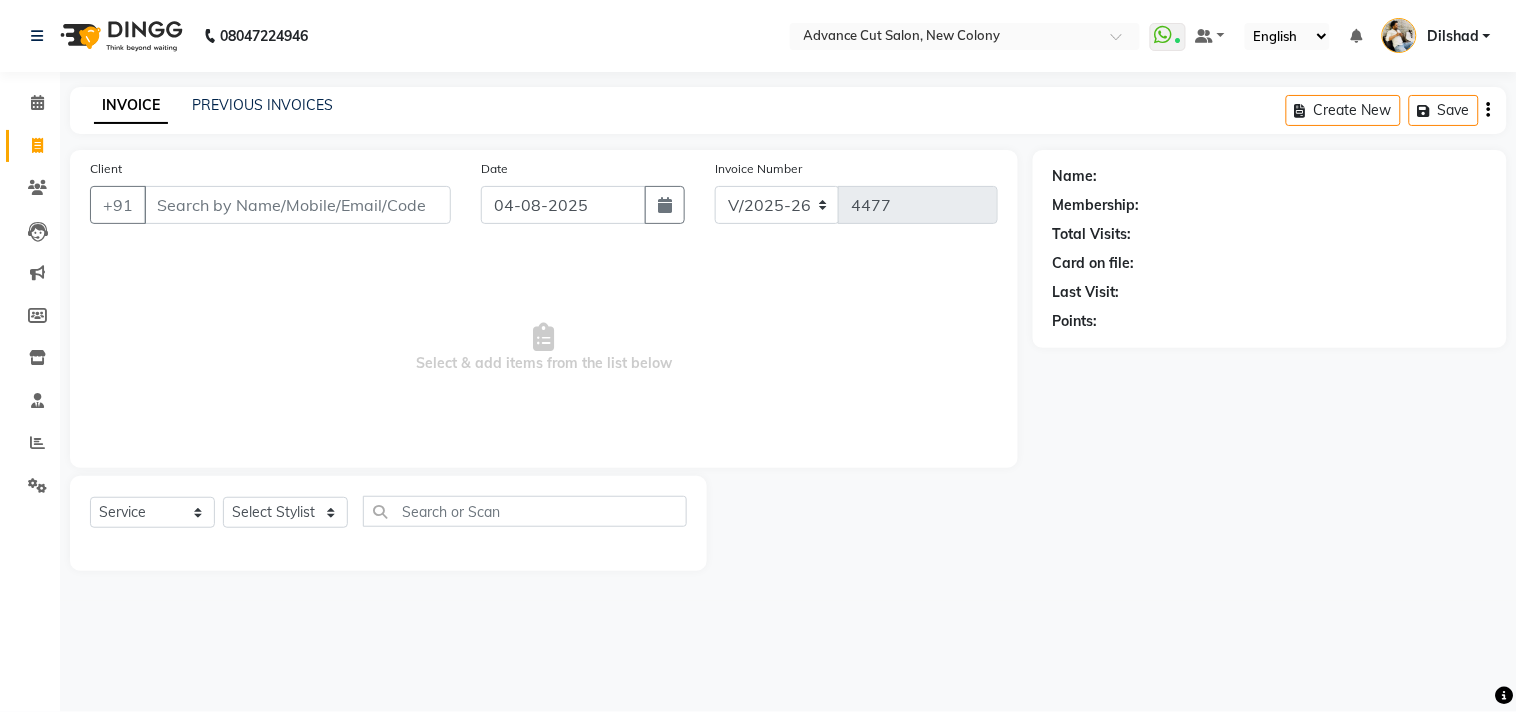 click on "08047224946 Select Location ×  Advance Cut Salon, New Colony  WhatsApp Status  ✕ Status:  Connected Most Recent Message: 03-08-2025     08:28 PM Recent Service Activity: 04-08-2025     10:19 AM Default Panel My Panel English ENGLISH Español العربية मराठी हिंदी ગુજરાતી தமிழ் 中文 Notifications nothing to show Dilshad Manage Profile Change Password Sign out  Version:3.15.11" 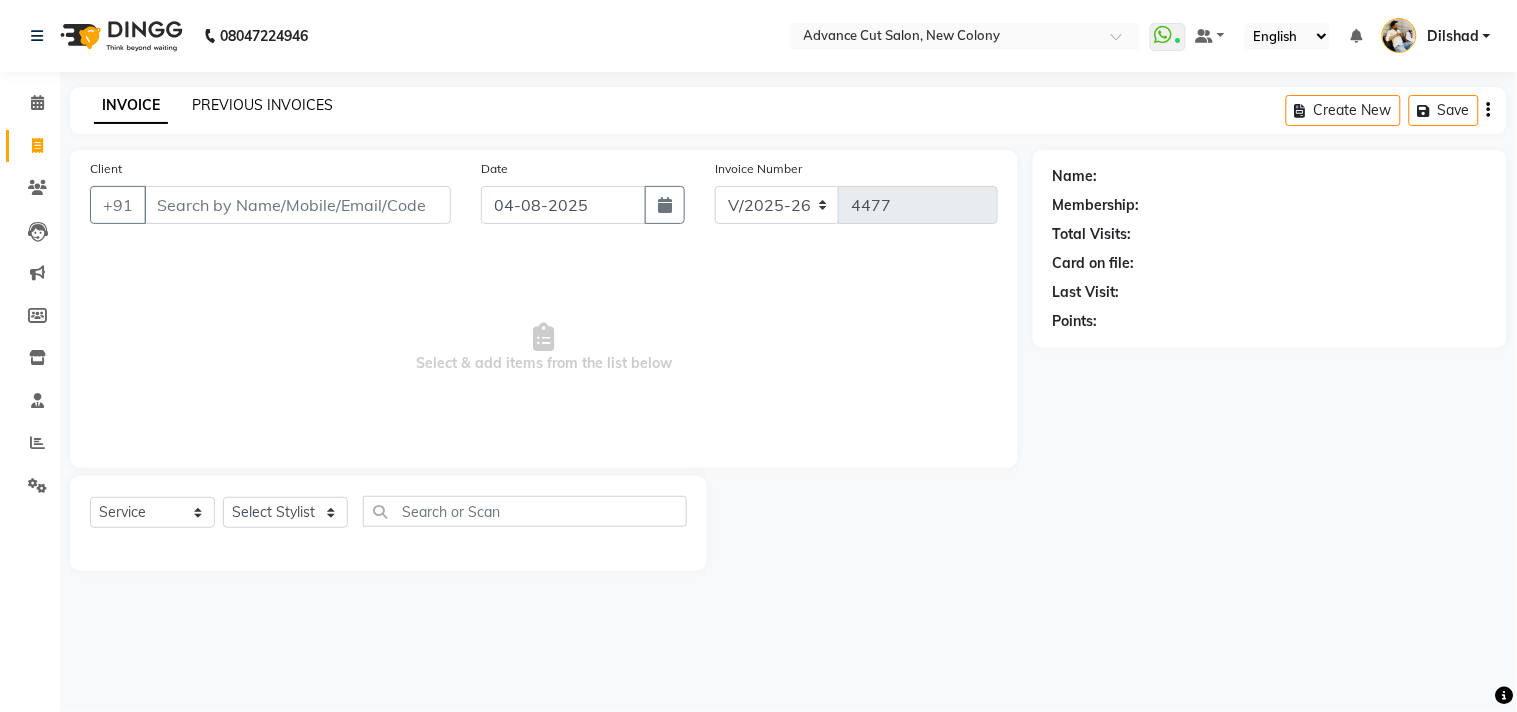 click on "PREVIOUS INVOICES" 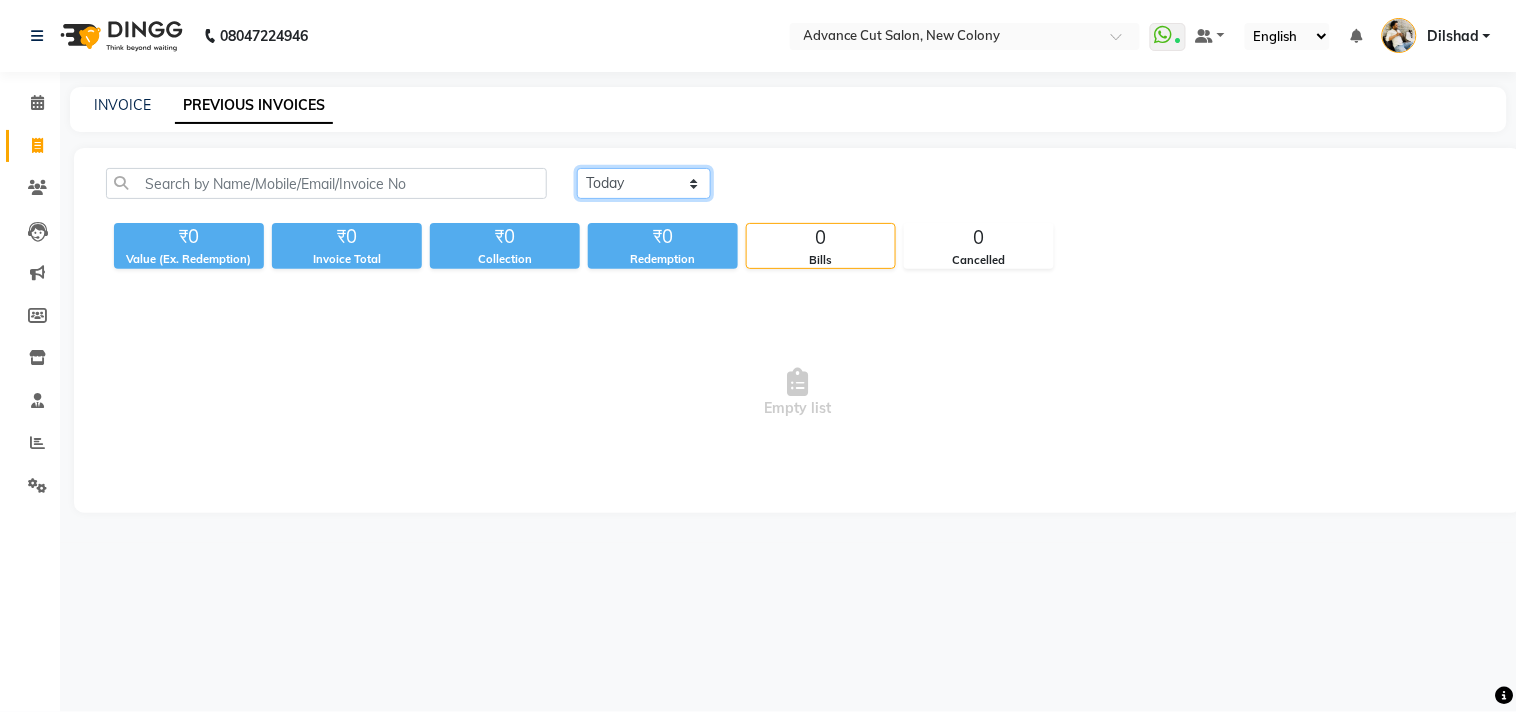 click on "Today Yesterday Custom Range" 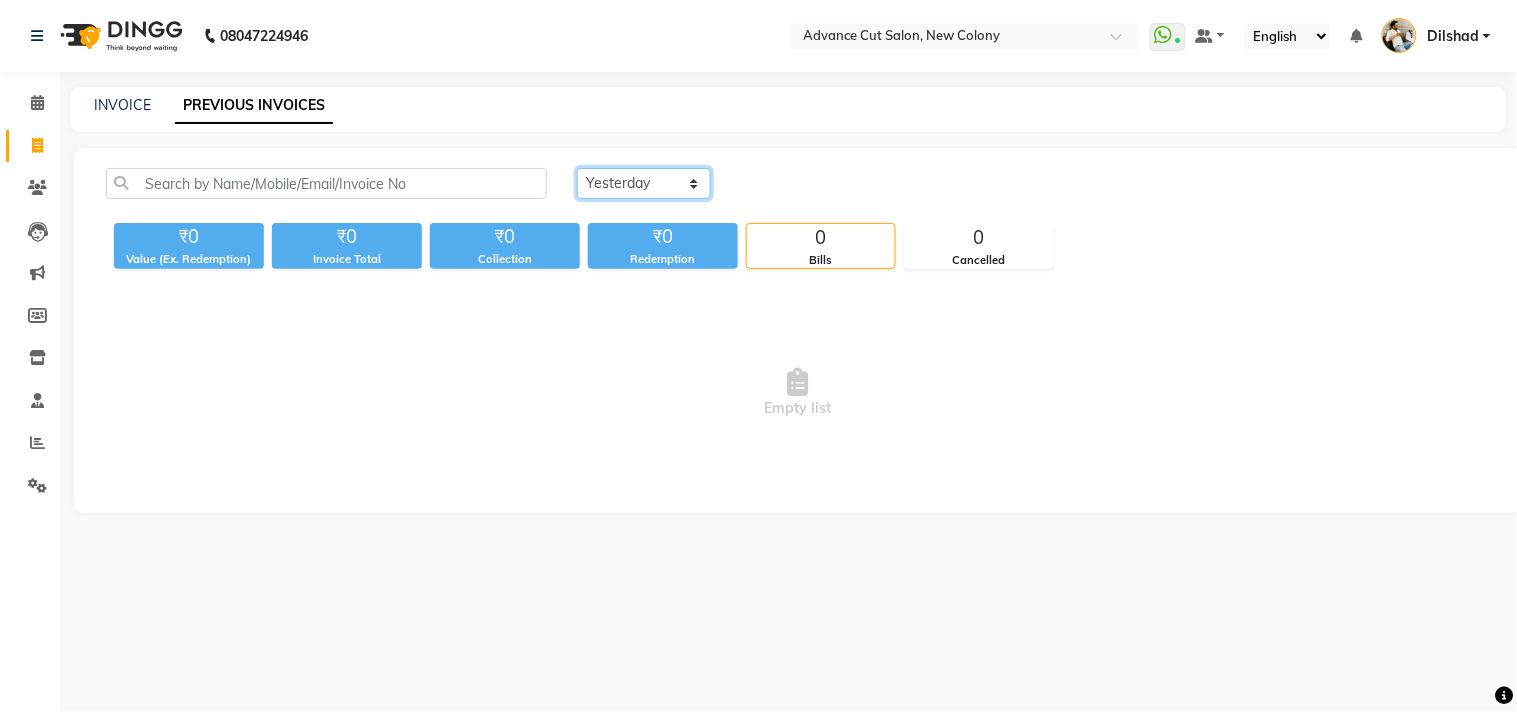 click on "Today Yesterday Custom Range" 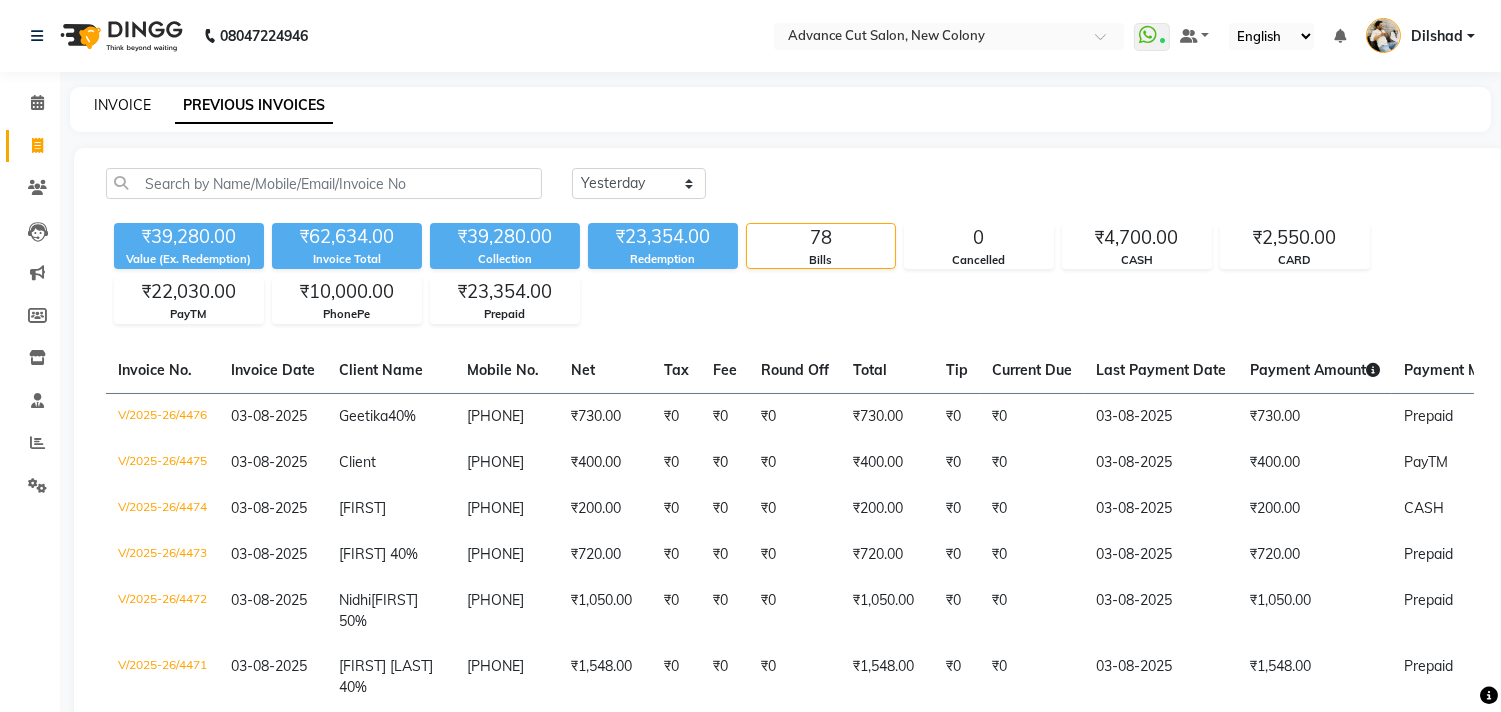 click on "INVOICE" 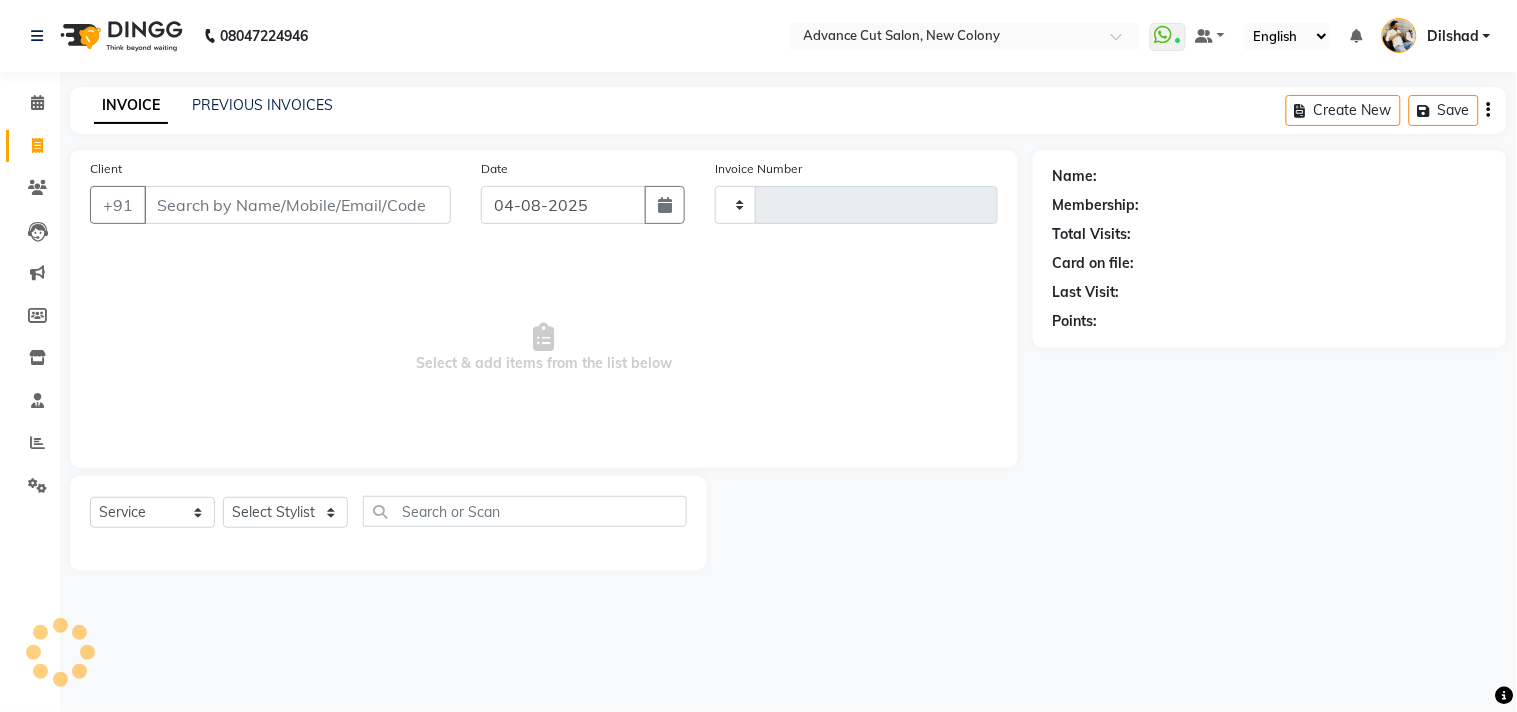 type on "4477" 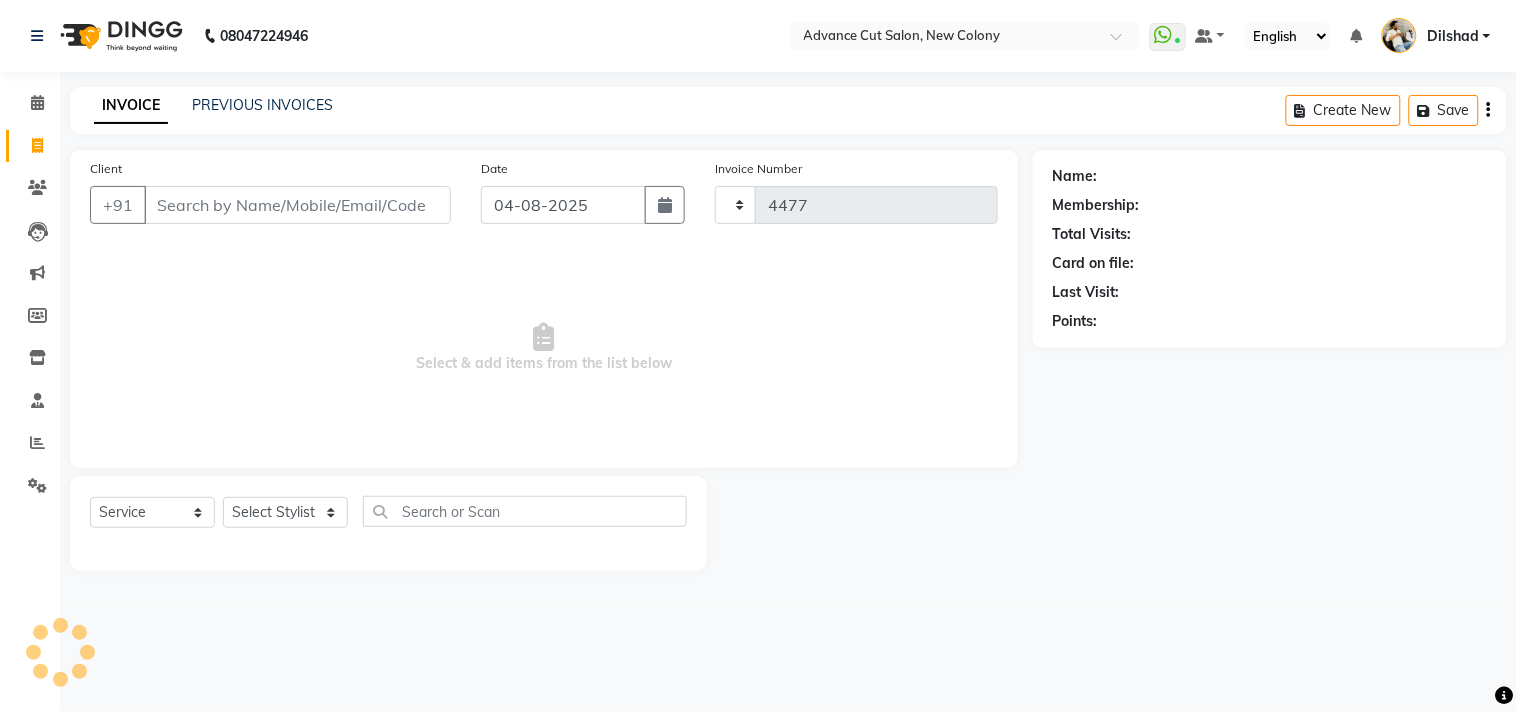 select on "922" 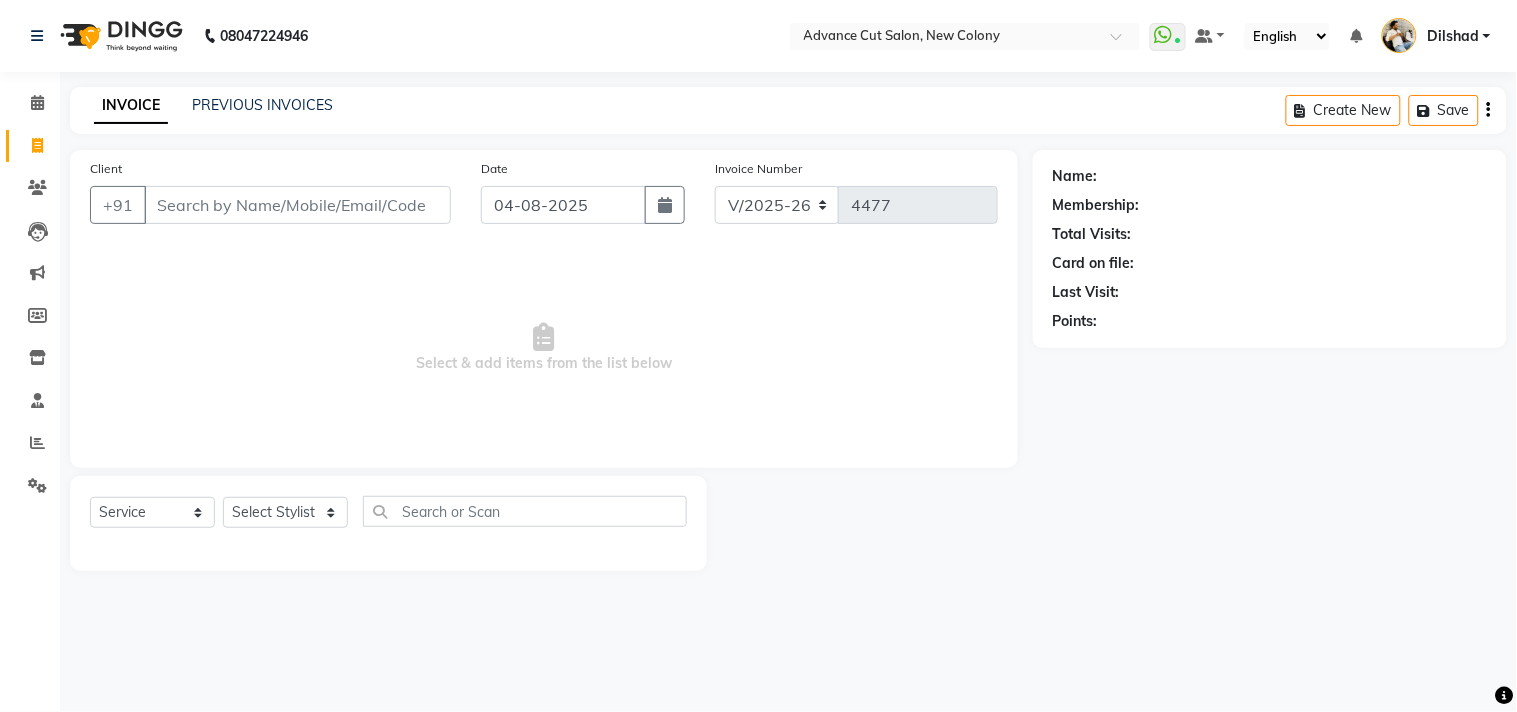 click on "INVOICE PREVIOUS INVOICES Create New   Save" 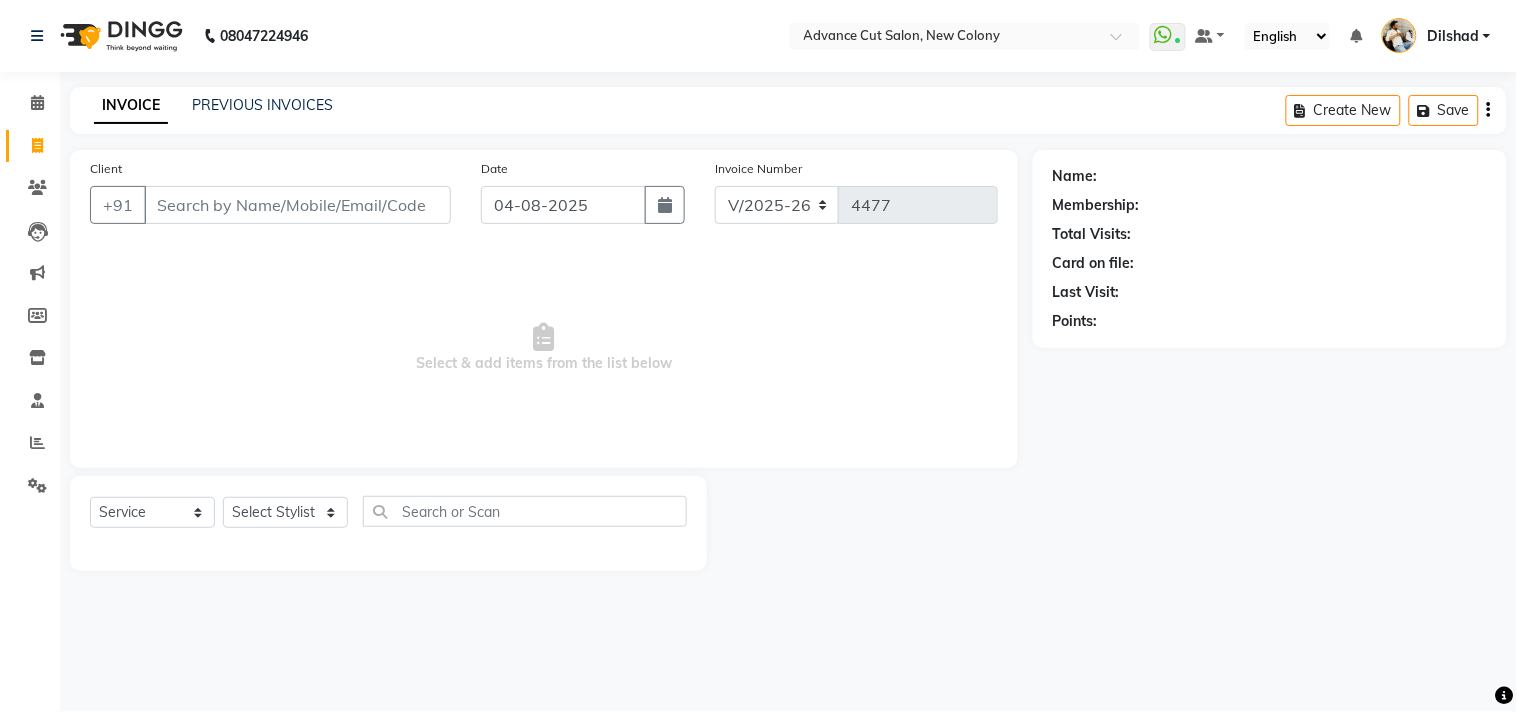 click on "INVOICE PREVIOUS INVOICES Create New   Save" 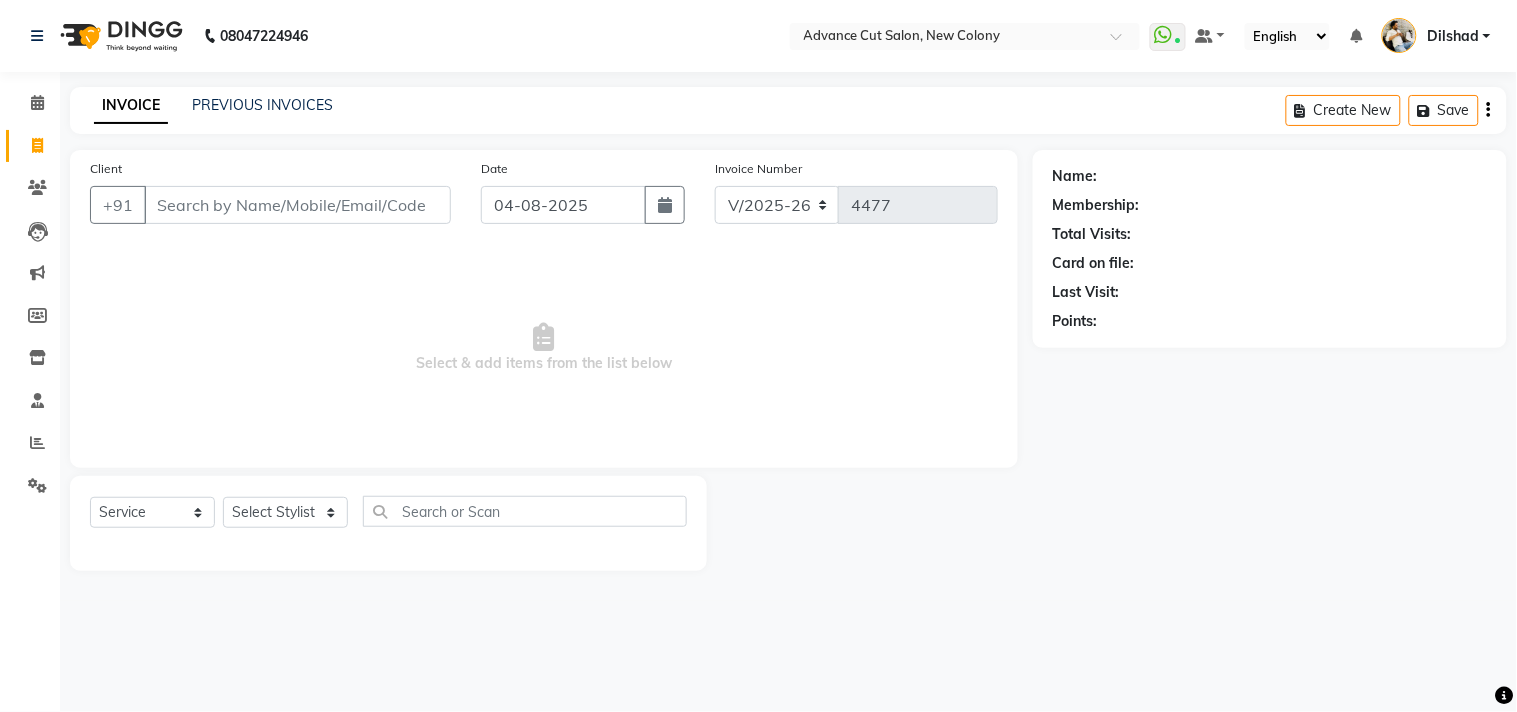 click on "Client +91 Date 04-08-2025 Invoice Number V/2025 V/2025-26 4477  Select & add items from the list below" 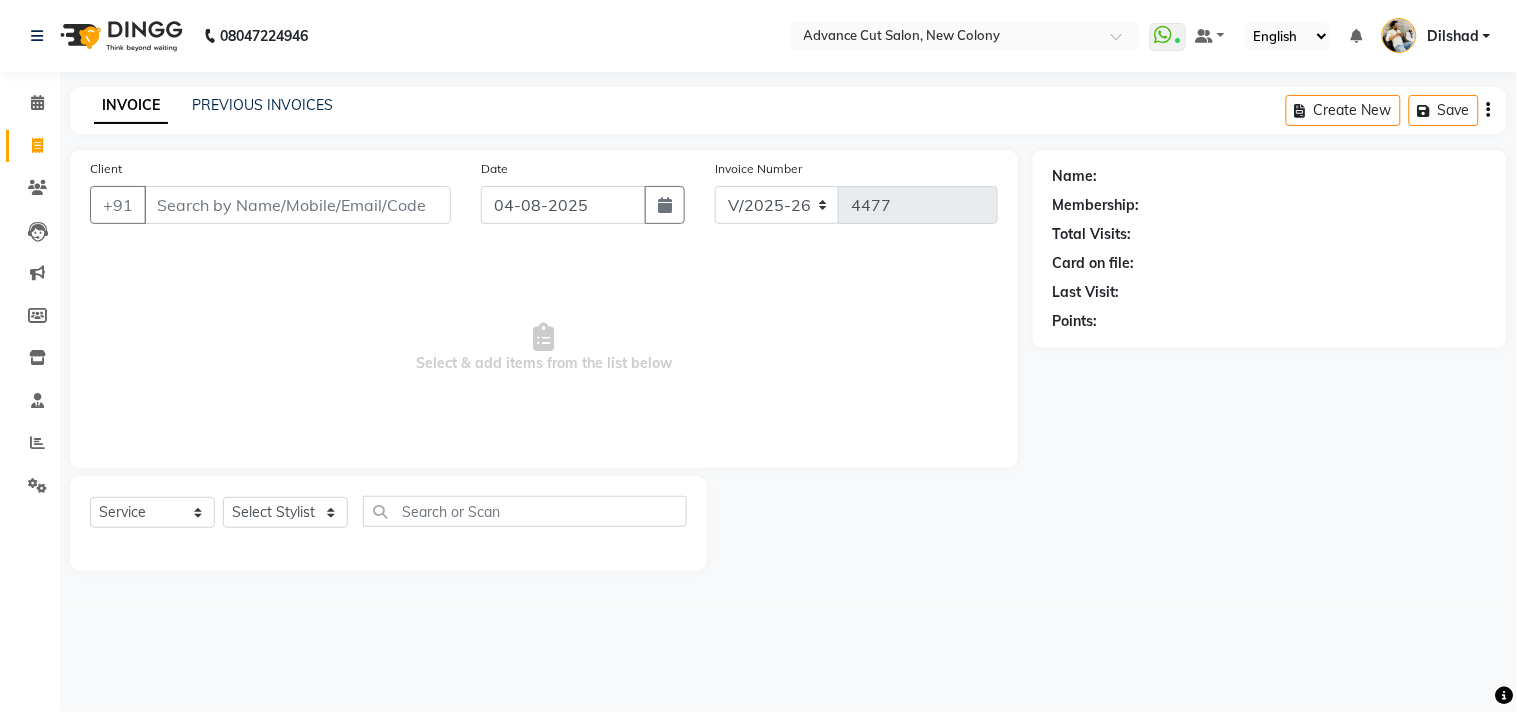 click on "Select & add items from the list below" at bounding box center (544, 348) 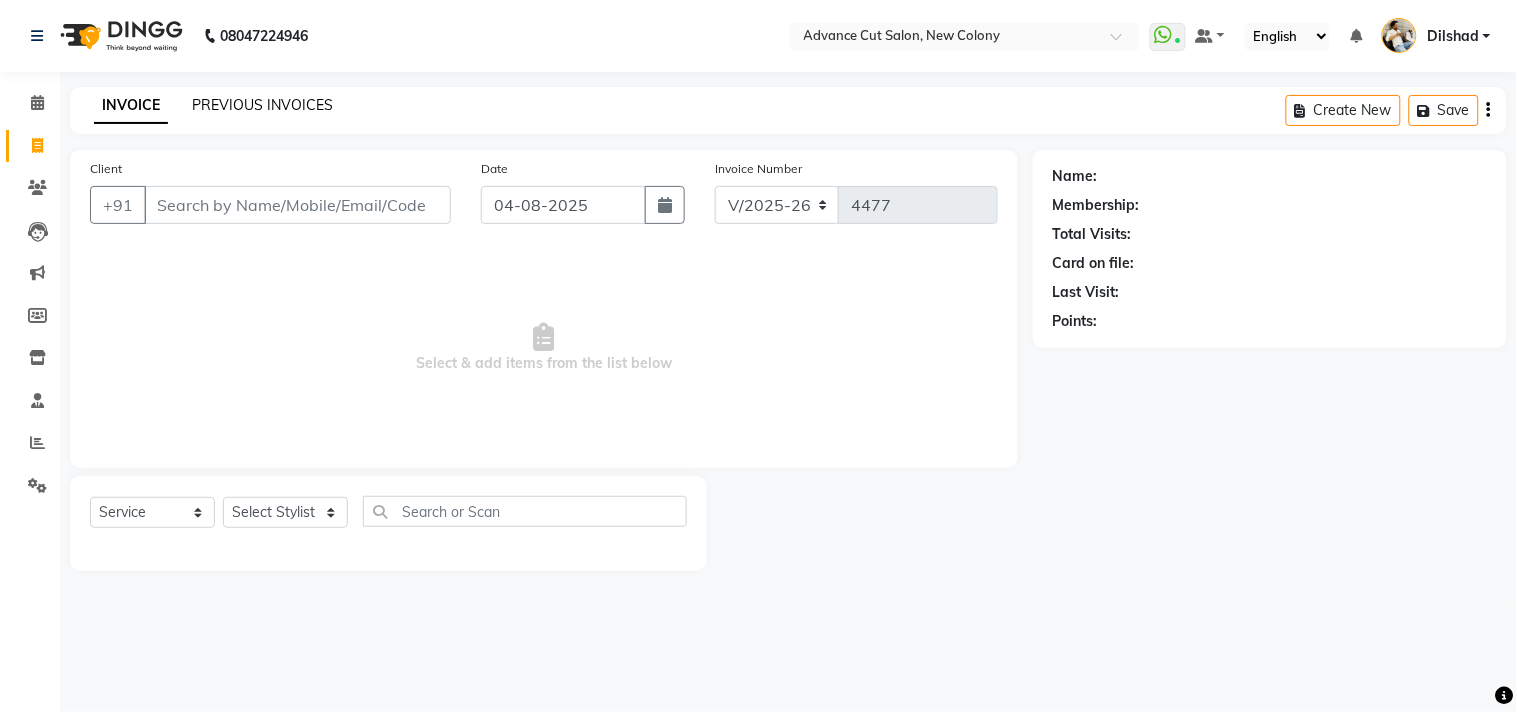 click on "PREVIOUS INVOICES" 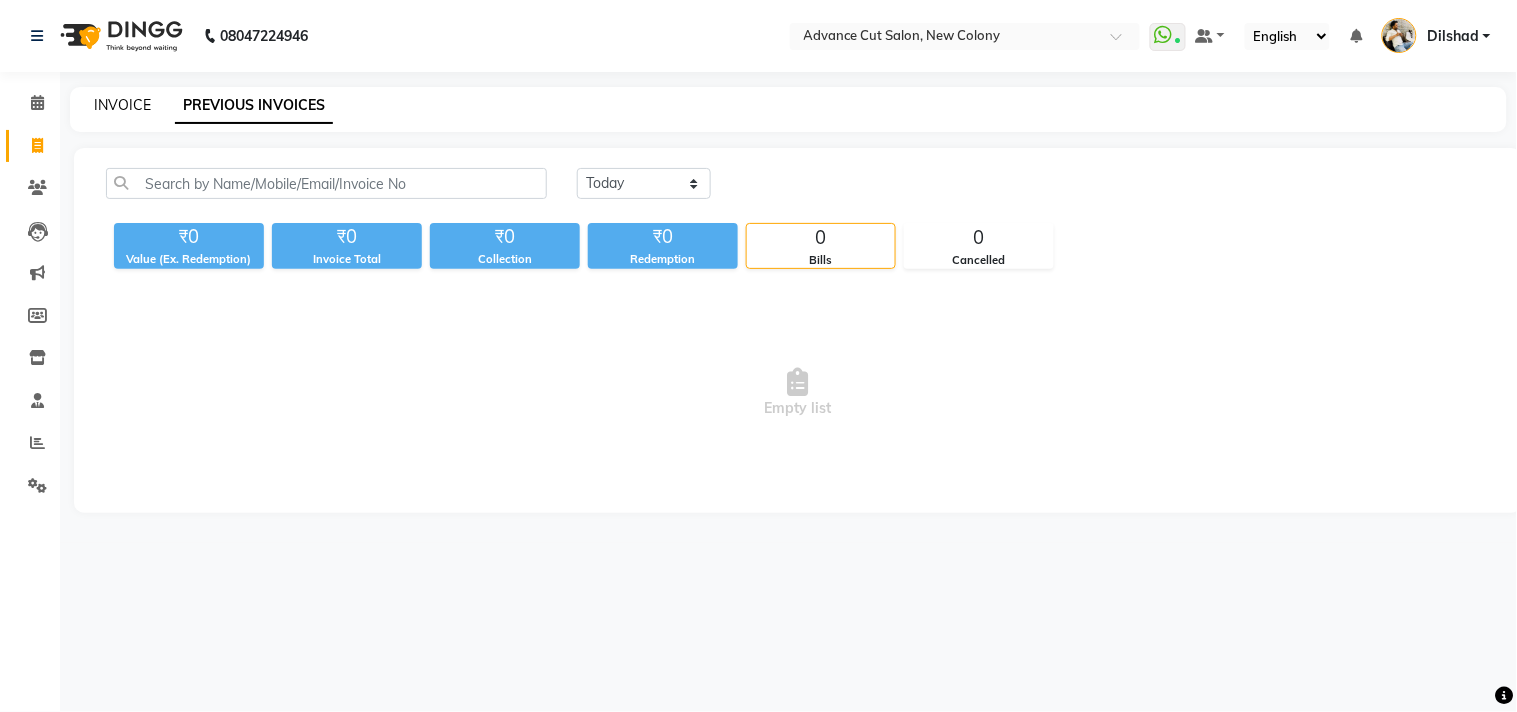 click on "INVOICE" 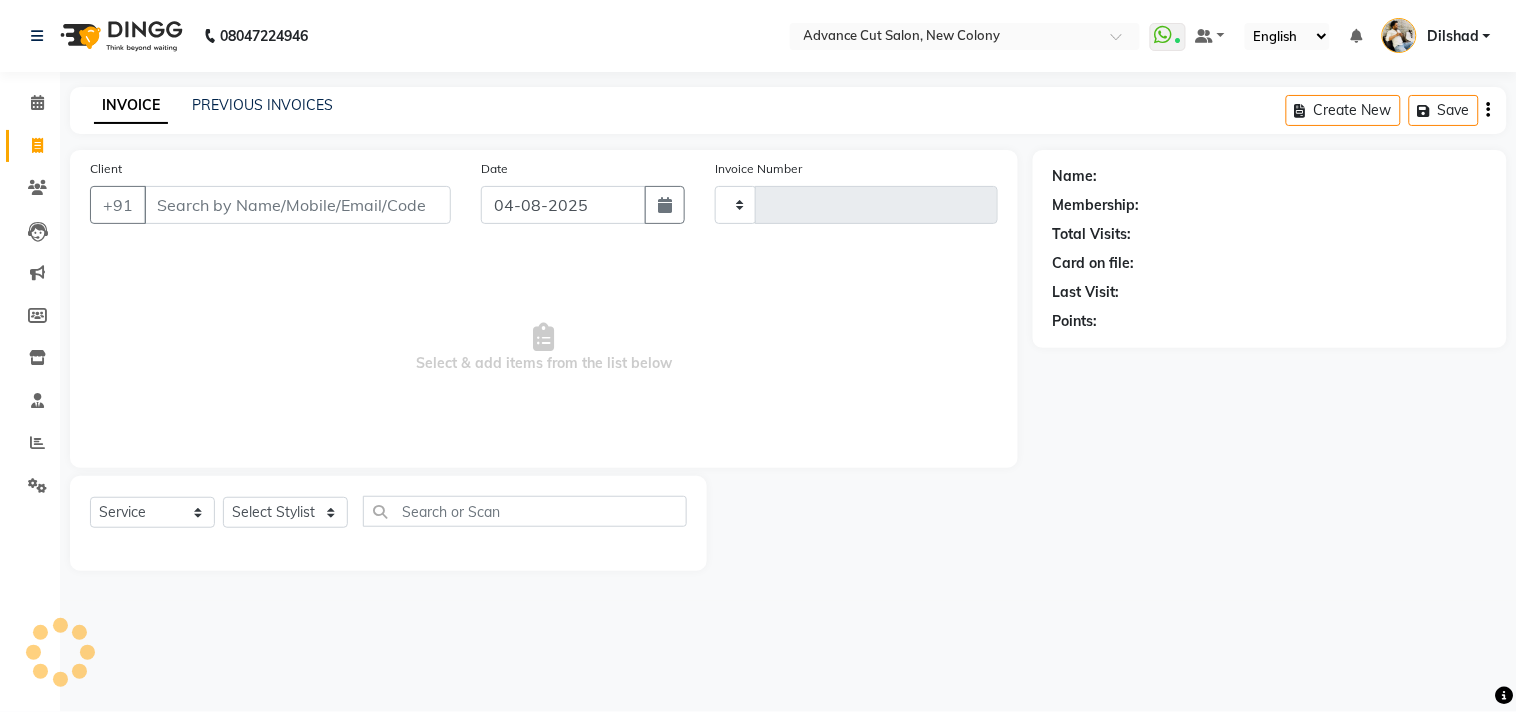 click on "INVOICE PREVIOUS INVOICES Create New   Save" 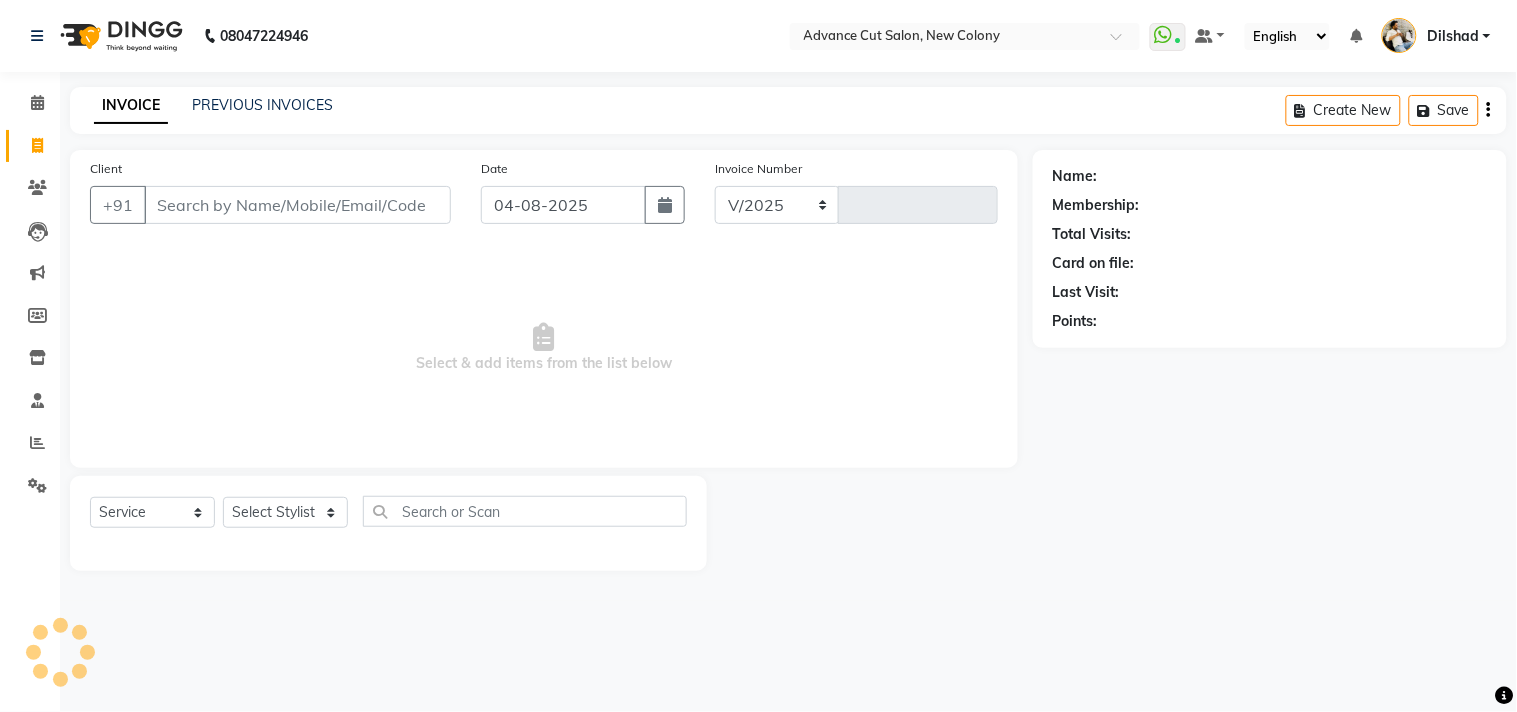 select on "922" 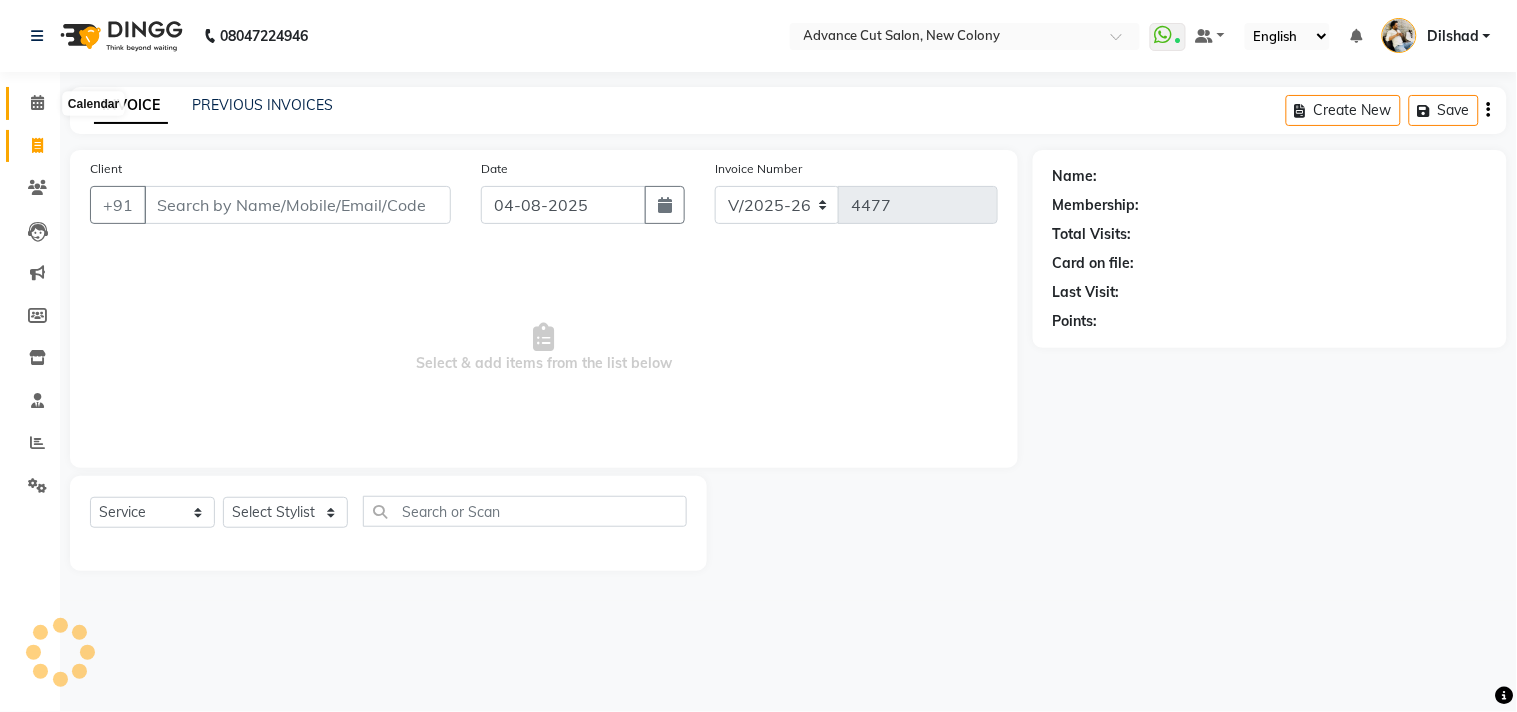 click 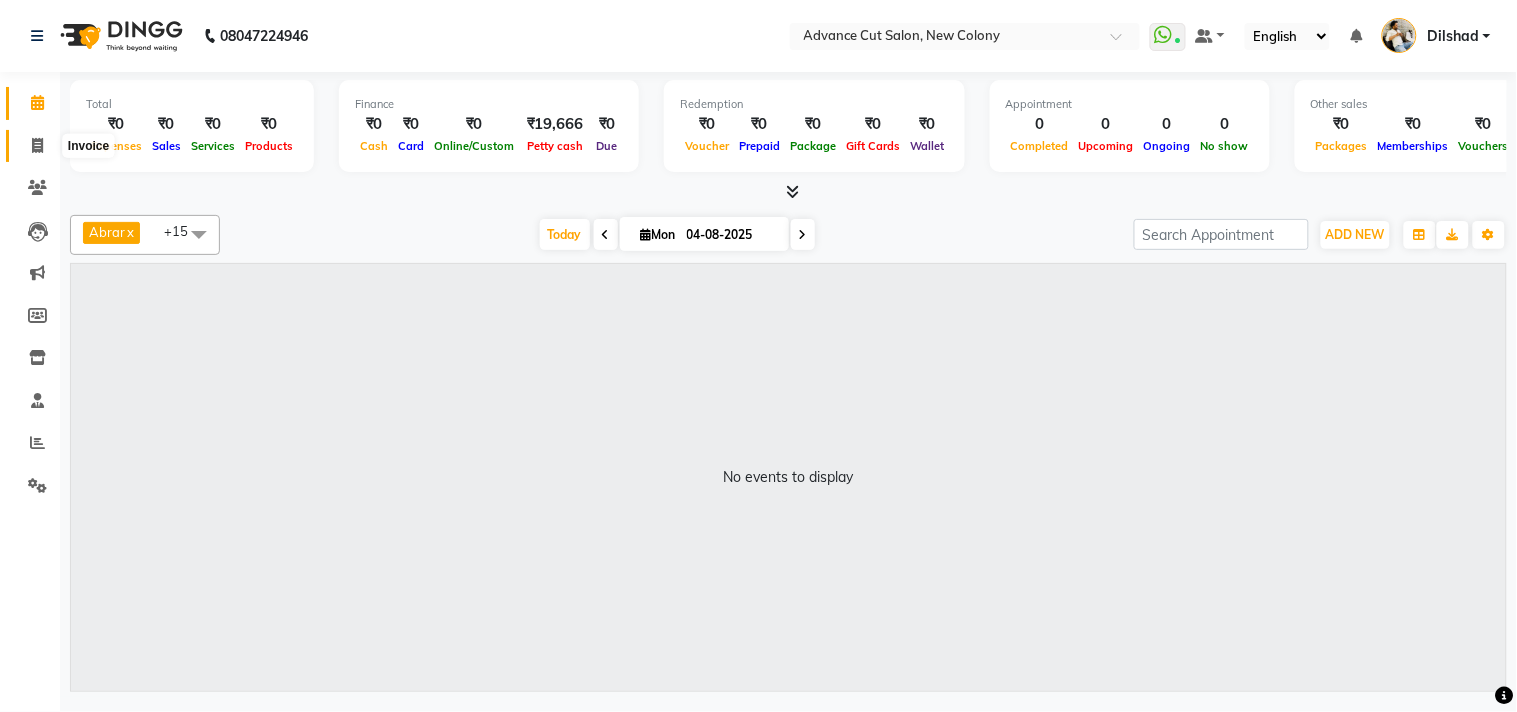 click 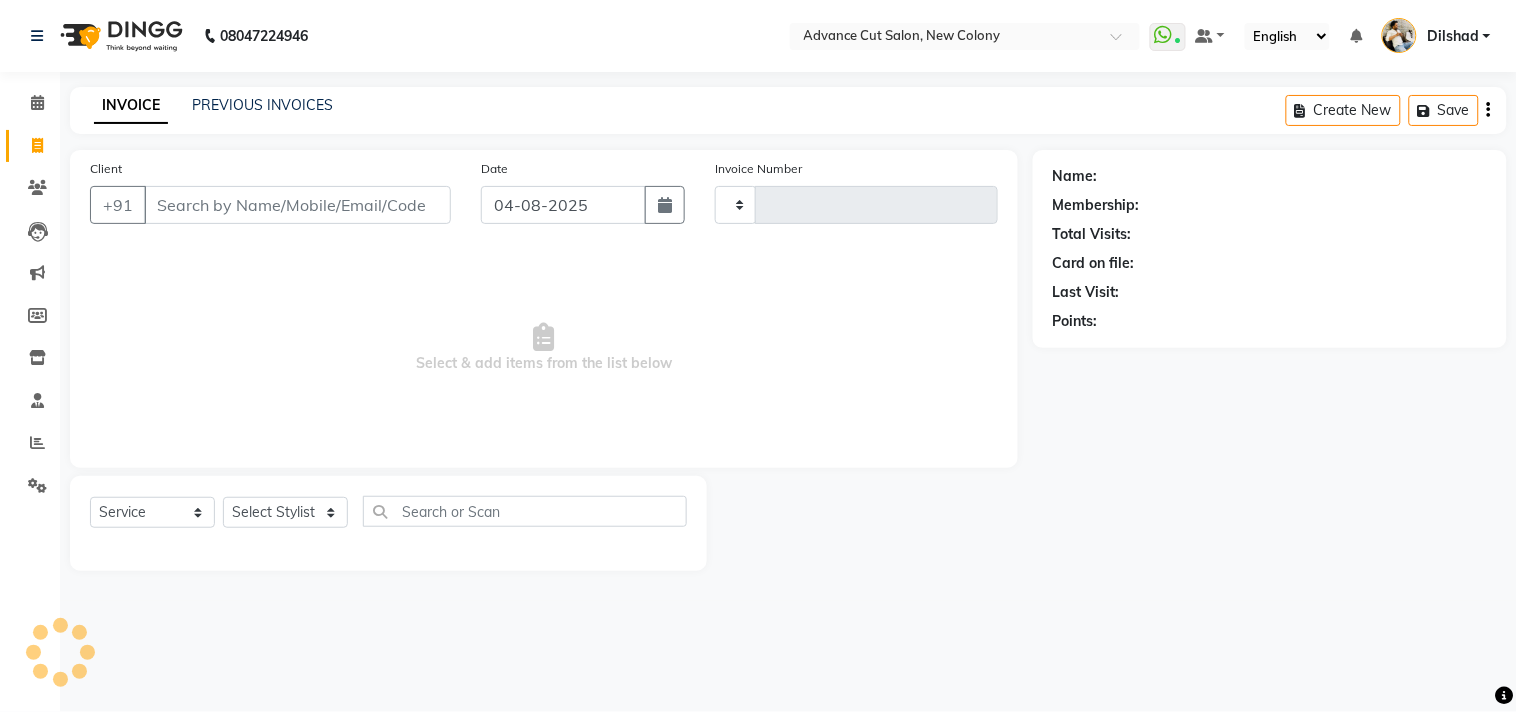 type on "4477" 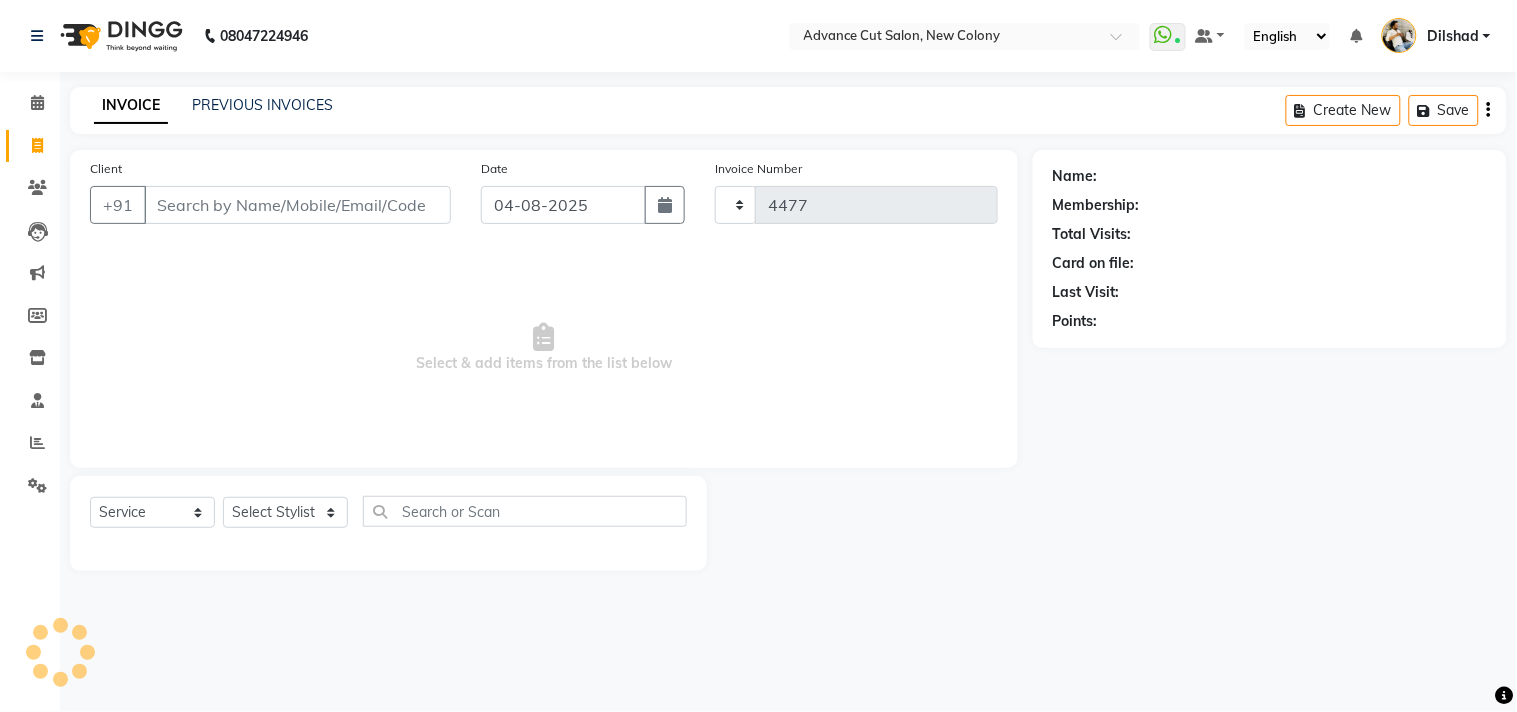 select on "922" 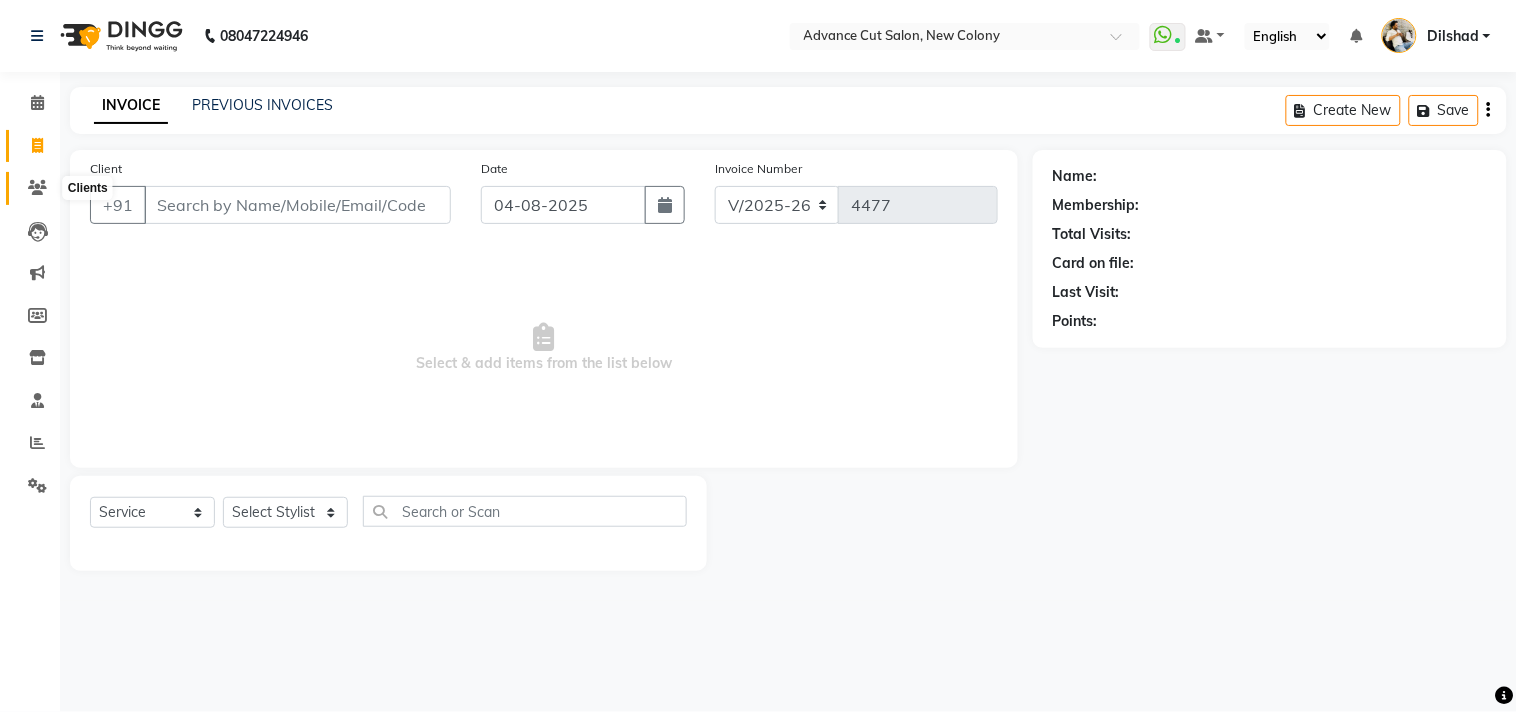 click 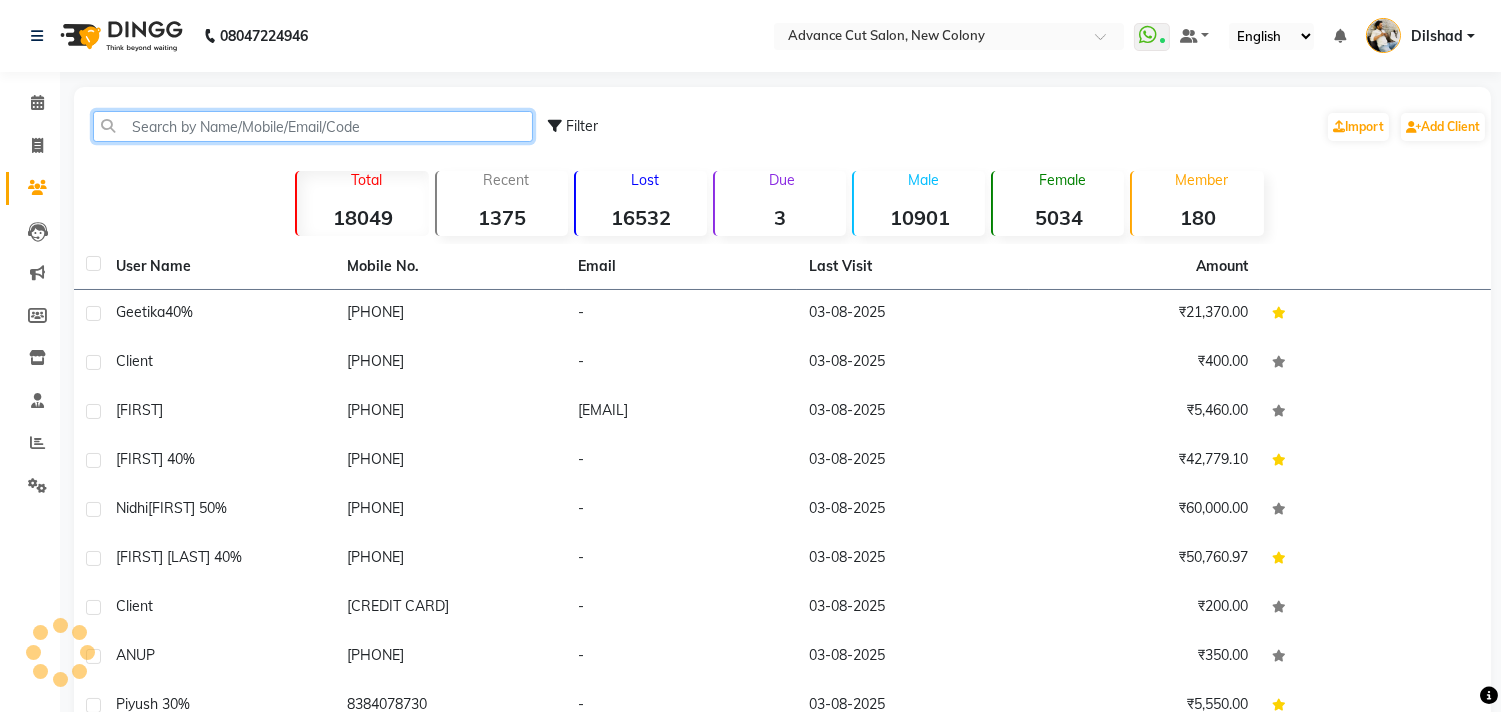 click 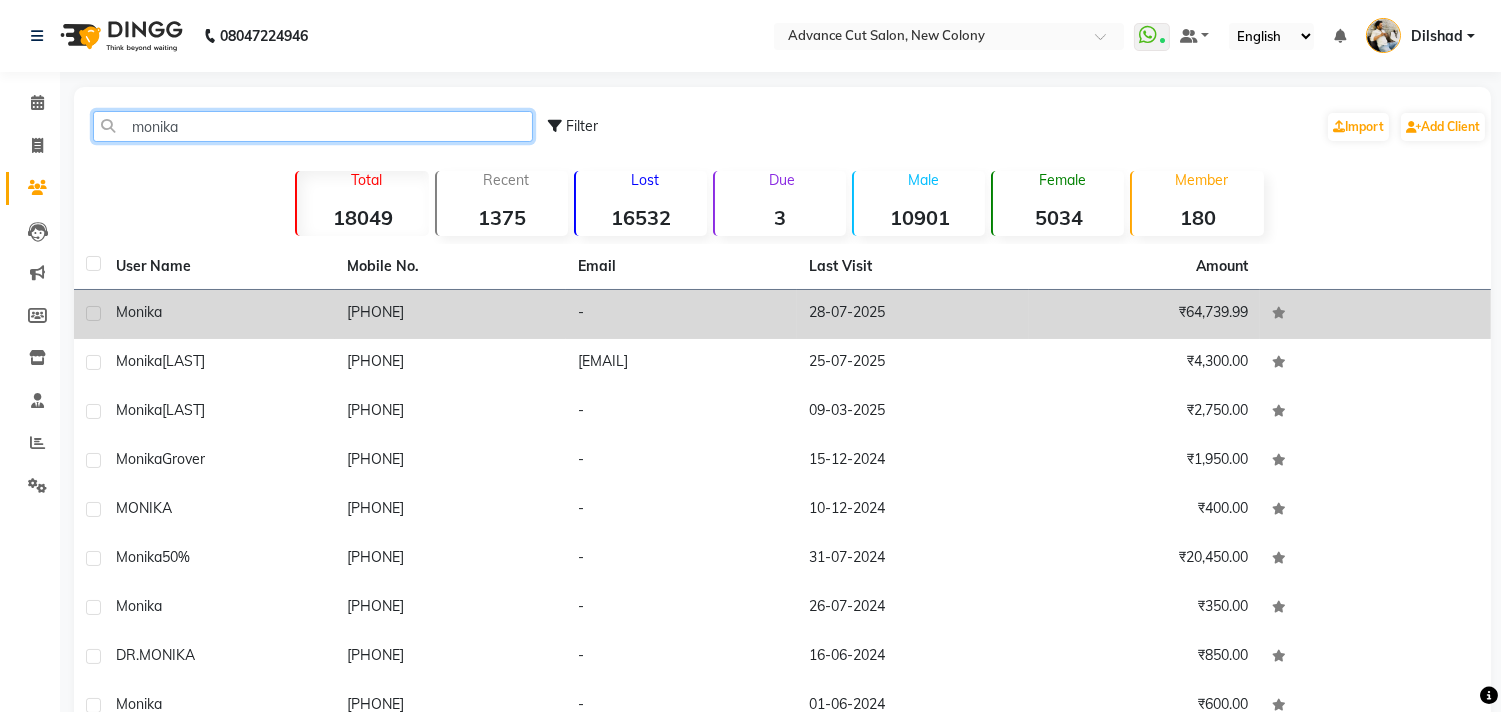 type on "monika" 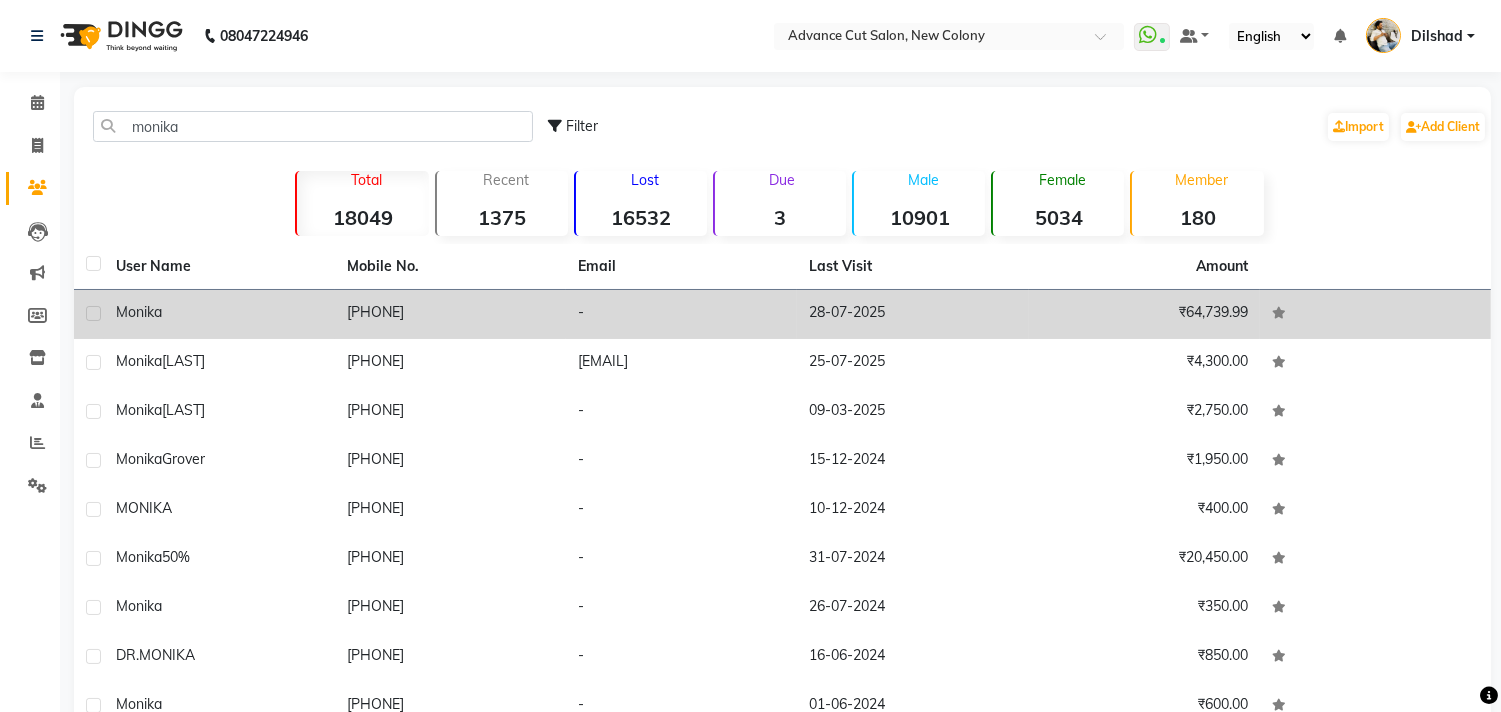 drag, startPoint x: 344, startPoint y: 316, endPoint x: 428, endPoint y: 308, distance: 84.38009 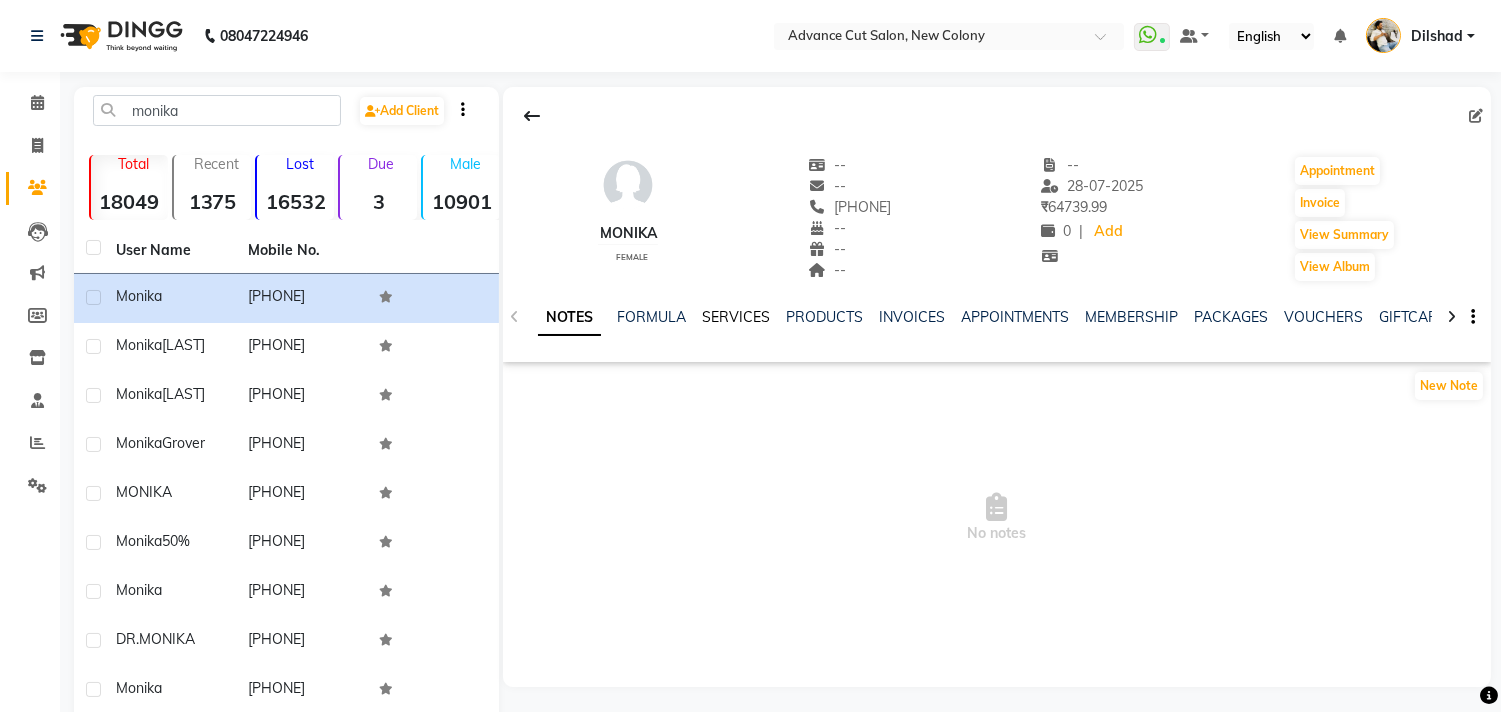 click on "SERVICES" 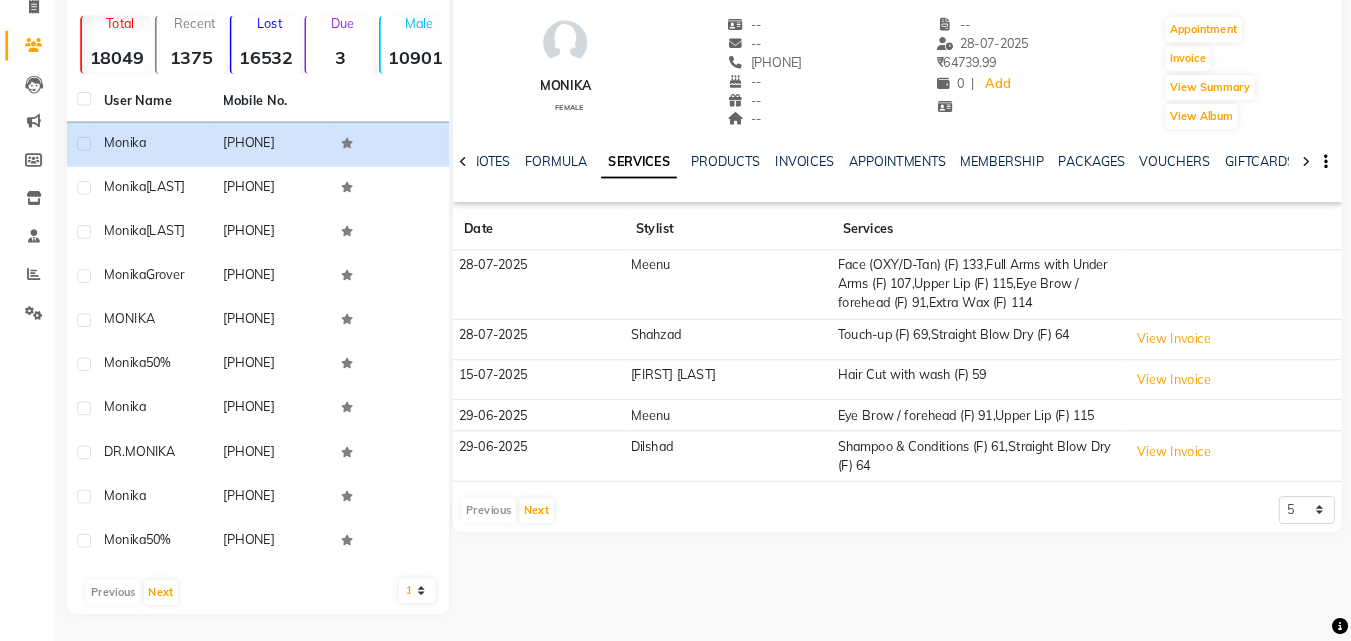 scroll, scrollTop: 0, scrollLeft: 0, axis: both 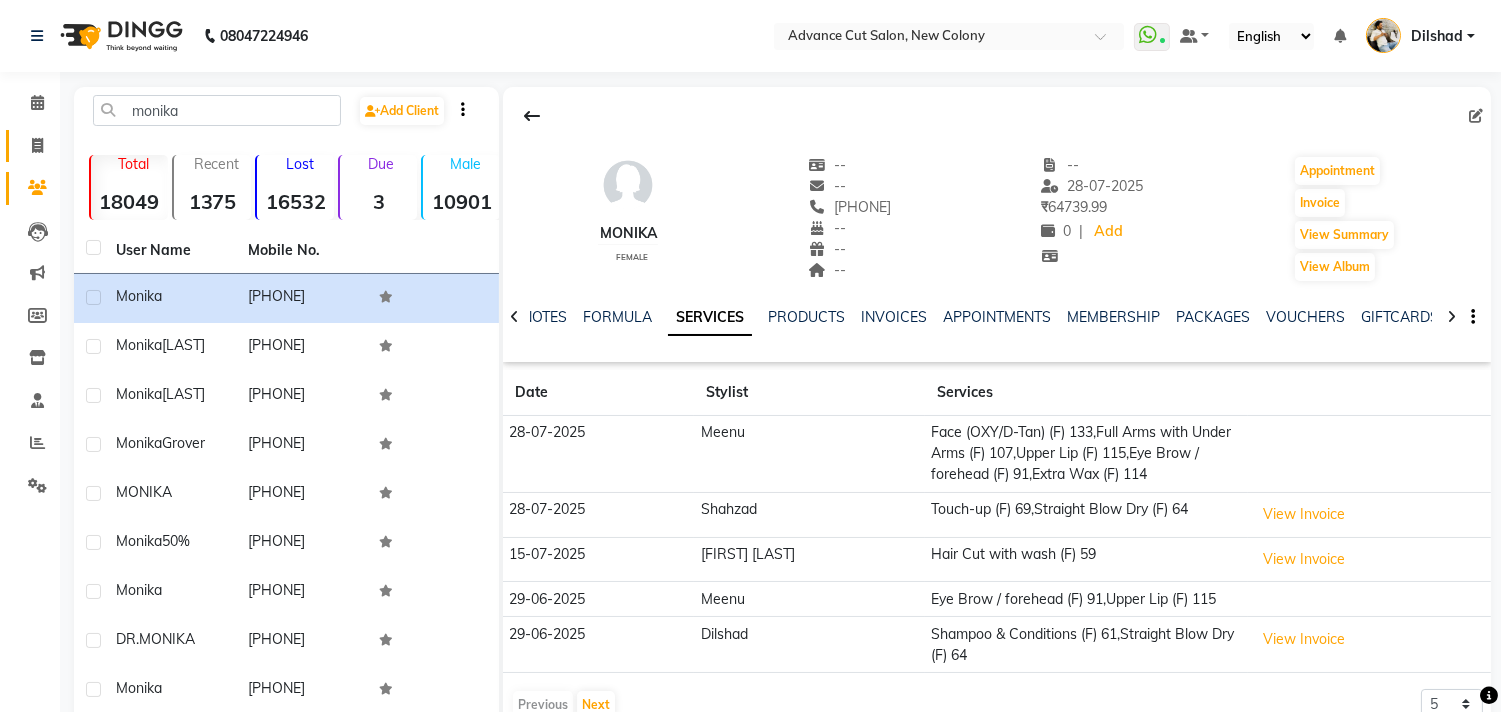 click on "Invoice" 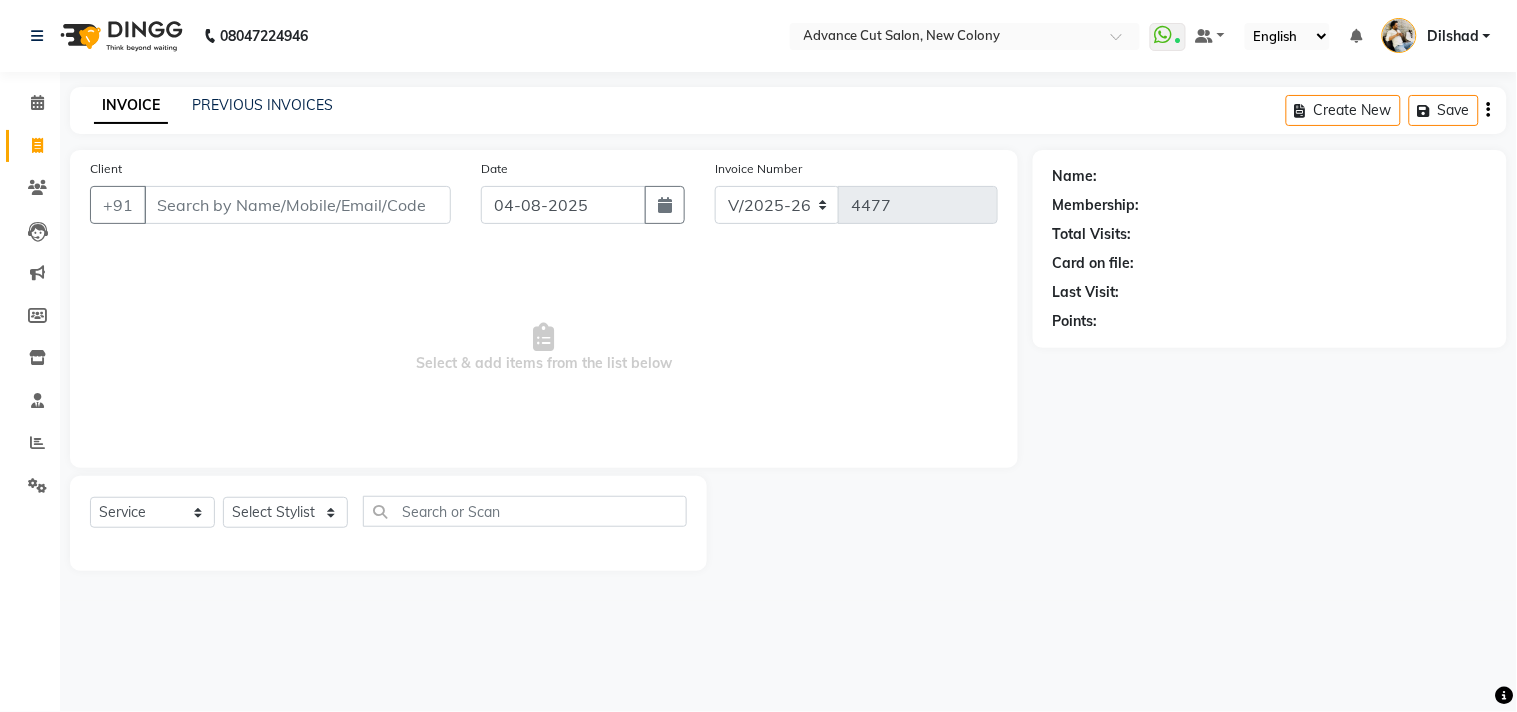 click on "INVOICE PREVIOUS INVOICES Create New   Save" 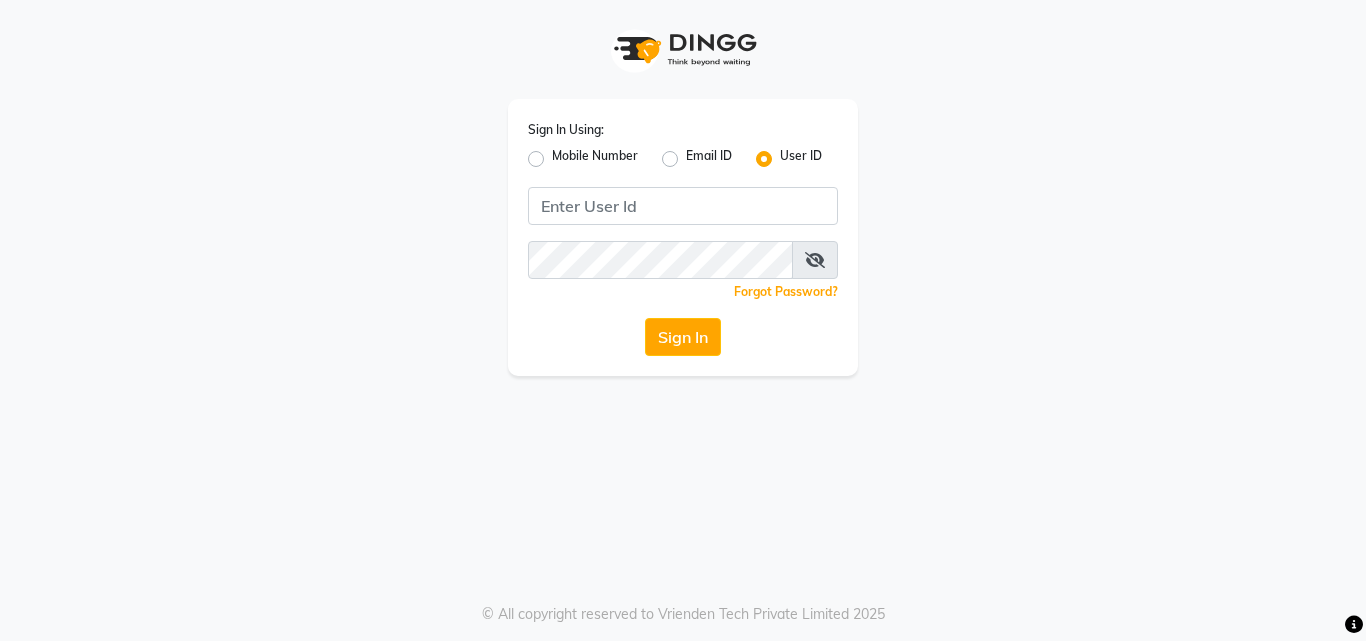 click on "Mobile Number" 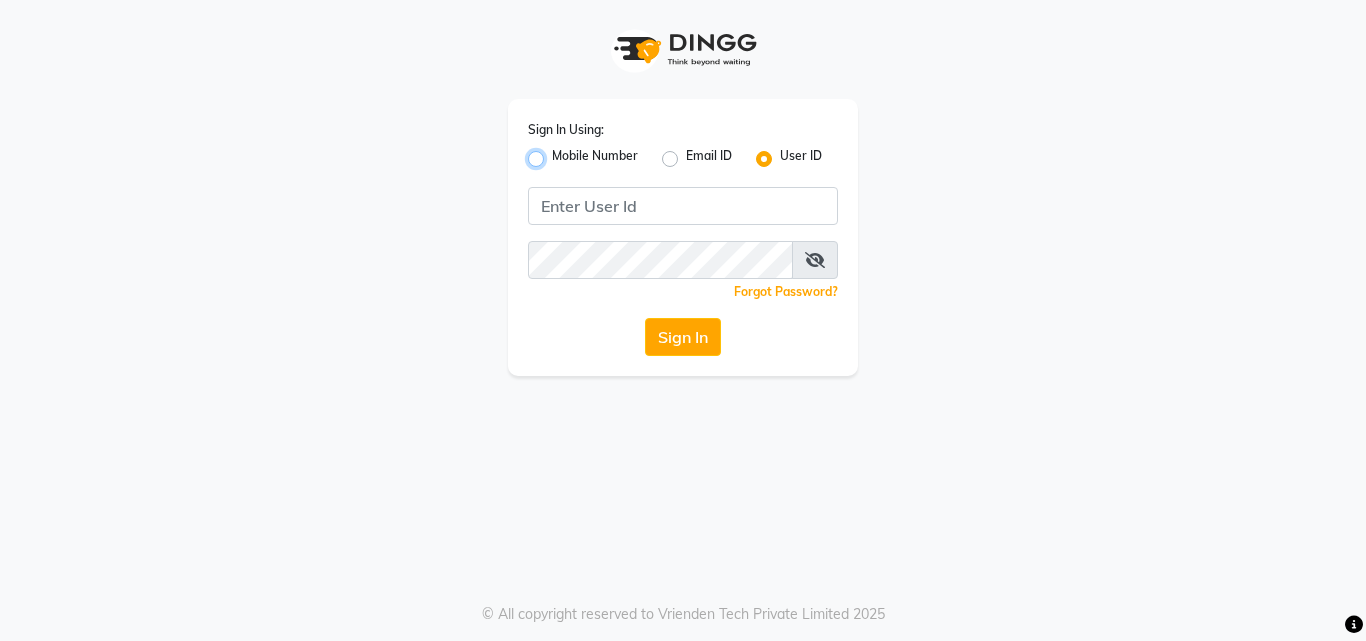 click on "Mobile Number" at bounding box center (558, 153) 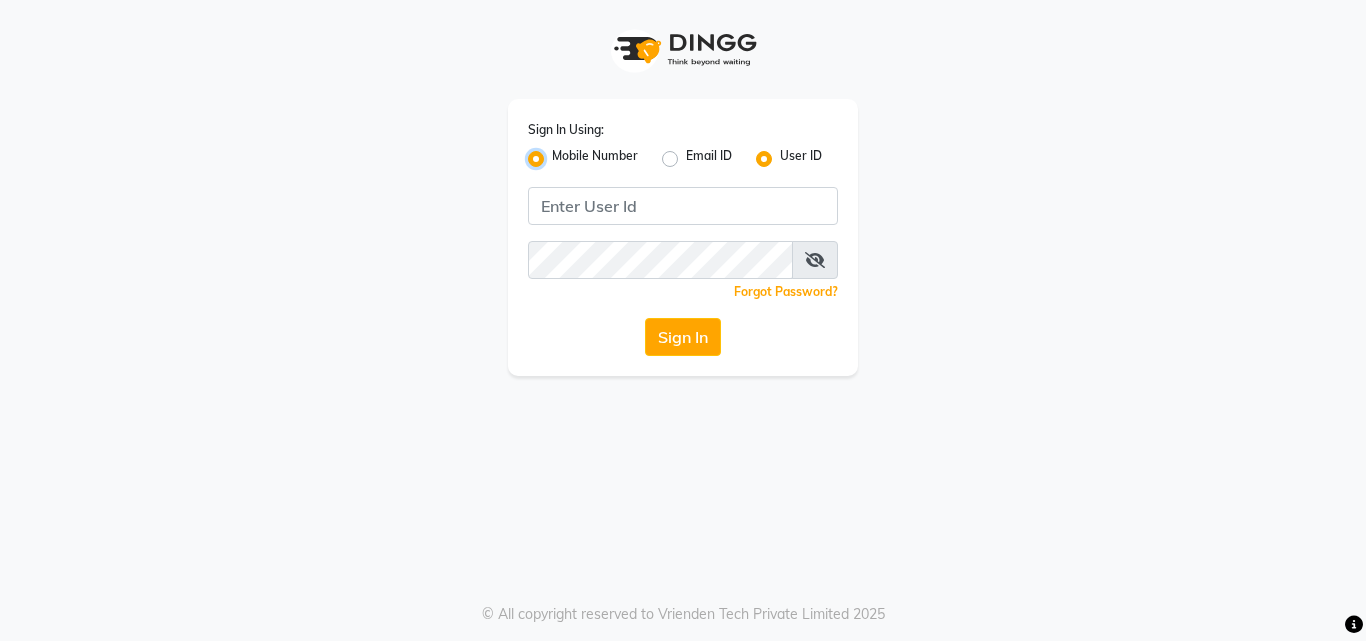 radio on "false" 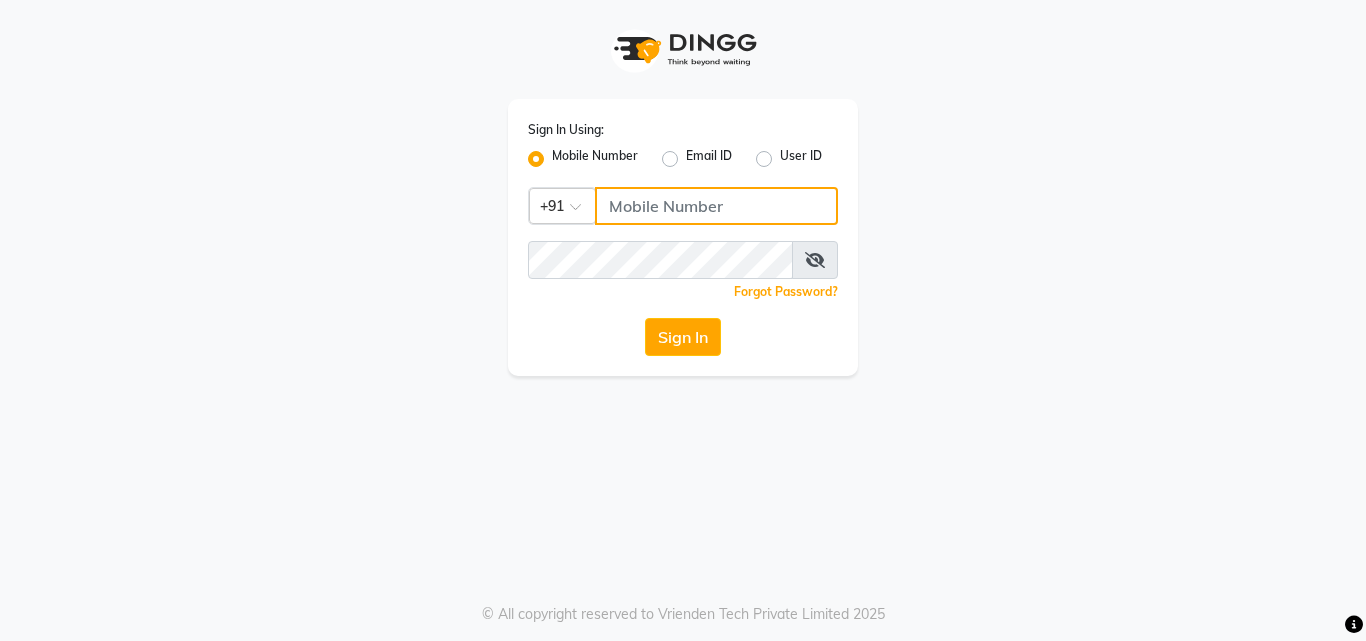 click 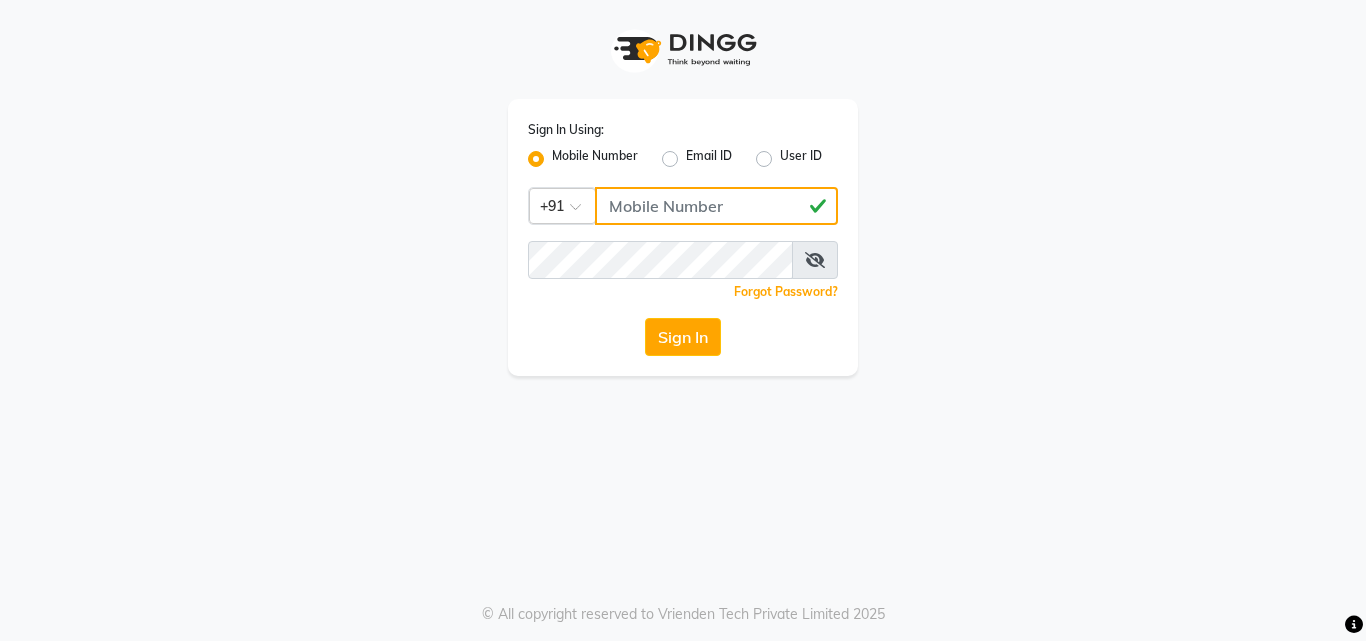type on "[PHONE]" 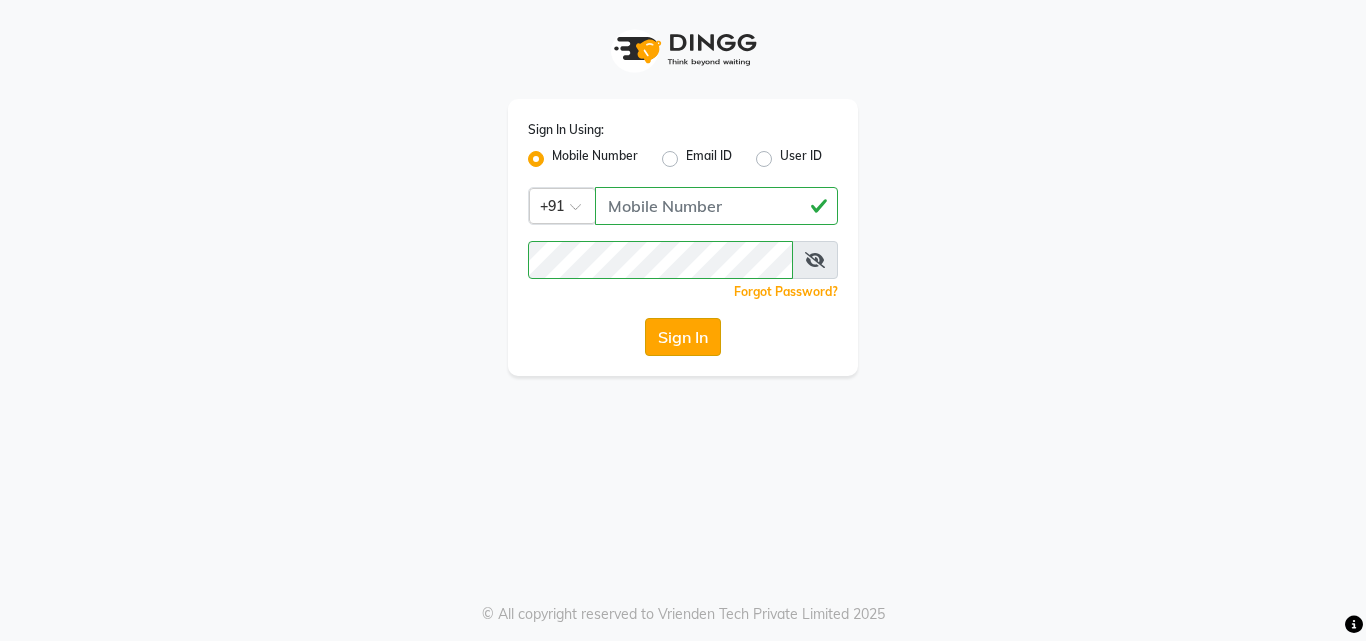 click on "Sign In" 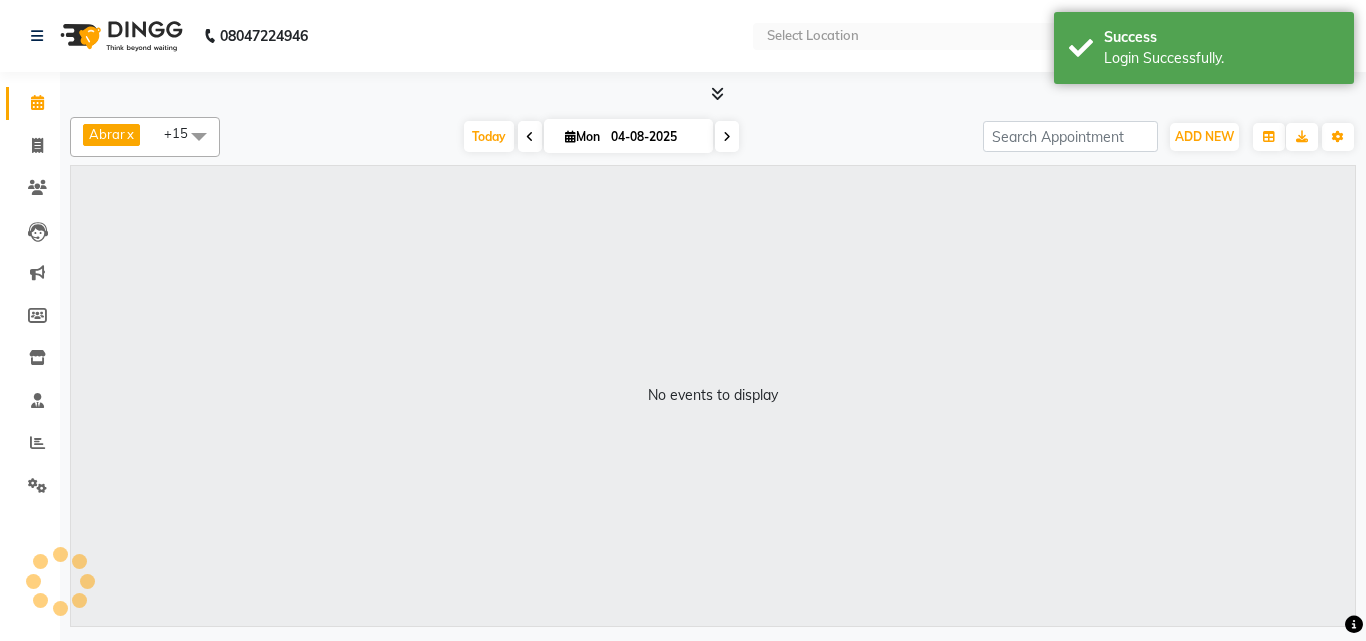 select on "en" 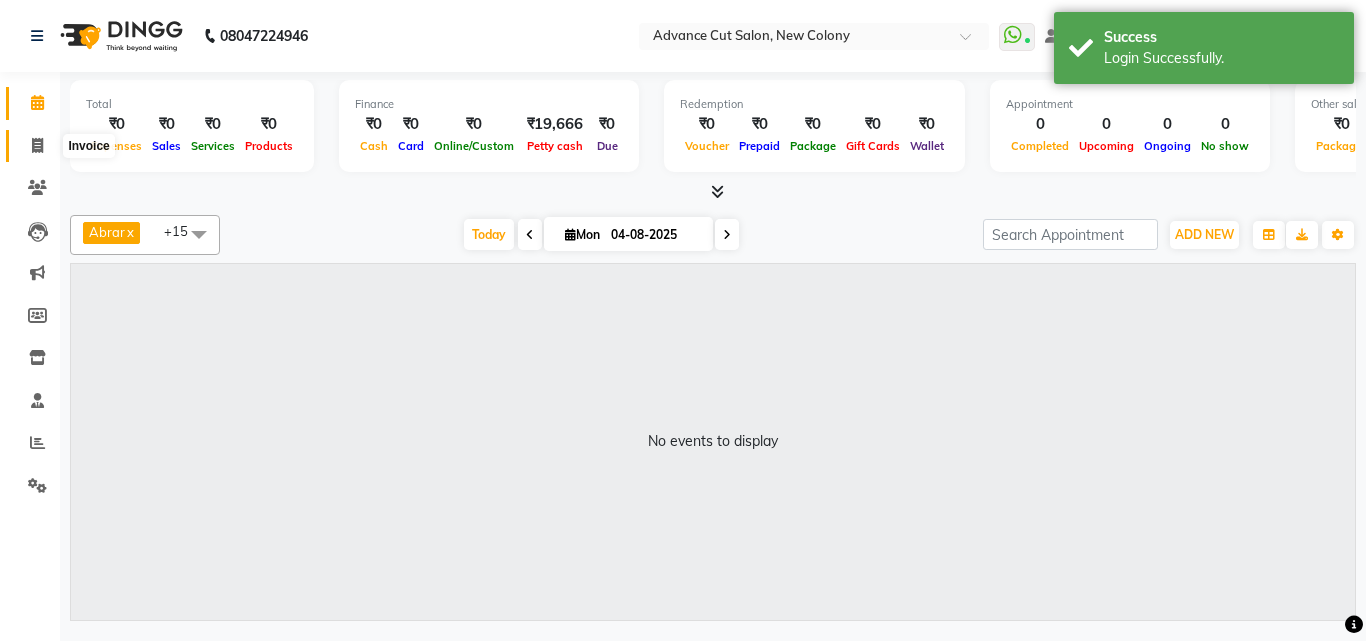 click 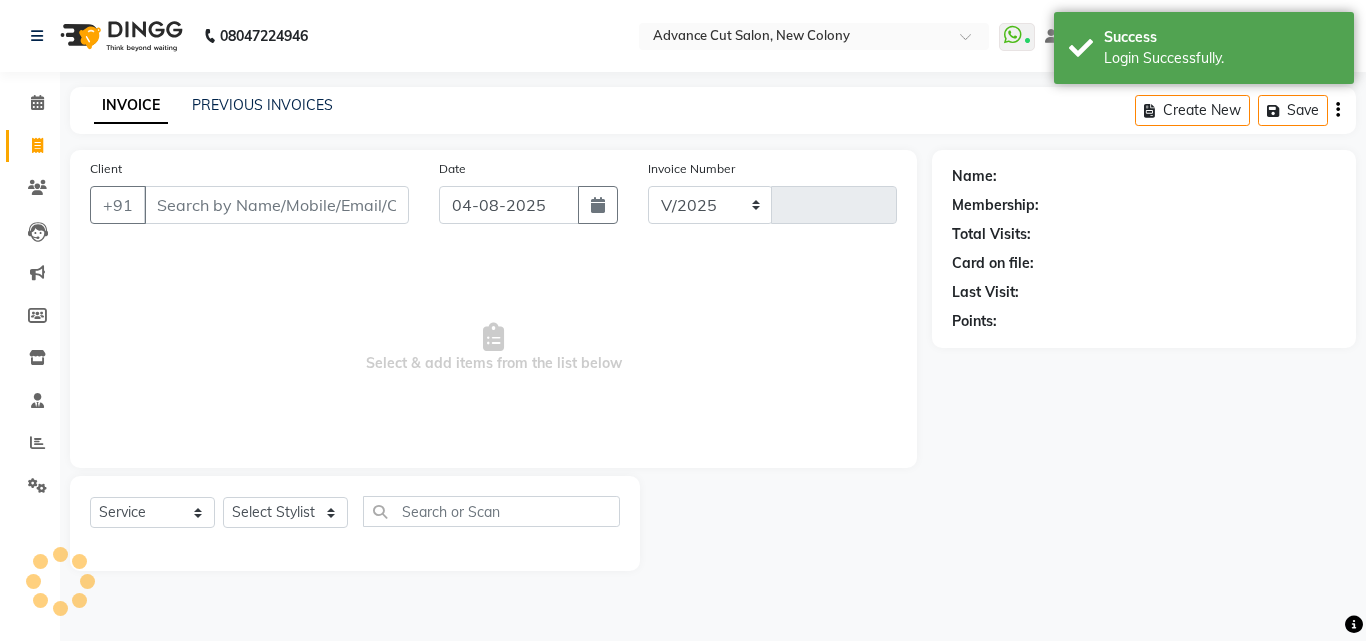 select on "922" 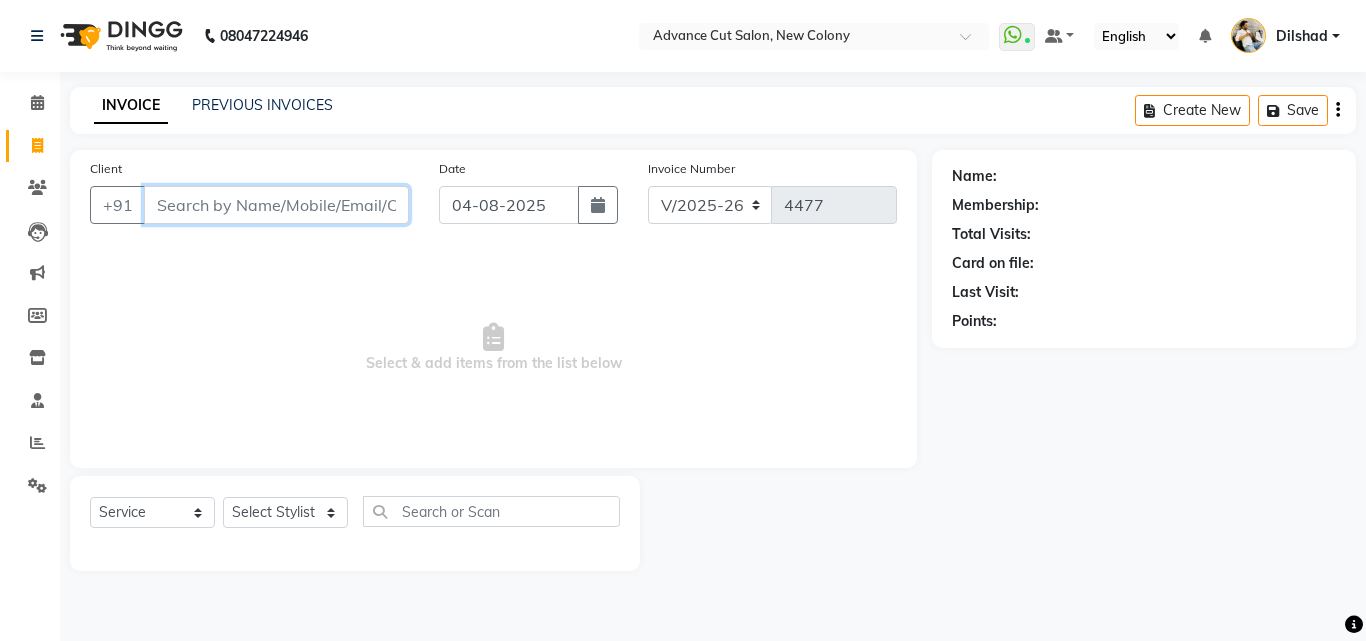 click on "Client" at bounding box center (276, 205) 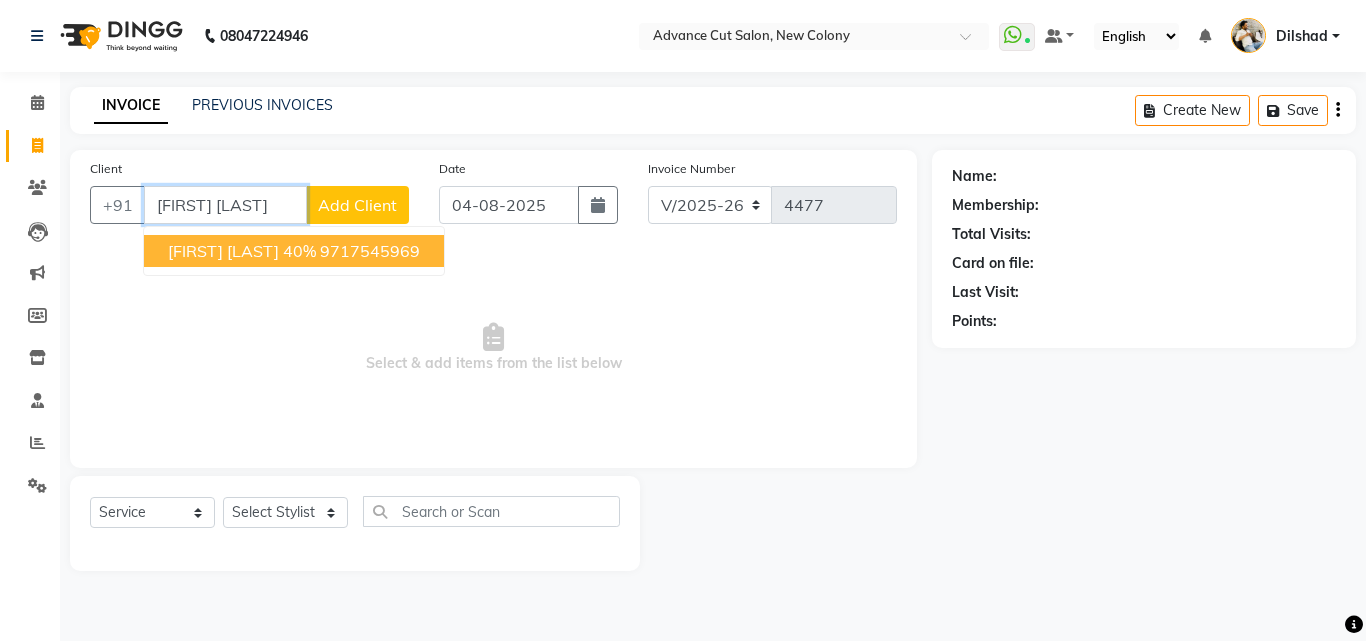 click on "[FIRST] [LAST] 40%" at bounding box center (242, 251) 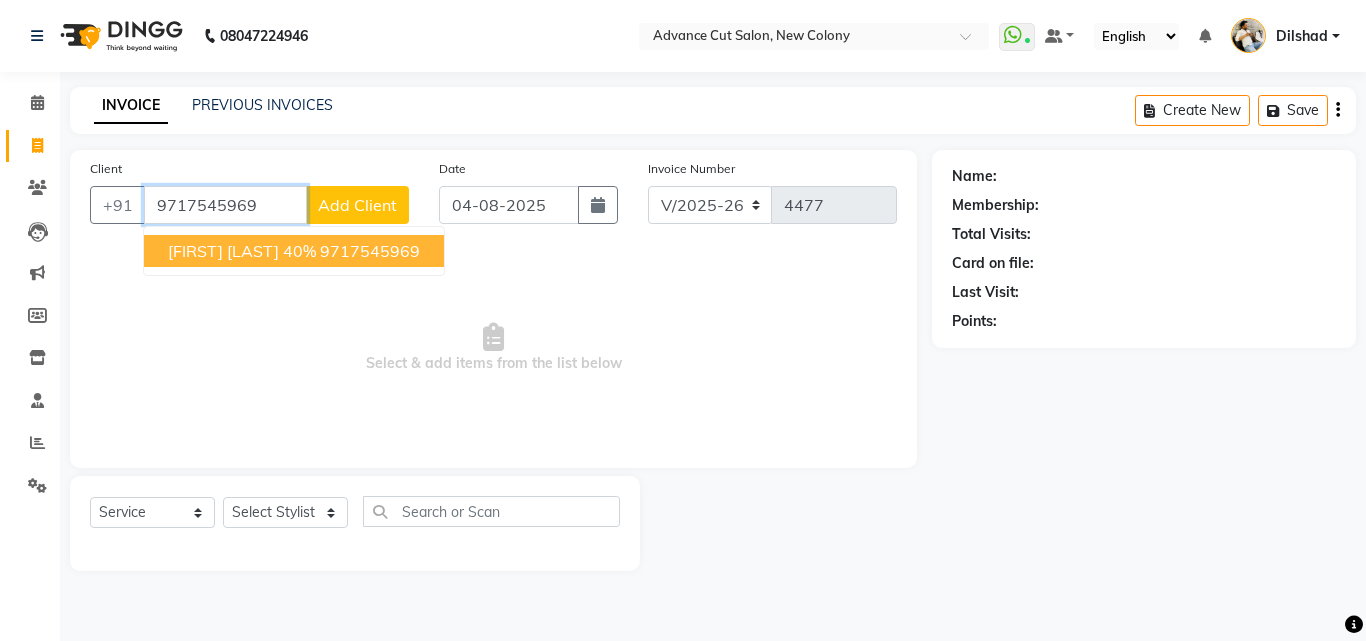 type on "9717545969" 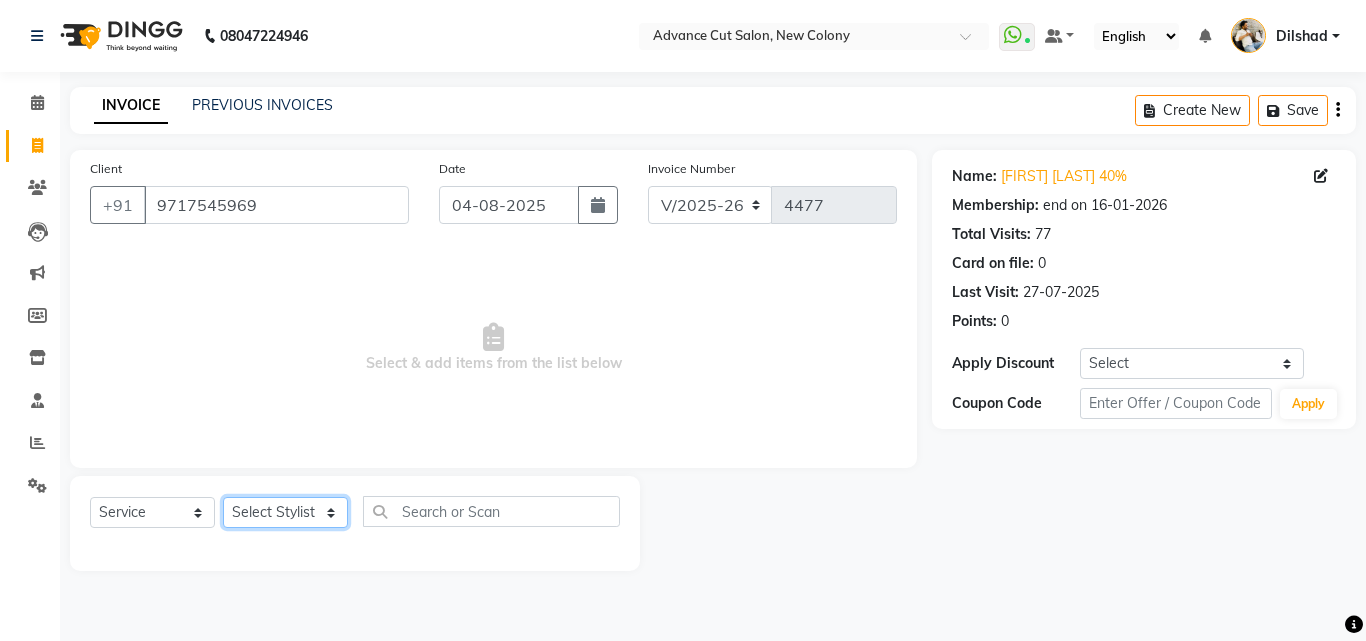 click on "Select Stylist Abrar Alam Dilshad Lallan Meenu Nafeesh Ahmad Naved O.P. Sharma  Pryag Samar Shahzad  SHWETA SINGH Zarina" 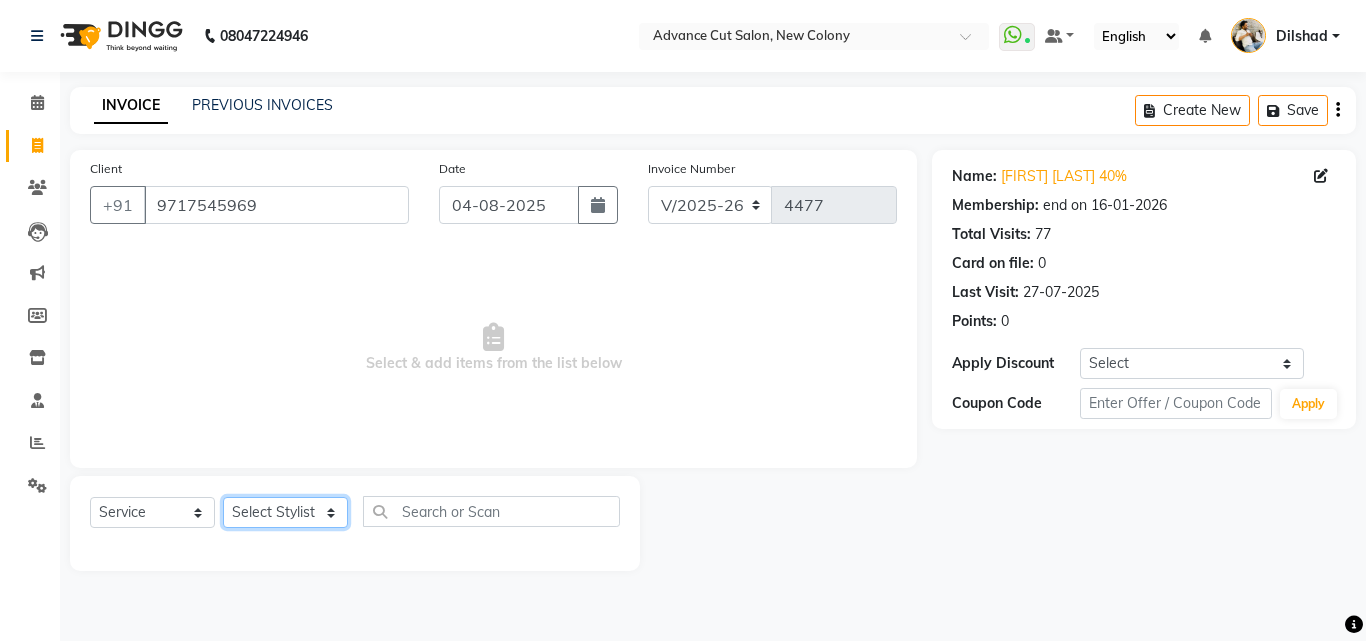 select on "87863" 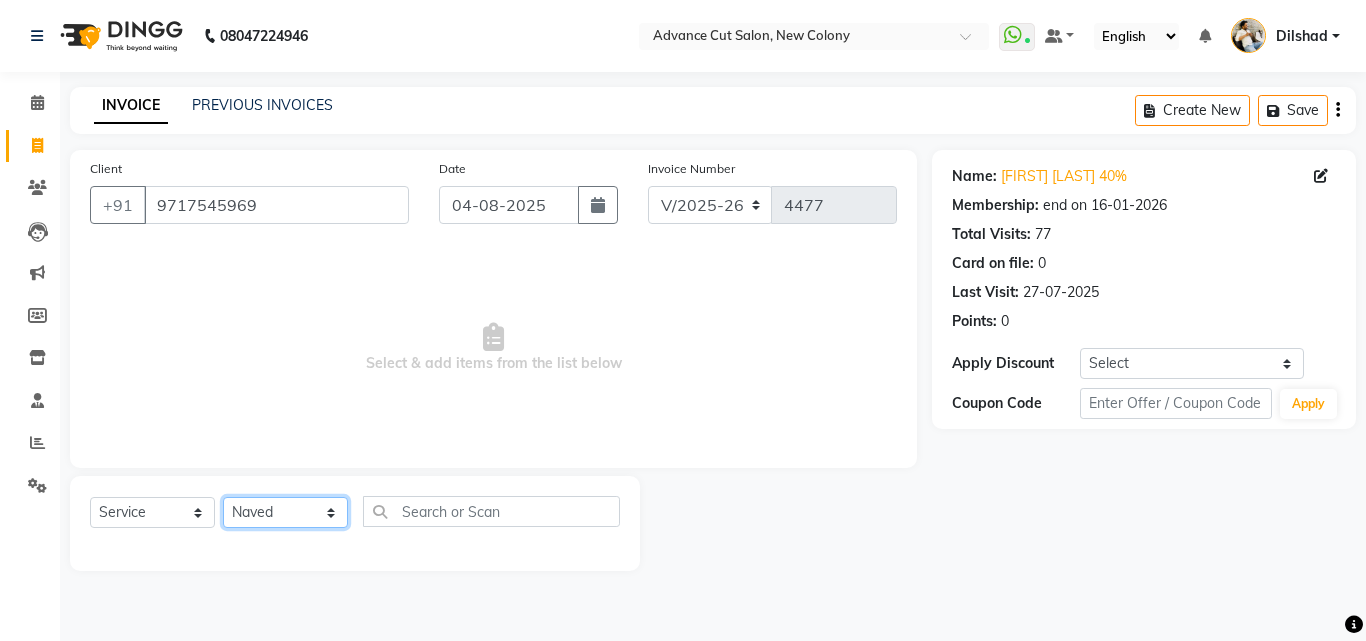 click on "Select Stylist Abrar Alam Dilshad Lallan Meenu Nafeesh Ahmad Naved O.P. Sharma  Pryag Samar Shahzad  SHWETA SINGH Zarina" 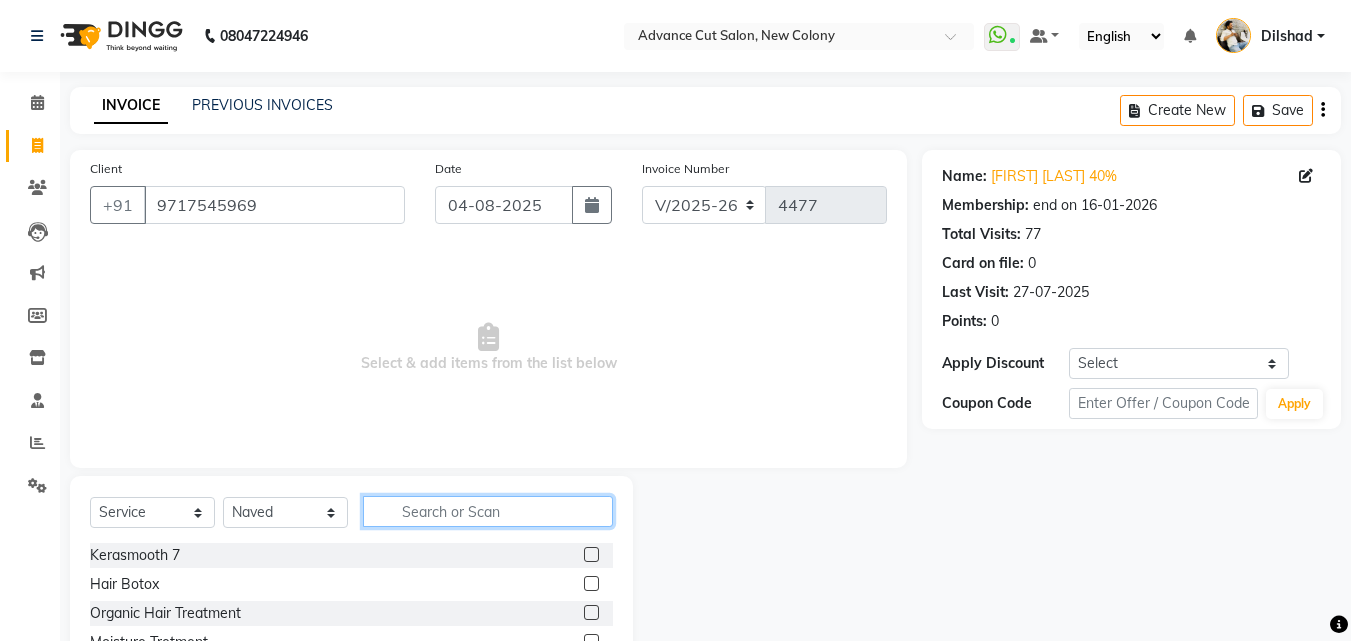 click 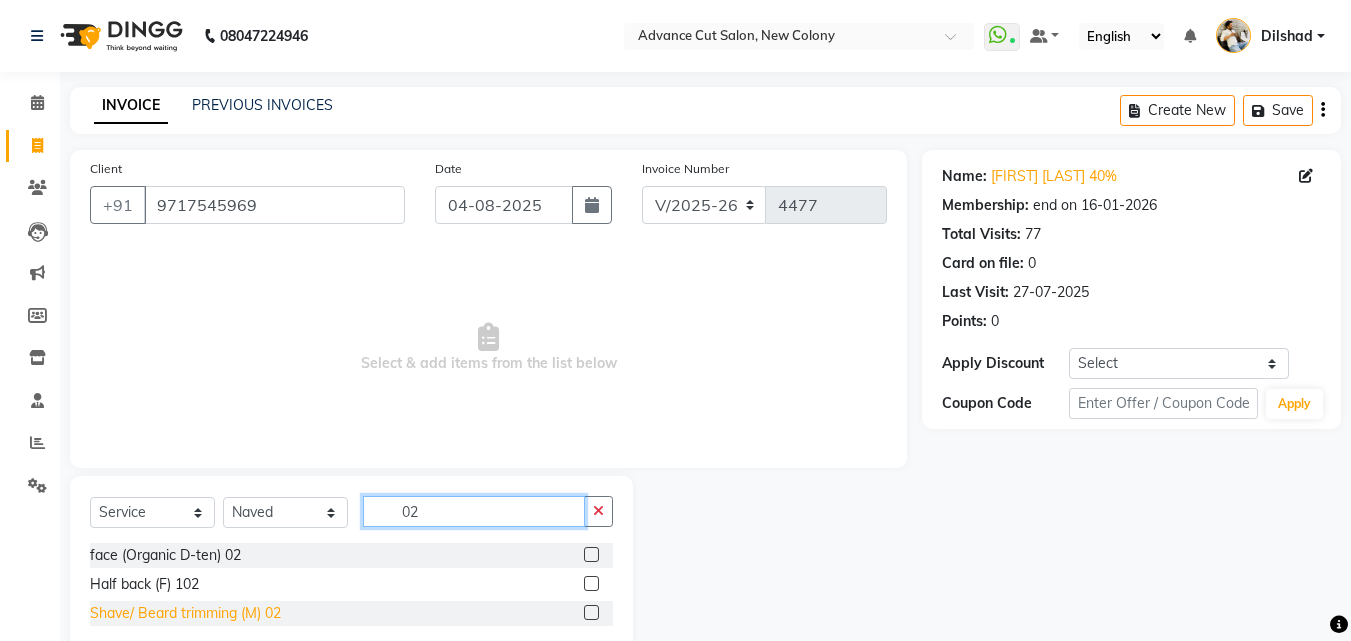 type on "02" 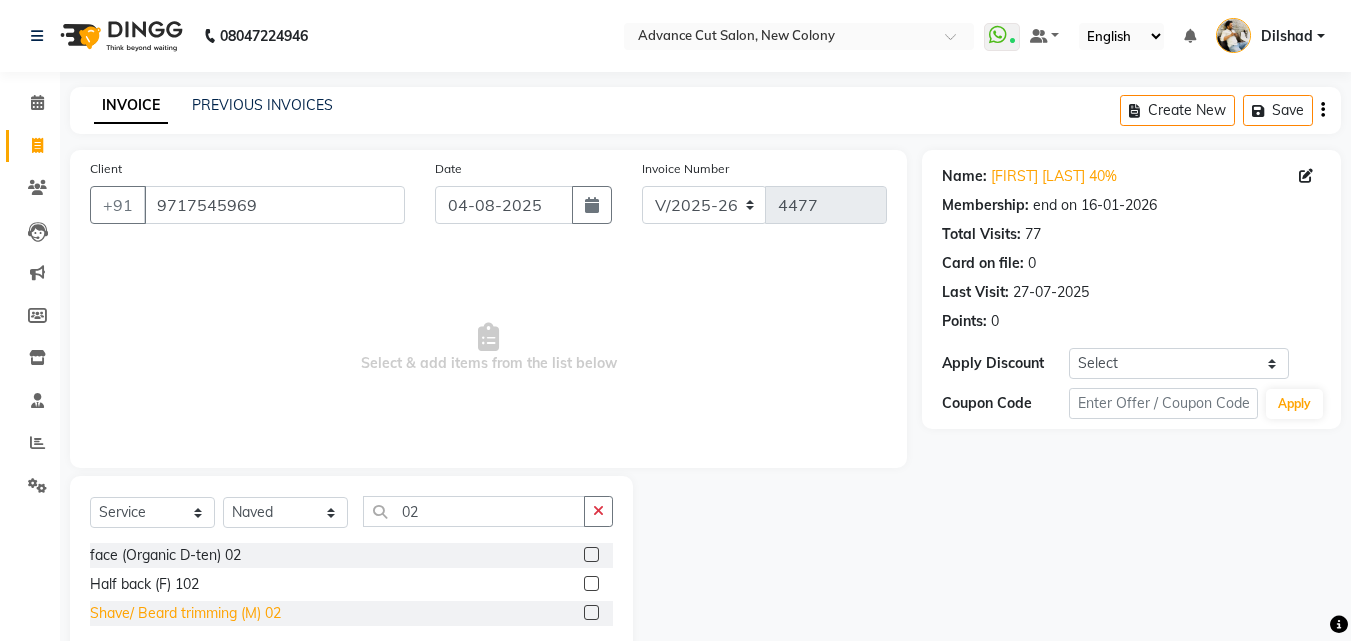 click on "Shave/ Beard trimming (M) 02" 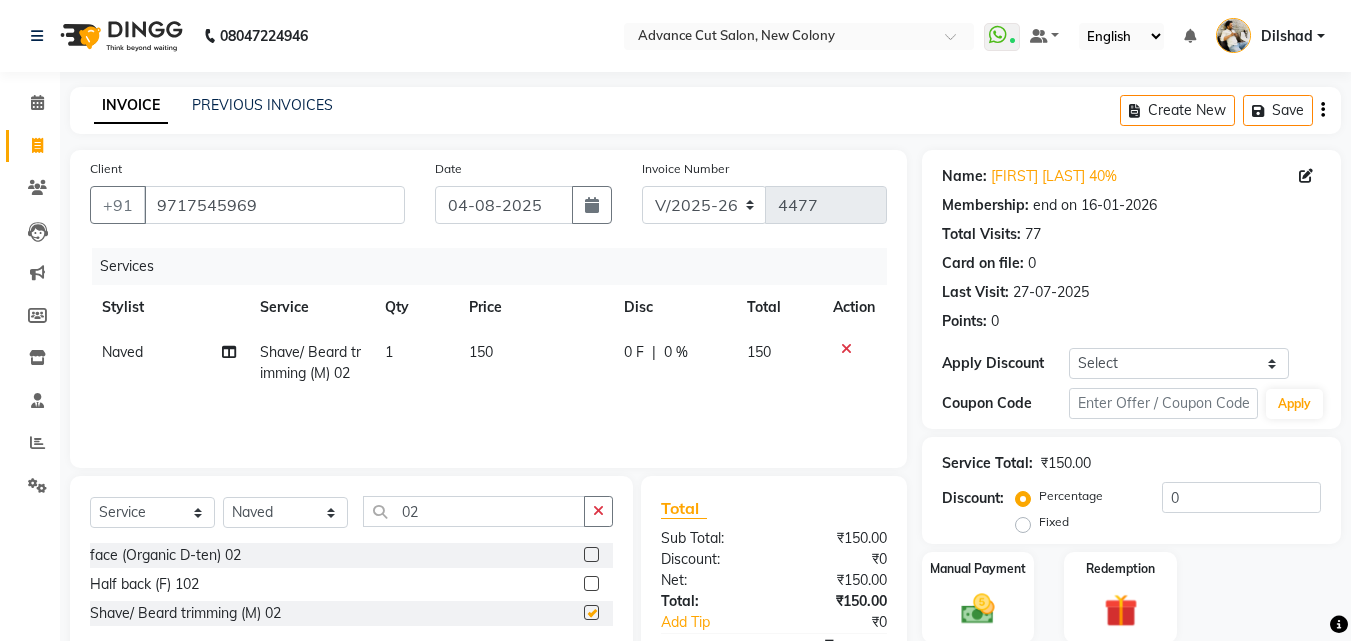 checkbox on "false" 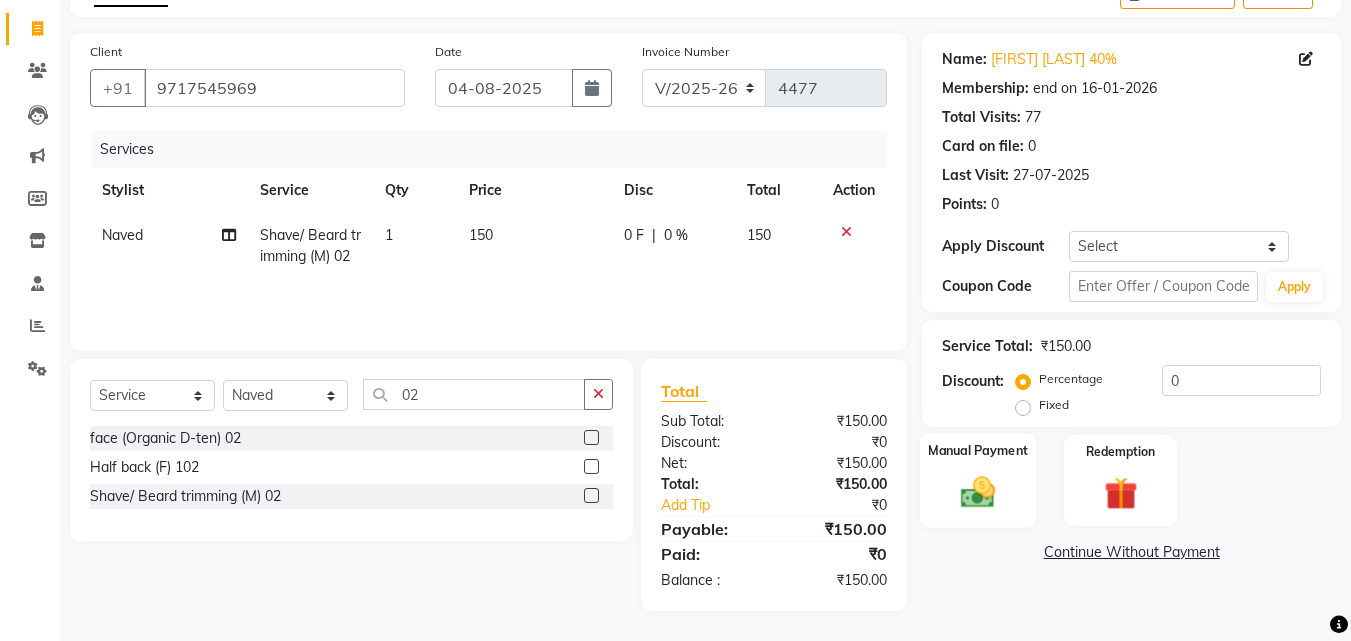 click 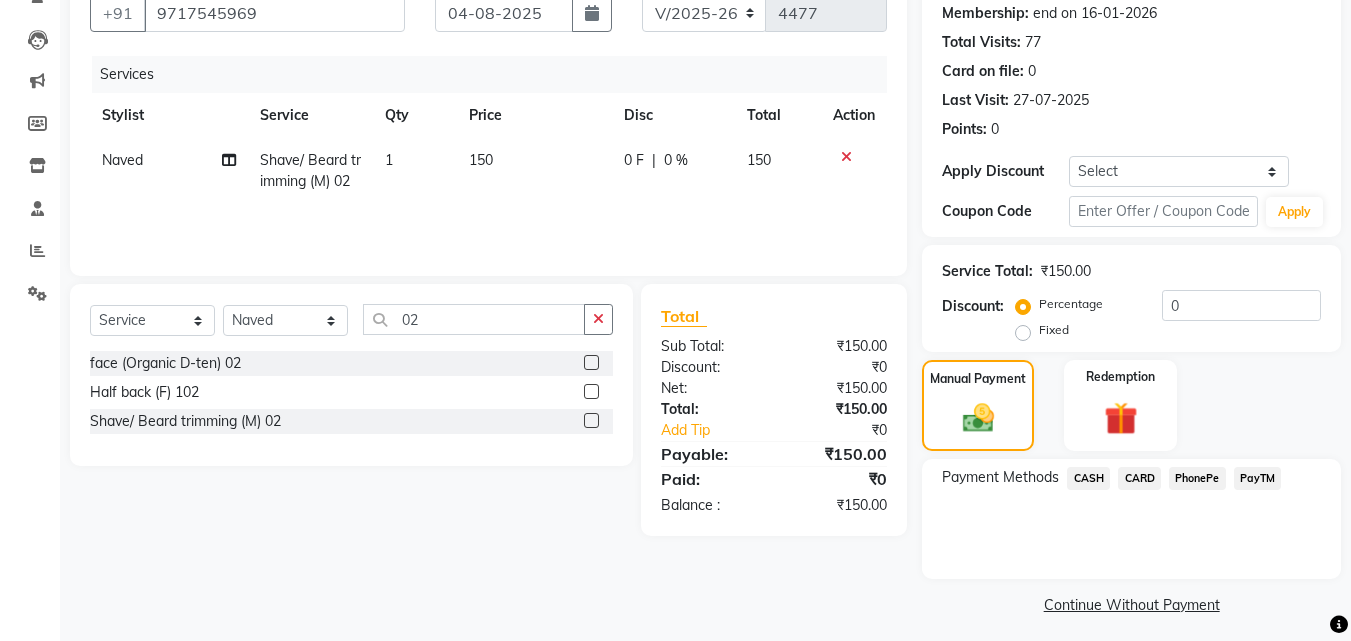 scroll, scrollTop: 201, scrollLeft: 0, axis: vertical 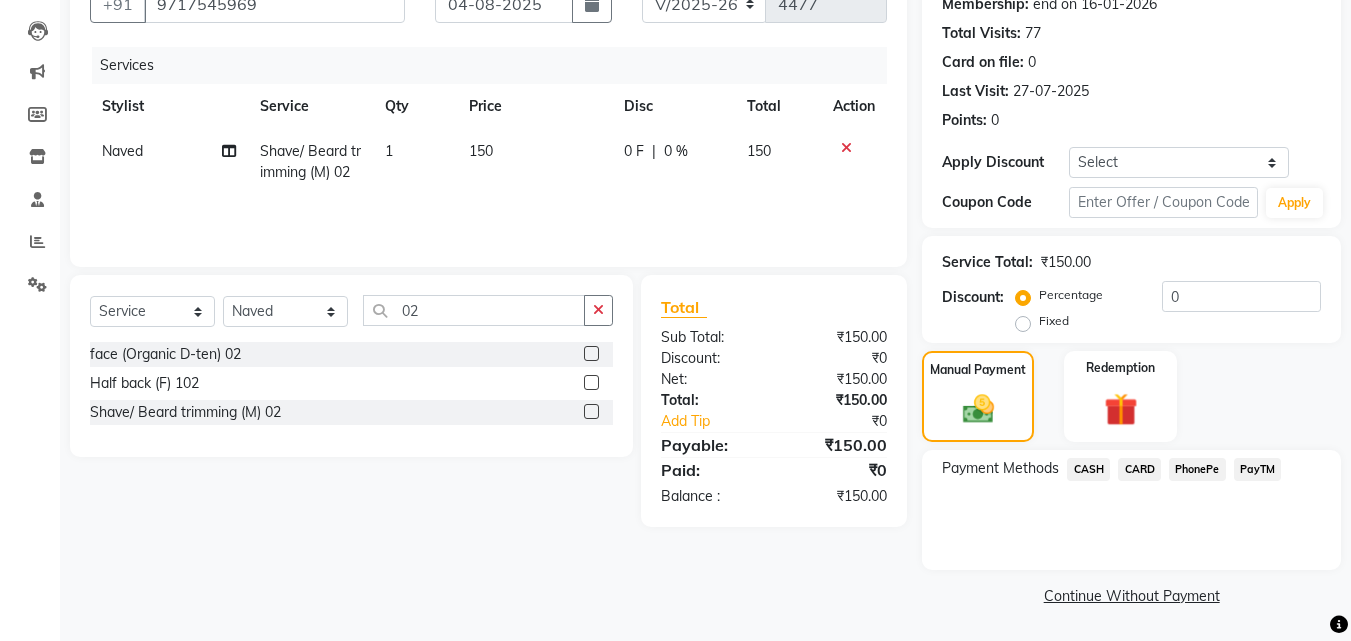 click on "CASH" 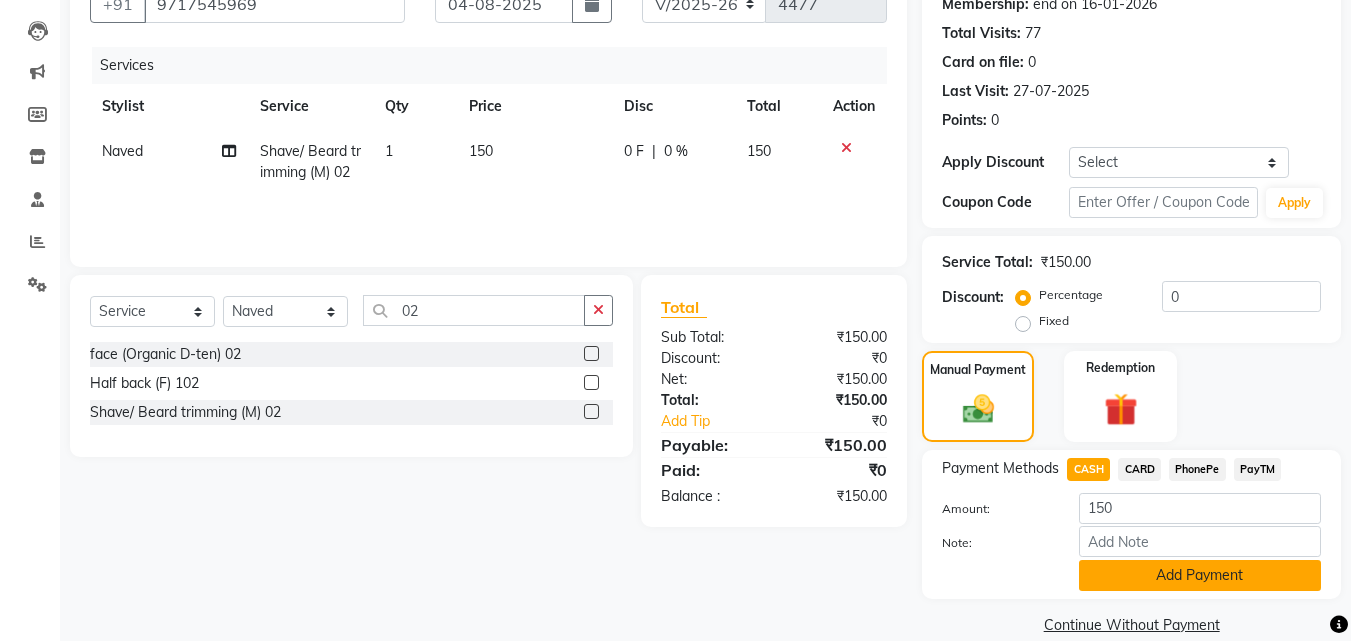 click on "Add Payment" 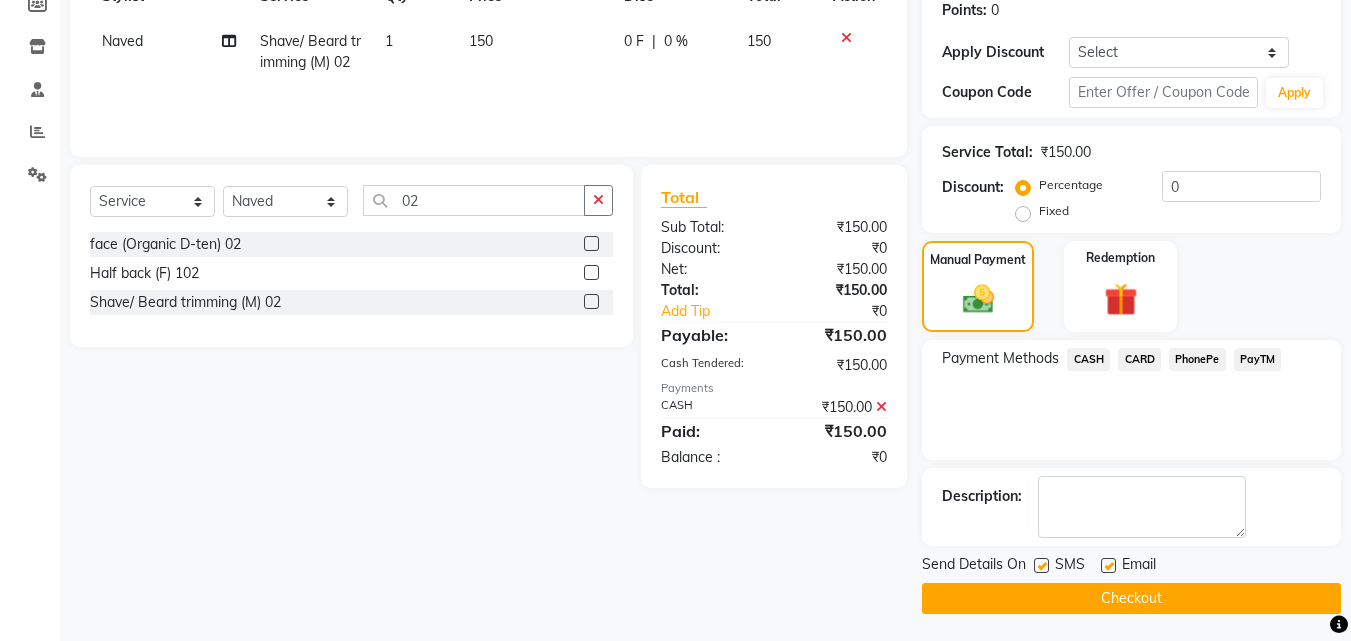 scroll, scrollTop: 314, scrollLeft: 0, axis: vertical 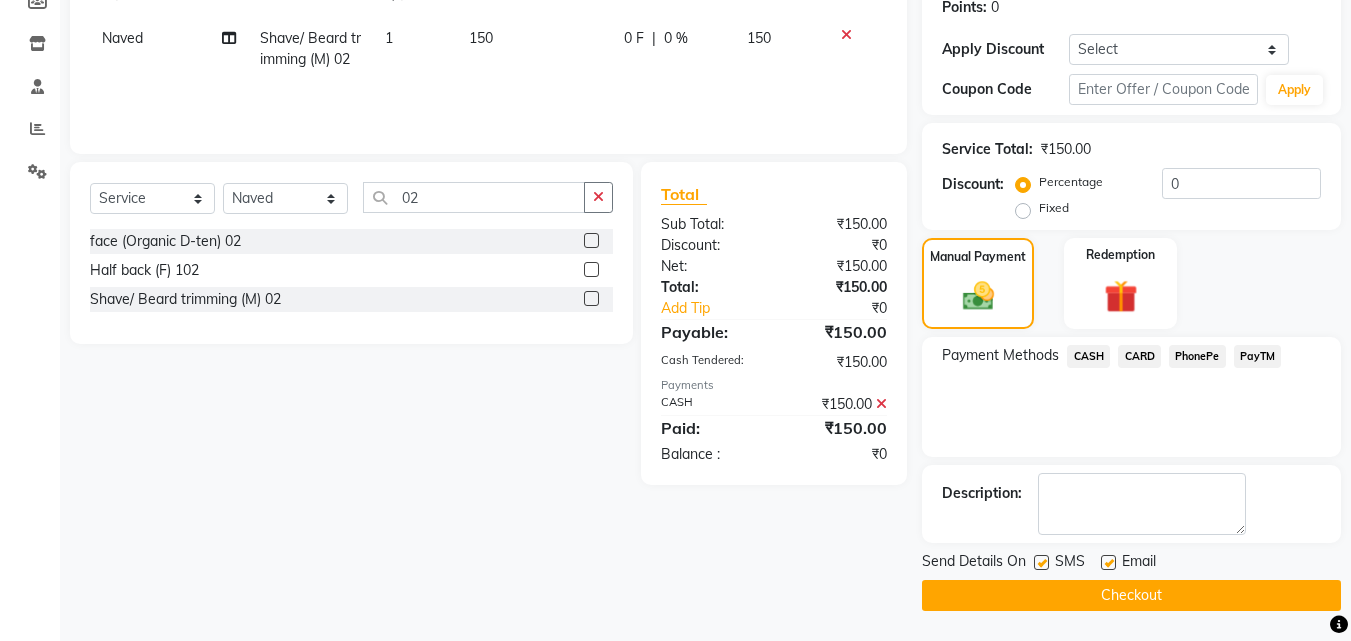 click on "Checkout" 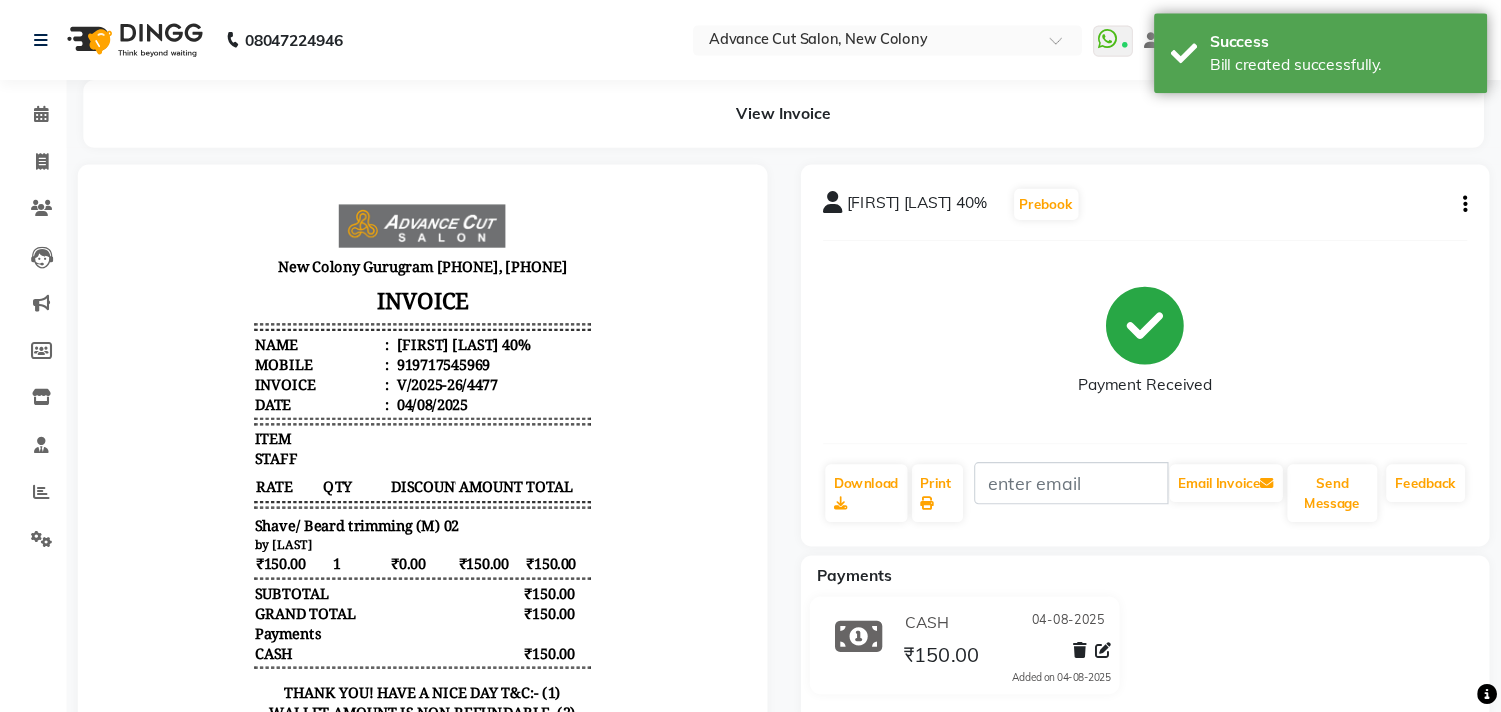 scroll, scrollTop: 0, scrollLeft: 0, axis: both 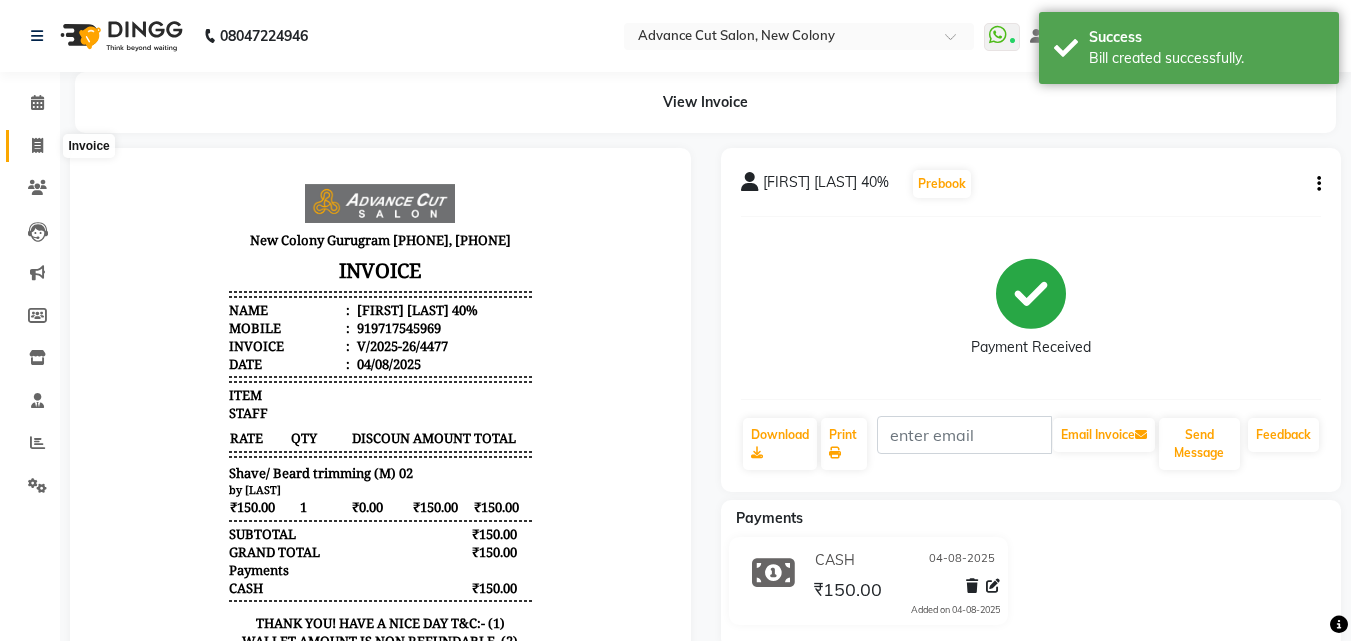 click 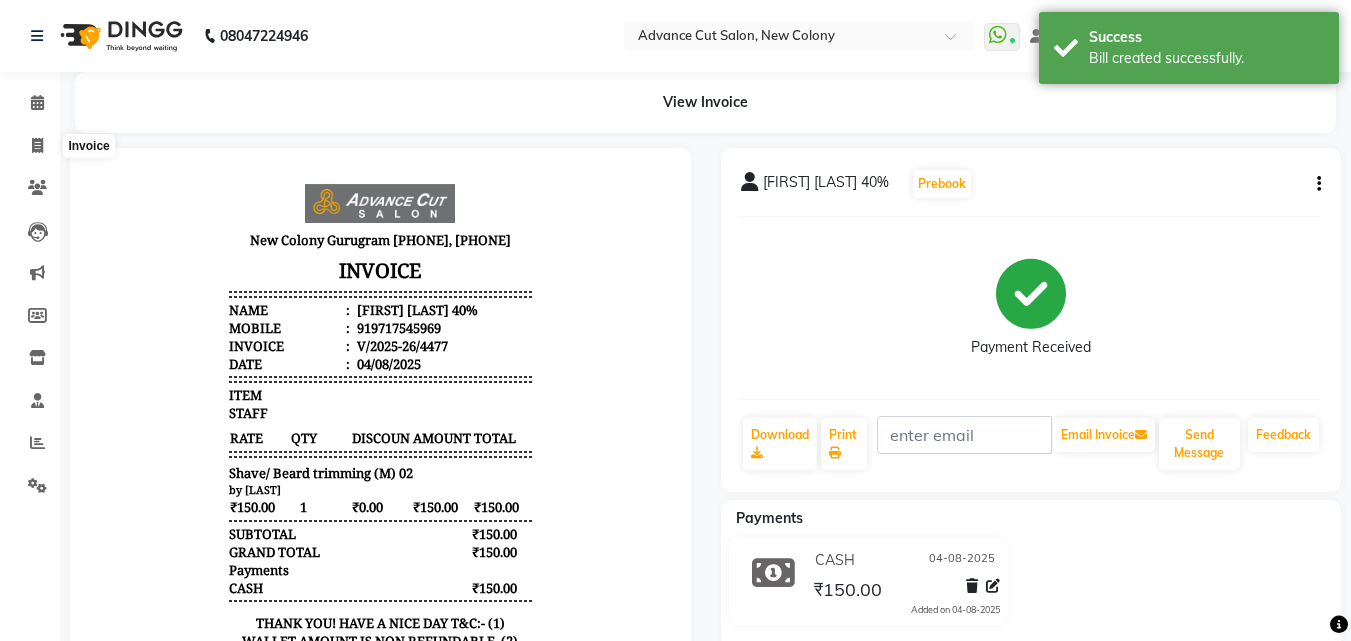 select on "service" 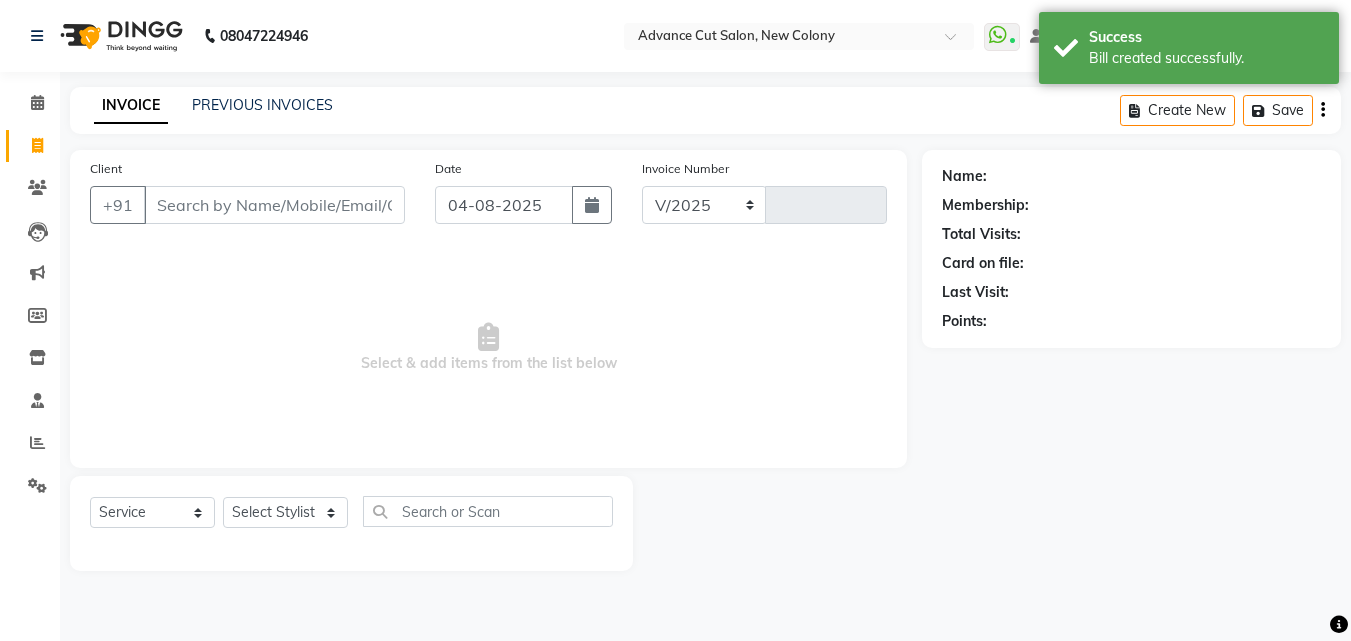 select on "922" 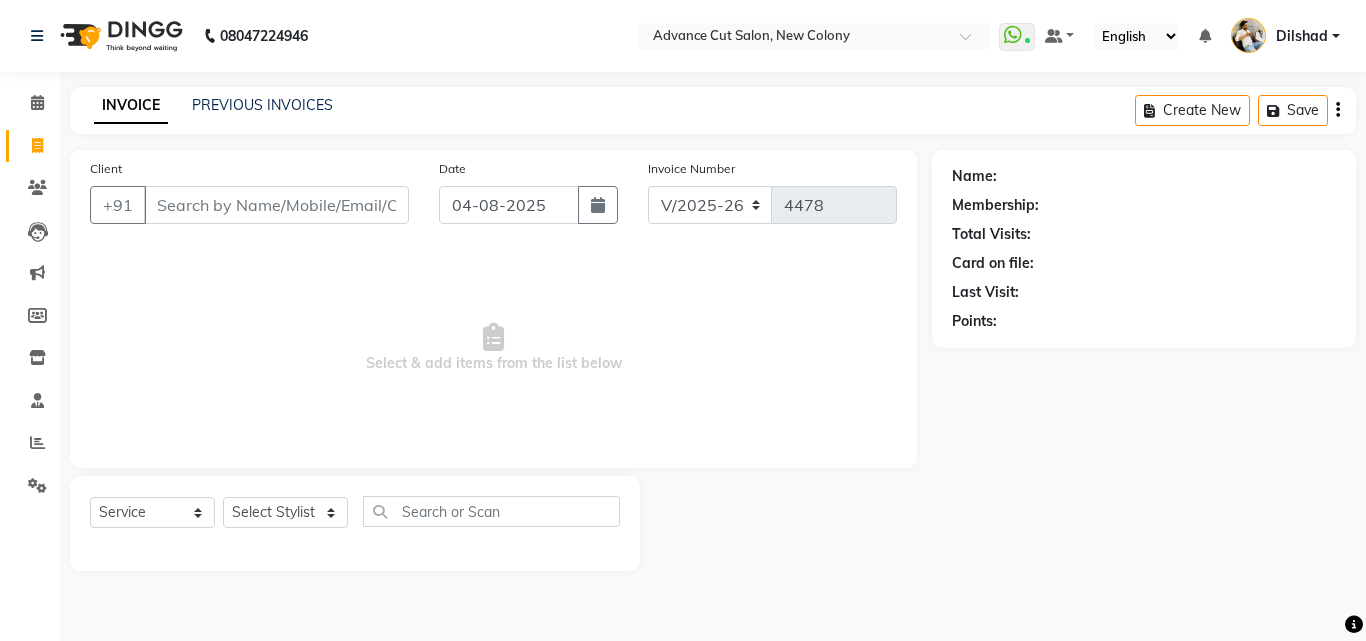 click on "08047224946 Select Location ×  Advance Cut Salon, New Colony  WhatsApp Status  ✕ Status:  Connected Most Recent Message: 03-08-2025     08:28 PM Recent Service Activity: 04-08-2025     11:16 AM Default Panel My Panel English ENGLISH Español العربية मराठी हिंदी ગુજરાતી தமிழ் 中文 Notifications nothing to show Dilshad Manage Profile Change Password Sign out  Version:3.15.11" 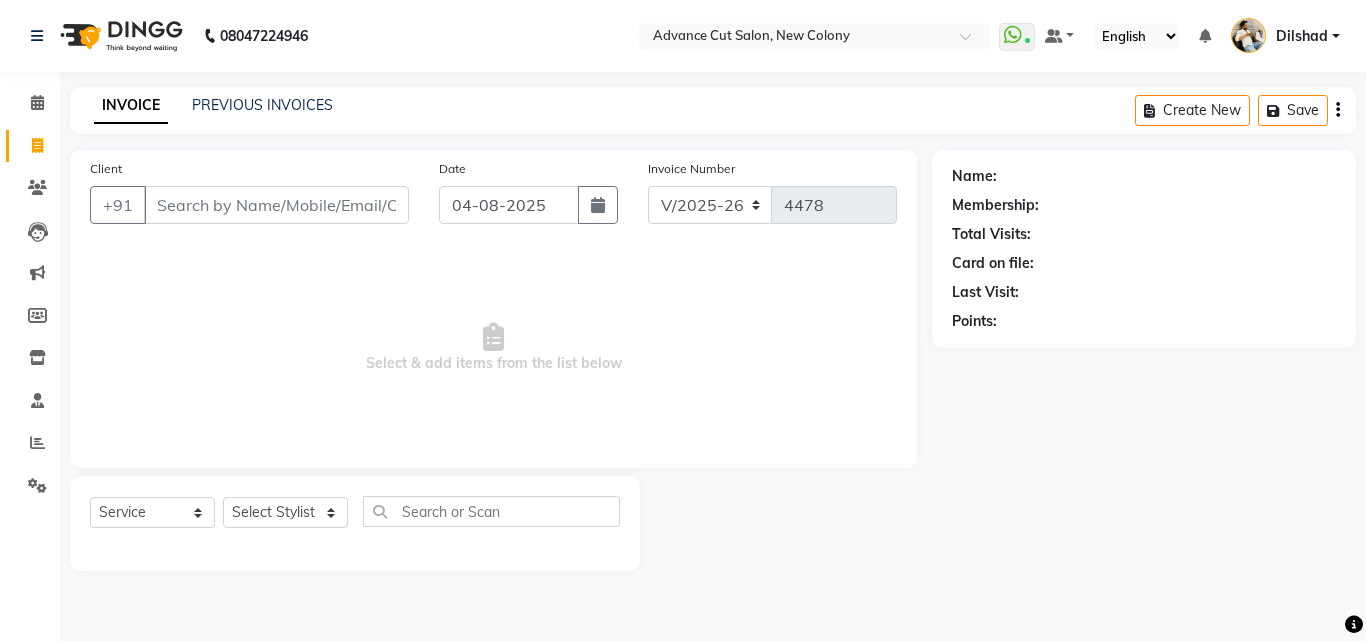 click on "INVOICE PREVIOUS INVOICES Create New   Save" 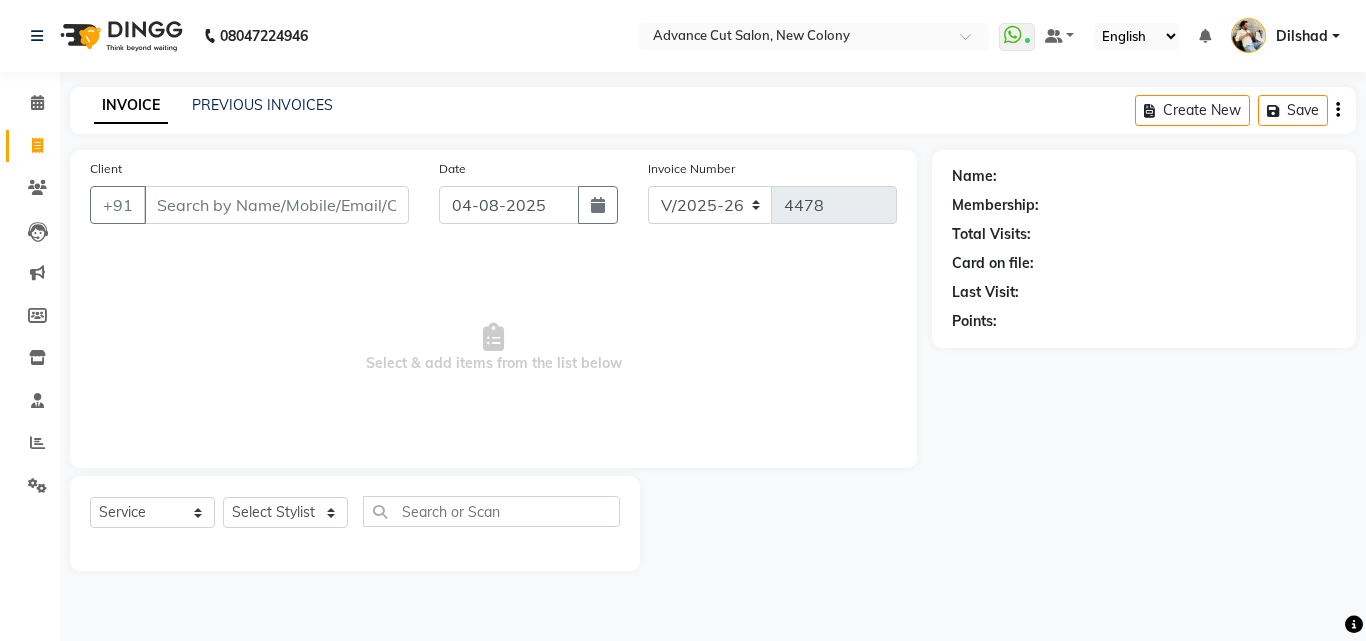 click on "08047224946 Select Location ×  Advance Cut Salon, New Colony  WhatsApp Status  ✕ Status:  Connected Most Recent Message: 03-08-2025     08:28 PM Recent Service Activity: 04-08-2025     11:16 AM Default Panel My Panel English ENGLISH Español العربية मराठी हिंदी ગુજરાતી தமிழ் 中文 Notifications nothing to show Dilshad Manage Profile Change Password Sign out  Version:3.15.11" 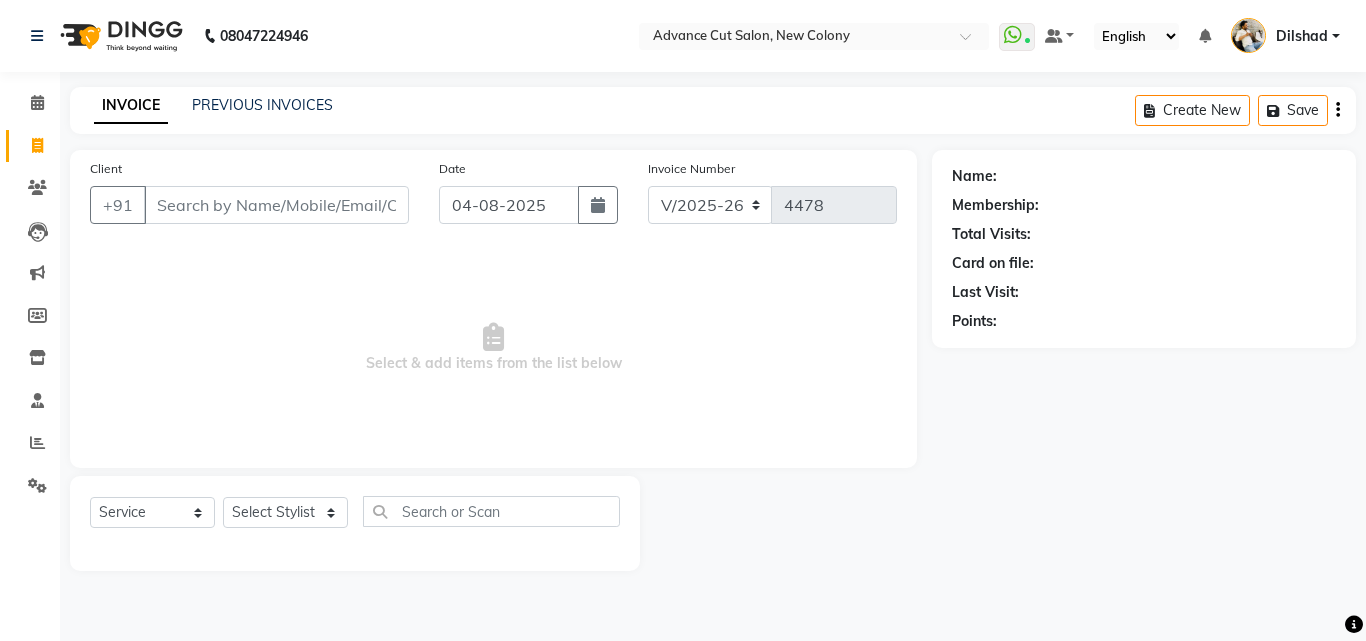 click on "INVOICE PREVIOUS INVOICES Create New   Save" 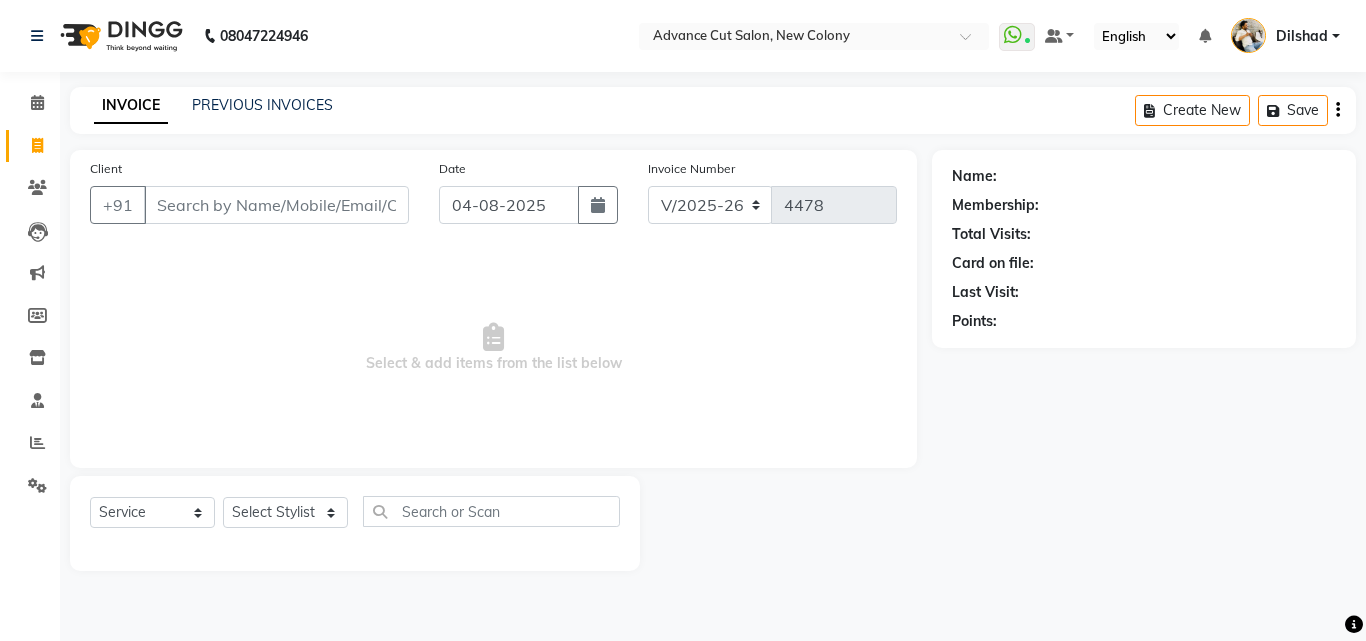 click on "08047224946 Select Location ×  Advance Cut Salon, New Colony  WhatsApp Status  ✕ Status:  Connected Most Recent Message: 03-08-2025     08:28 PM Recent Service Activity: 04-08-2025     11:16 AM Default Panel My Panel English ENGLISH Español العربية मराठी हिंदी ગુજરાતી தமிழ் 中文 Notifications nothing to show Dilshad Manage Profile Change Password Sign out  Version:3.15.11" 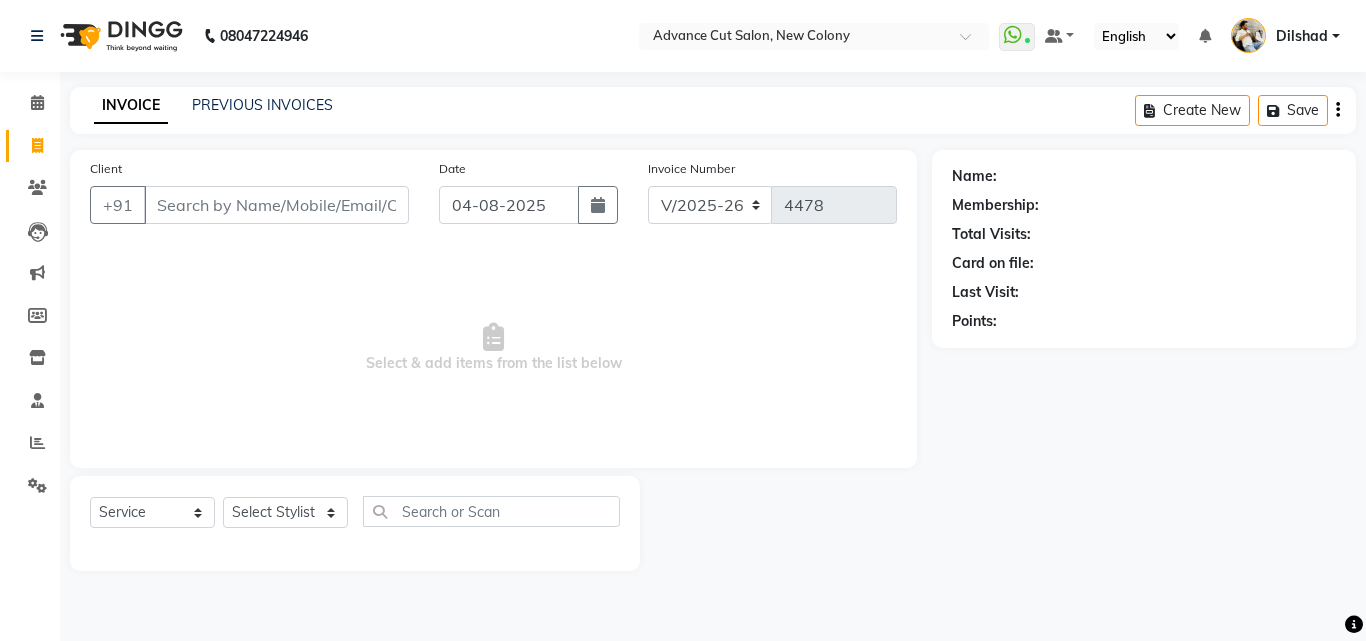 click on "Select & add items from the list below" at bounding box center (493, 348) 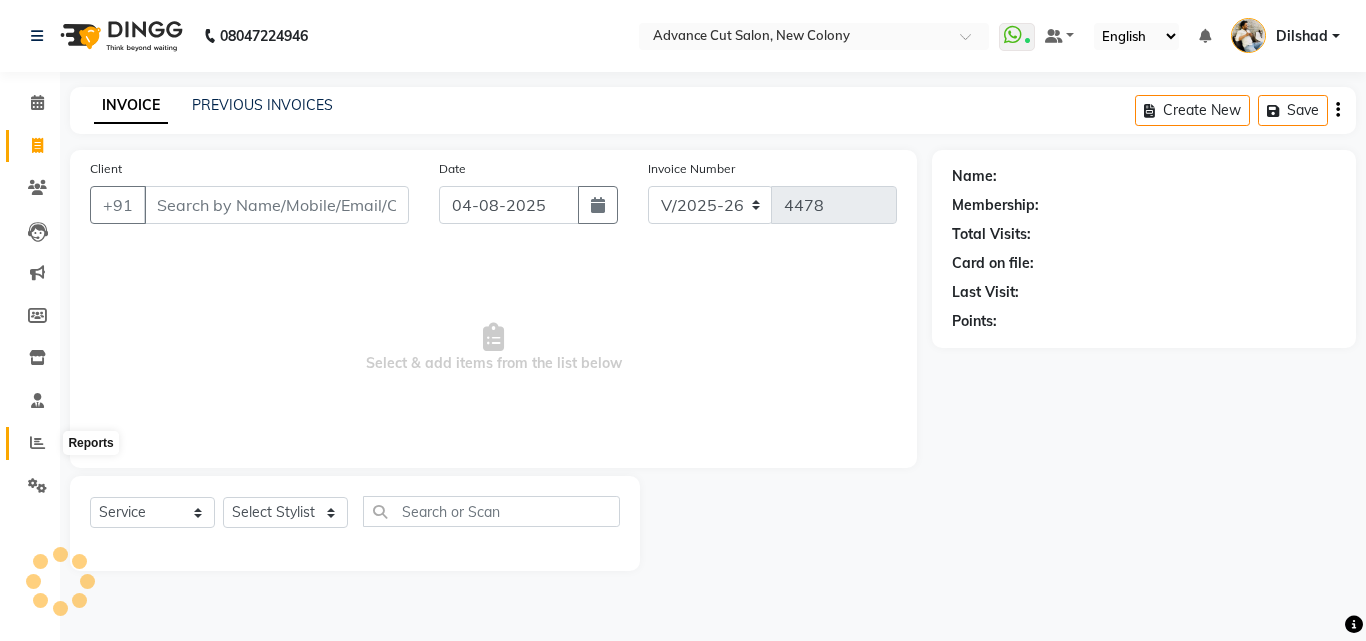 click 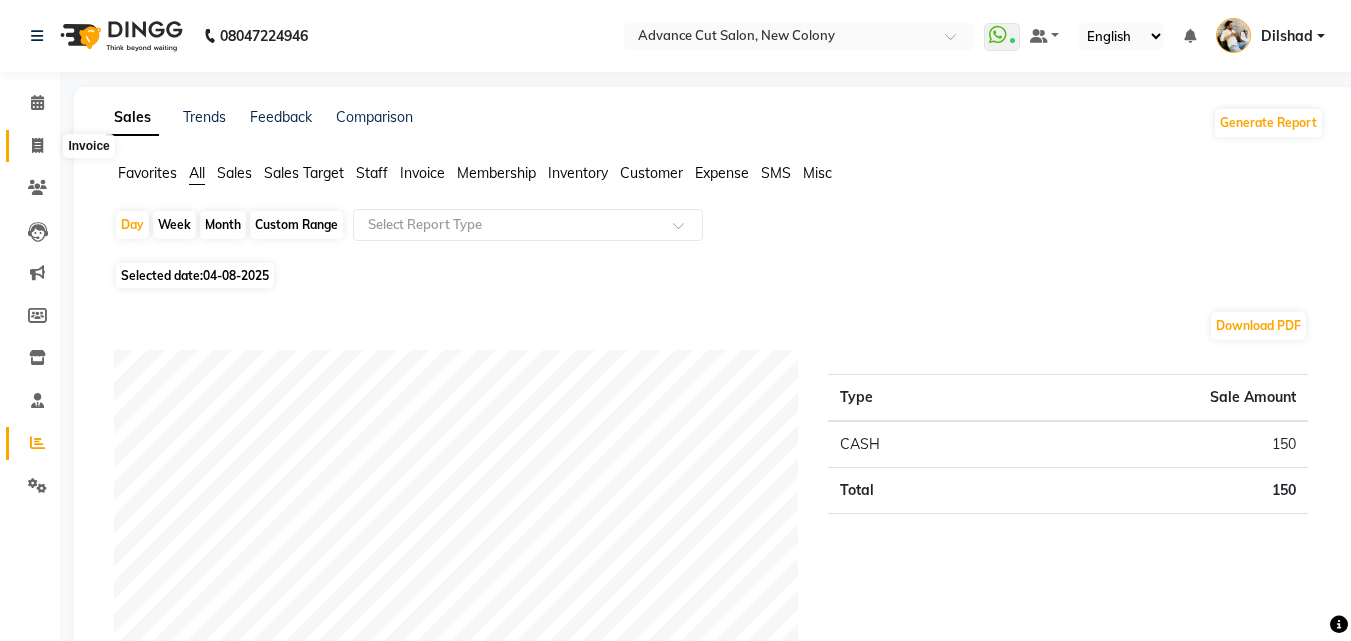 click 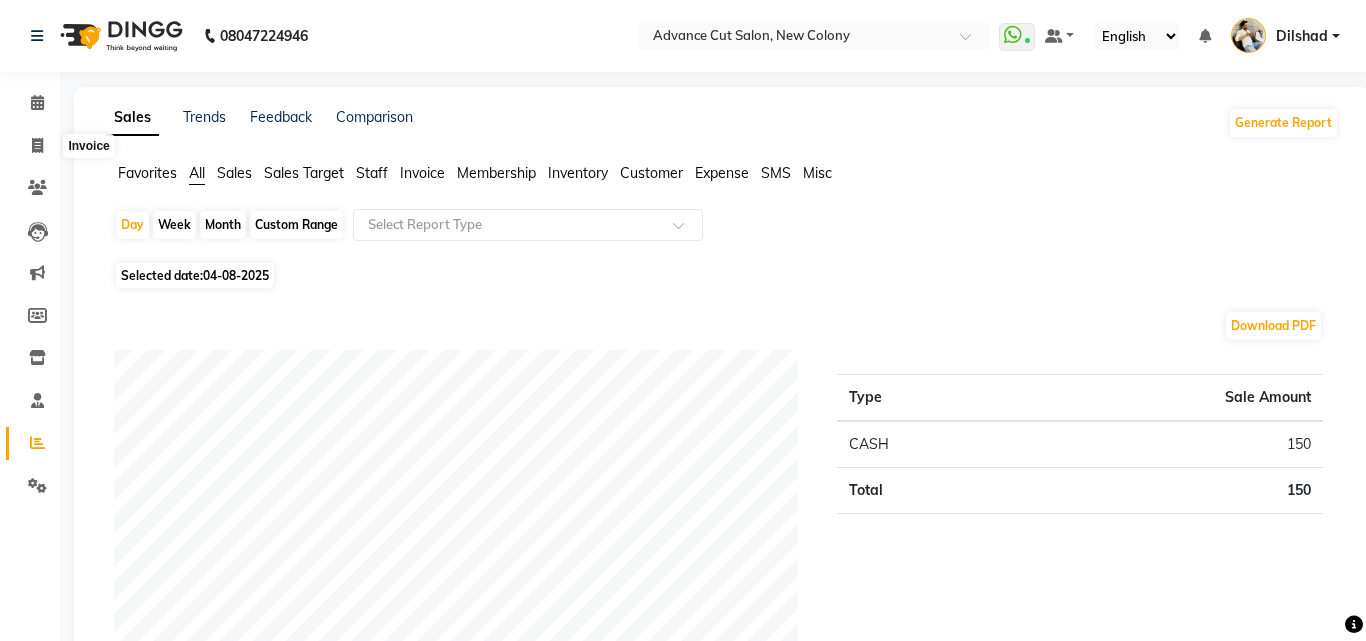 select on "922" 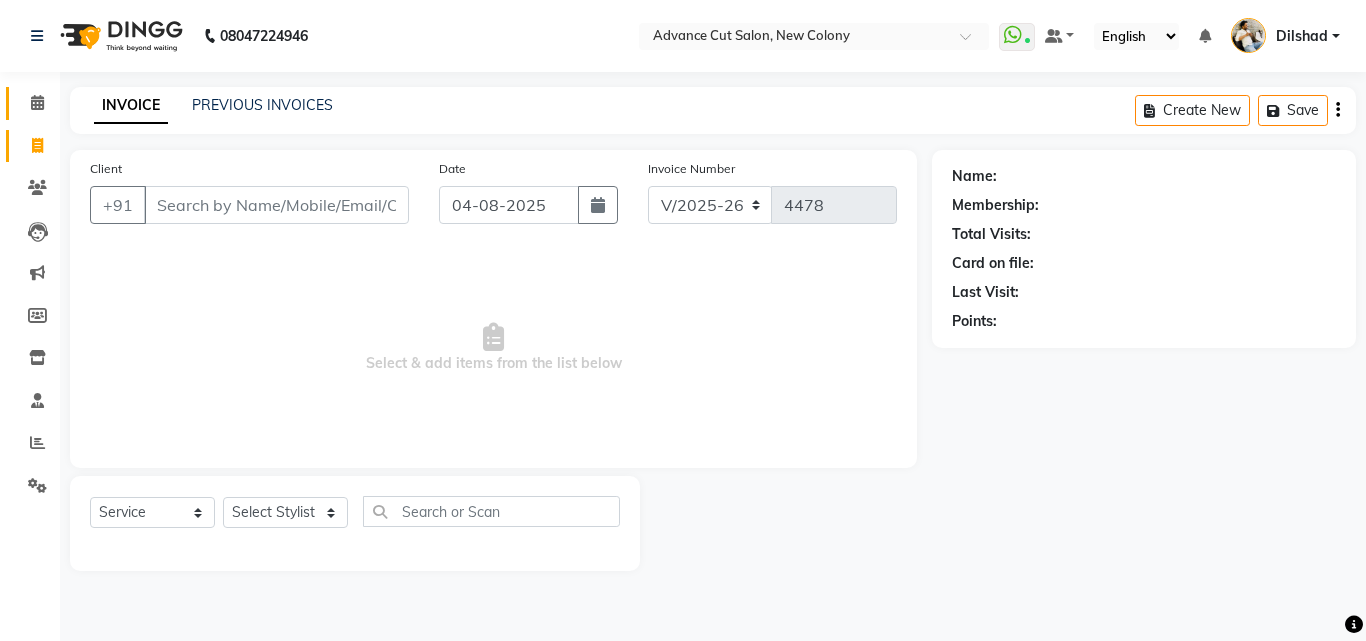click 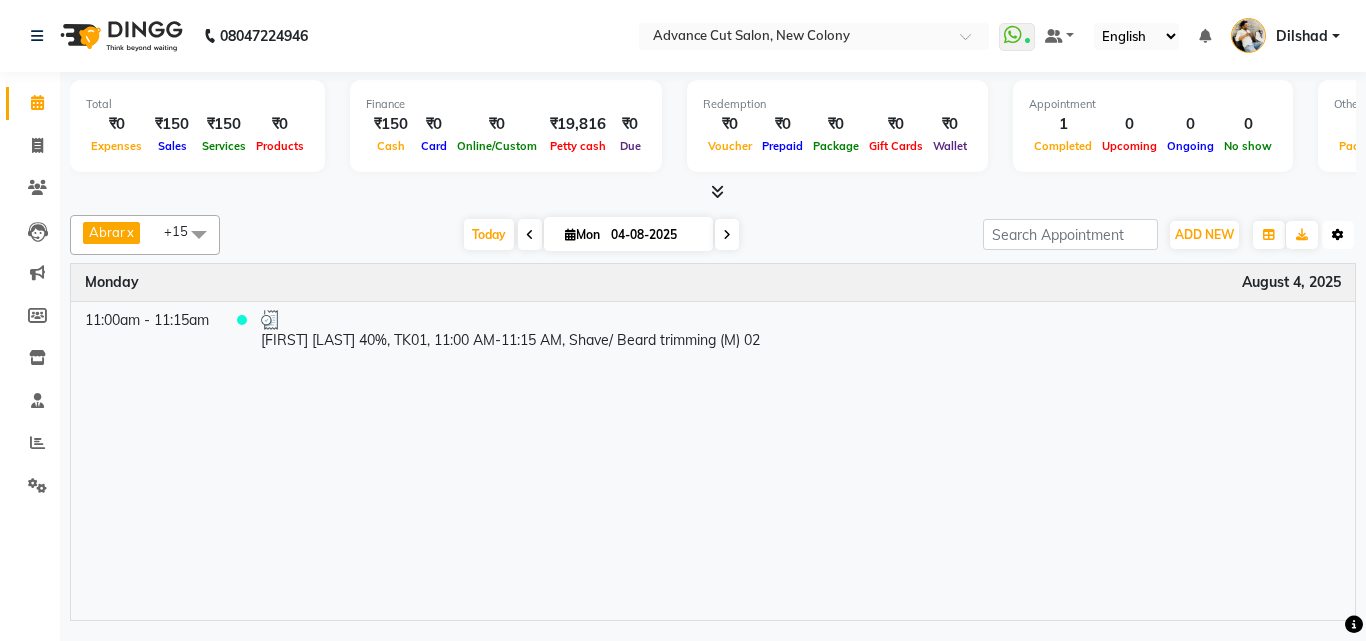click at bounding box center (1338, 235) 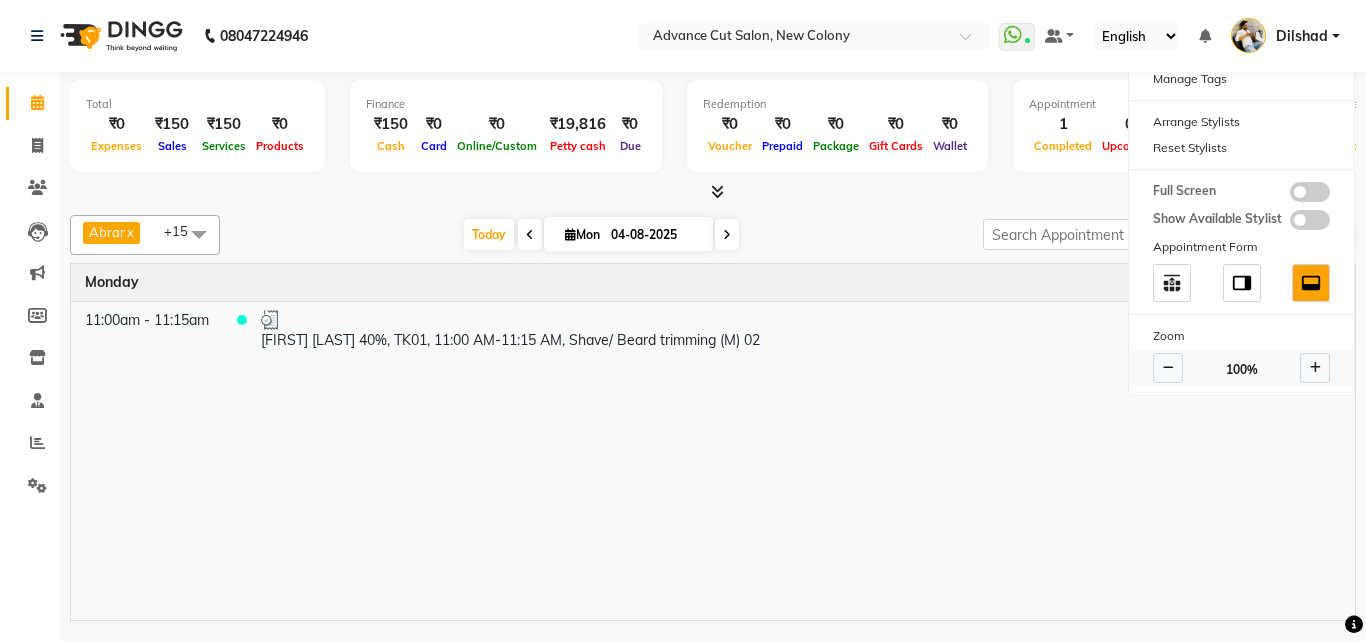 click at bounding box center [1168, 368] 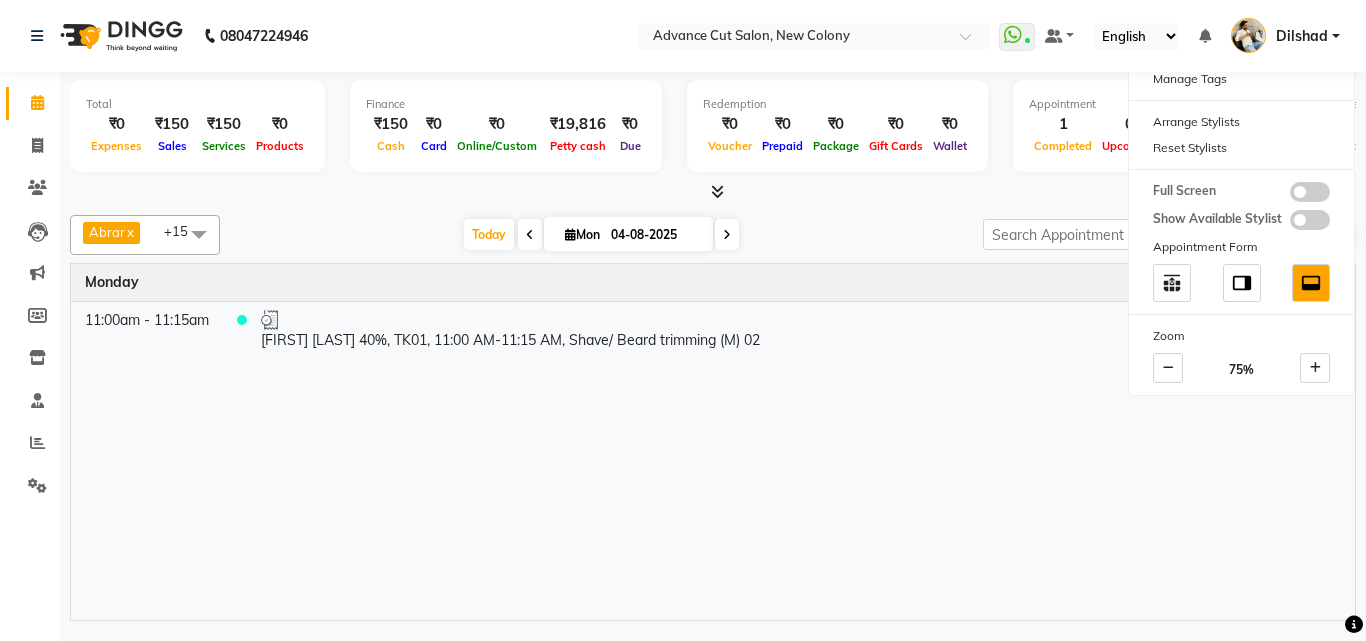 click on "Monday August 4, 2025" at bounding box center [713, 282] 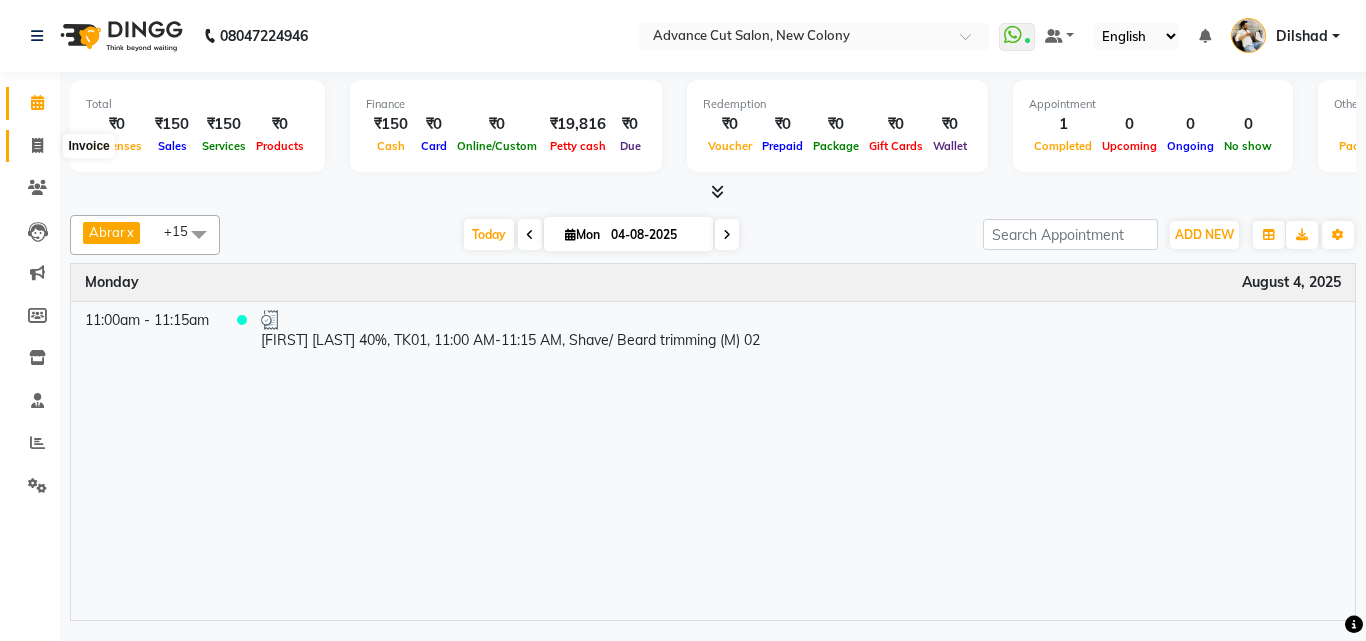 click 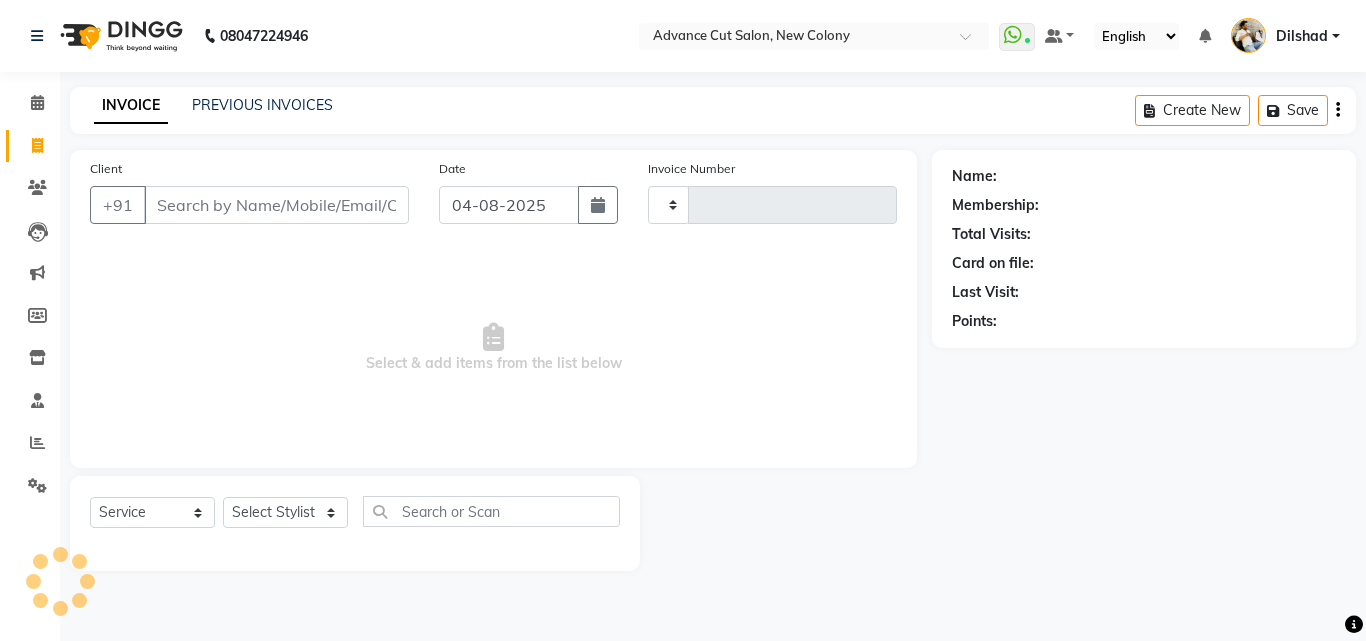 type on "4478" 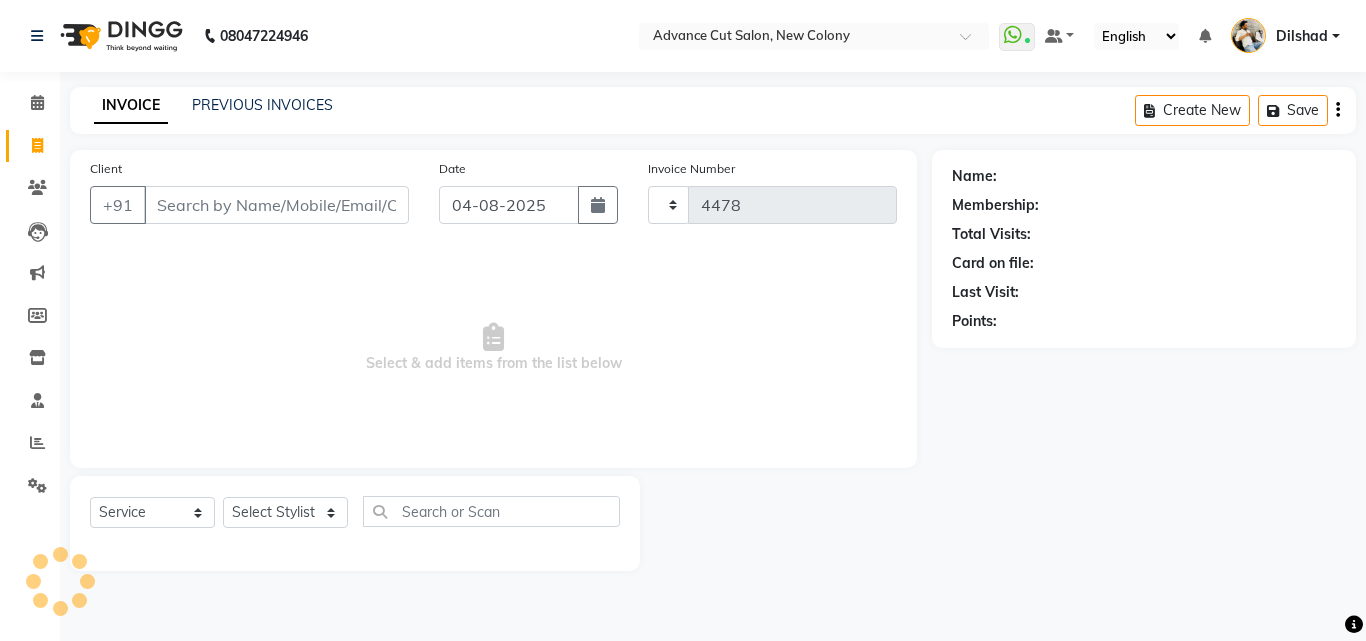 select on "922" 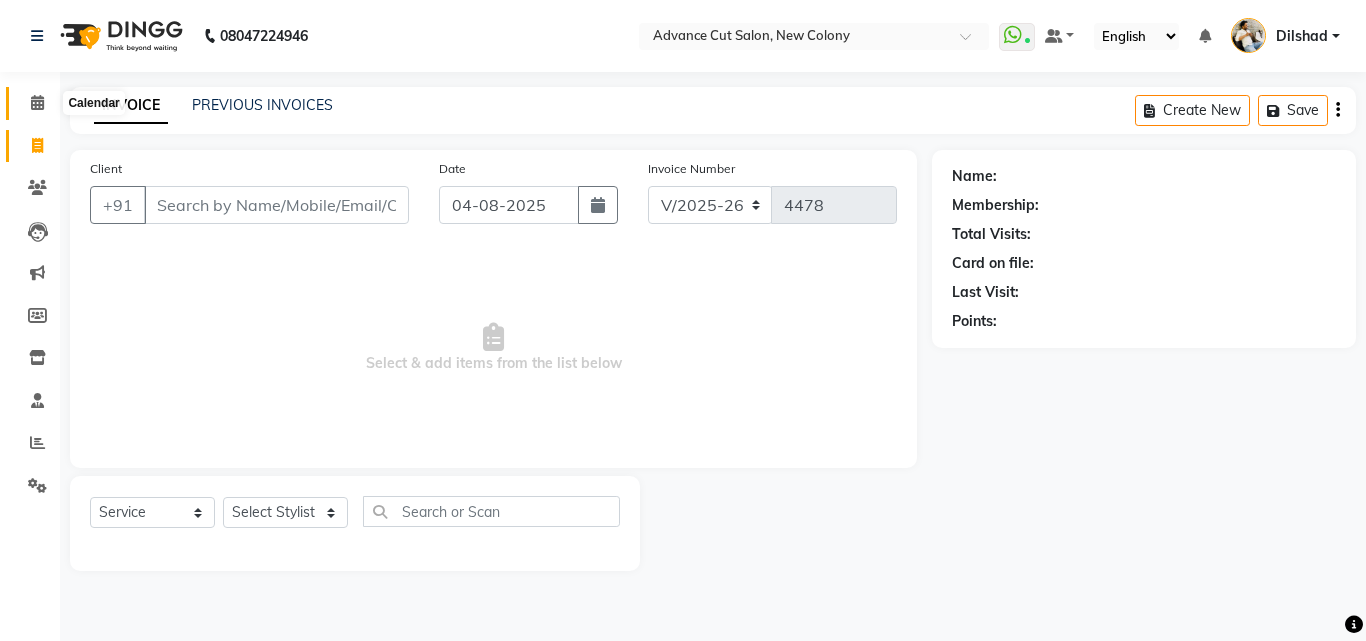 click 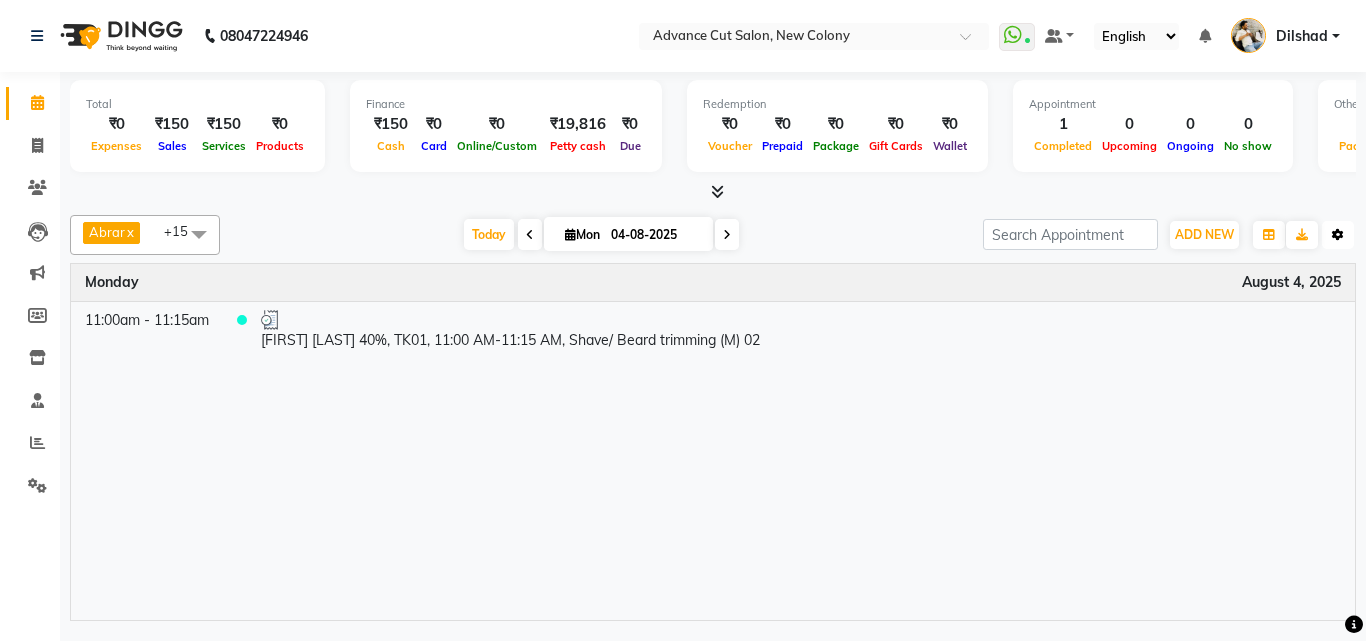 click at bounding box center (1338, 235) 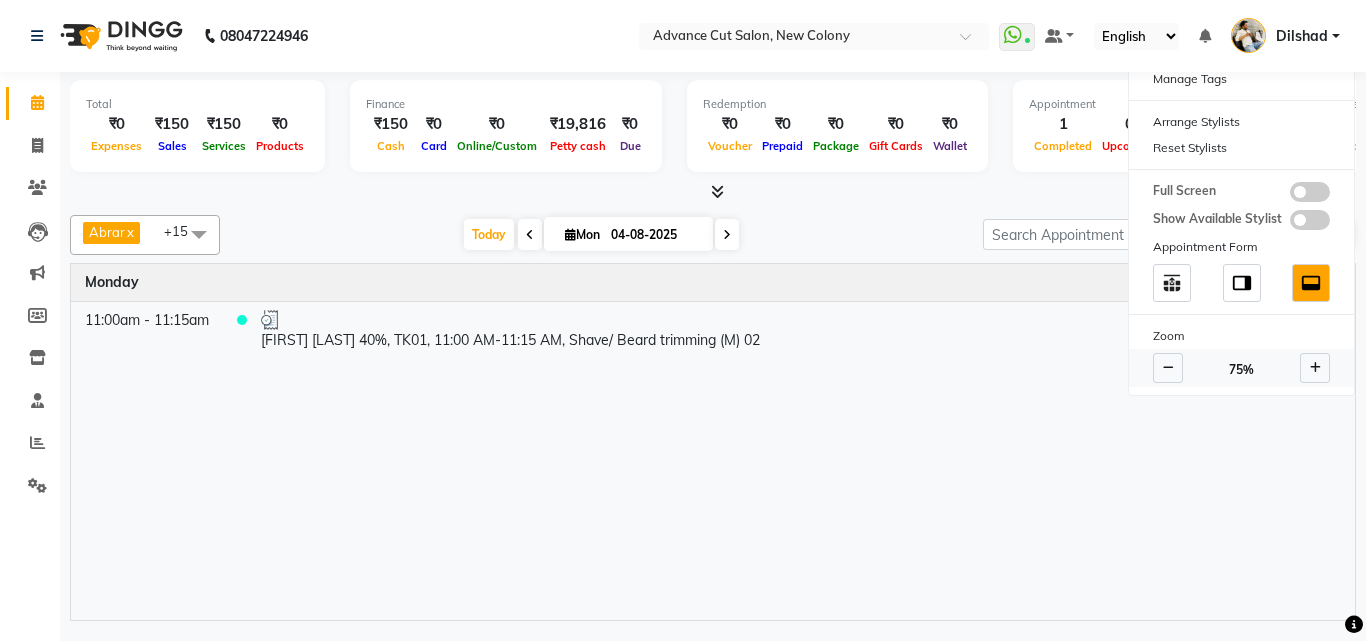 click at bounding box center (1168, 368) 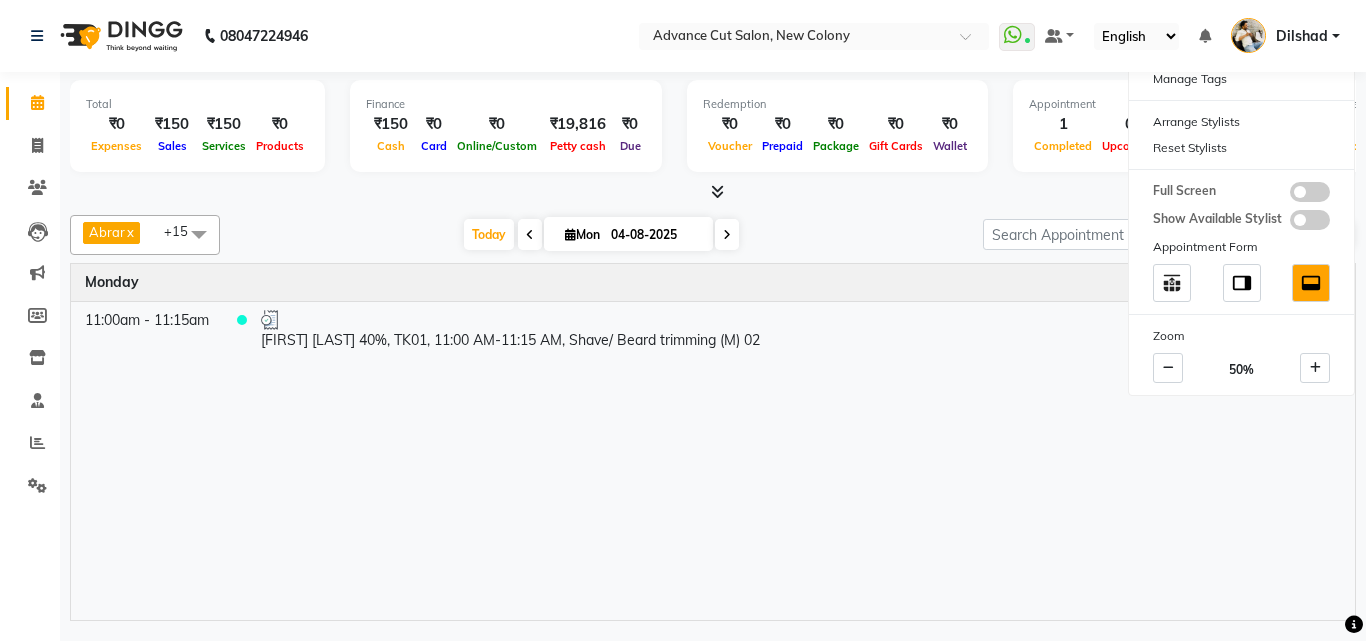 click on "Monday August 4, 2025" at bounding box center (713, 282) 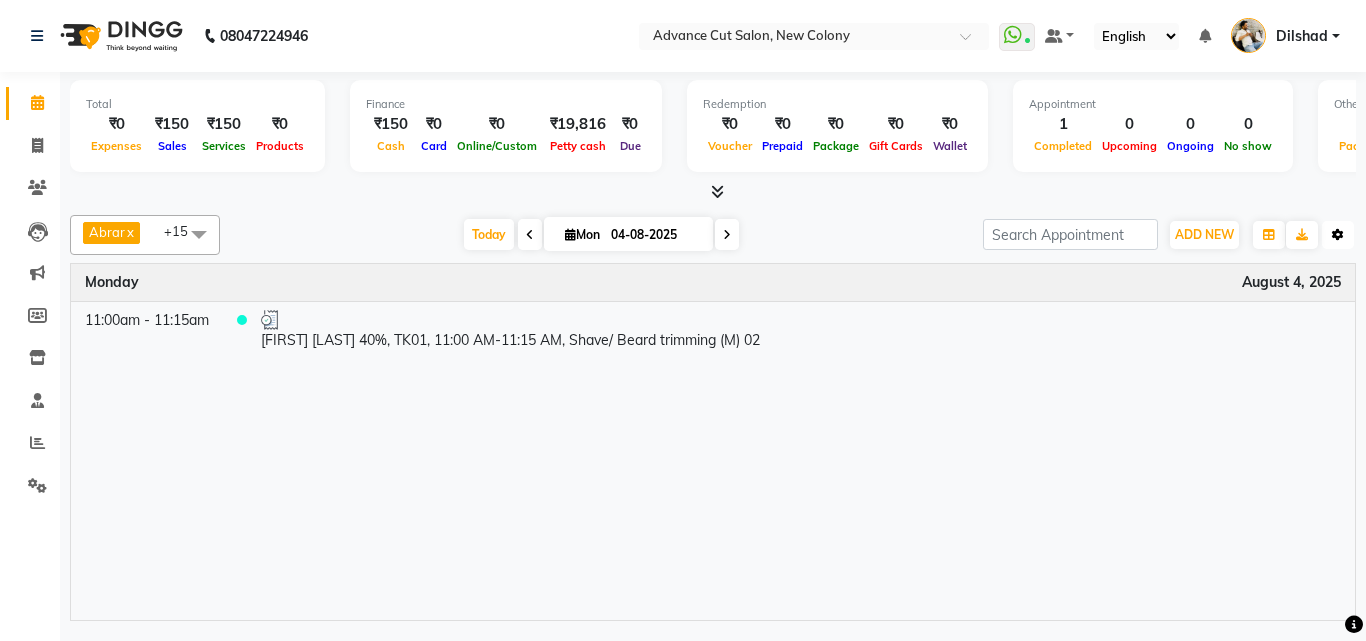 click at bounding box center [1338, 235] 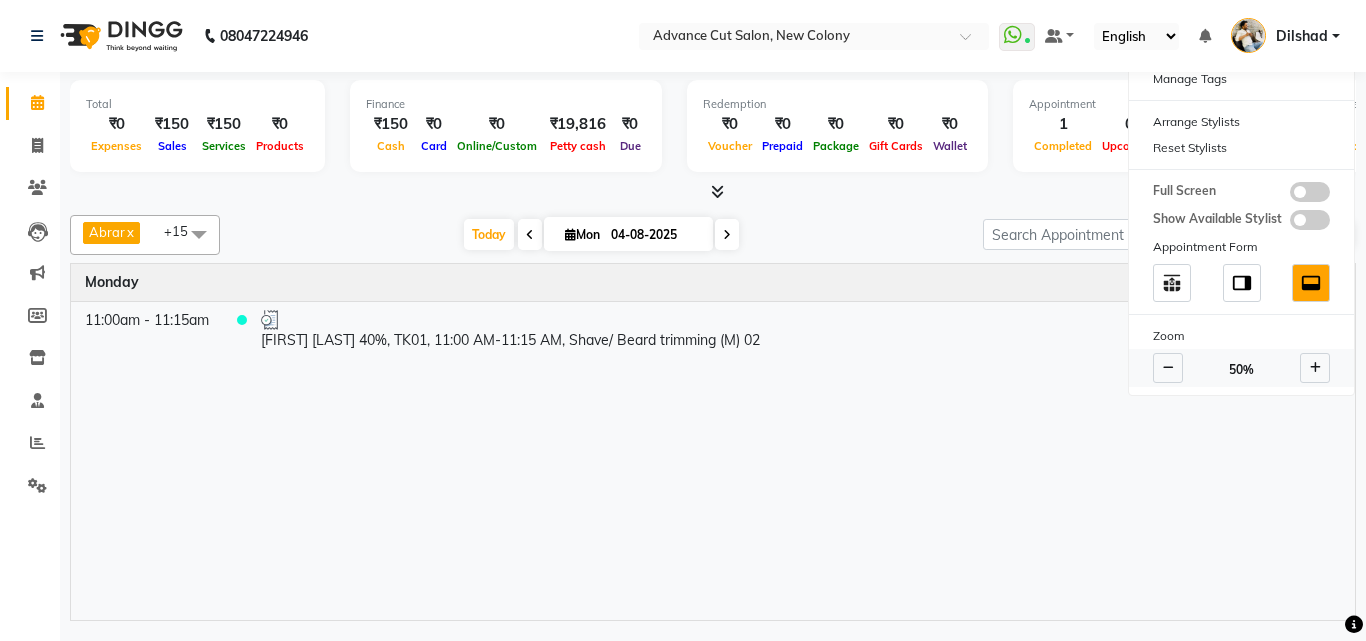 click at bounding box center [1315, 368] 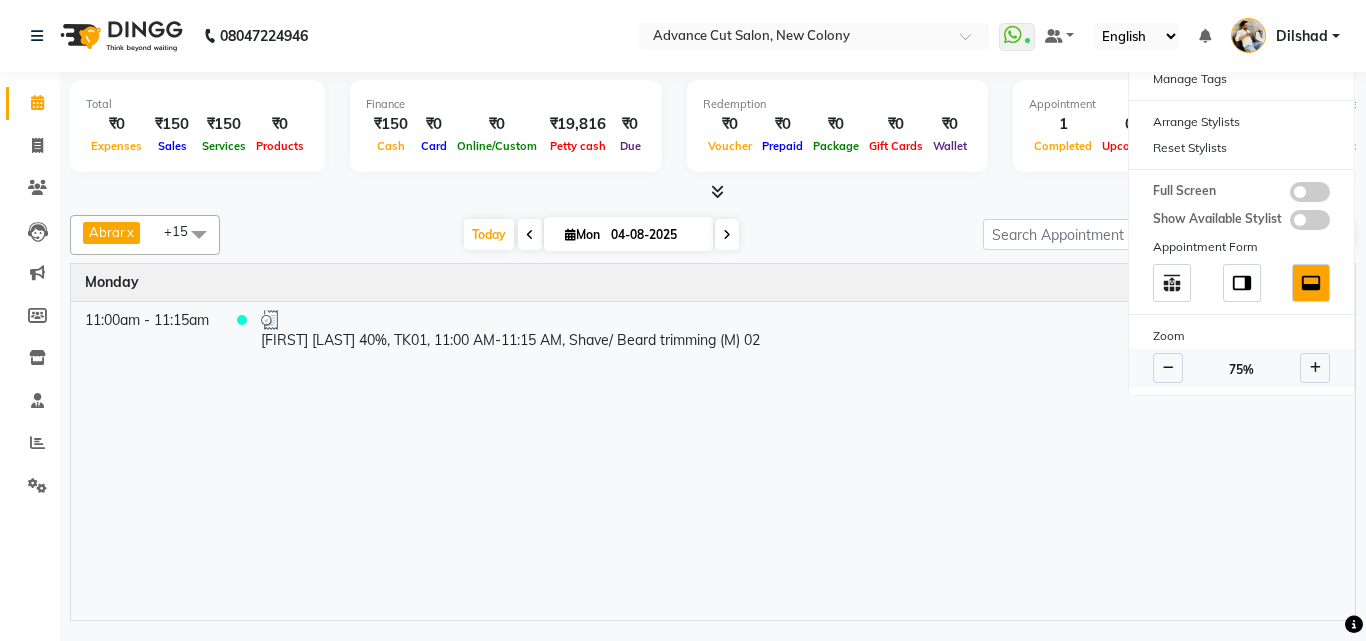 click at bounding box center [1315, 368] 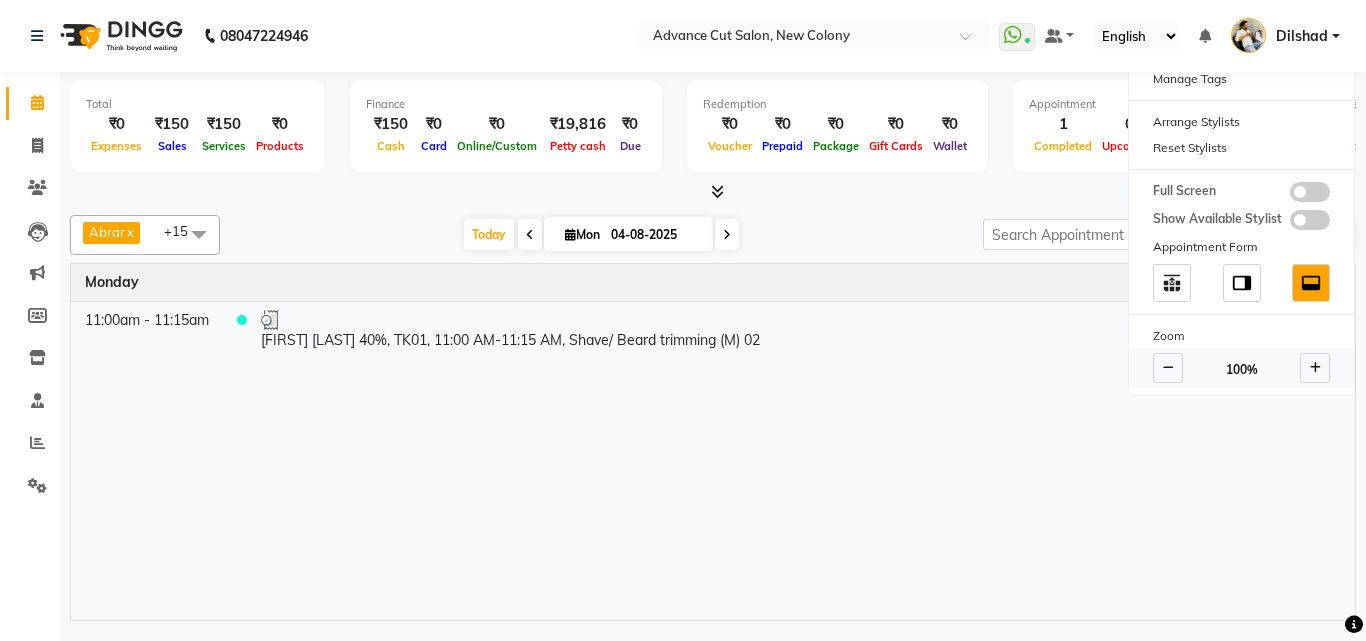 click at bounding box center (1315, 368) 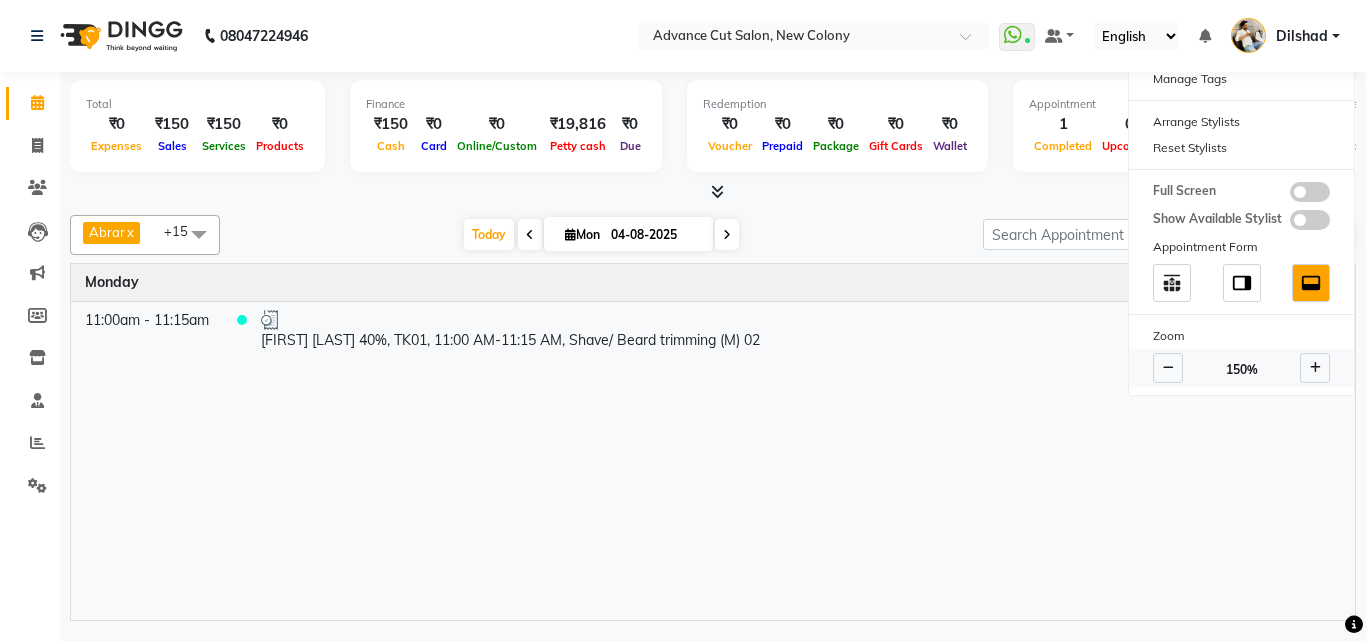 click at bounding box center [1315, 368] 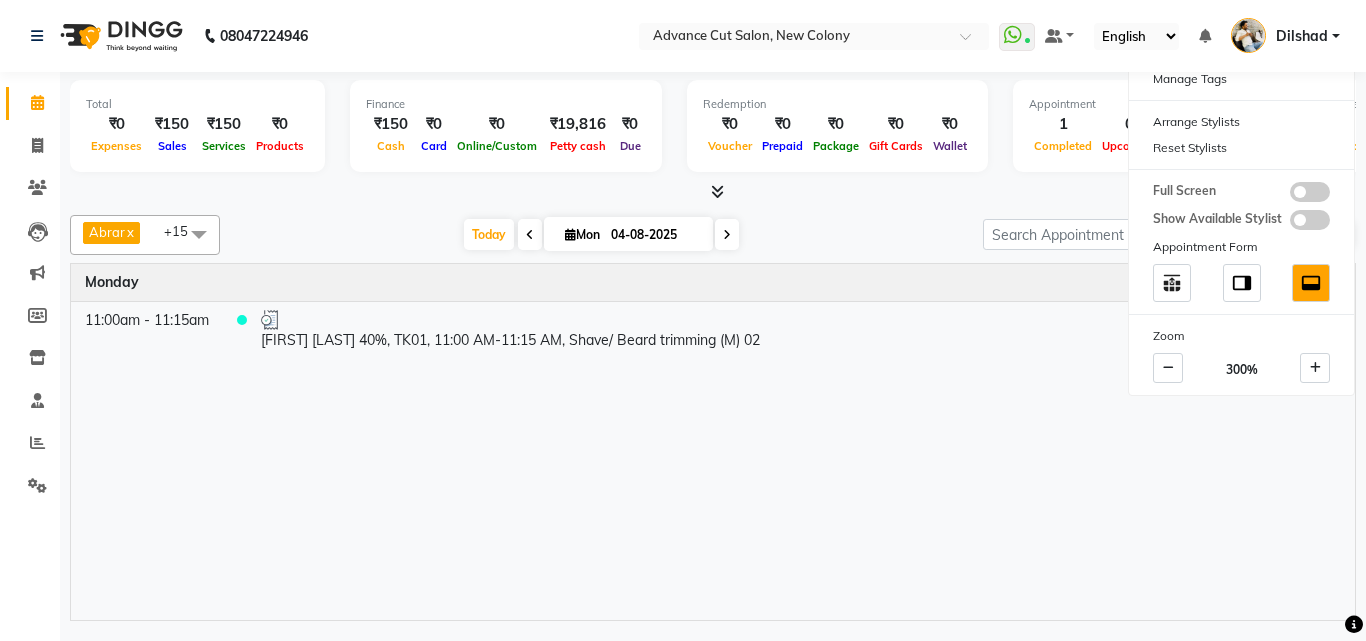 click on "Monday August 4, 2025" at bounding box center [713, 282] 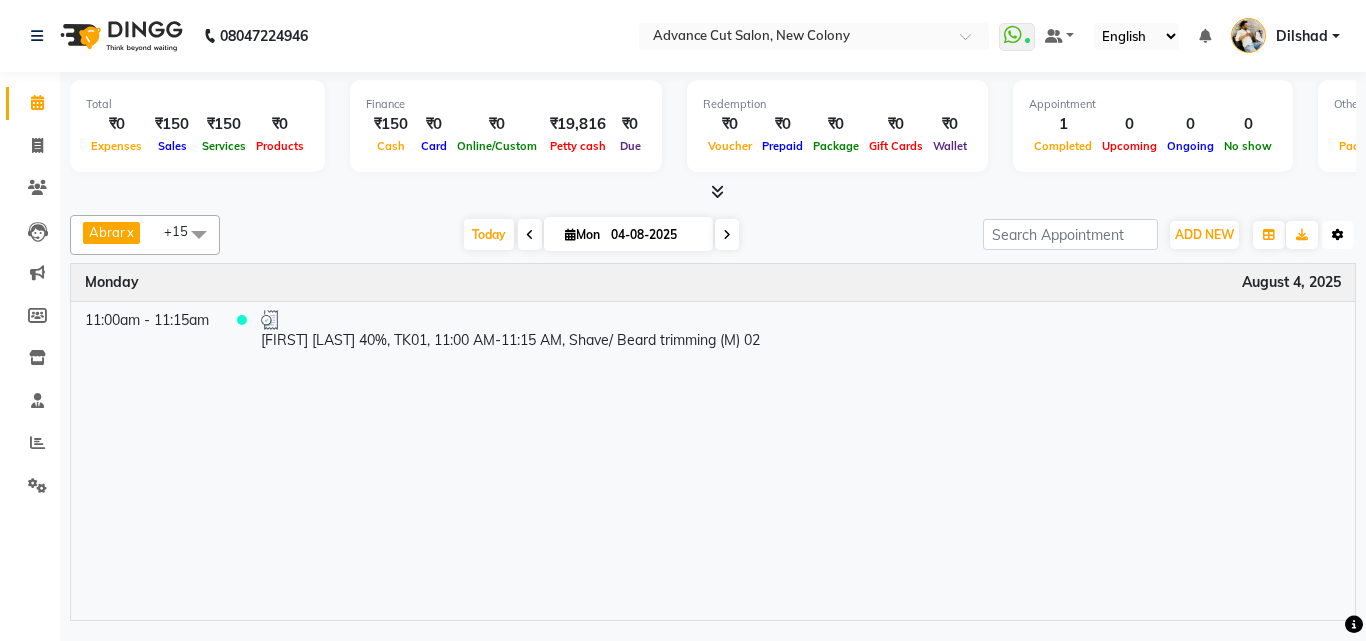 click at bounding box center (1338, 235) 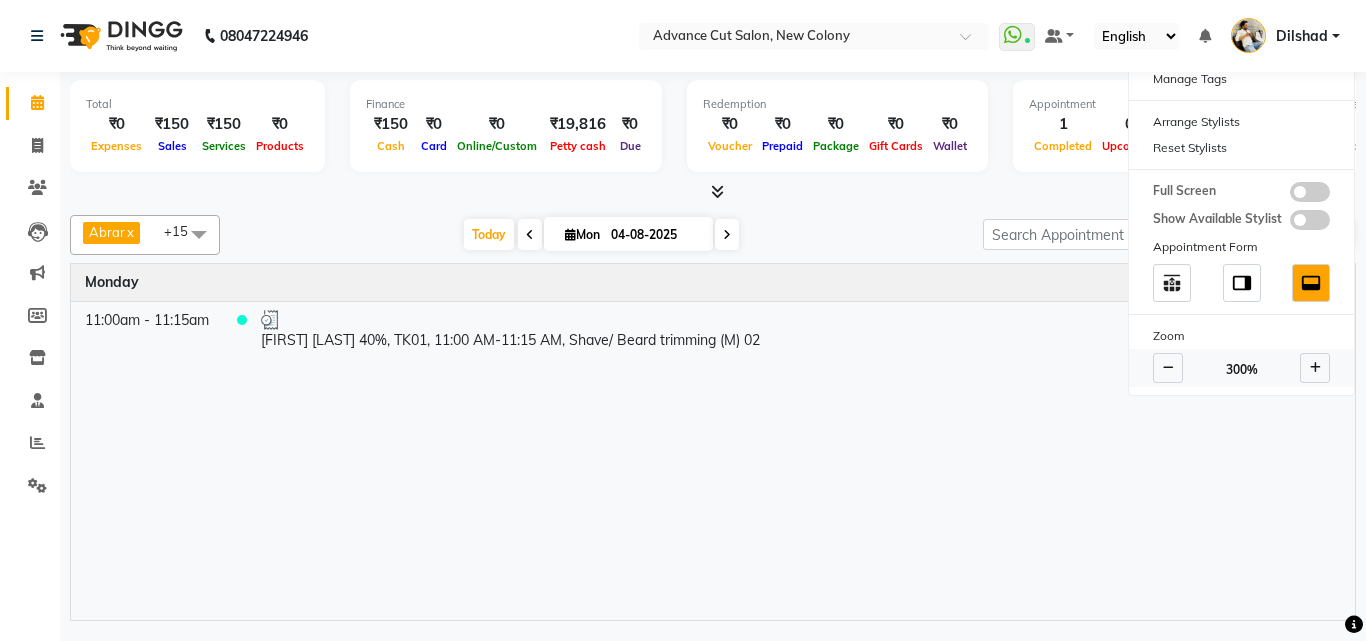 click at bounding box center [1168, 368] 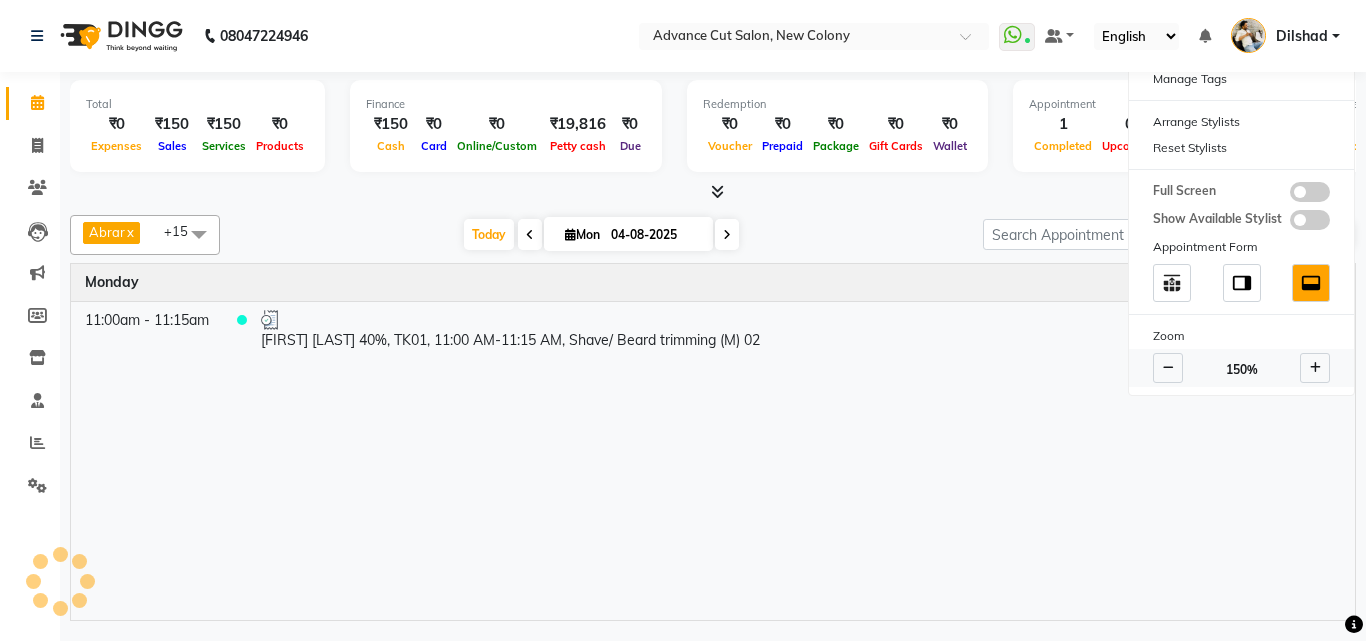click at bounding box center (1168, 368) 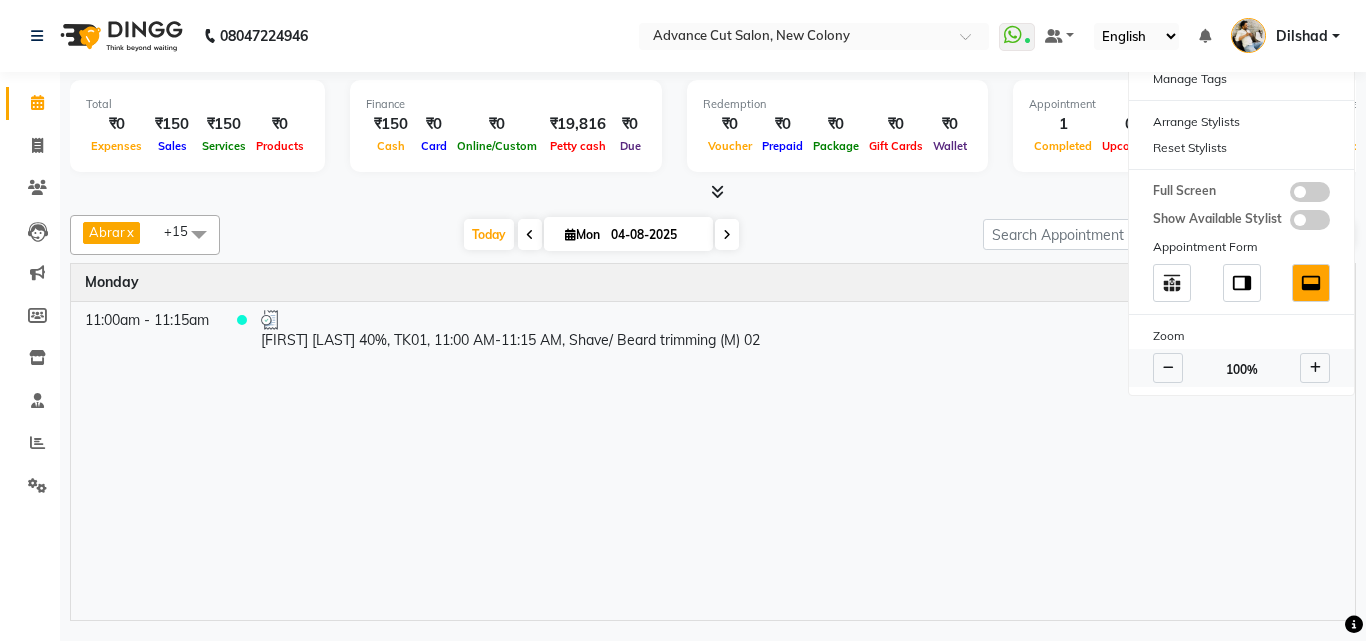 click at bounding box center (1168, 368) 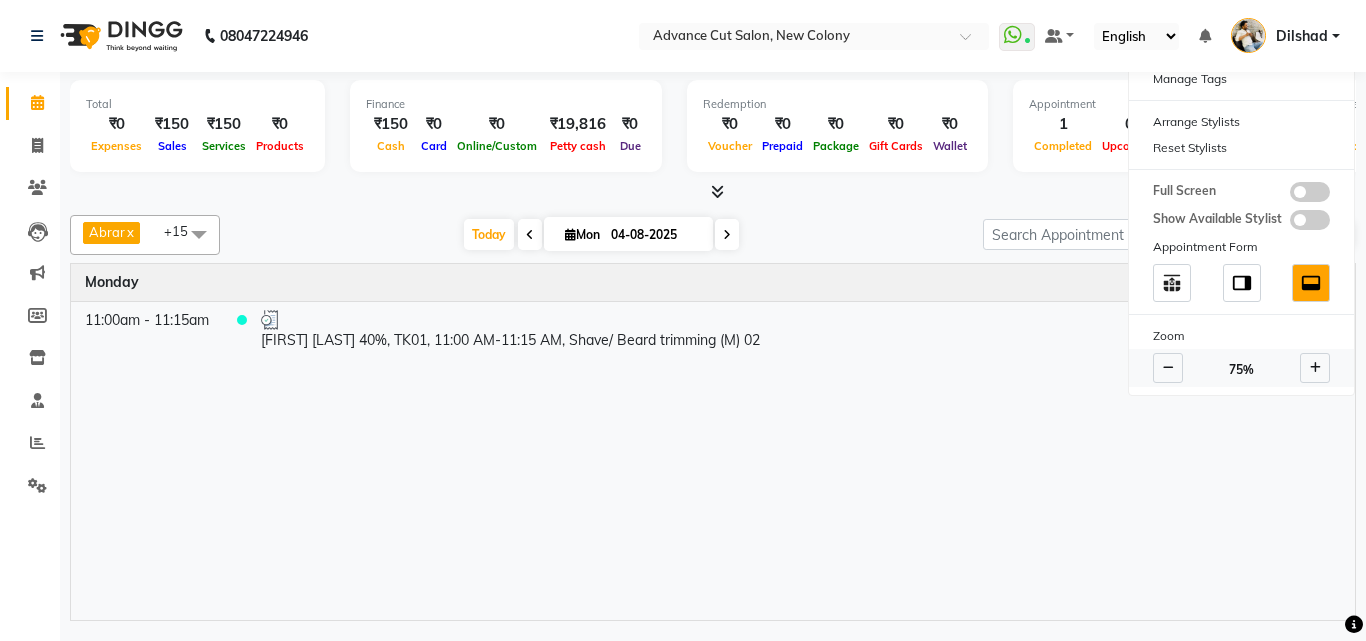 click at bounding box center [1315, 368] 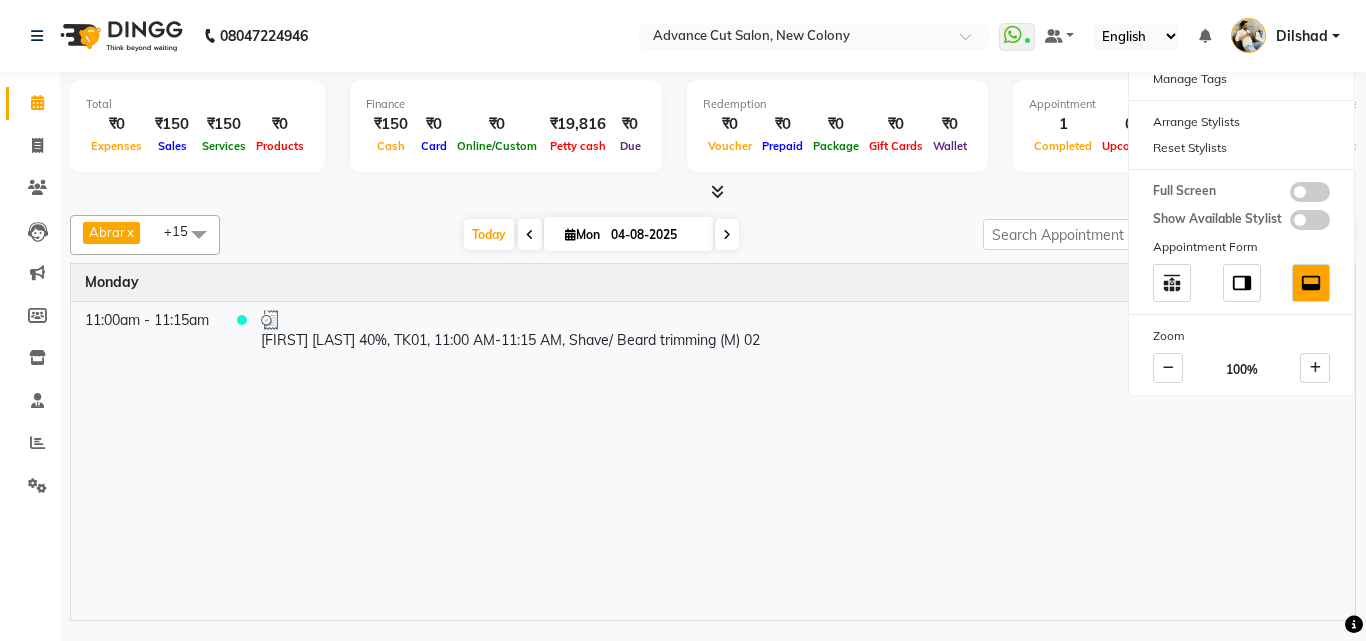 click on "Monday August 4, 2025" at bounding box center [713, 282] 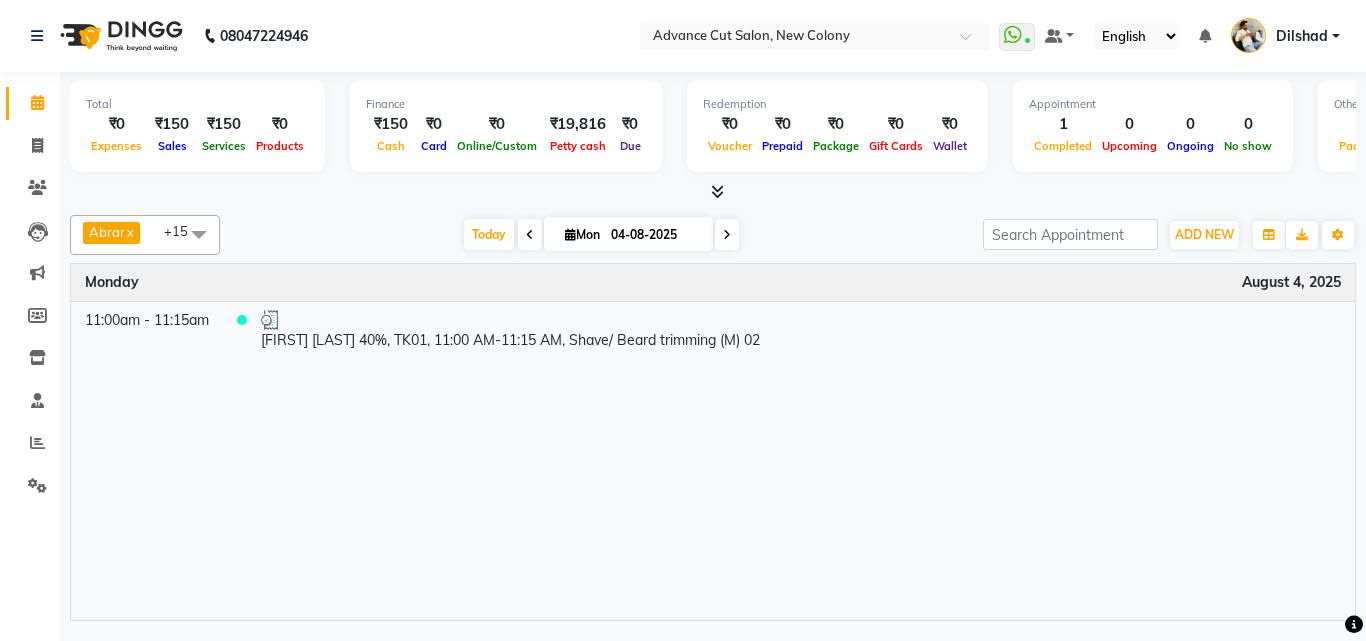 drag, startPoint x: 1300, startPoint y: 1, endPoint x: 960, endPoint y: 11, distance: 340.14703 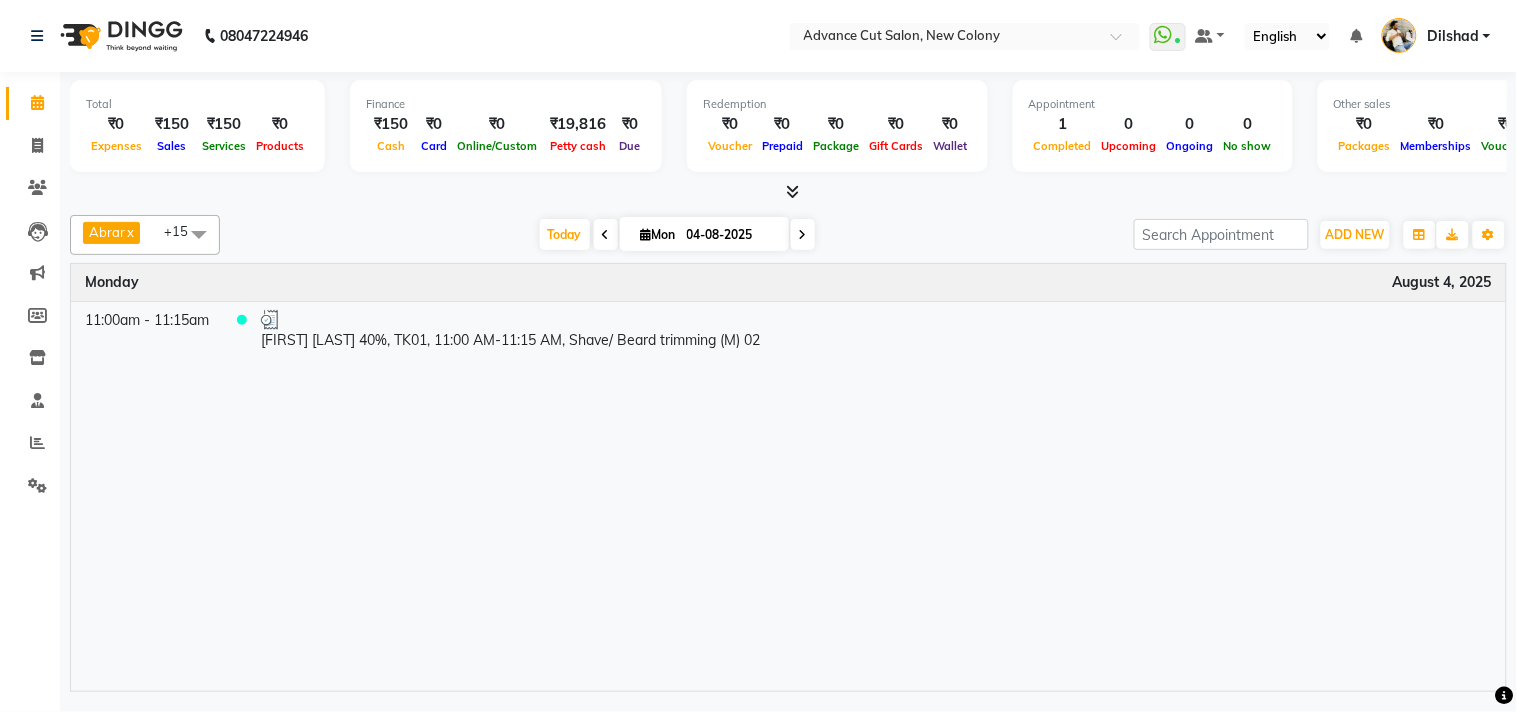 drag, startPoint x: 1127, startPoint y: 0, endPoint x: 477, endPoint y: 37, distance: 651.05225 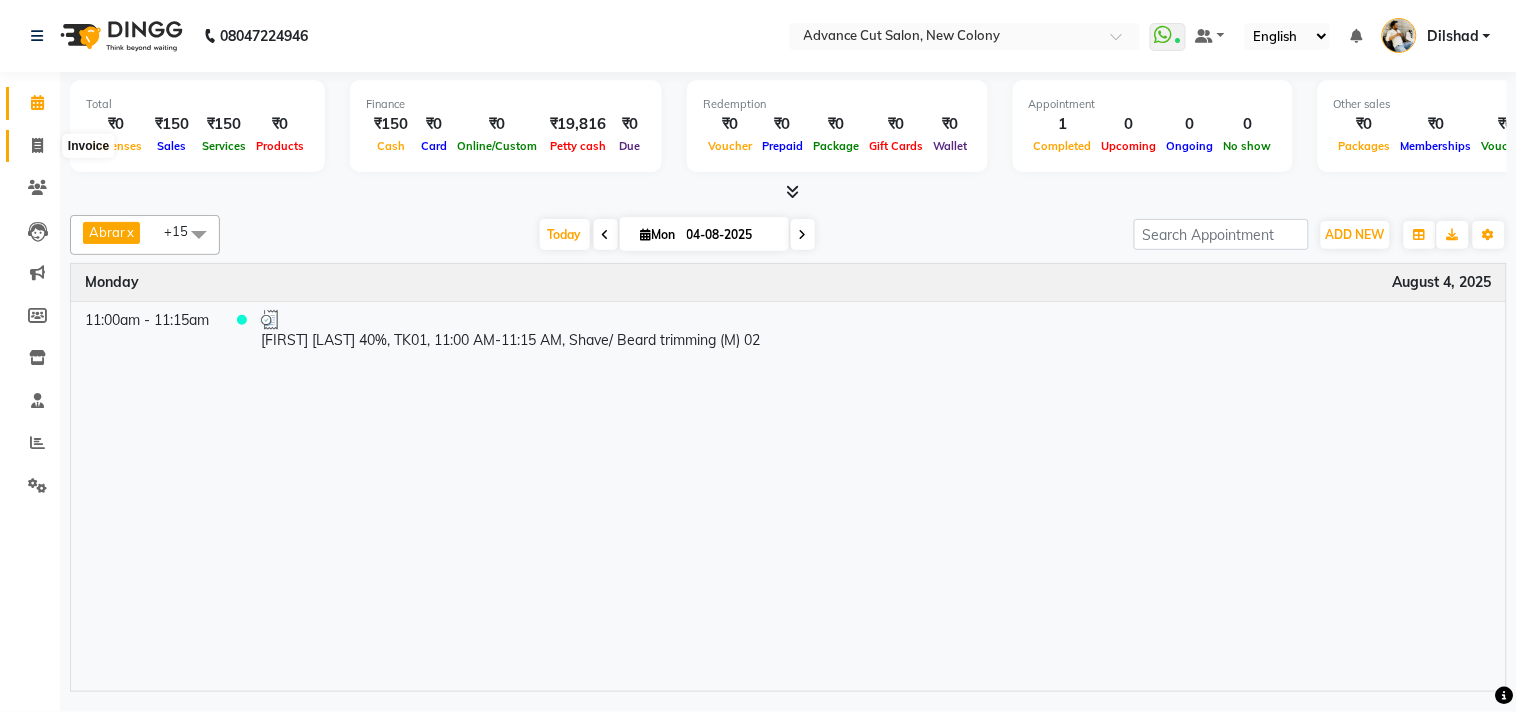 click 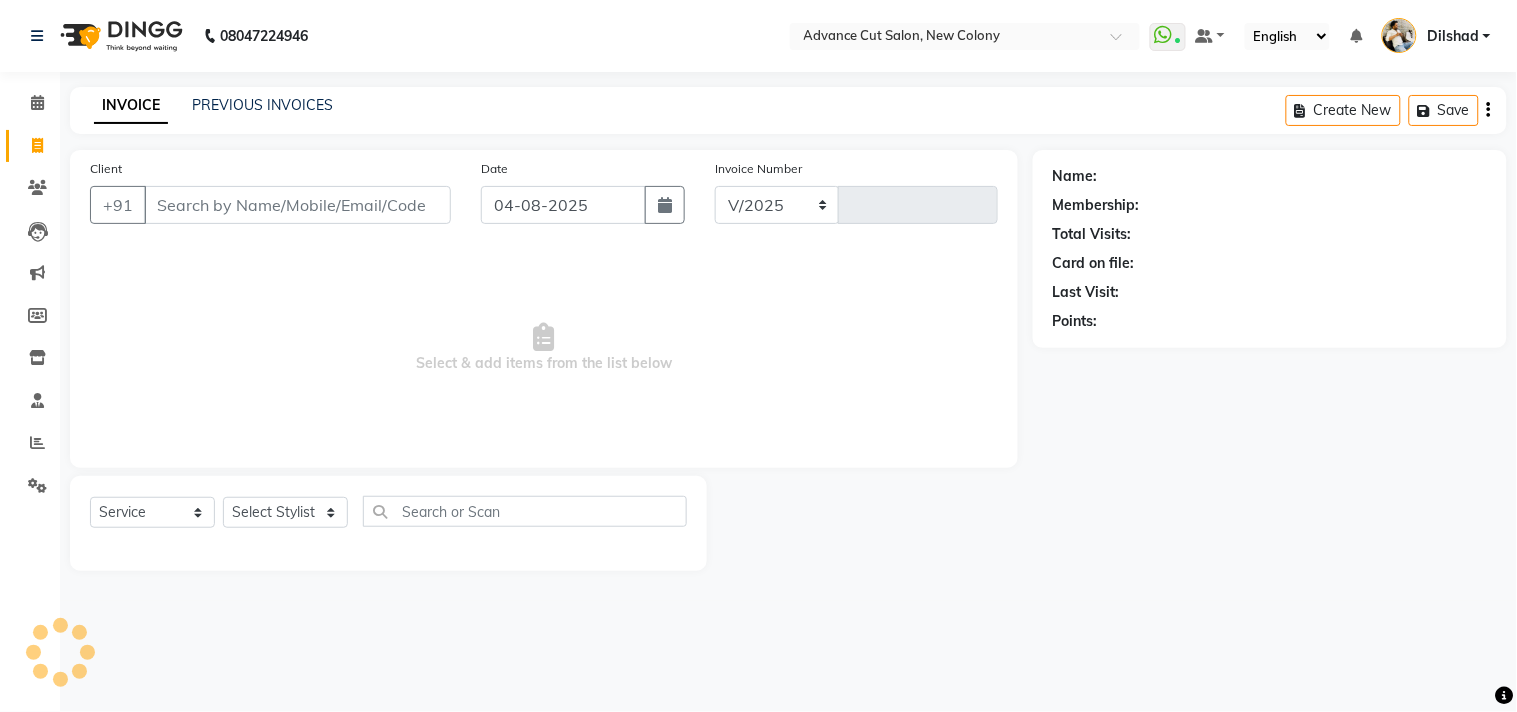 select on "922" 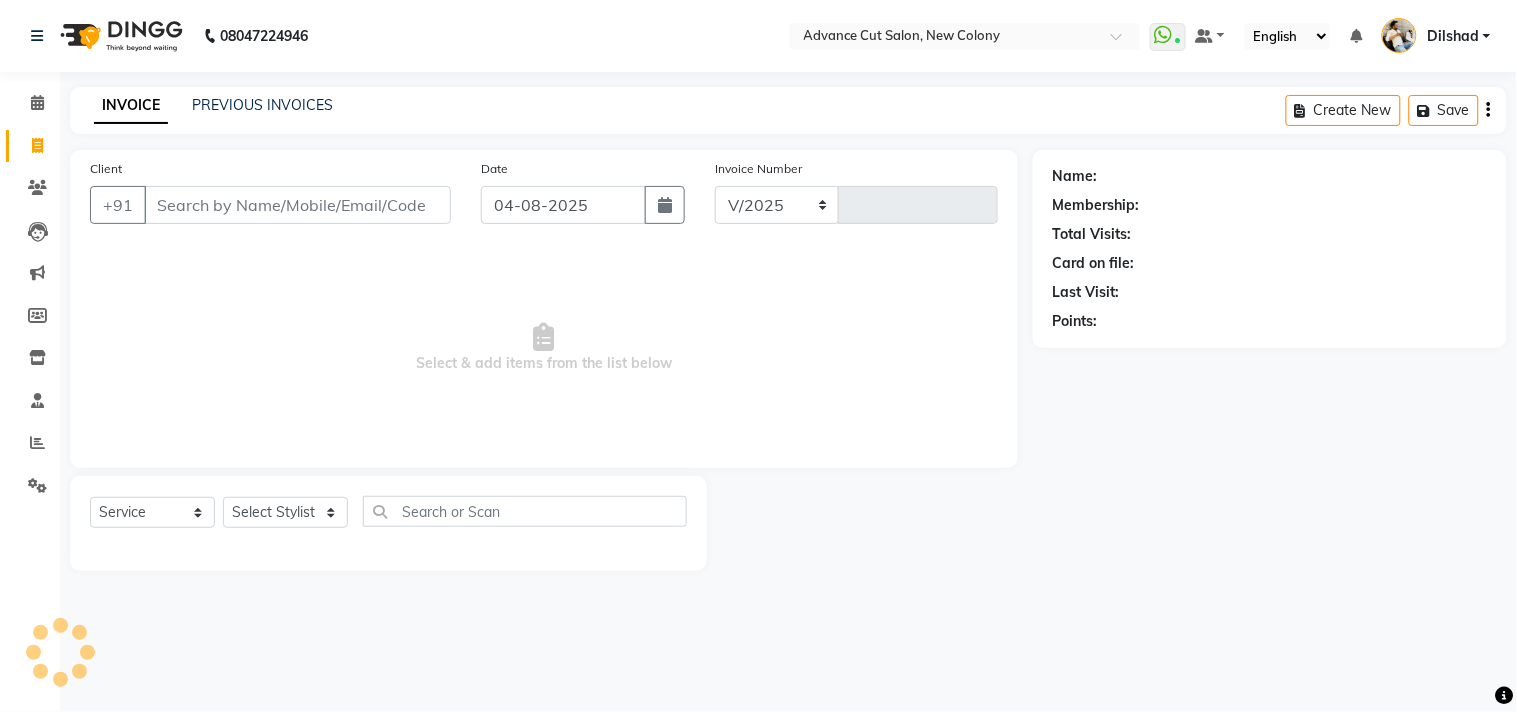 type on "4478" 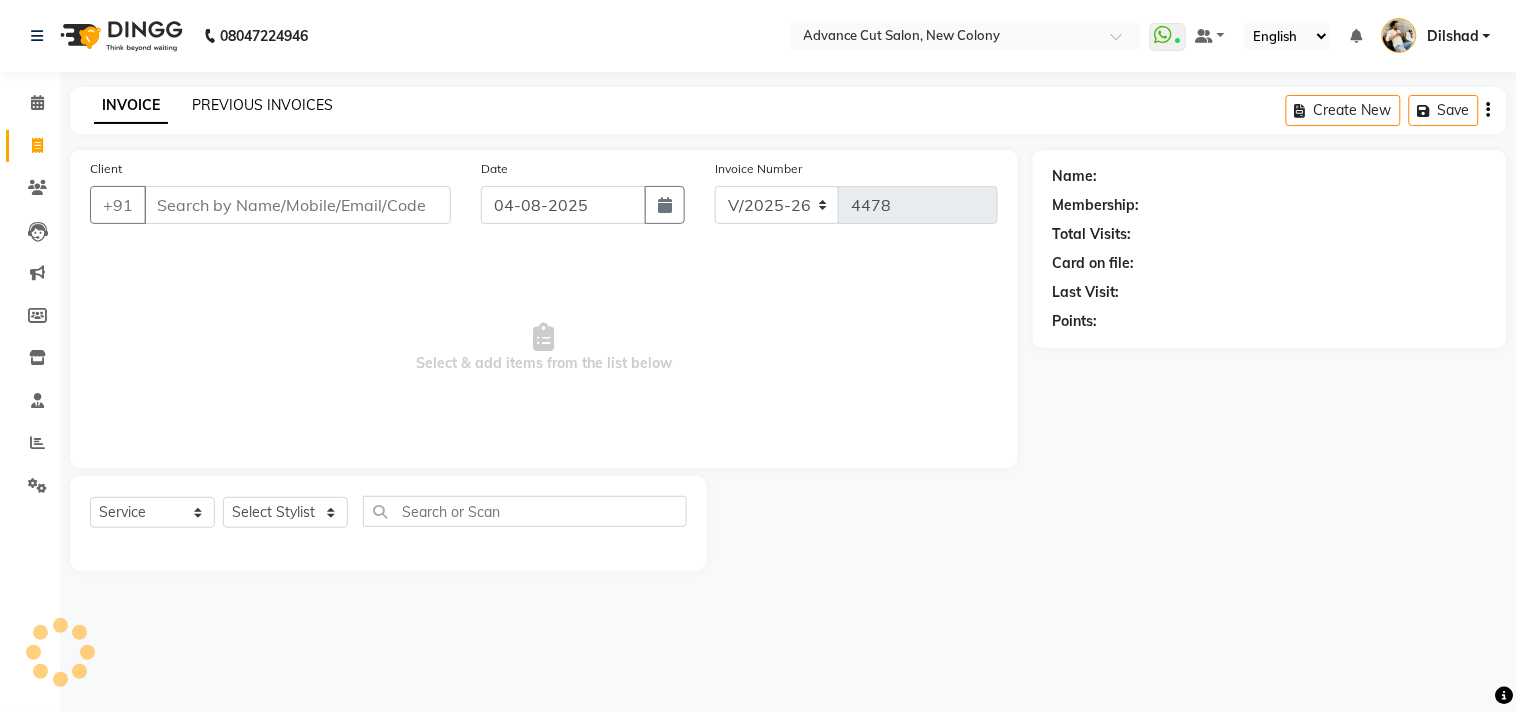 click on "PREVIOUS INVOICES" 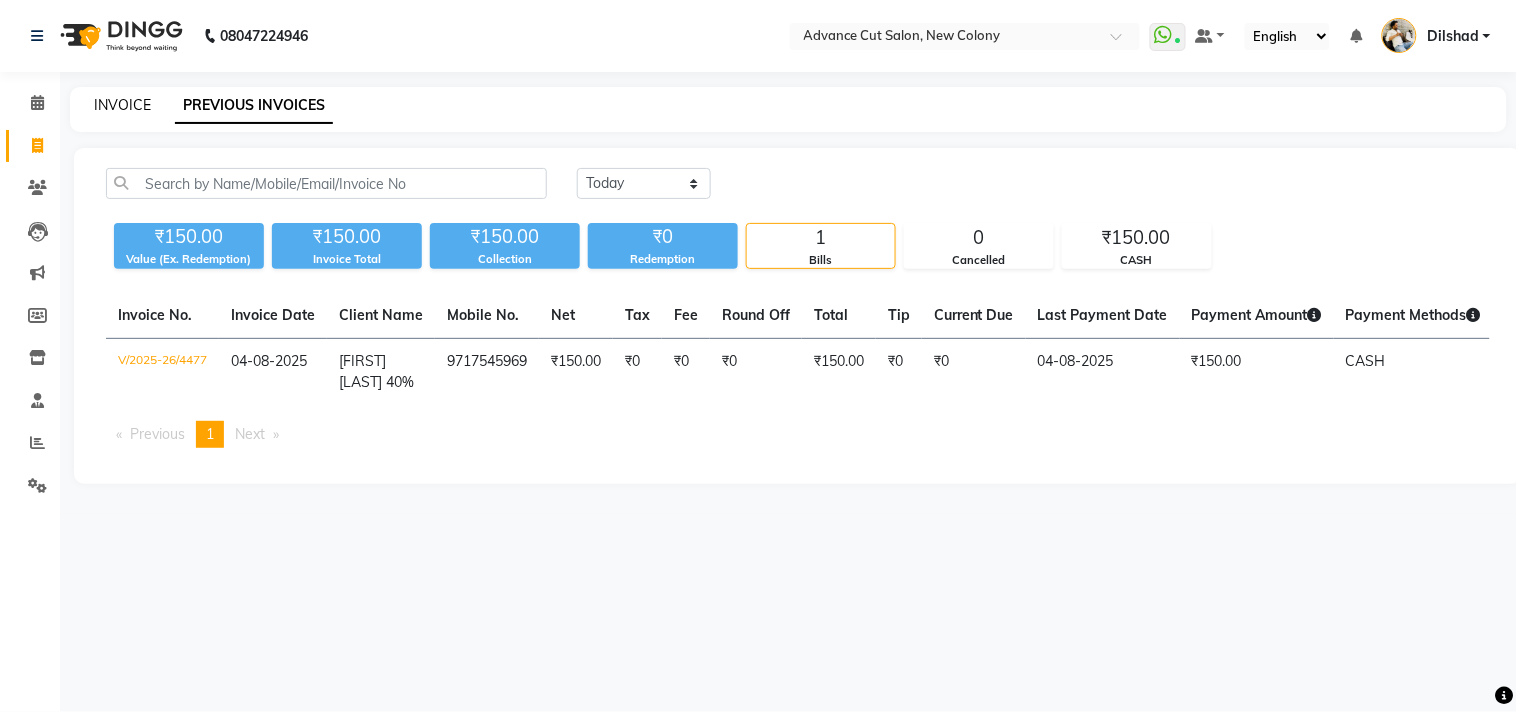 click on "INVOICE" 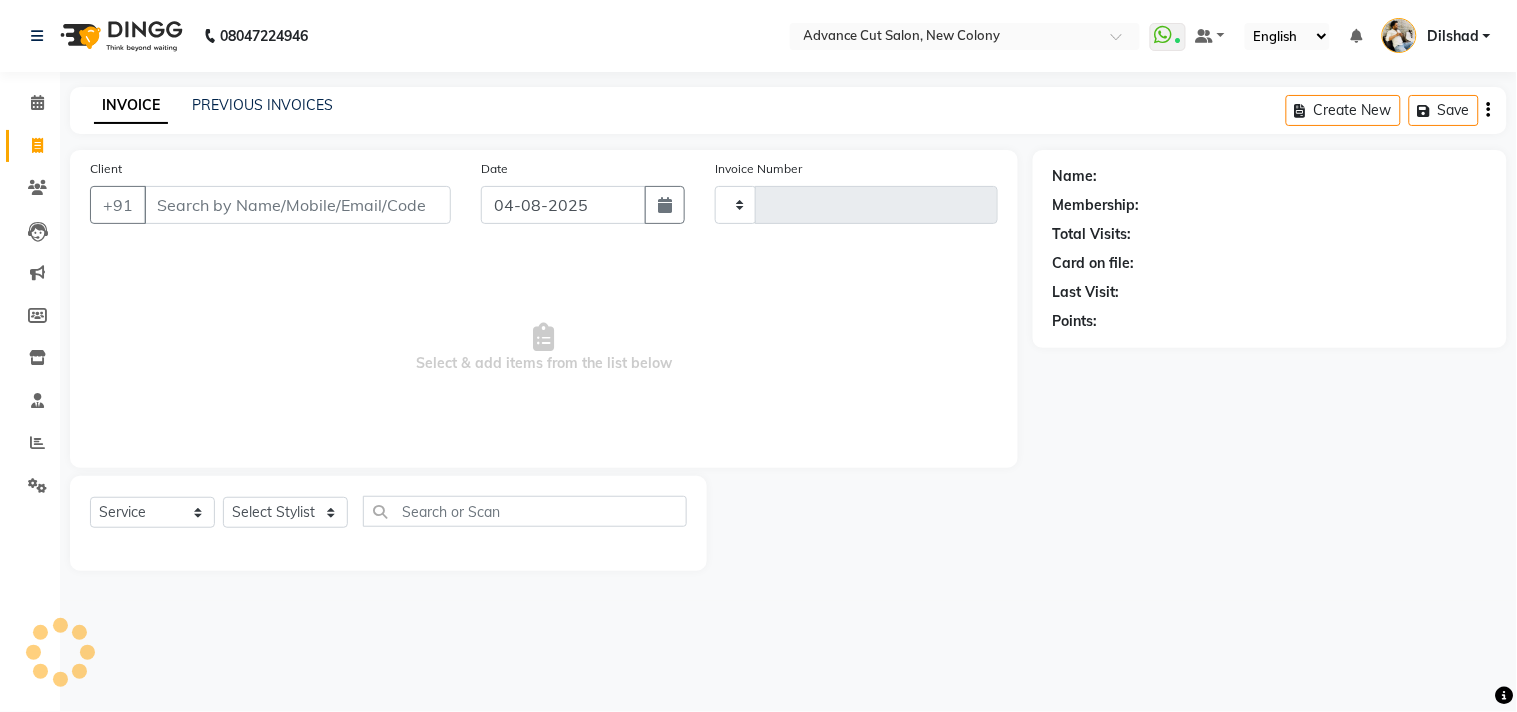 type on "4478" 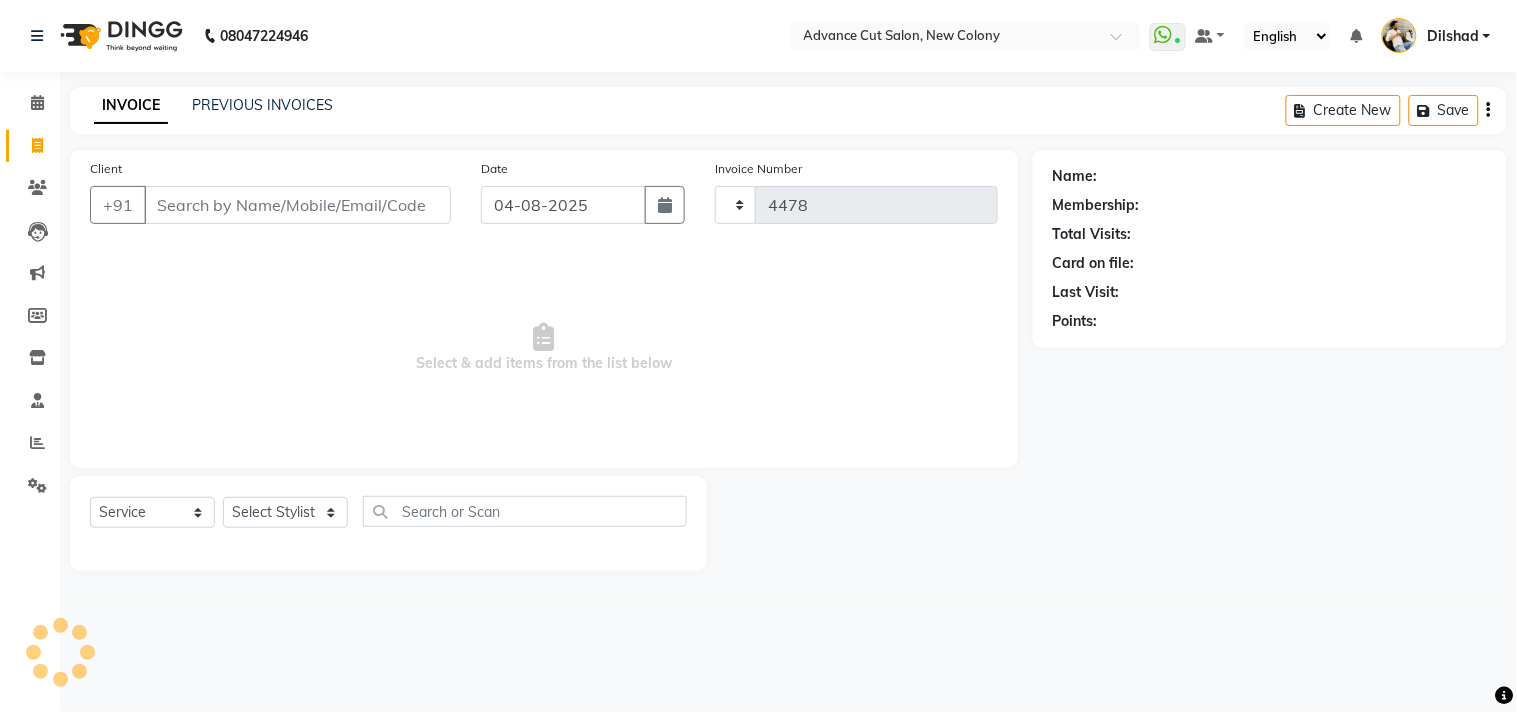 select on "922" 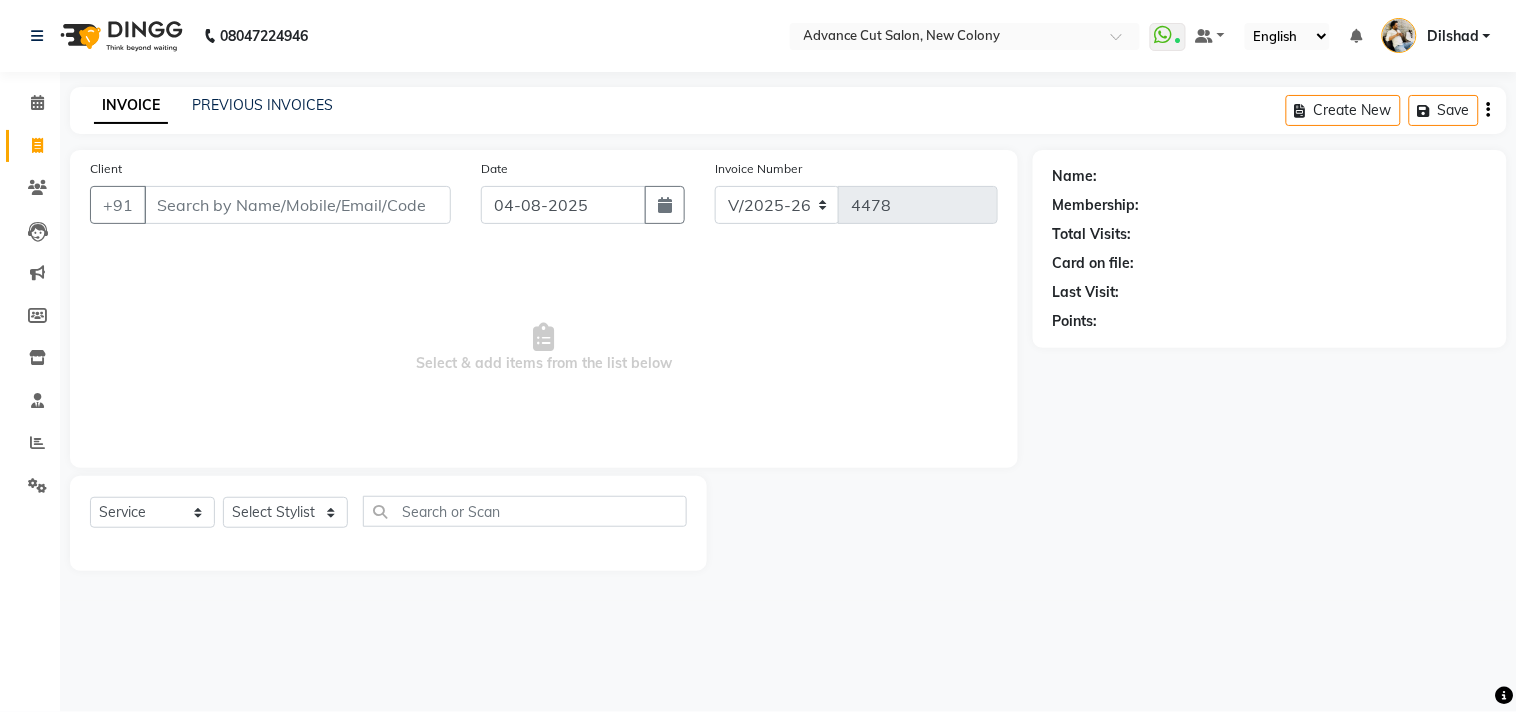 click on "INVOICE PREVIOUS INVOICES Create New   Save" 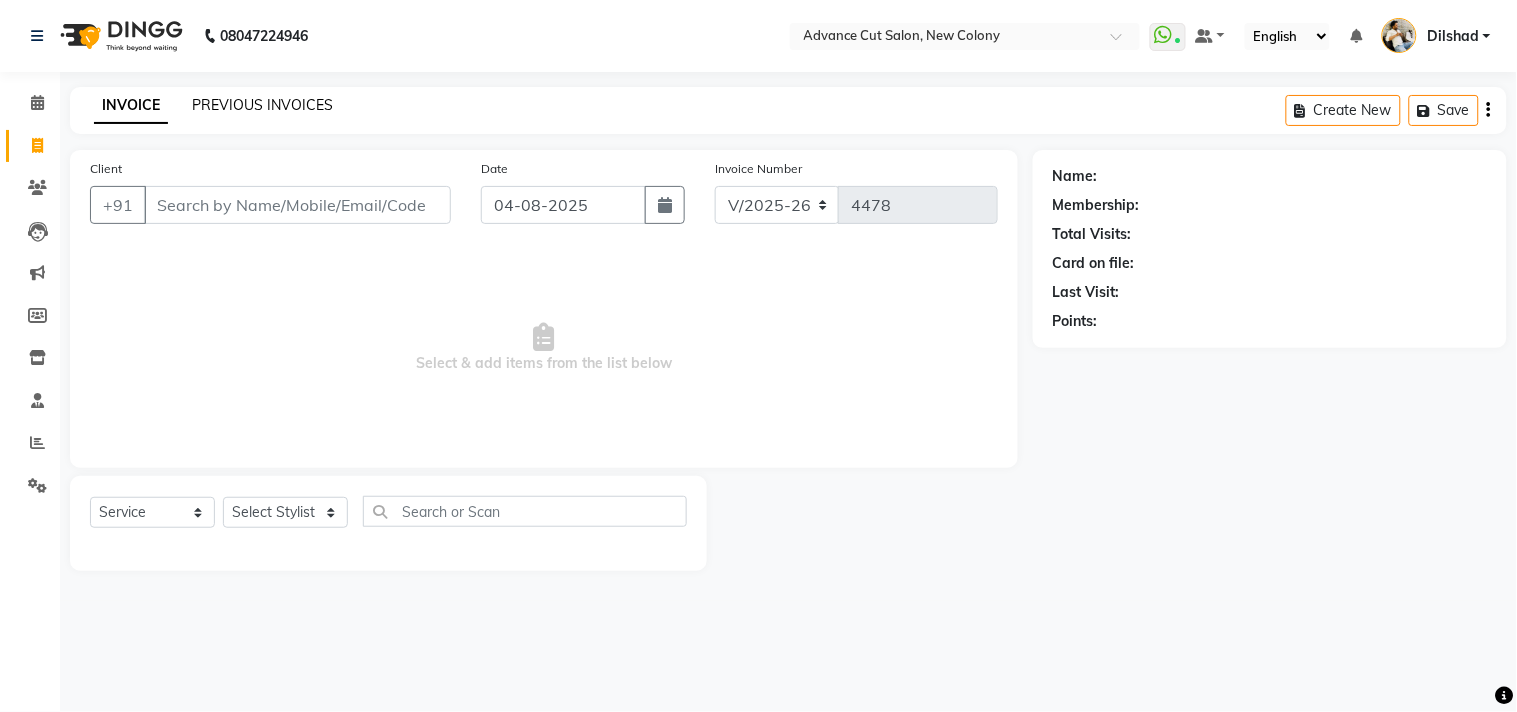 click on "PREVIOUS INVOICES" 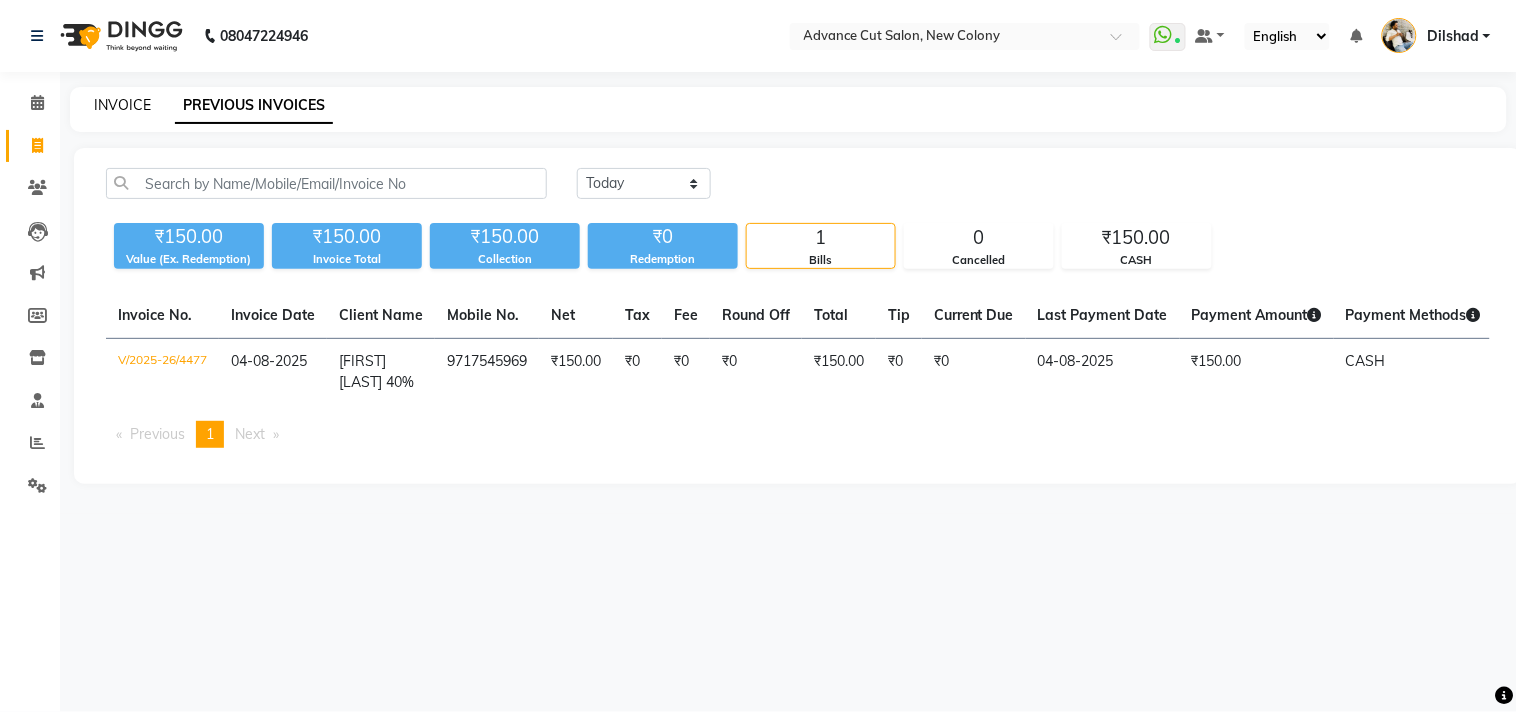 click on "INVOICE" 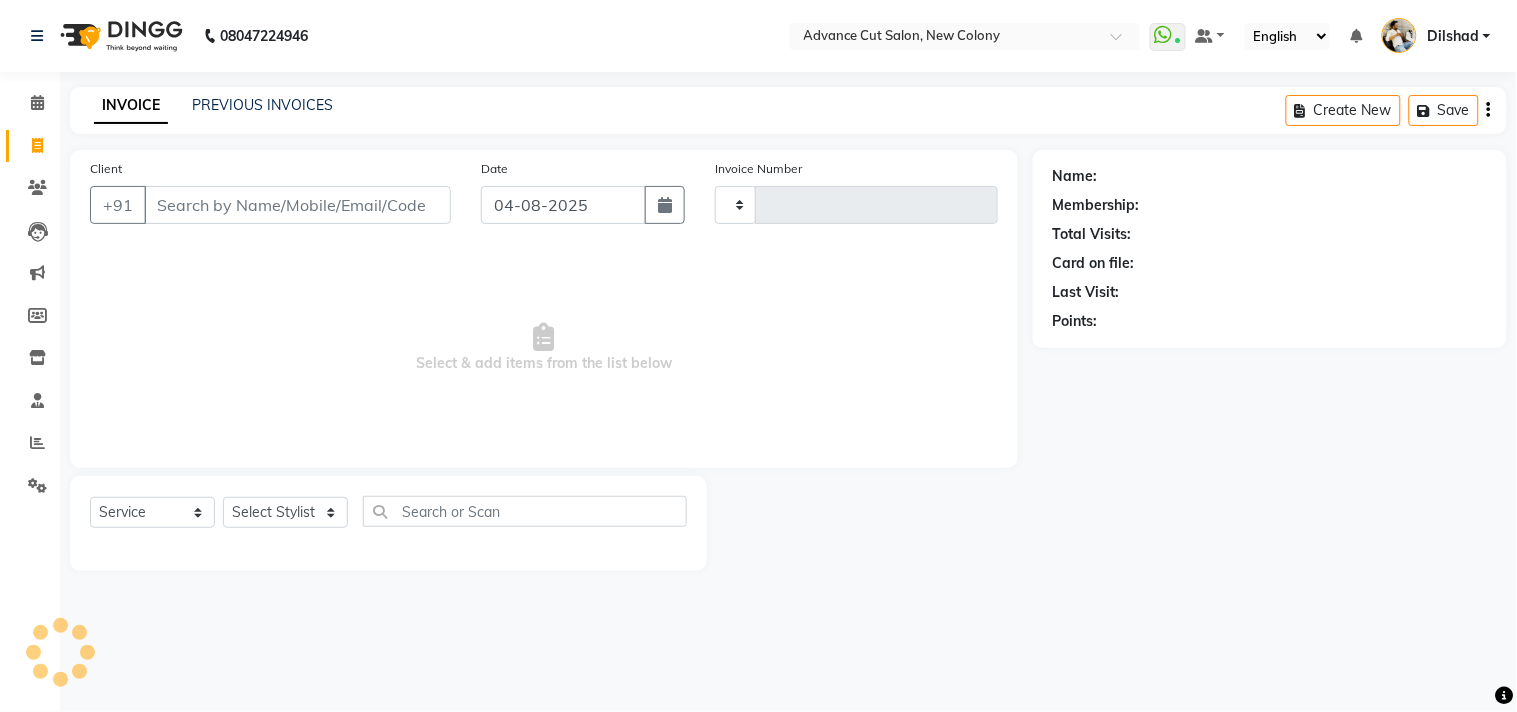 type on "4478" 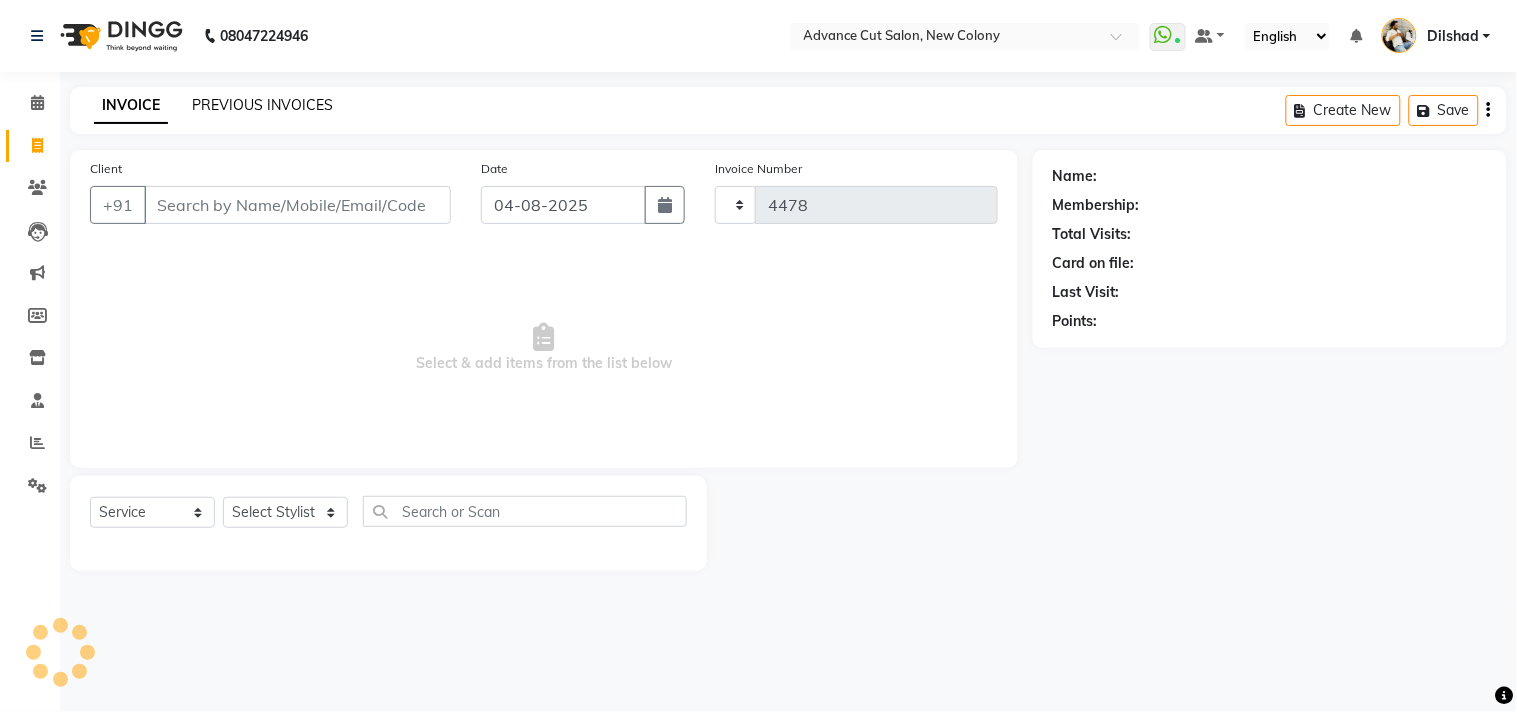 select on "922" 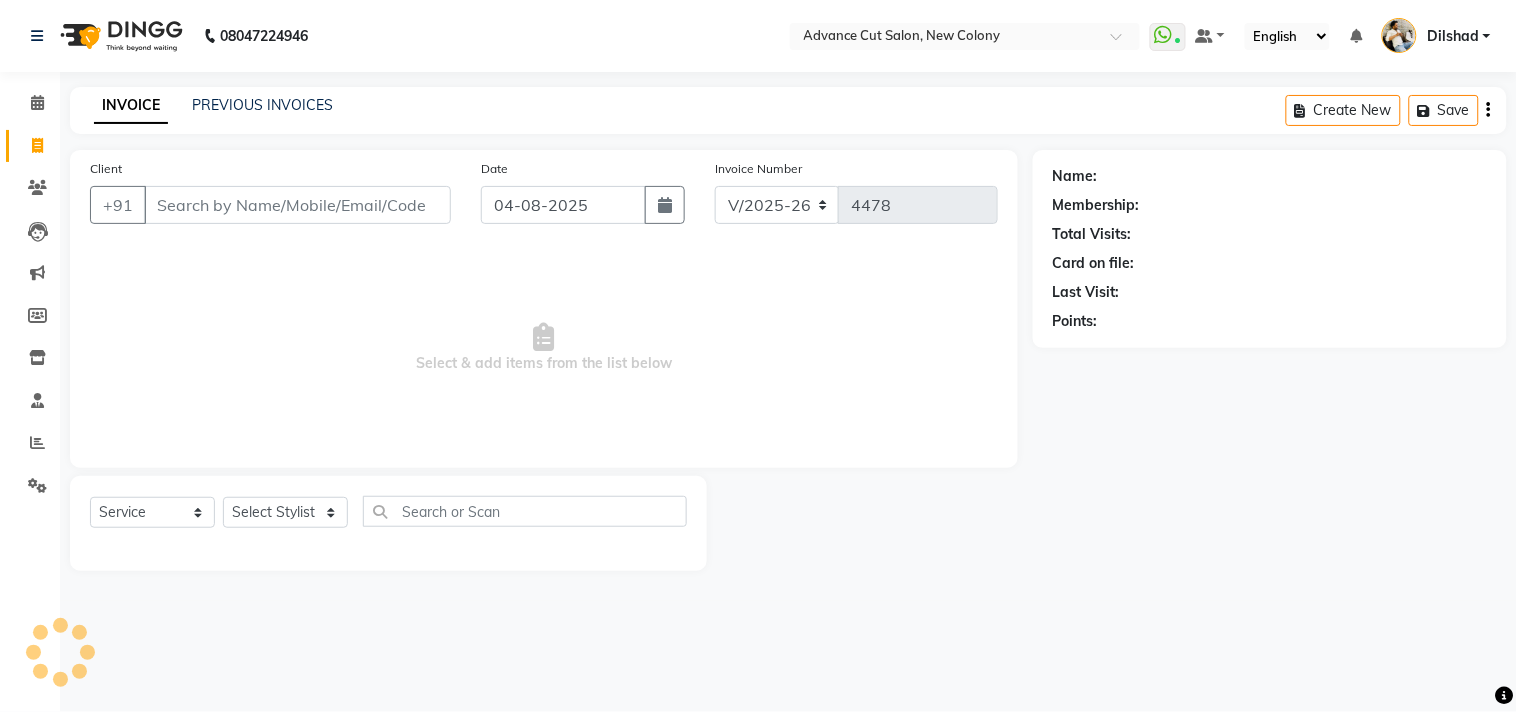 click on "08047224946 Select Location ×  Advance Cut Salon, New Colony  WhatsApp Status  ✕ Status:  Connected Most Recent Message: 03-08-2025     08:28 PM Recent Service Activity: 04-08-2025     11:16 AM Default Panel My Panel English ENGLISH Español العربية मराठी हिंदी ગુજરાતી தமிழ் 中文 Notifications nothing to show Dilshad Manage Profile Change Password Sign out  Version:3.15.11  ☀  Advance Cut Salon, New Colony  Calendar  Invoice  Clients  Leads   Marketing  Members  Inventory  Staff  Reports  Settings Completed InProgress Upcoming Dropped Tentative Check-In Confirm Bookings Generate Report Segments Page Builder INVOICE PREVIOUS INVOICES Create New   Save  Client +91 Date 04-08-2025 Invoice Number V/2025 V/2025-26 4478  Select & add items from the list below  Select  Service  Product  Membership  Package Voucher Prepaid Gift Card  Select Stylist Name: Membership: Total Visits: Card on file: Last Visit:  Points:" at bounding box center [758, 356] 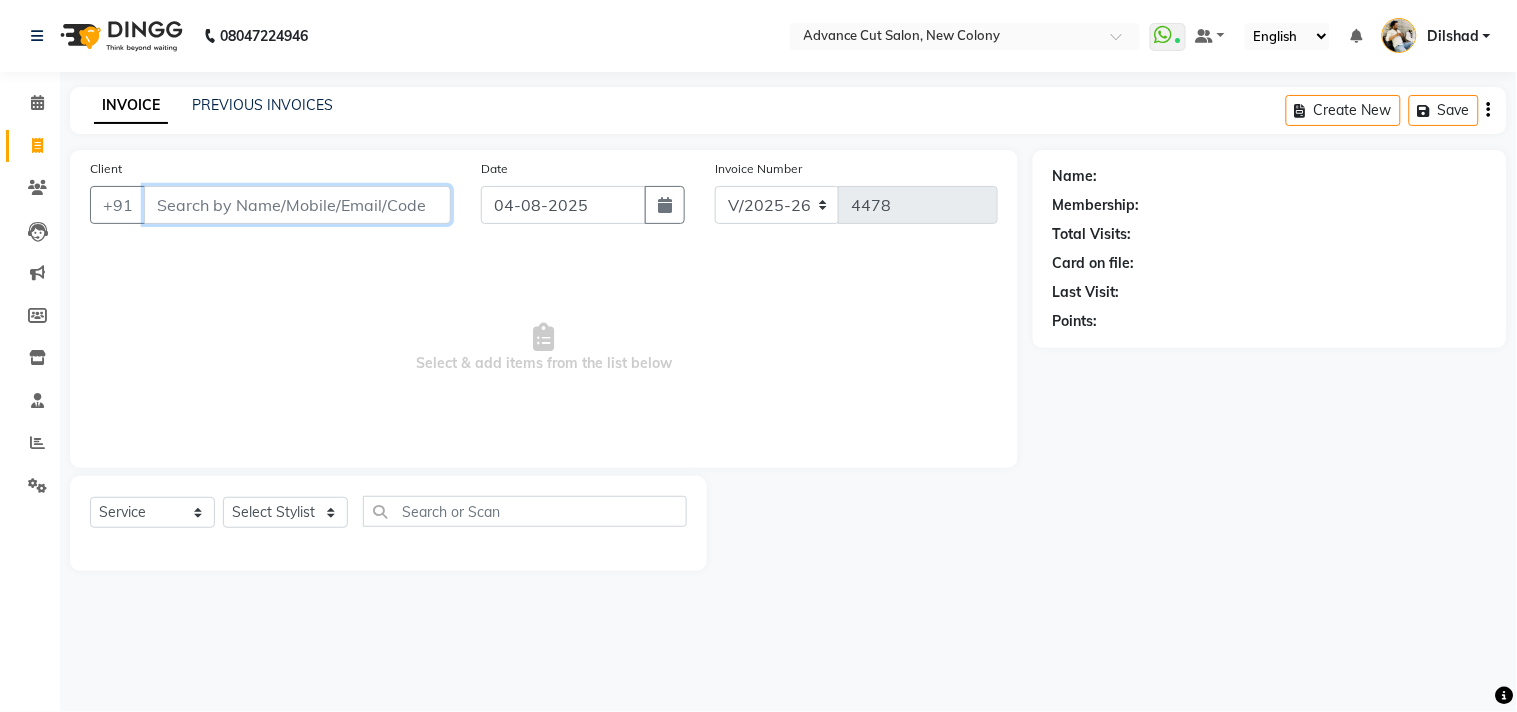click on "Client" at bounding box center [297, 205] 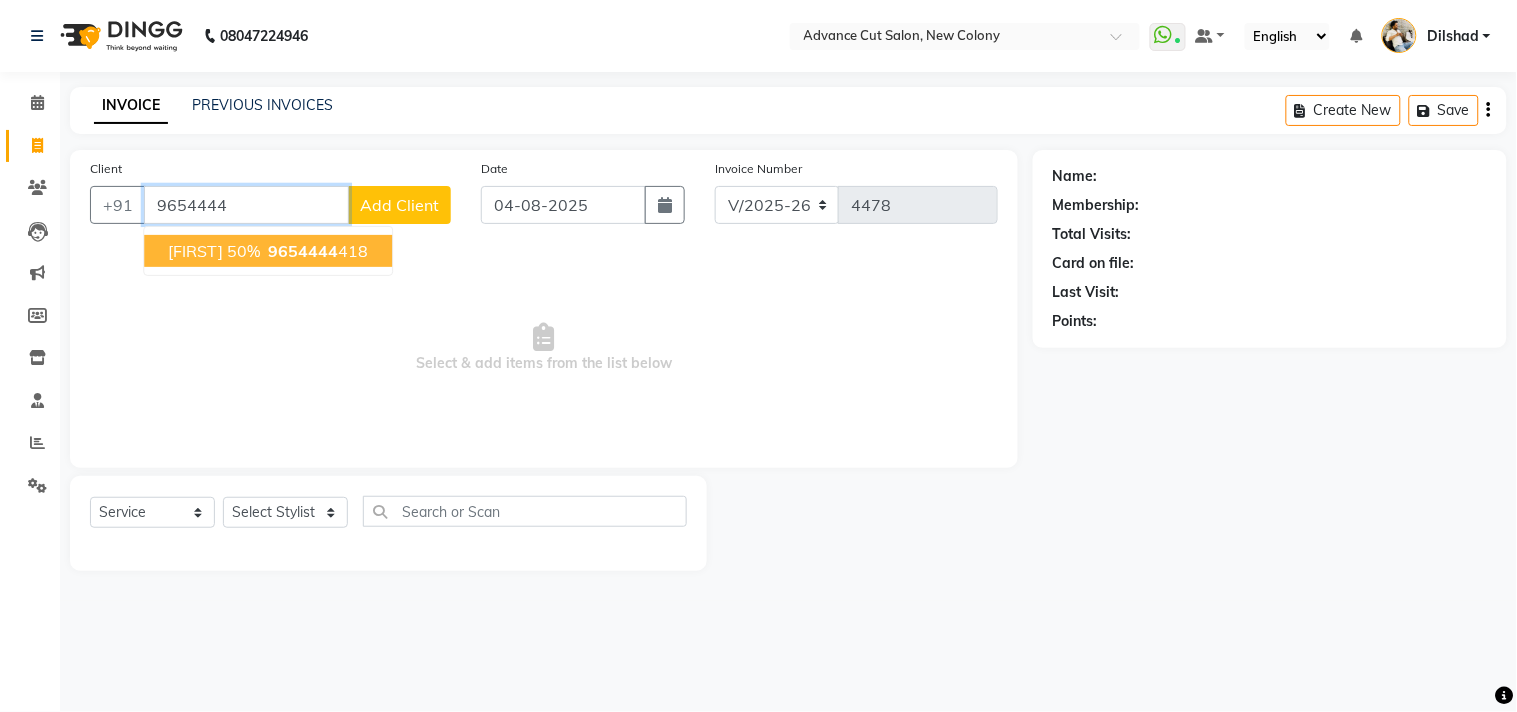 click on "[FIRST] 50%" at bounding box center [214, 251] 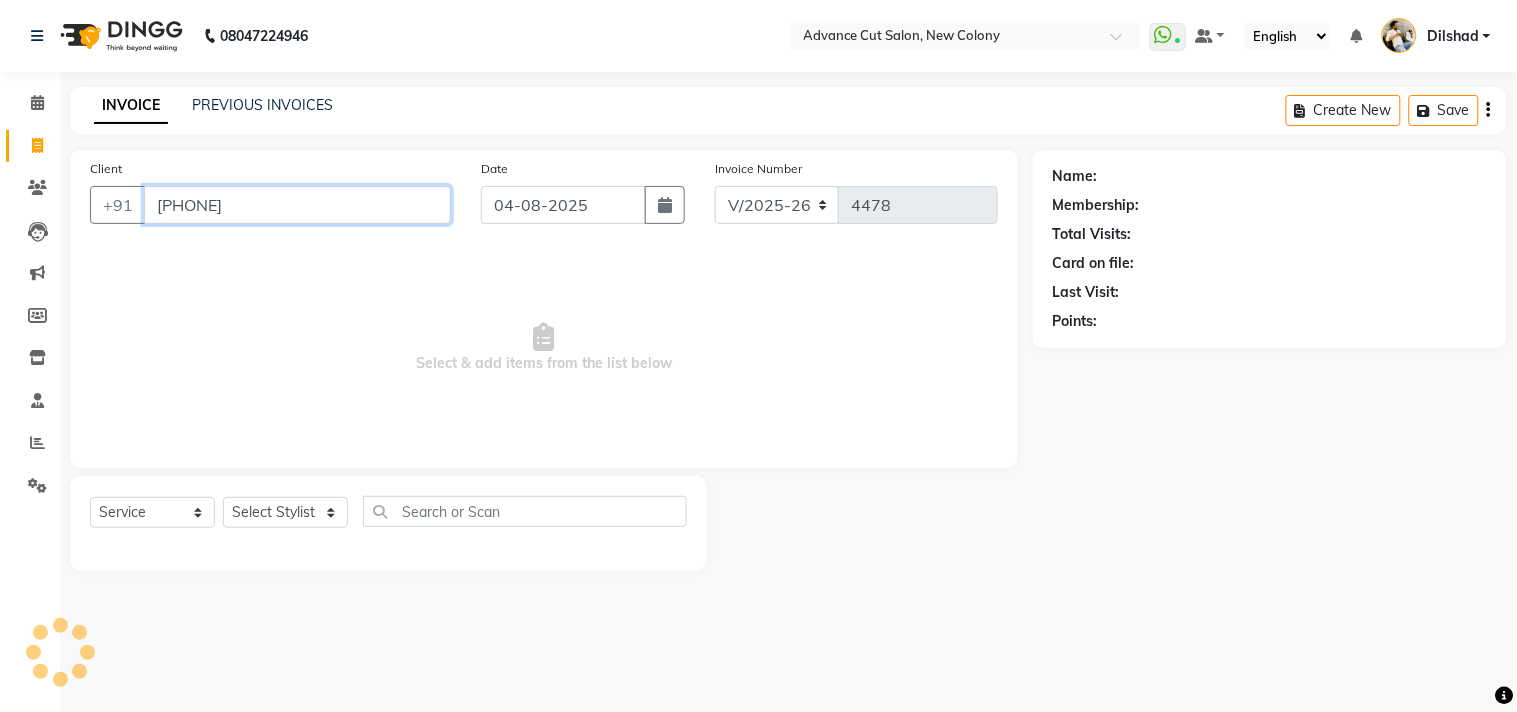 type on "[PHONE]" 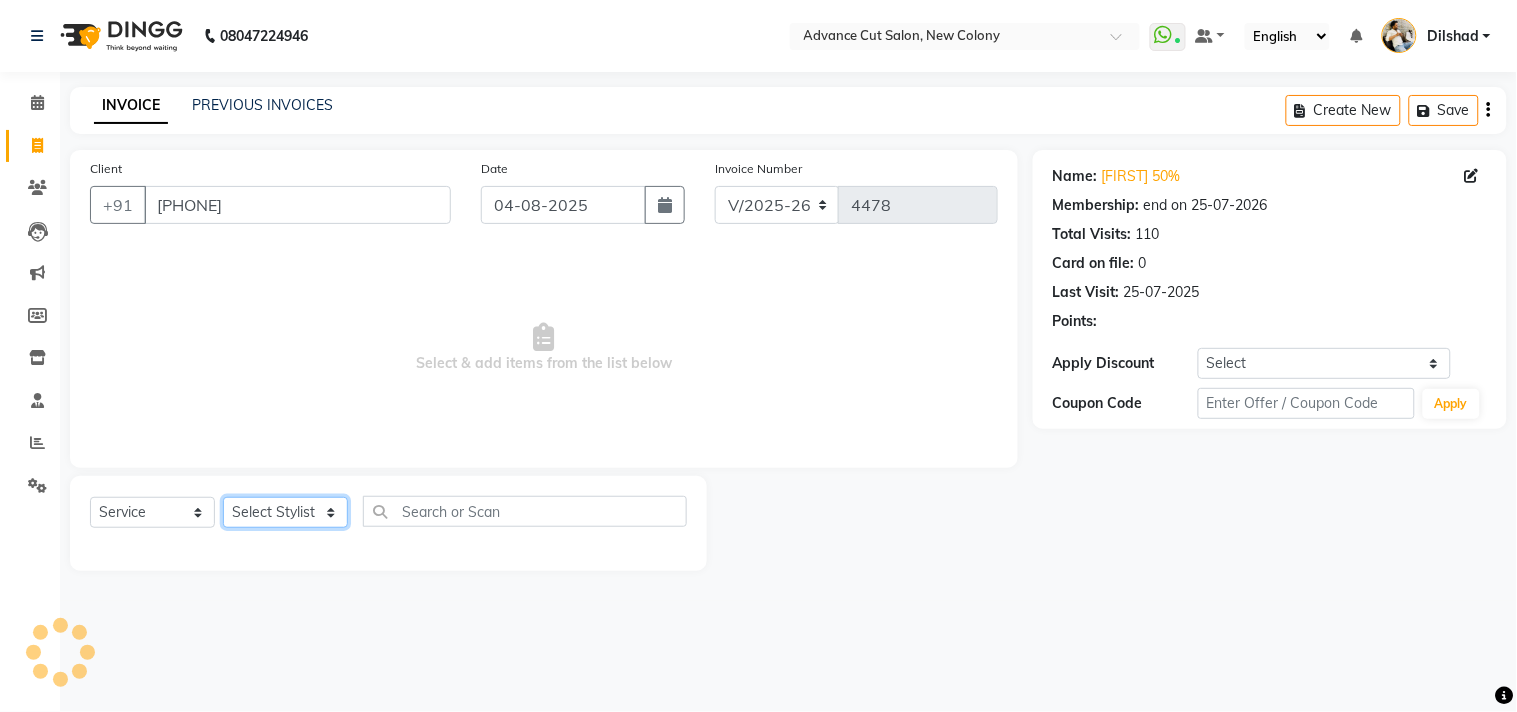 click on "Select Stylist Abrar Alam Dilshad Lallan Meenu Nafeesh Ahmad Naved O.P. Sharma  Pryag Samar Shahzad  SHWETA SINGH Zarina" 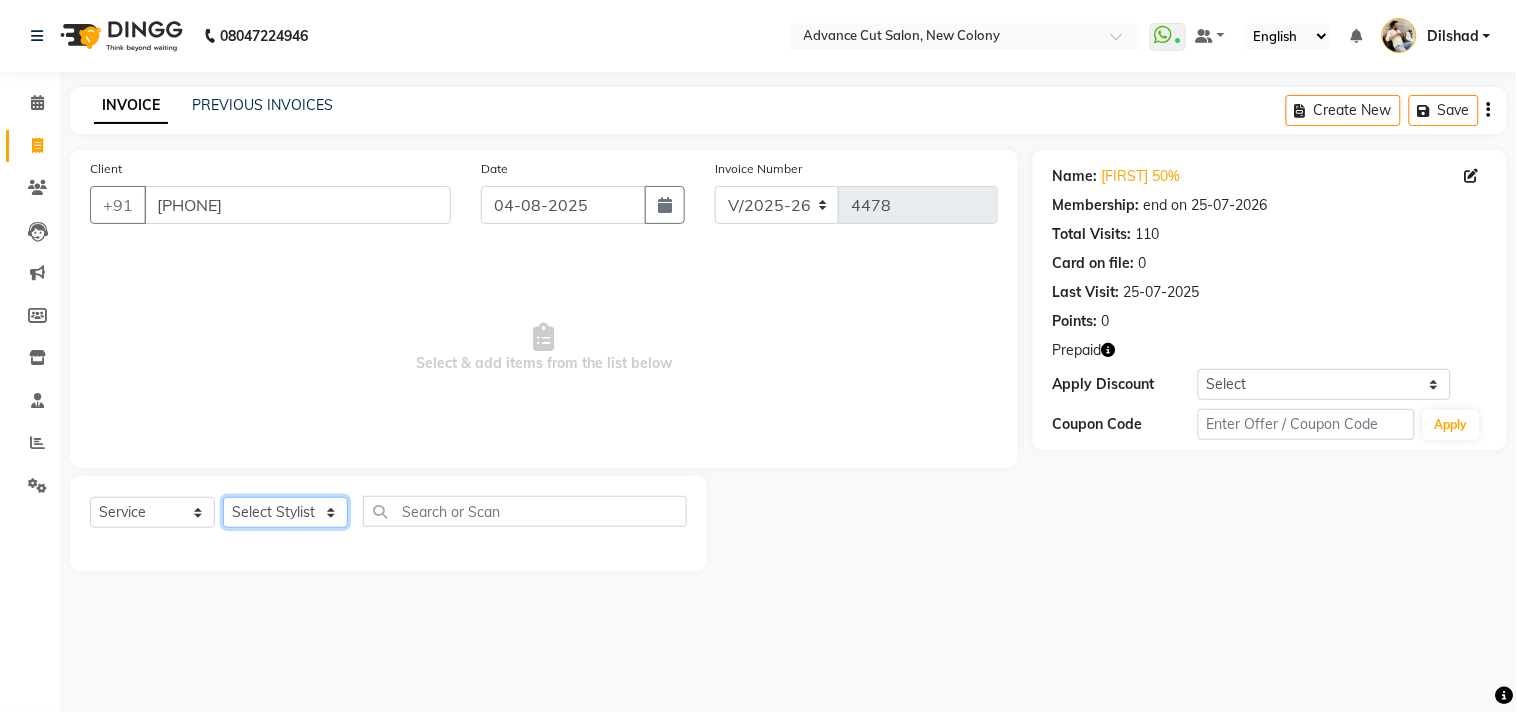 select on "35524" 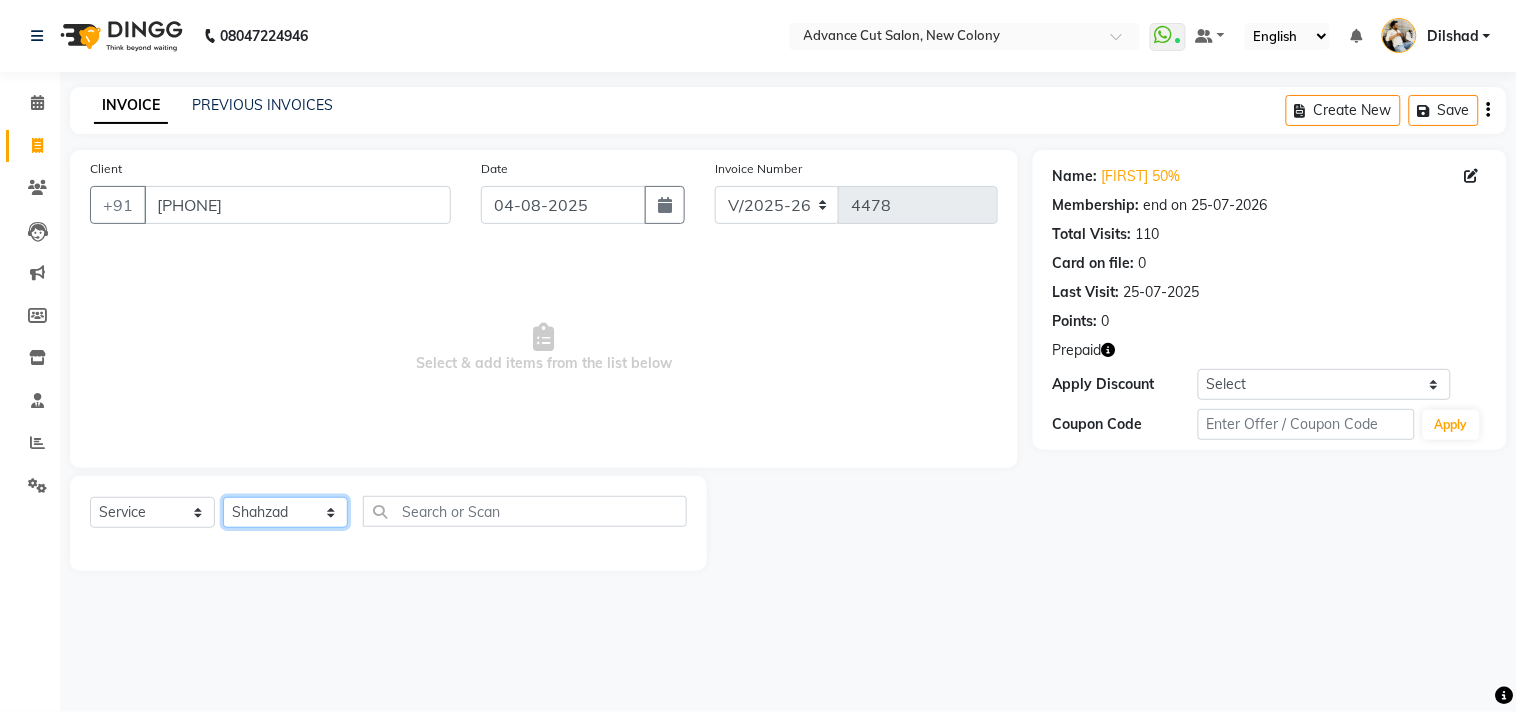 click on "Select Stylist Abrar Alam Dilshad Lallan Meenu Nafeesh Ahmad Naved O.P. Sharma  Pryag Samar Shahzad  SHWETA SINGH Zarina" 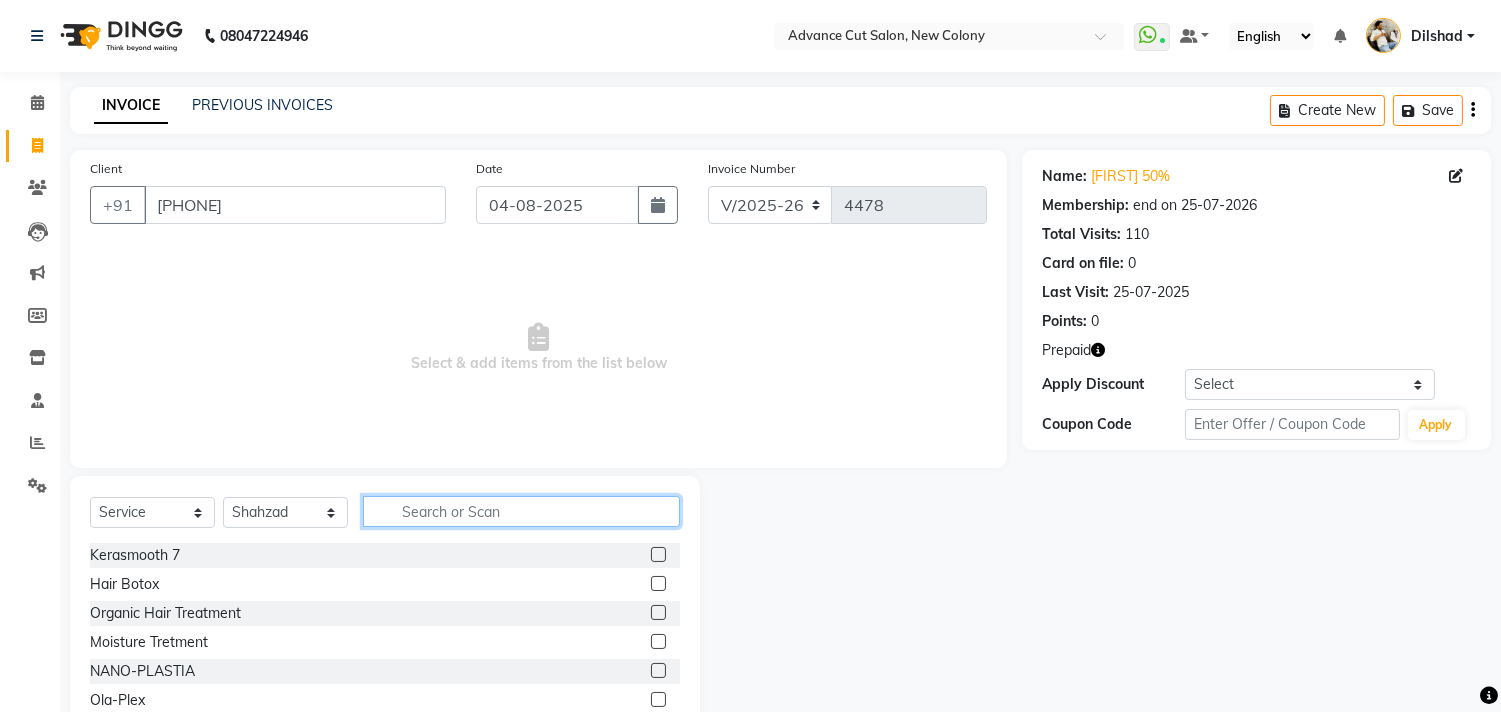 click 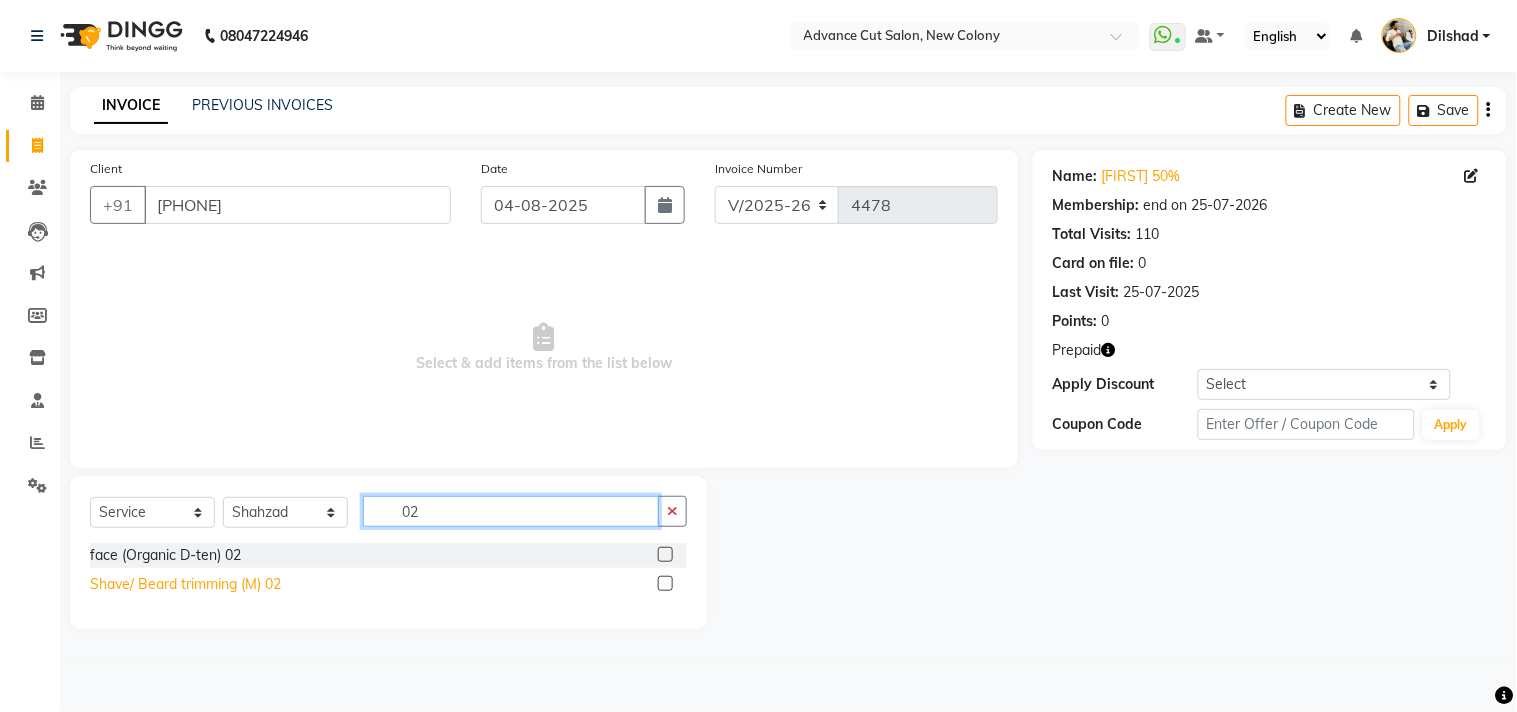 type on "02" 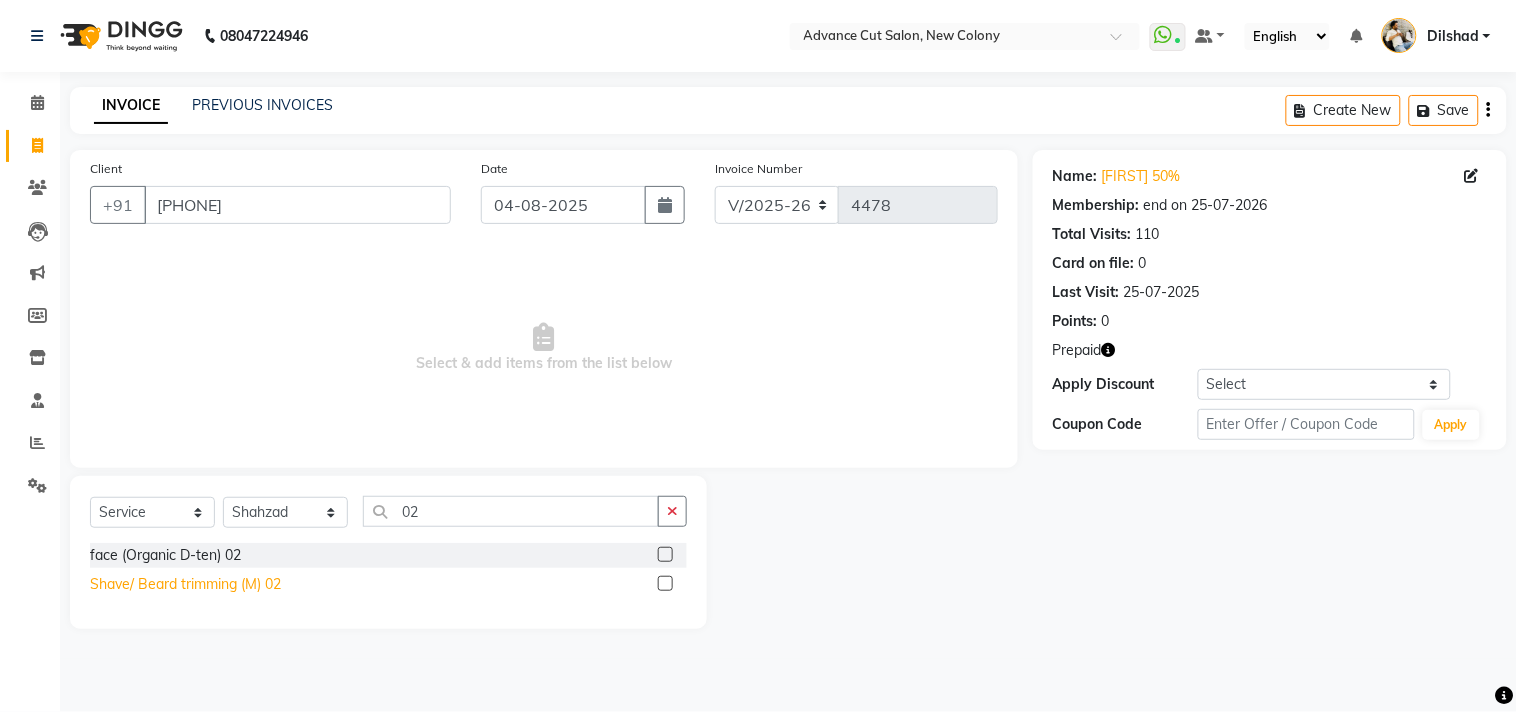 click on "Shave/ Beard trimming (M) 02" 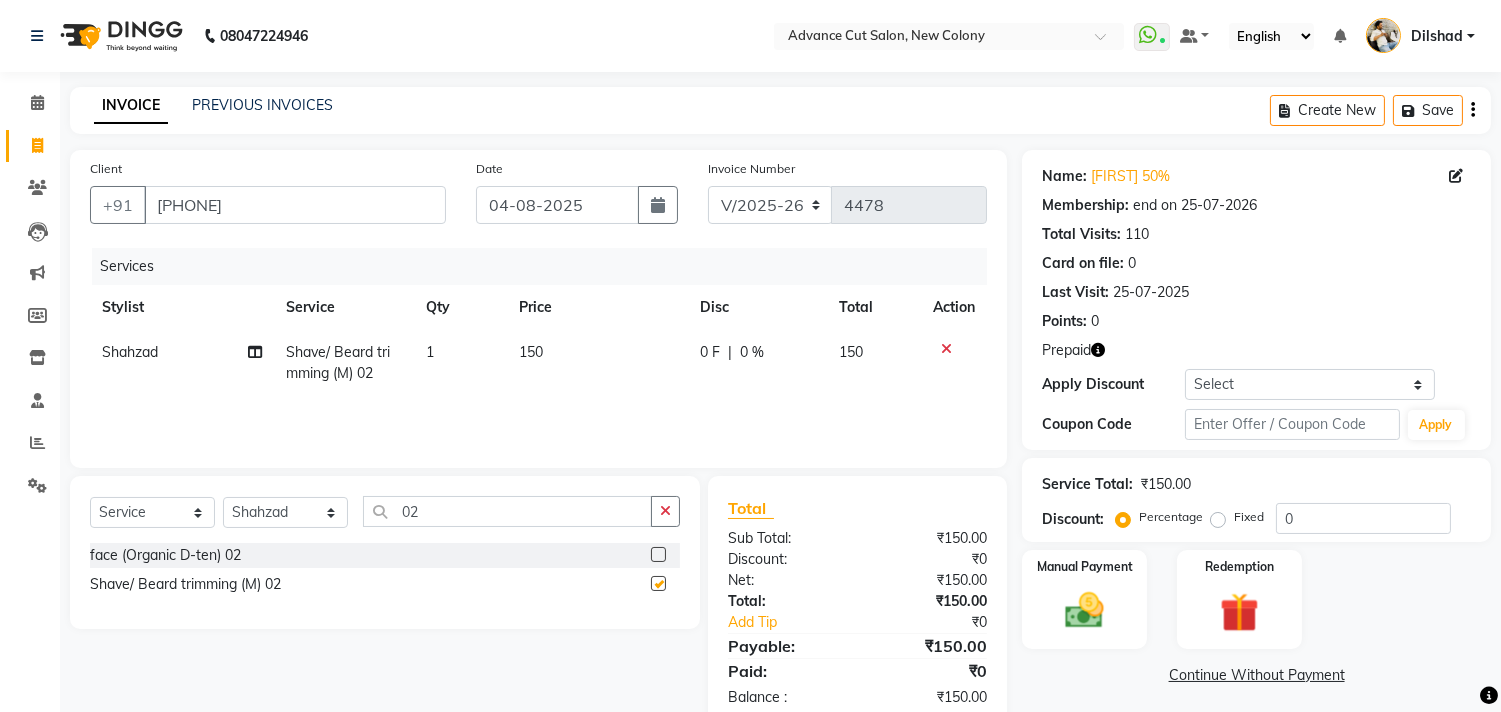 checkbox on "false" 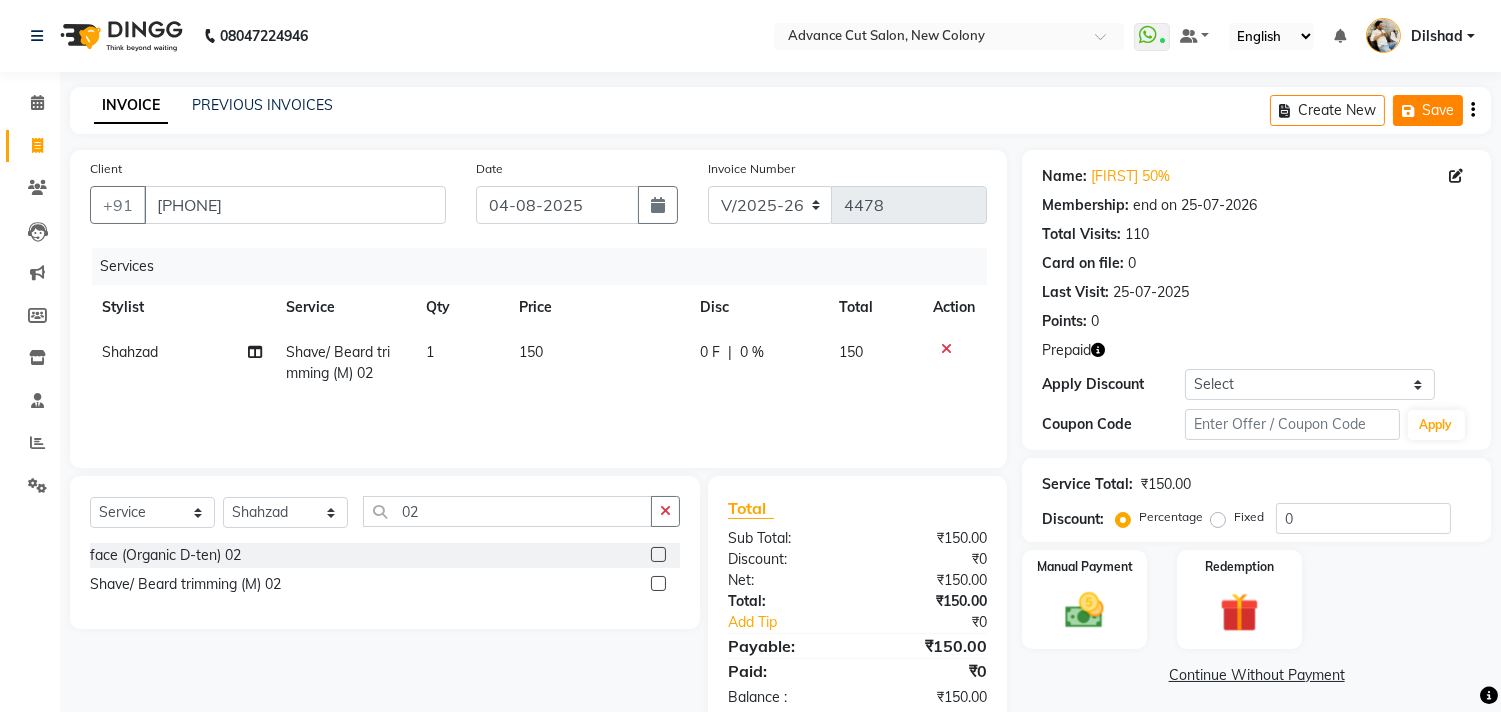 click 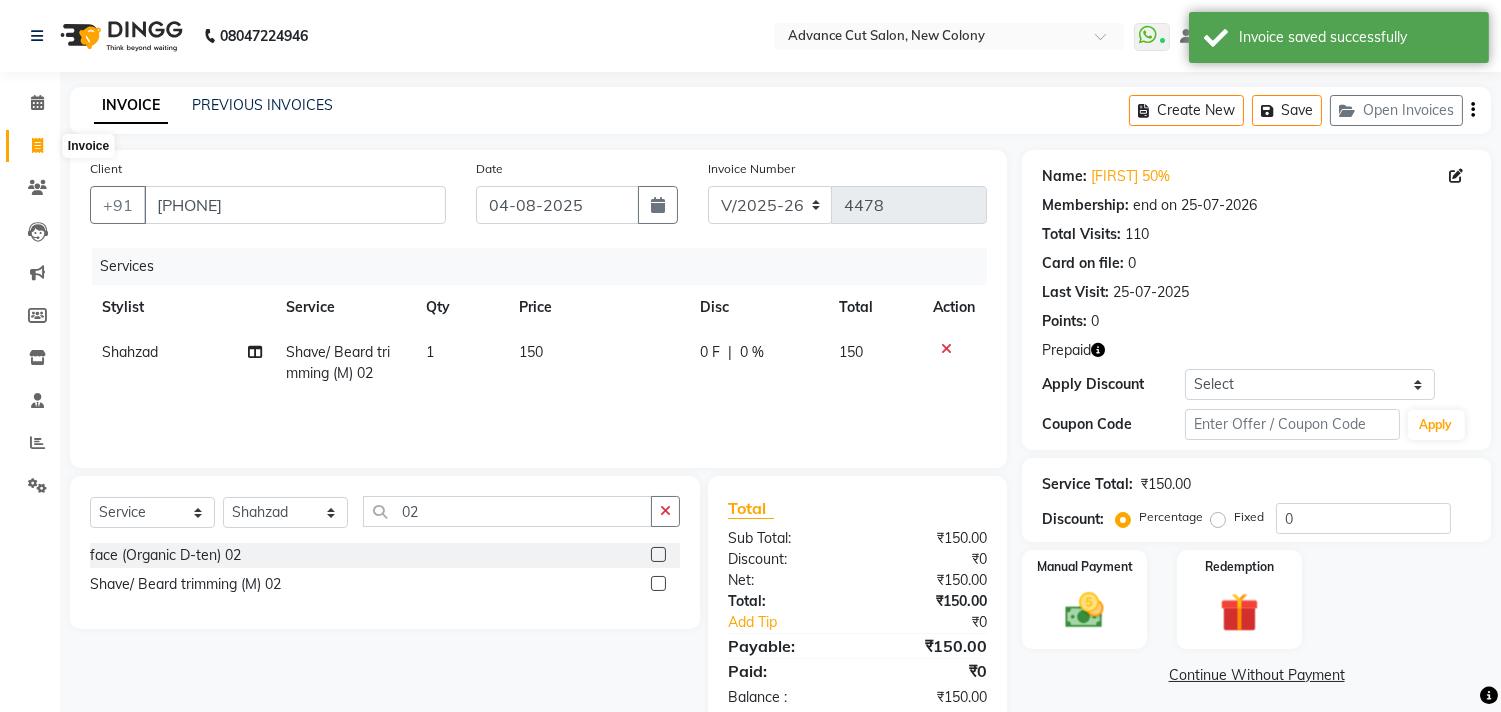 click 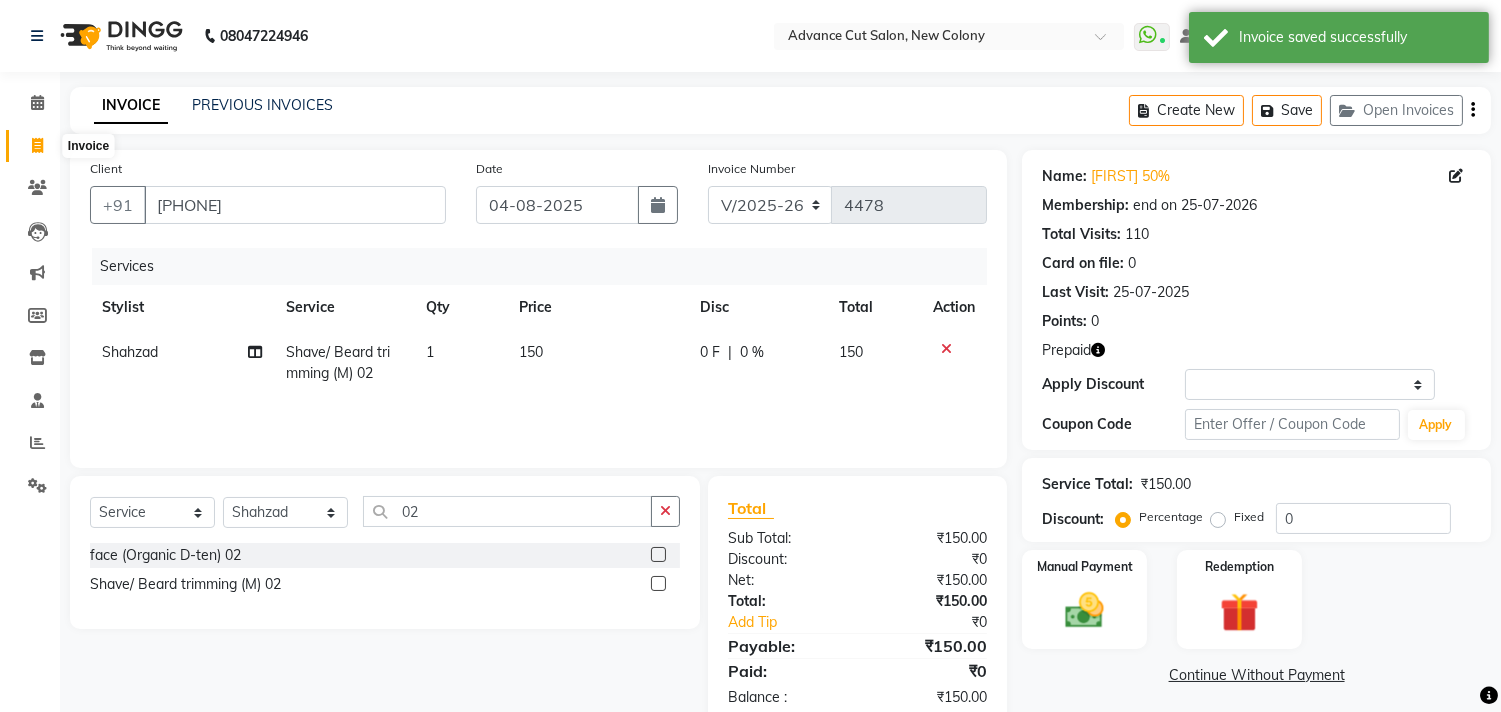 select on "service" 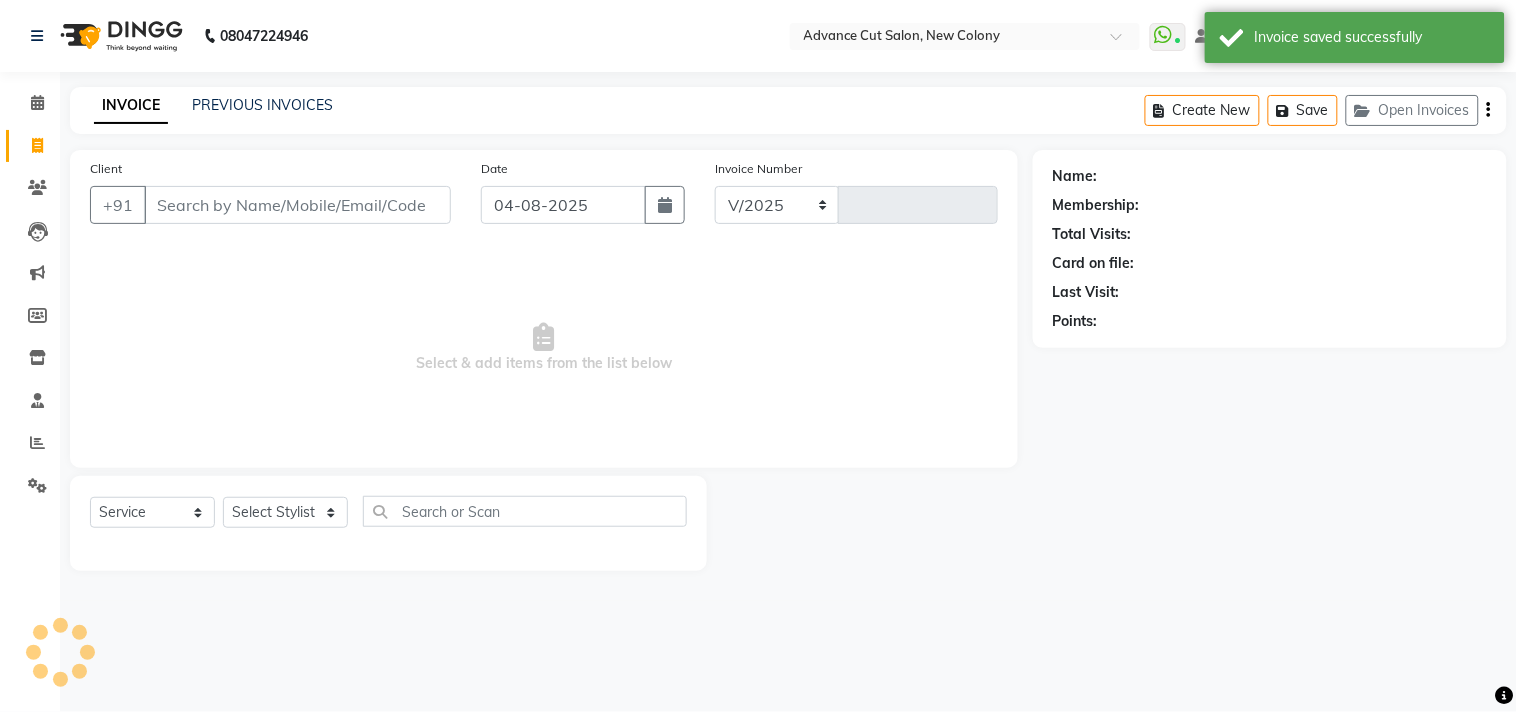 select on "922" 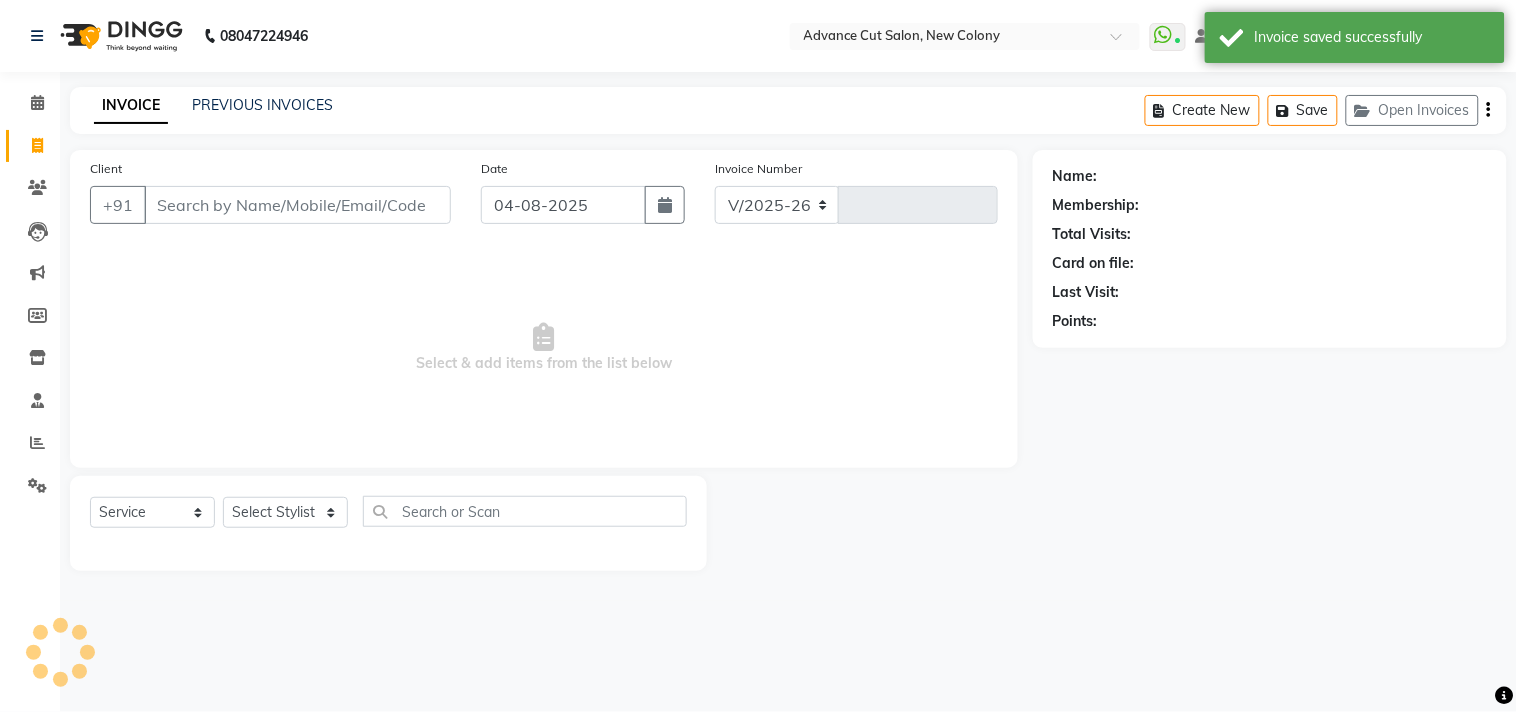 type on "4478" 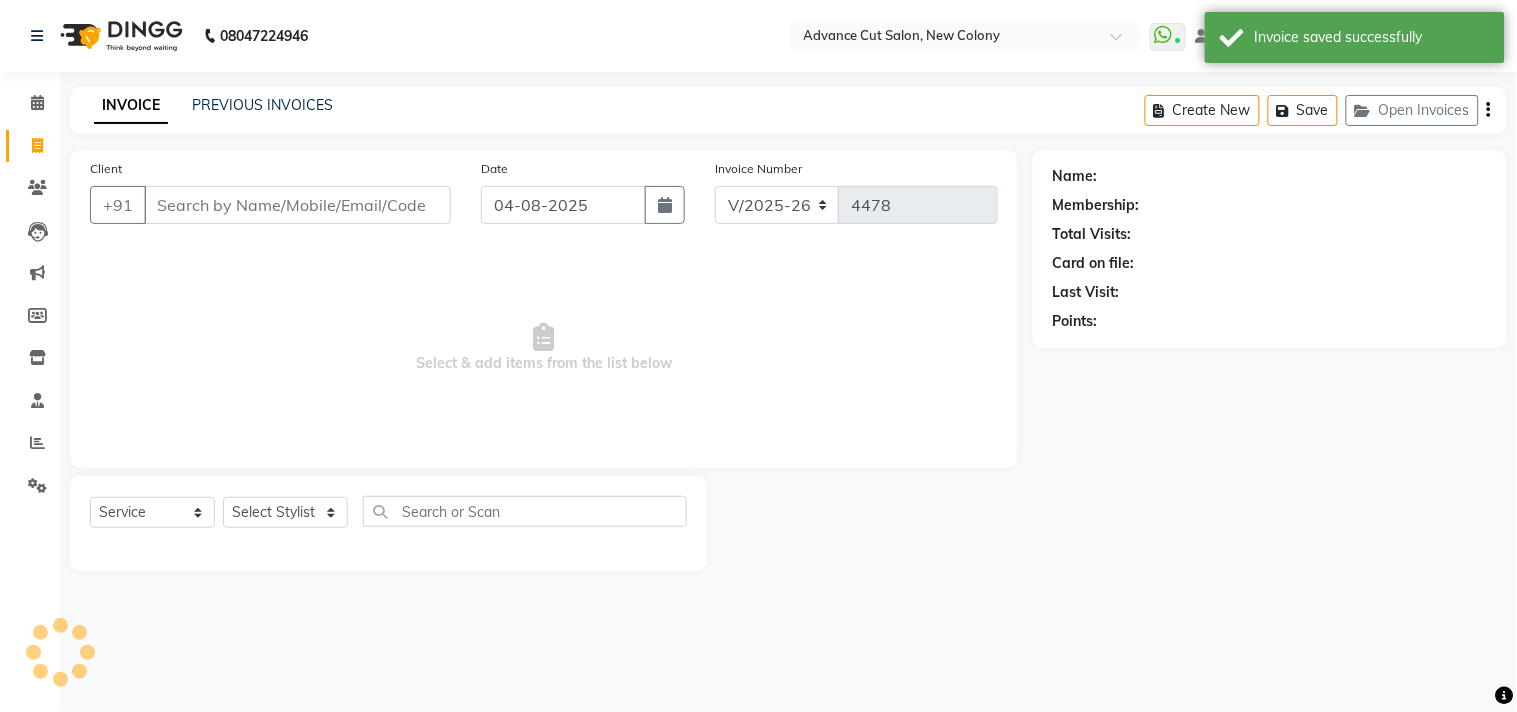 click on "INVOICE PREVIOUS INVOICES Create New   Save   Open Invoices" 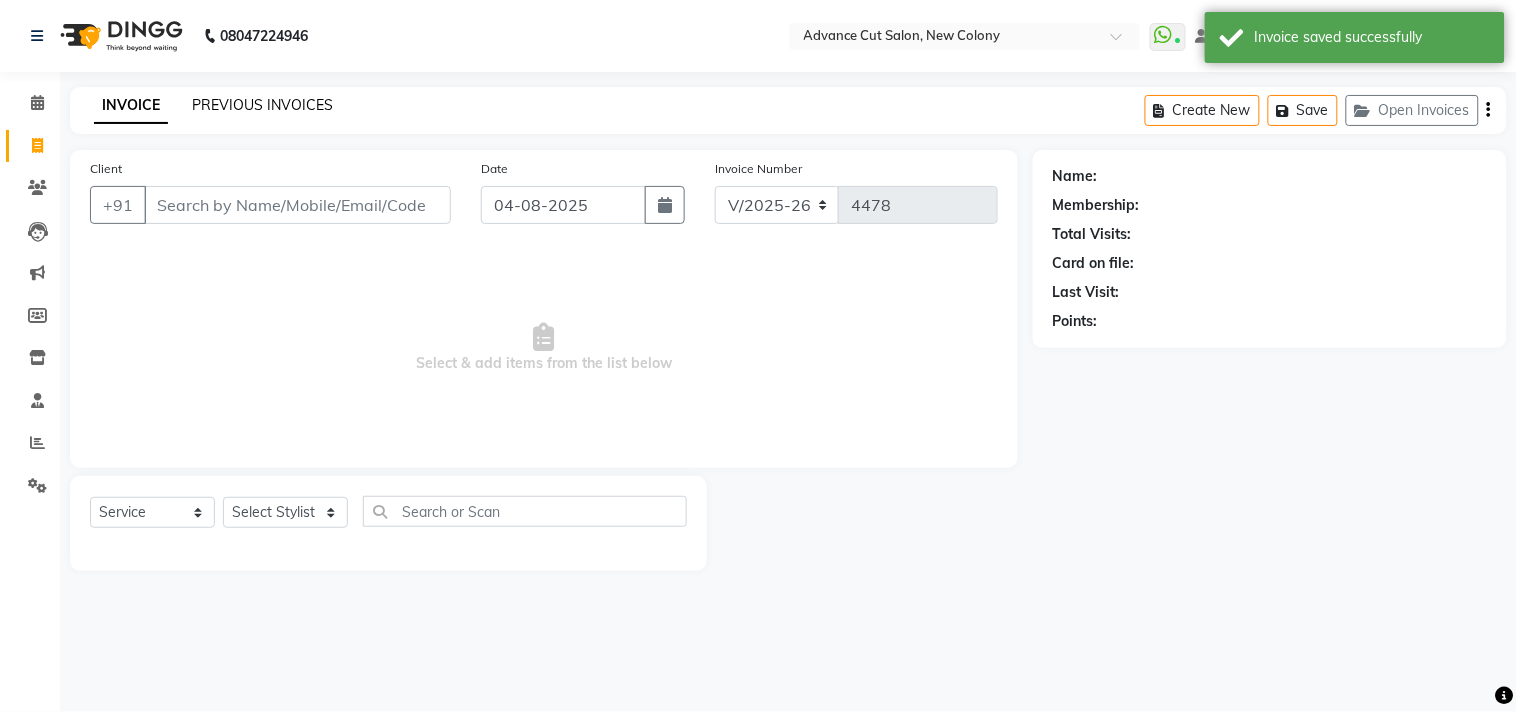 click on "PREVIOUS INVOICES" 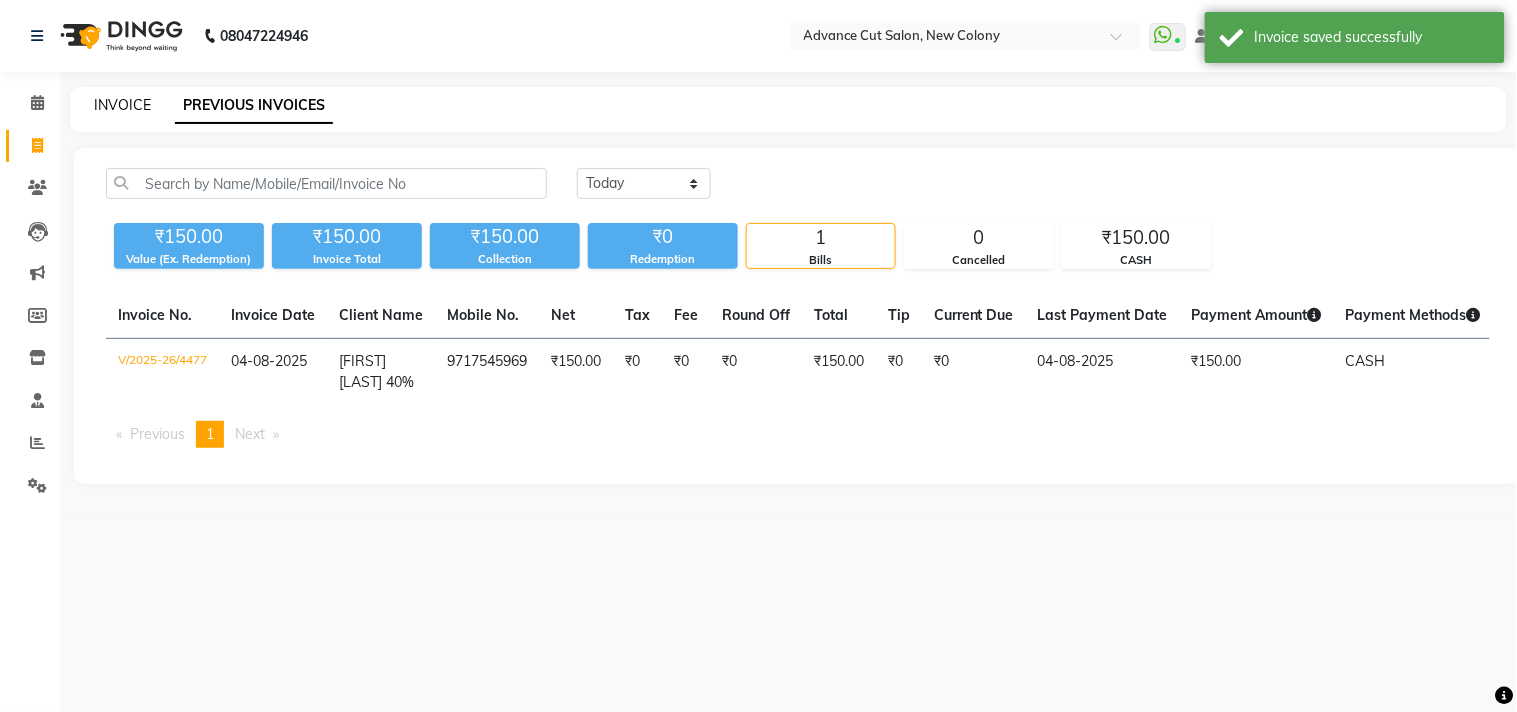 click on "INVOICE" 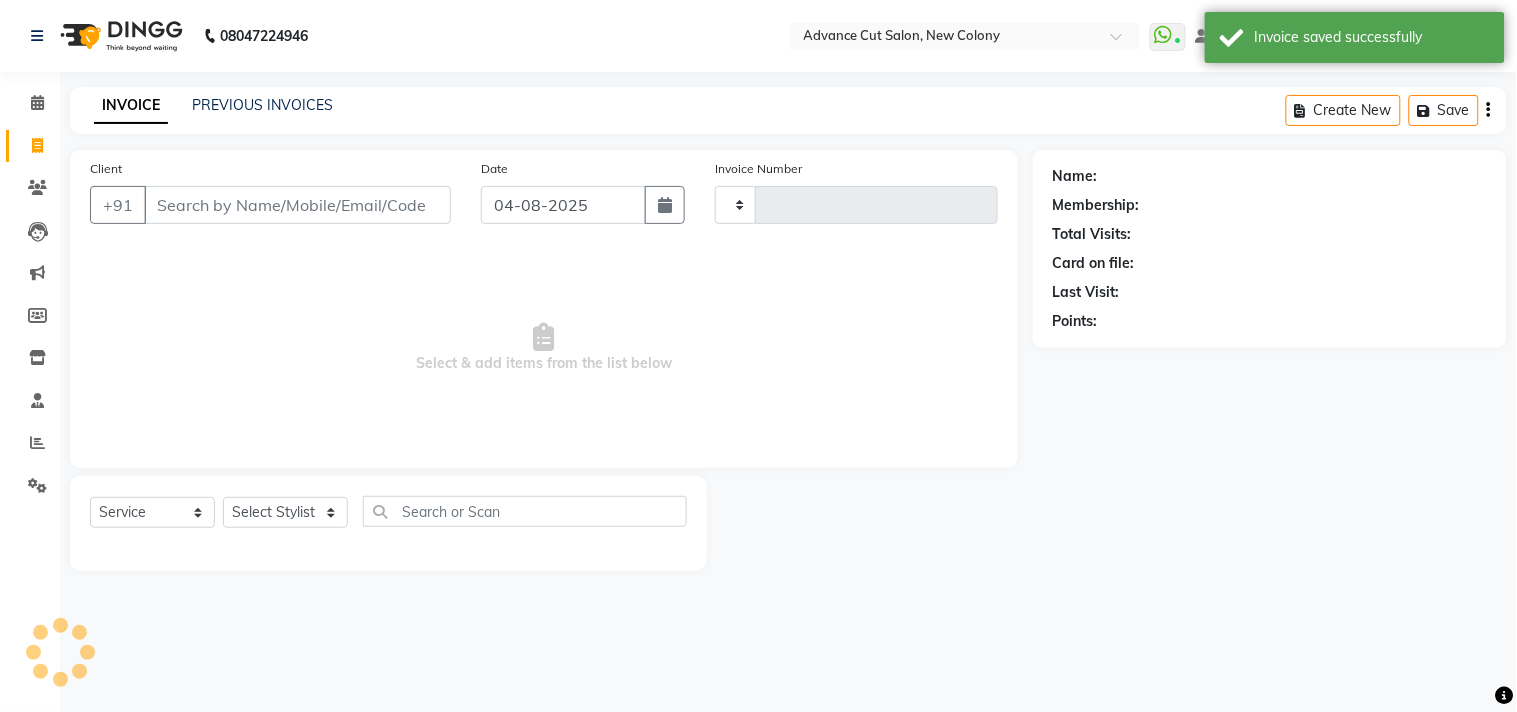 type on "4478" 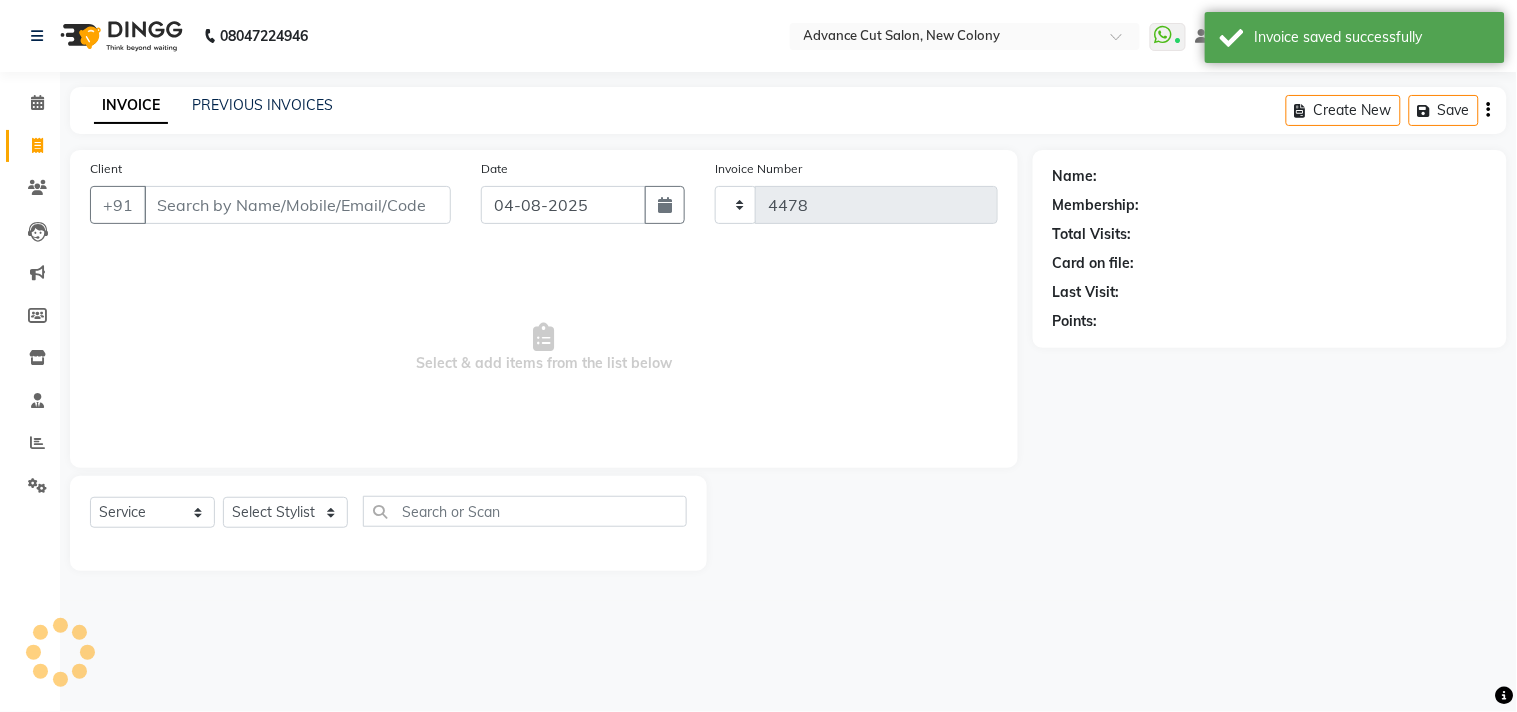 select on "922" 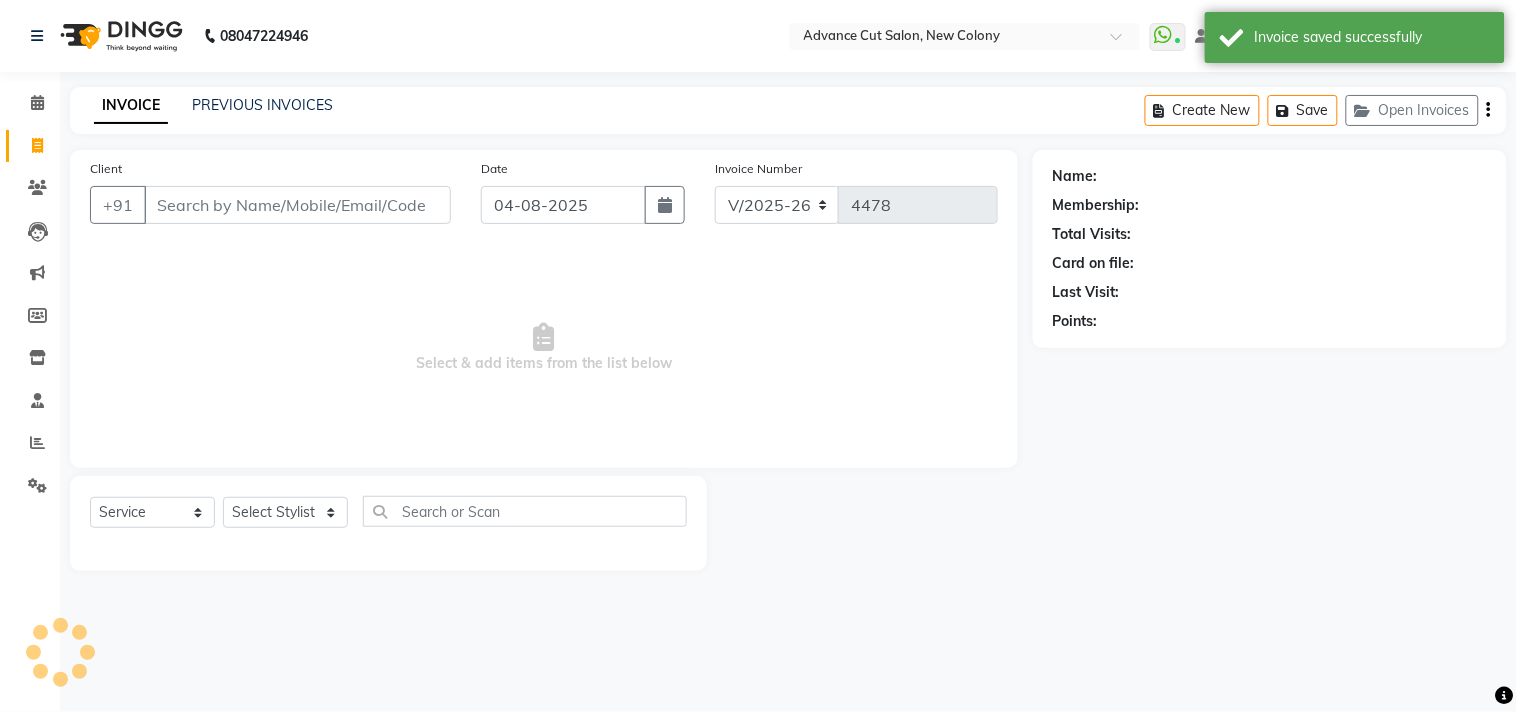 click on "Select & add items from the list below" at bounding box center (544, 348) 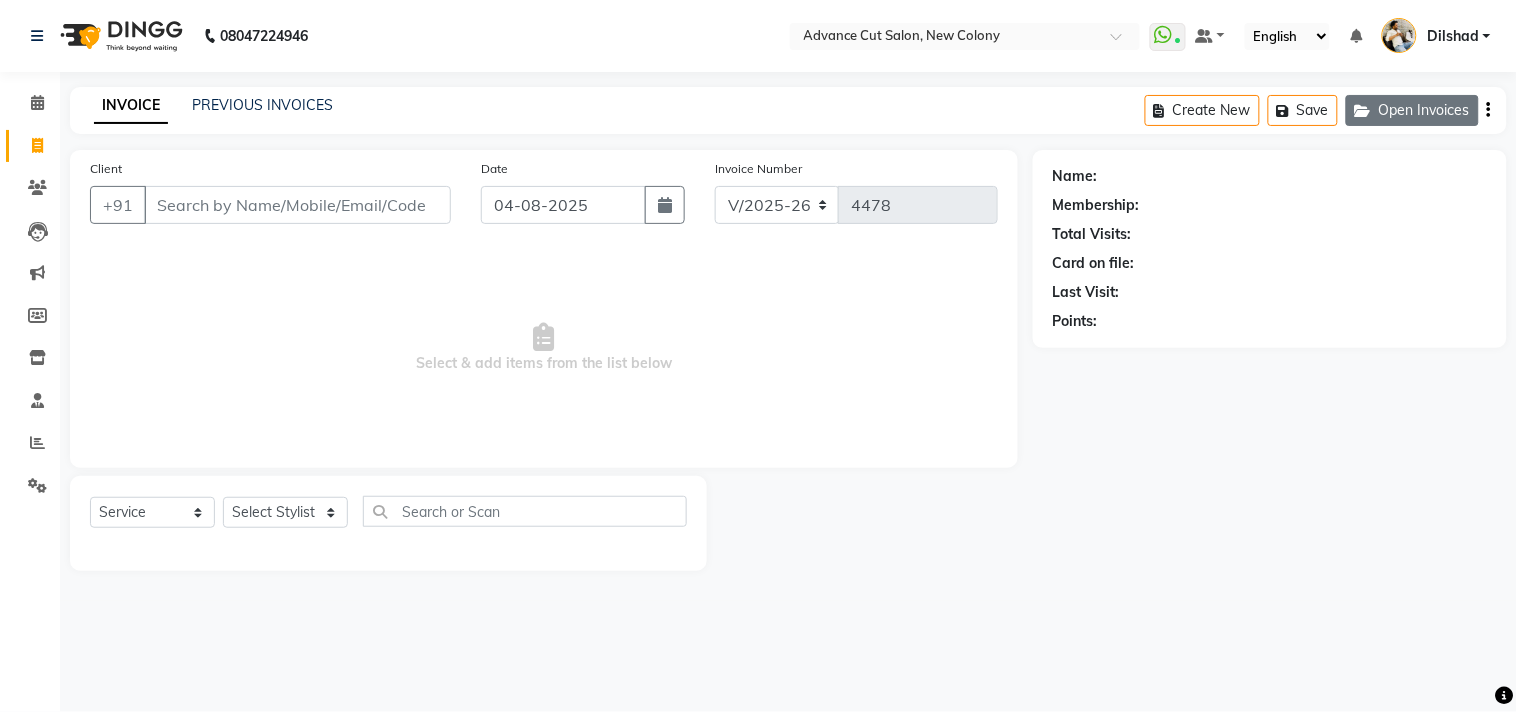 click on "Open Invoices" 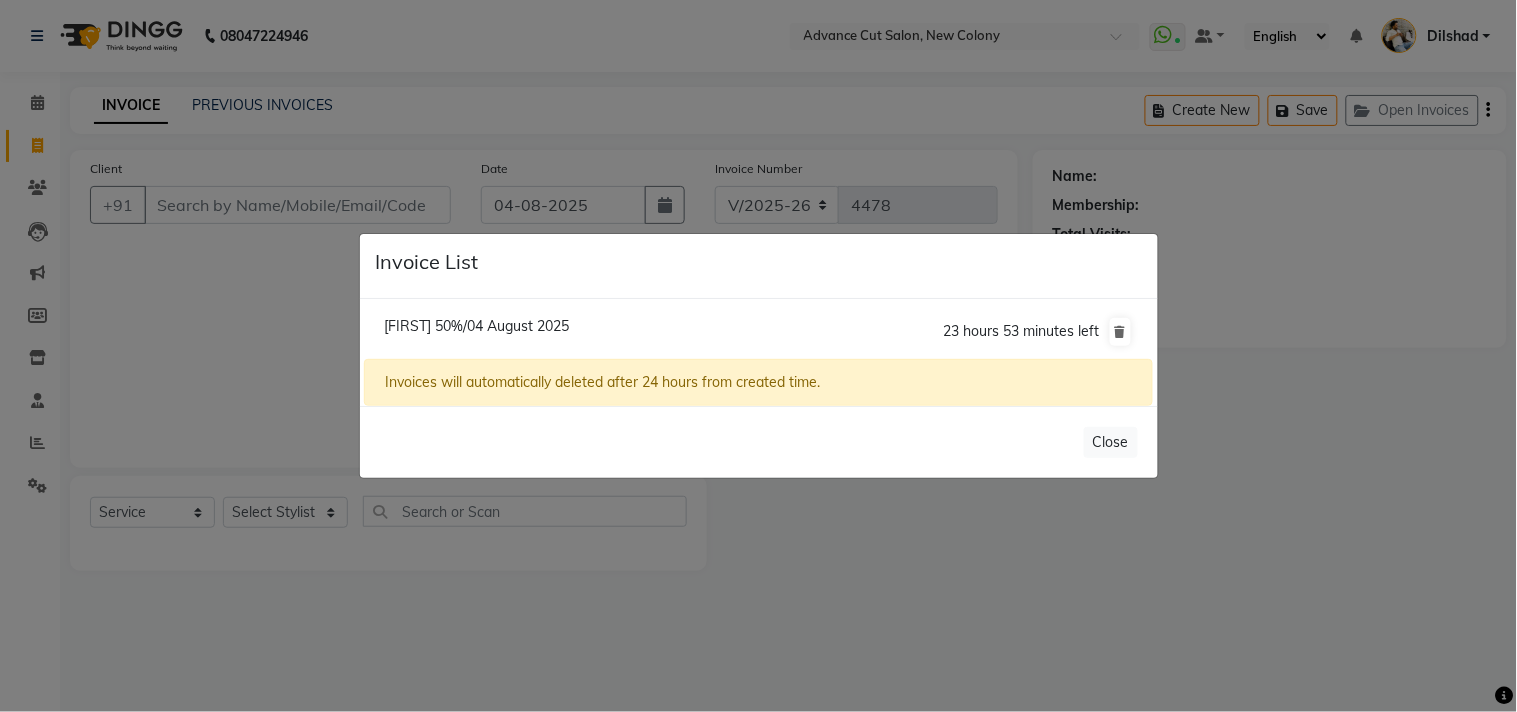 click on "[FIRST] 50%/04 August 2025" 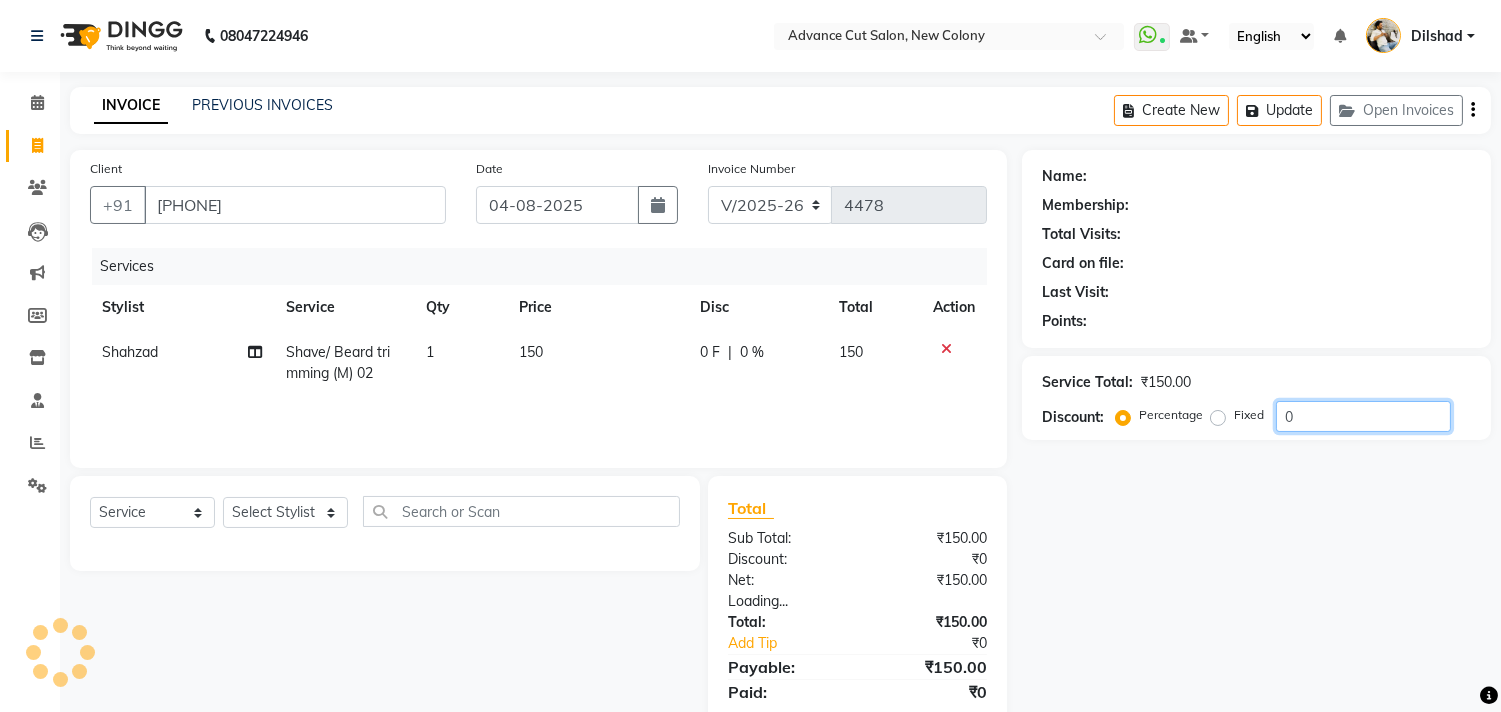 click on "0" 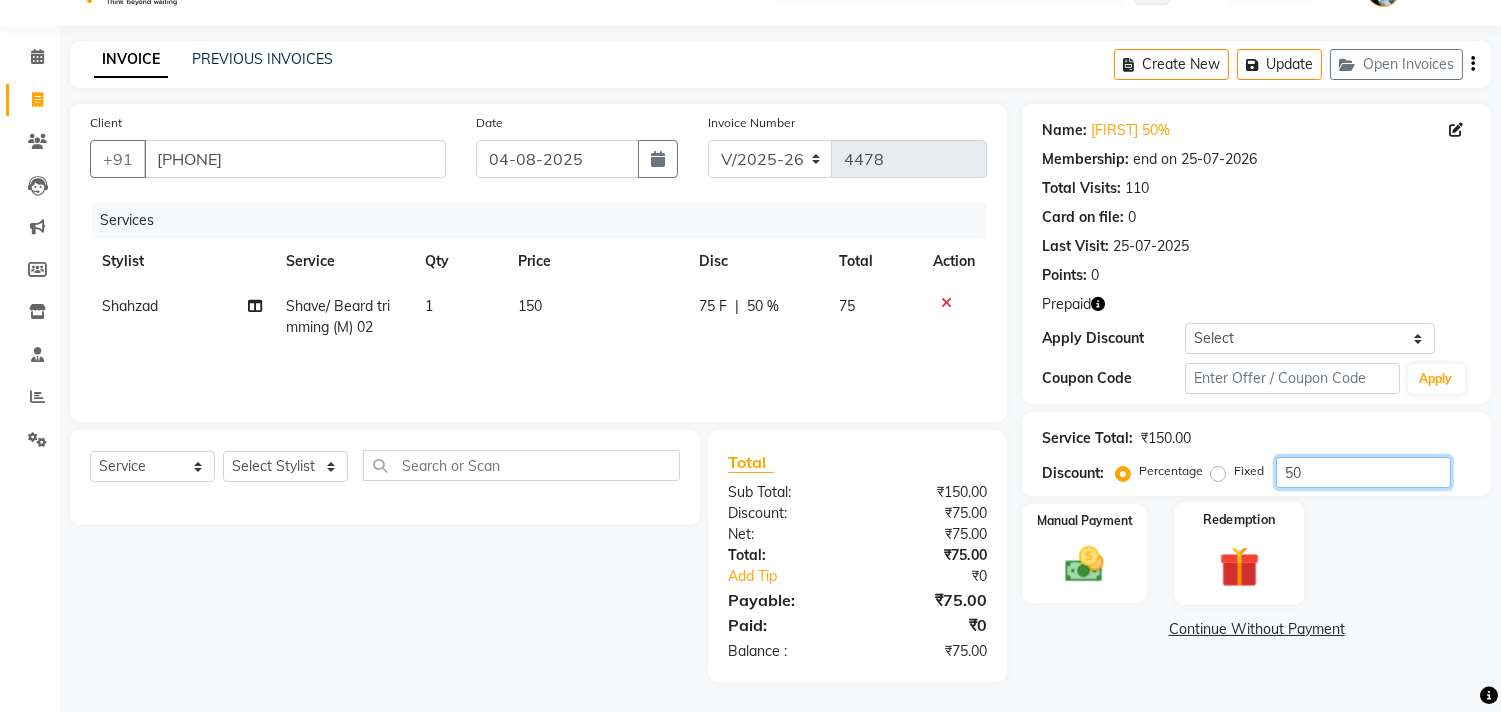 type on "50" 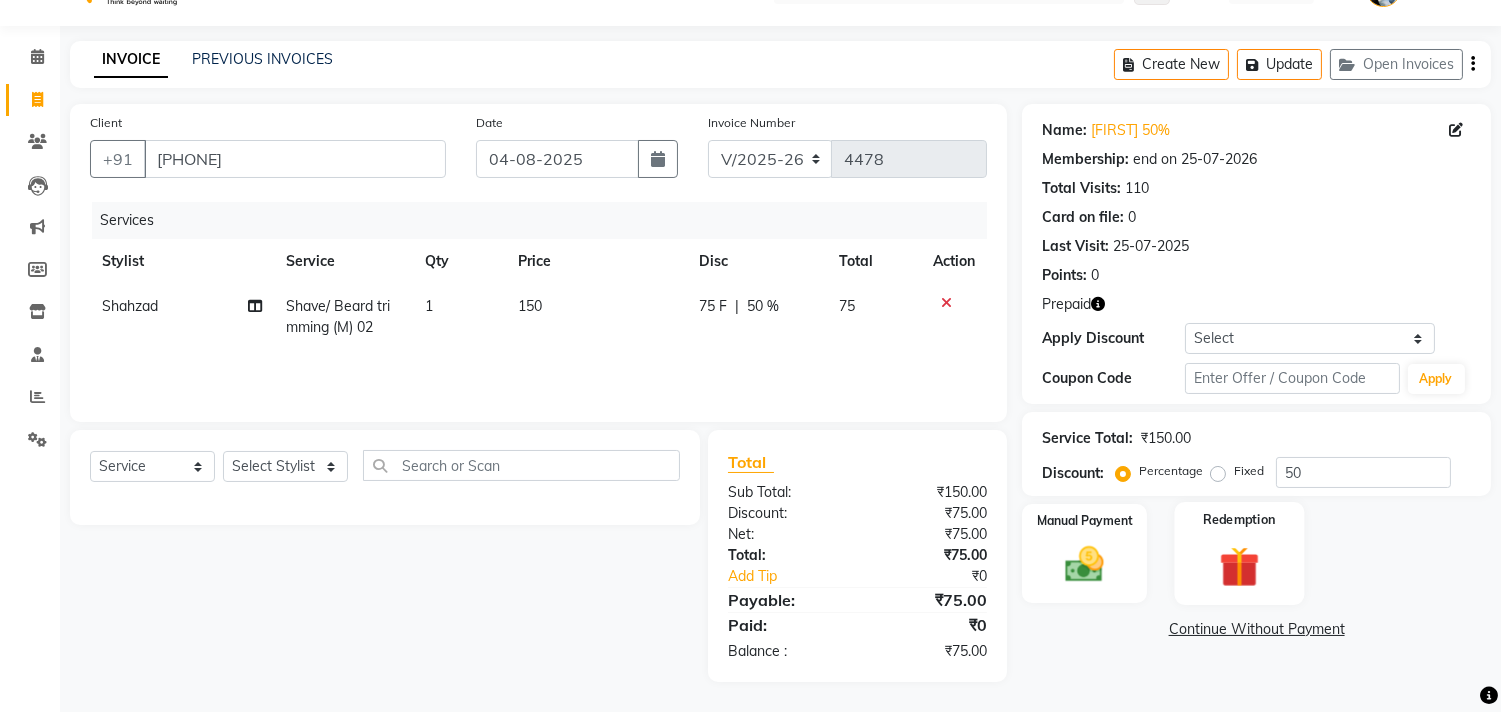 click 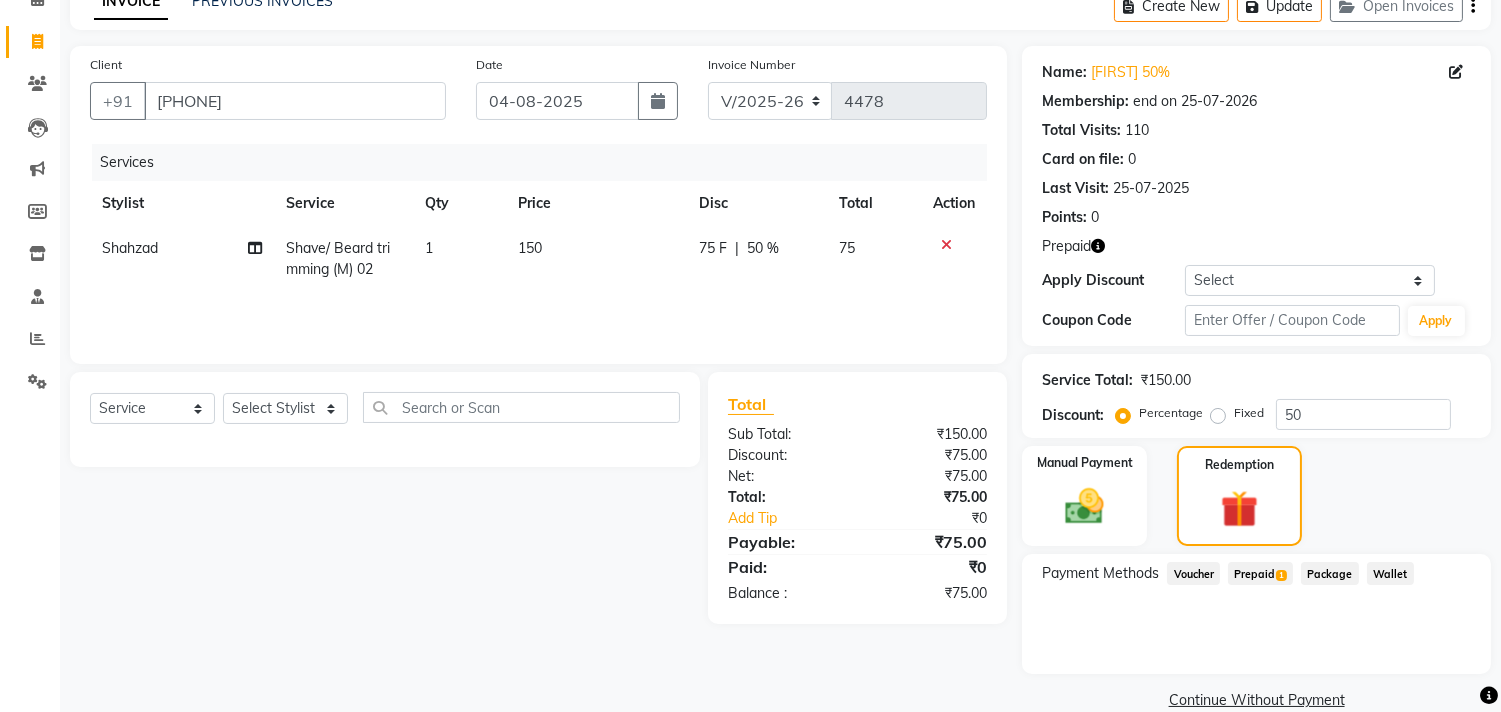 scroll, scrollTop: 135, scrollLeft: 0, axis: vertical 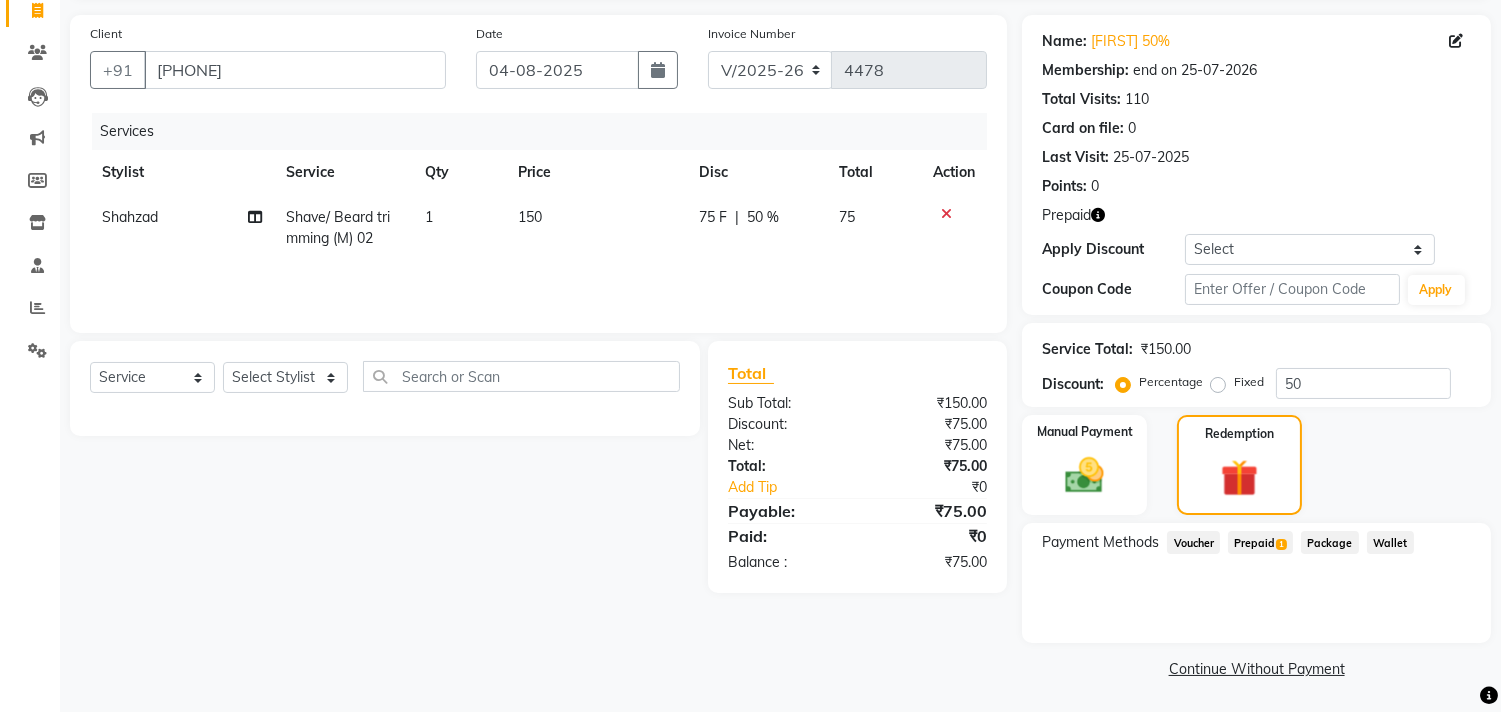 click on "Prepaid  1" 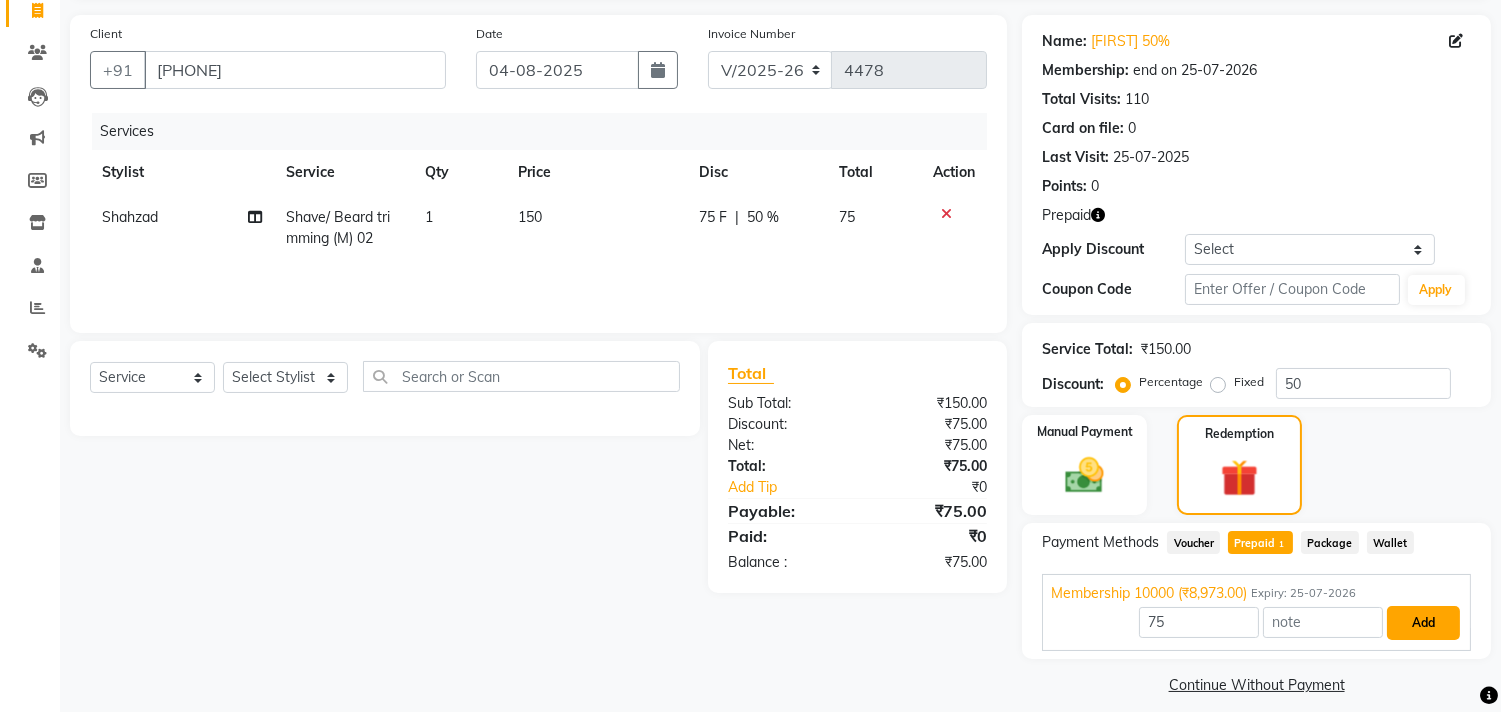 click on "Add" at bounding box center (1423, 623) 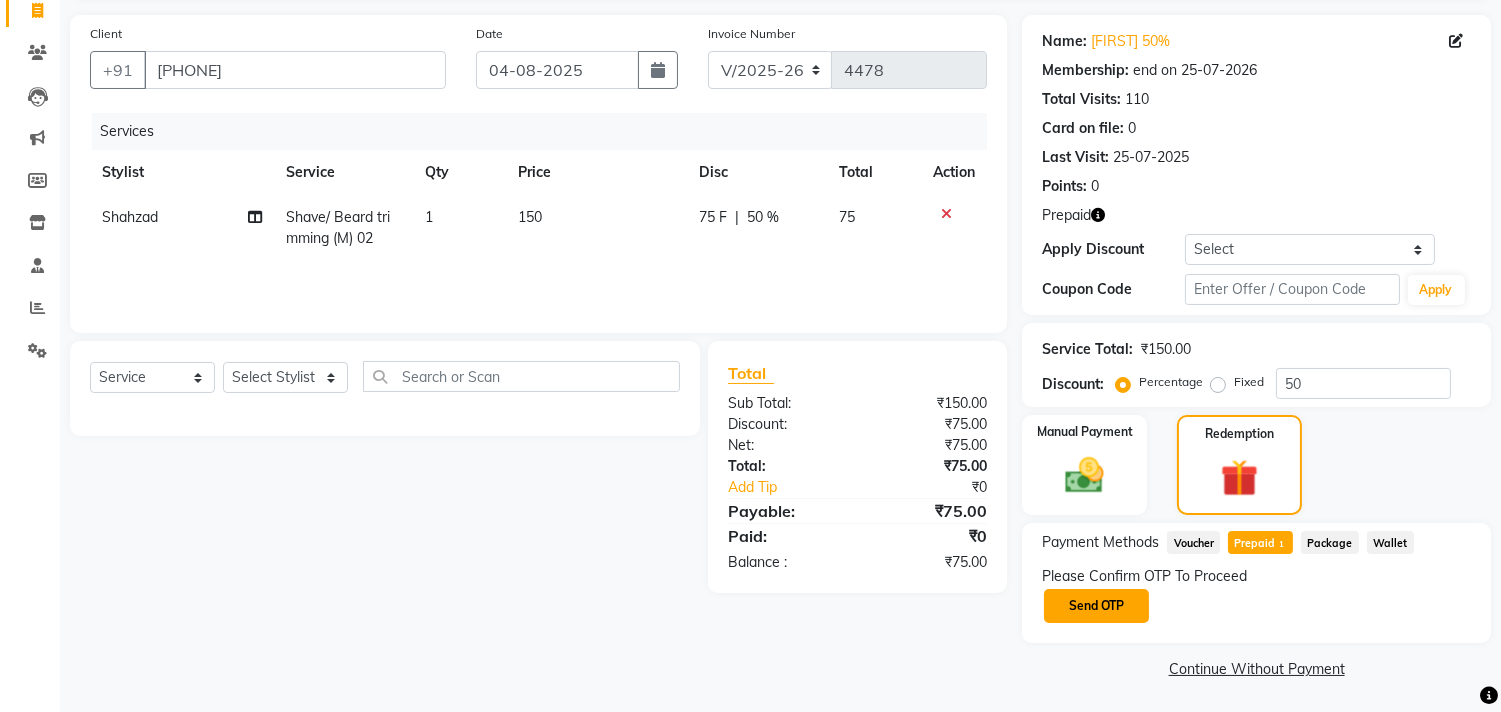 click on "Send OTP" 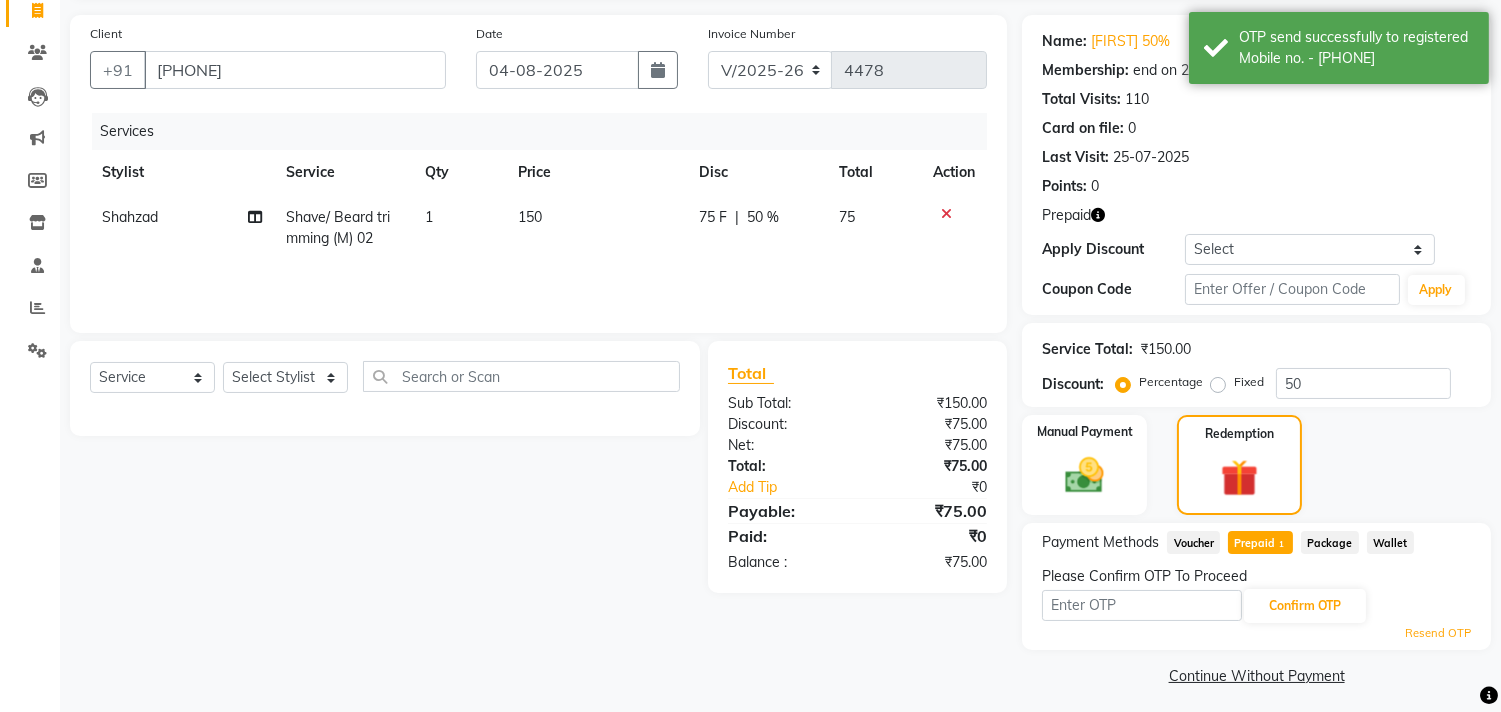 click 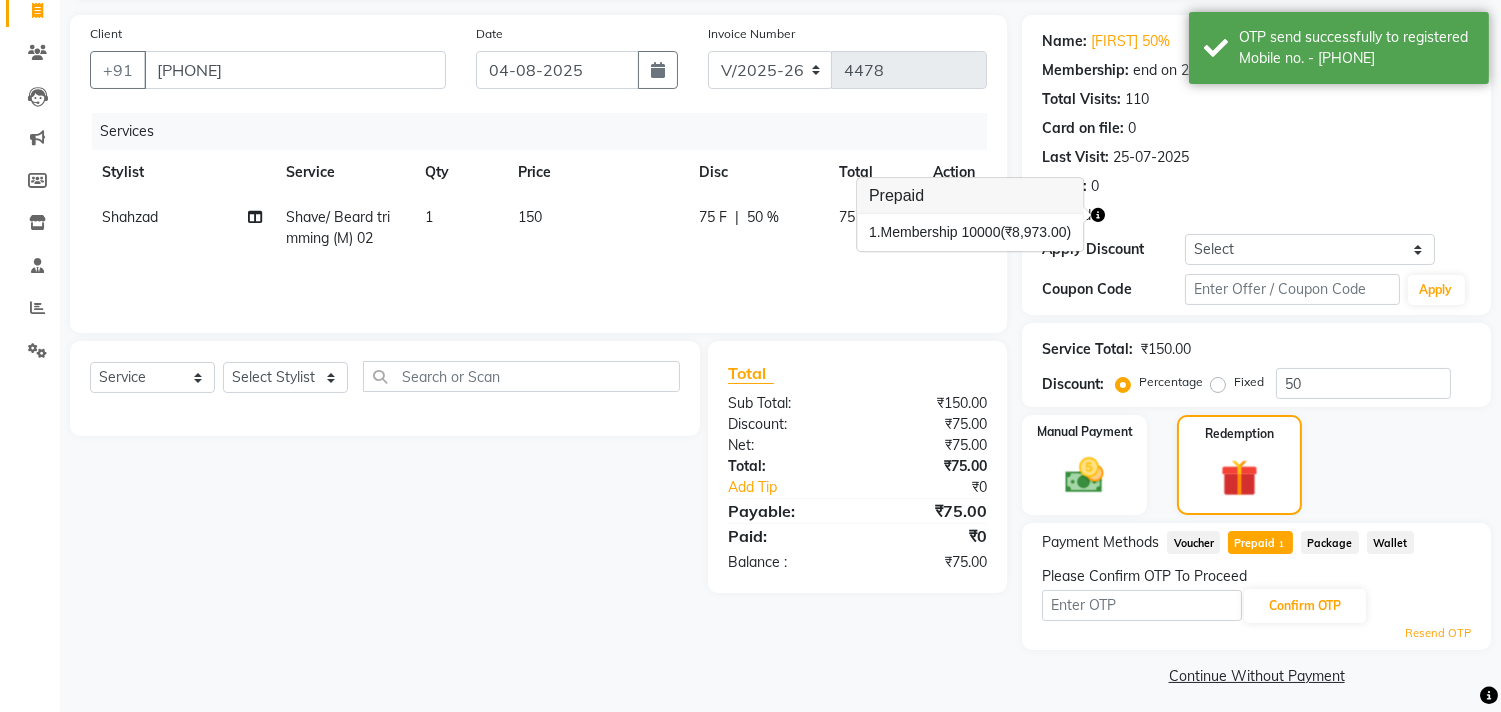 click 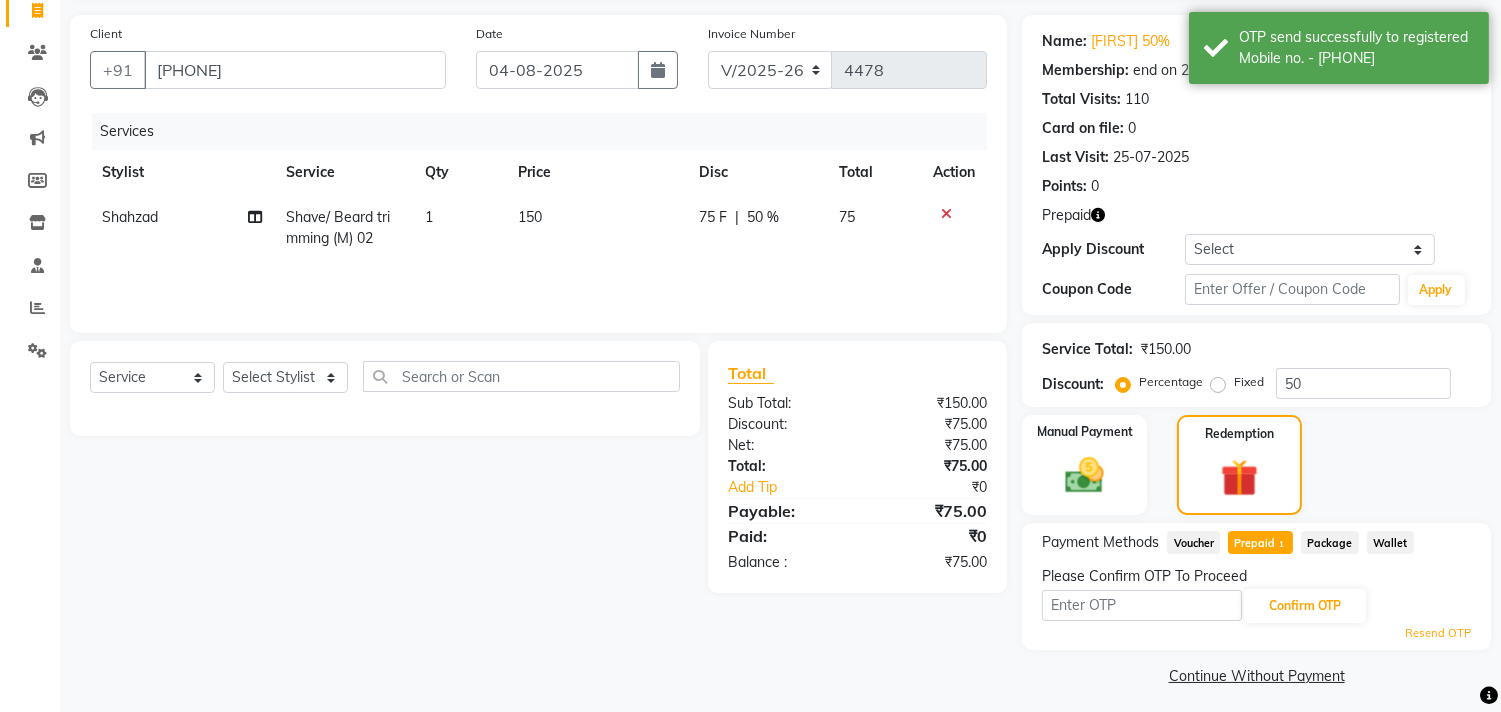 scroll, scrollTop: 143, scrollLeft: 0, axis: vertical 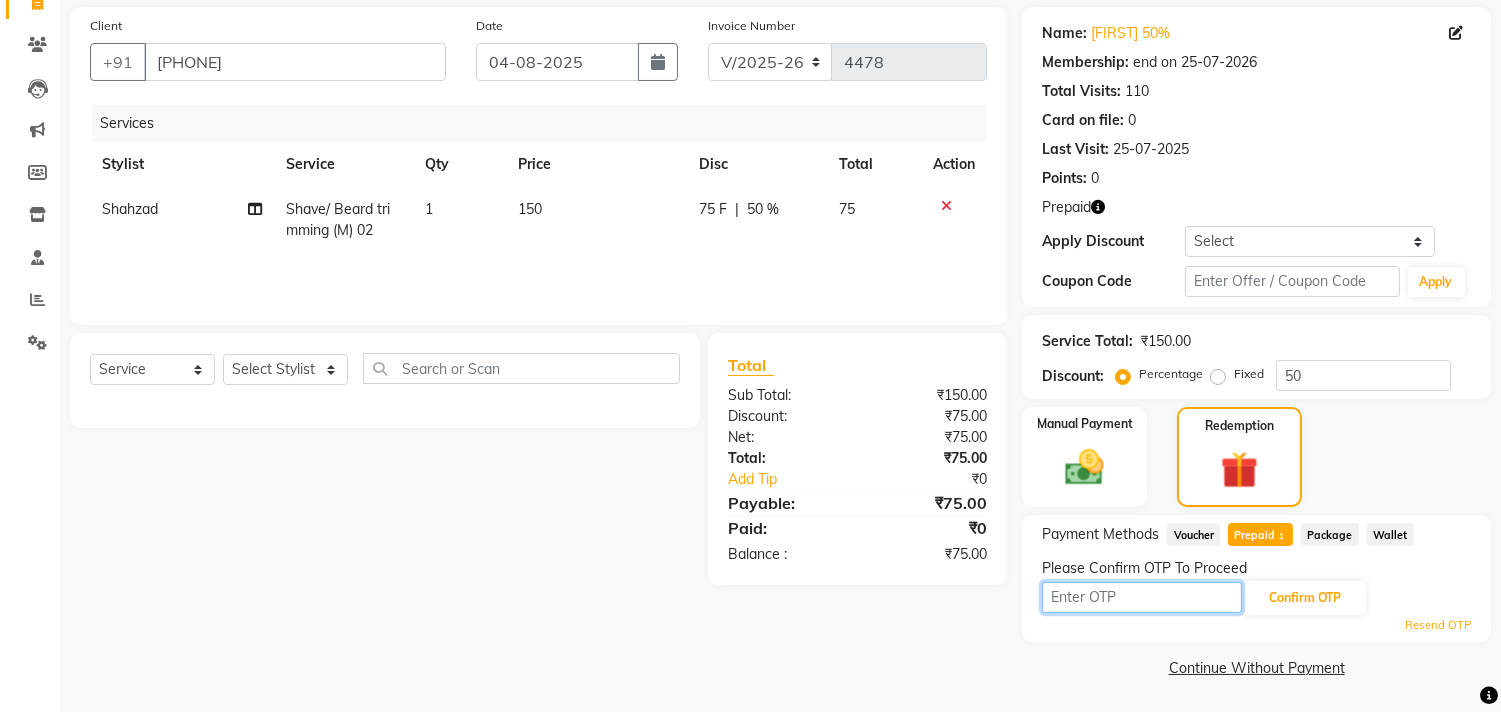 click at bounding box center (1142, 597) 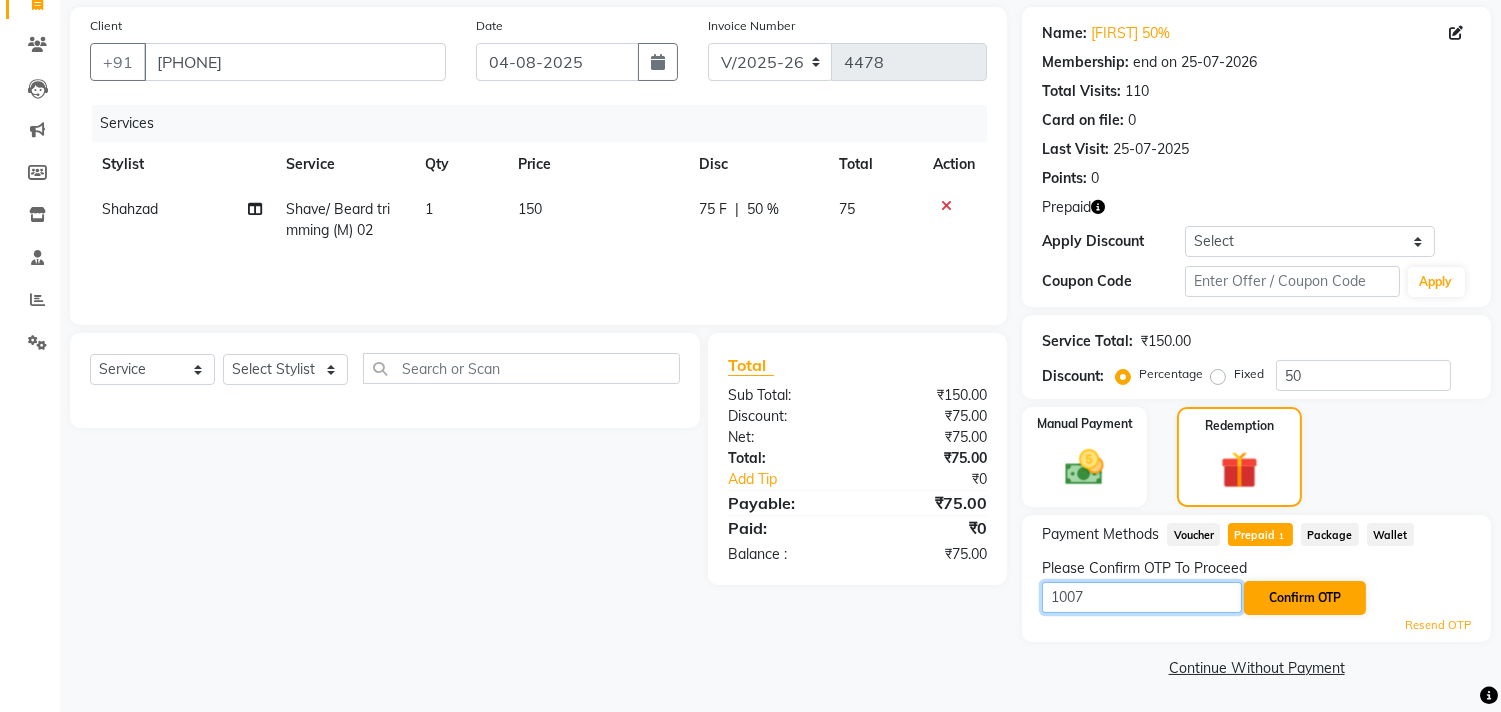 type on "1007" 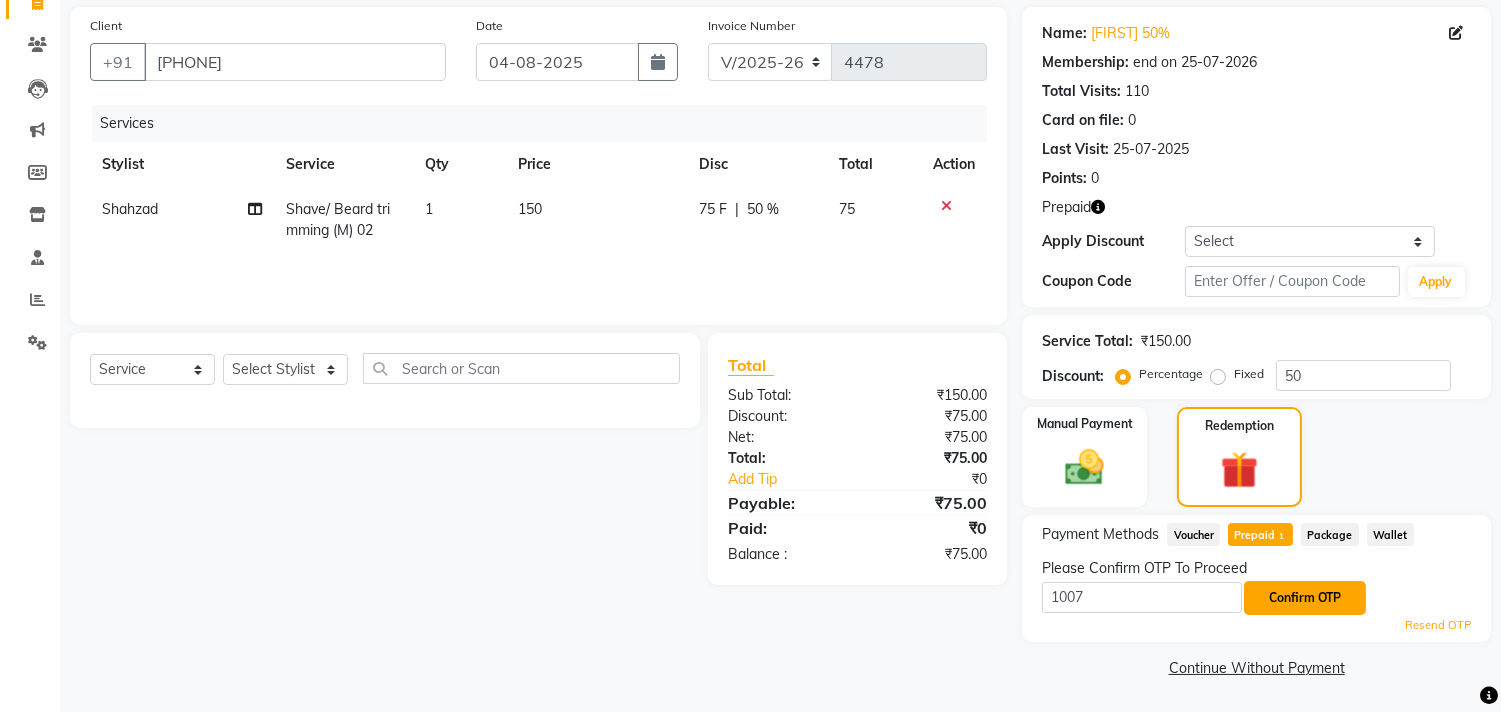 click on "Confirm OTP" 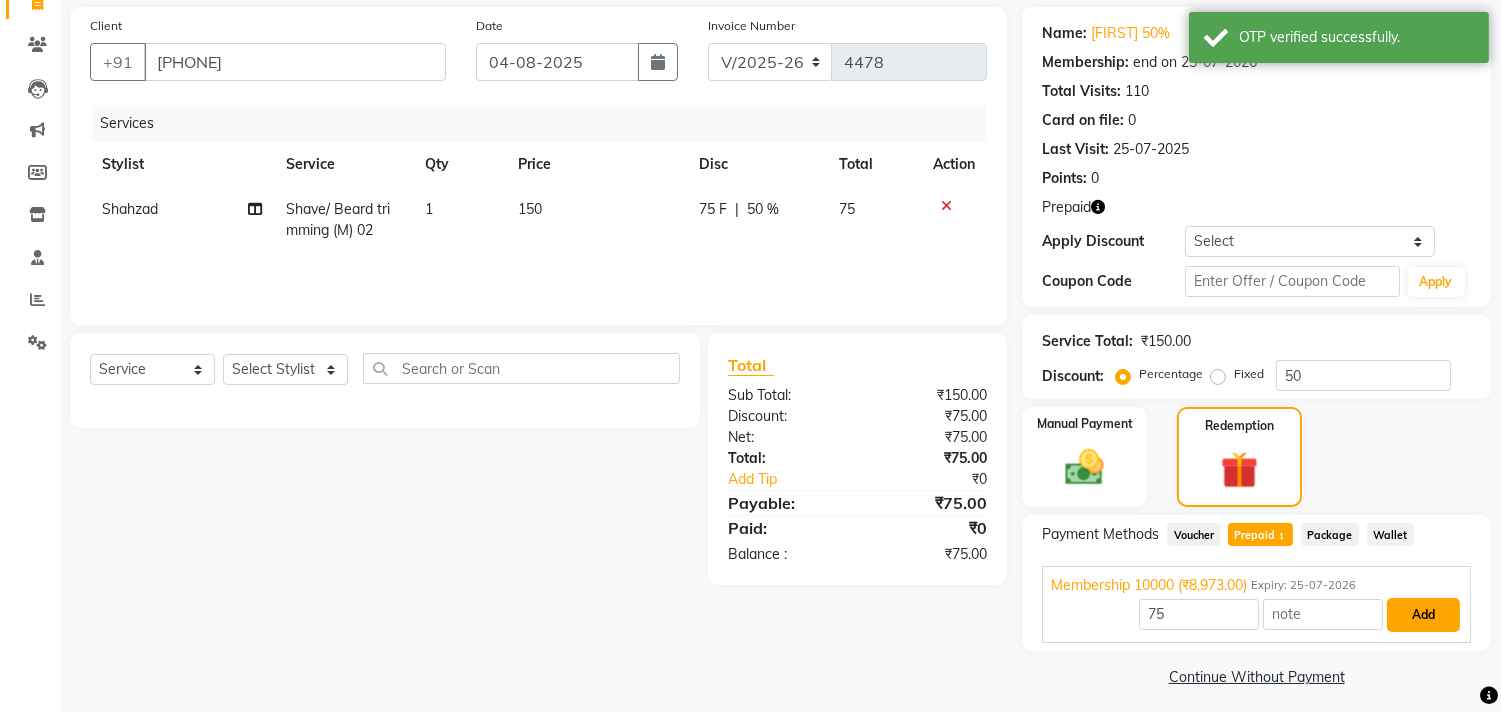 click on "Add" at bounding box center (1423, 615) 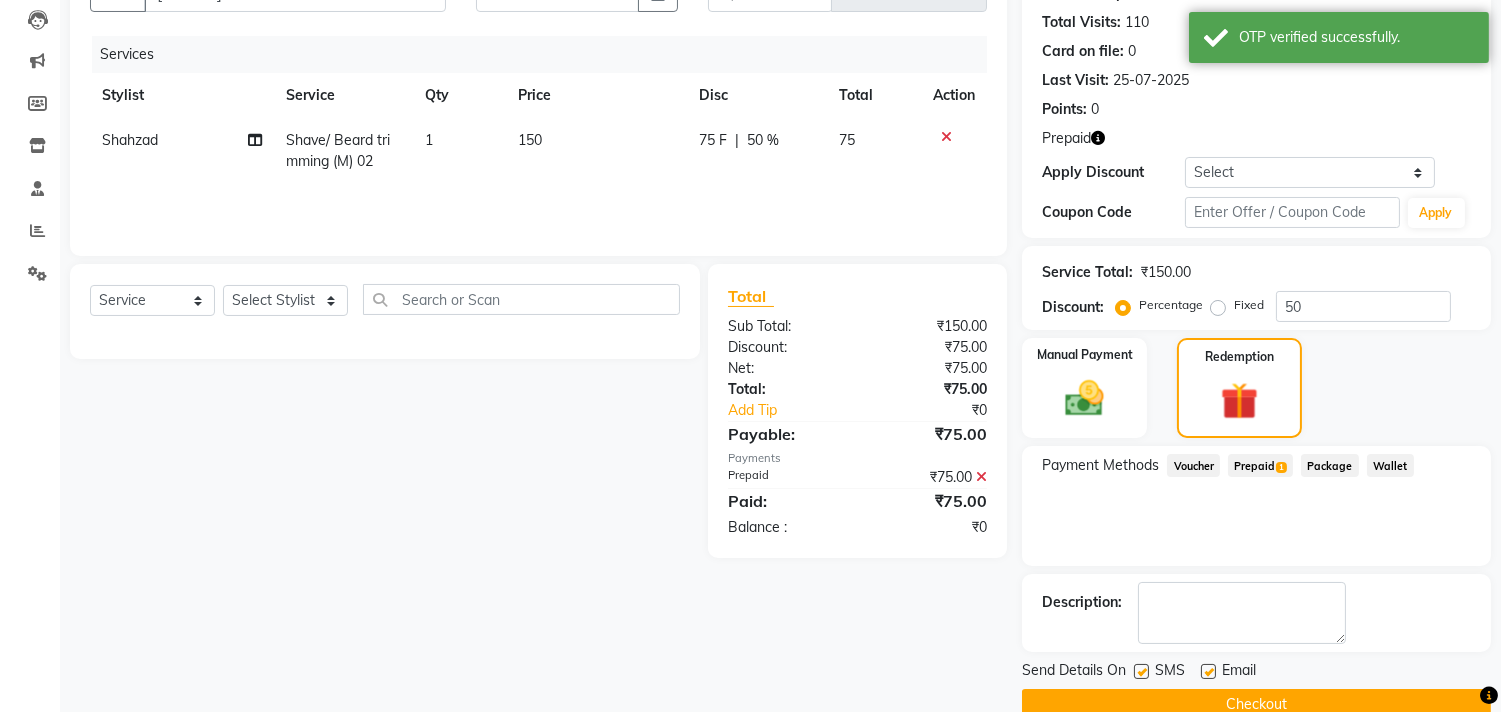 scroll, scrollTop: 248, scrollLeft: 0, axis: vertical 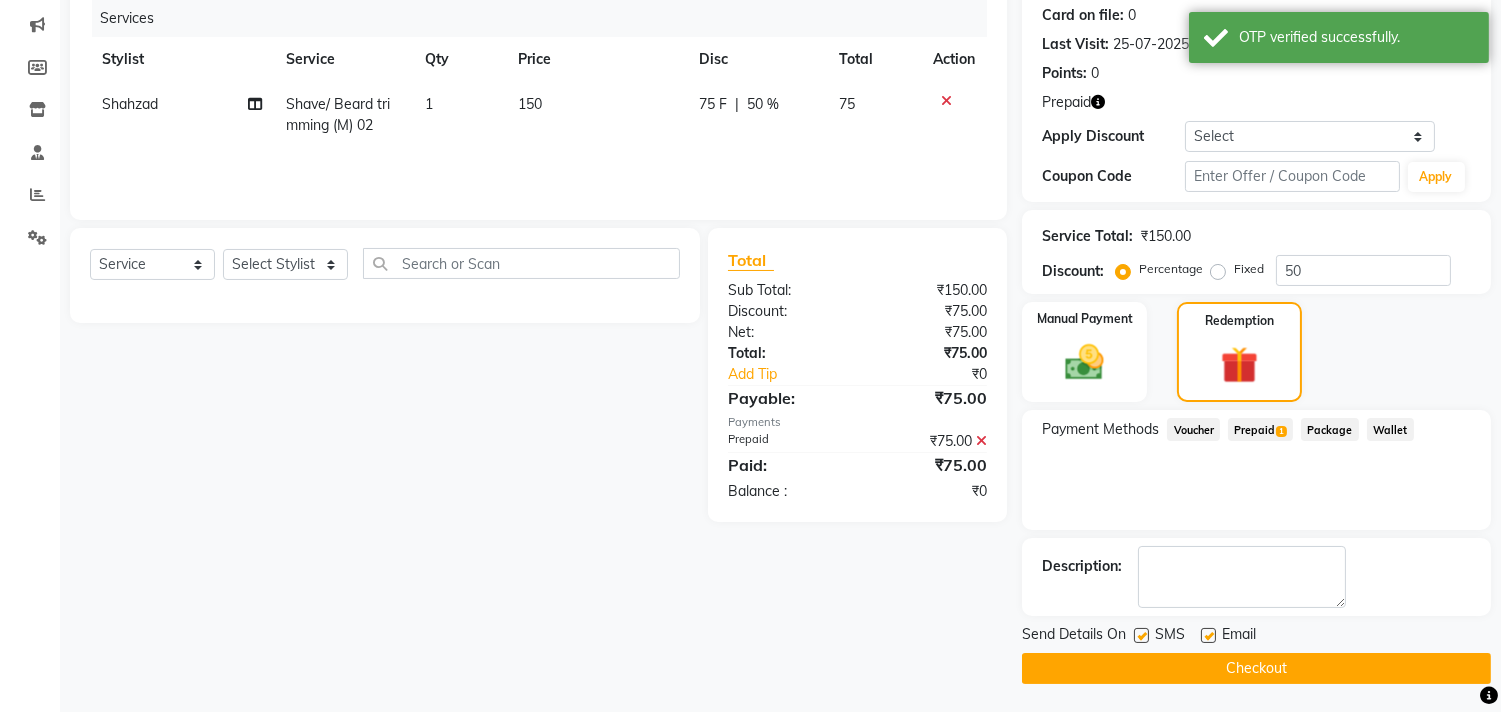 click on "Checkout" 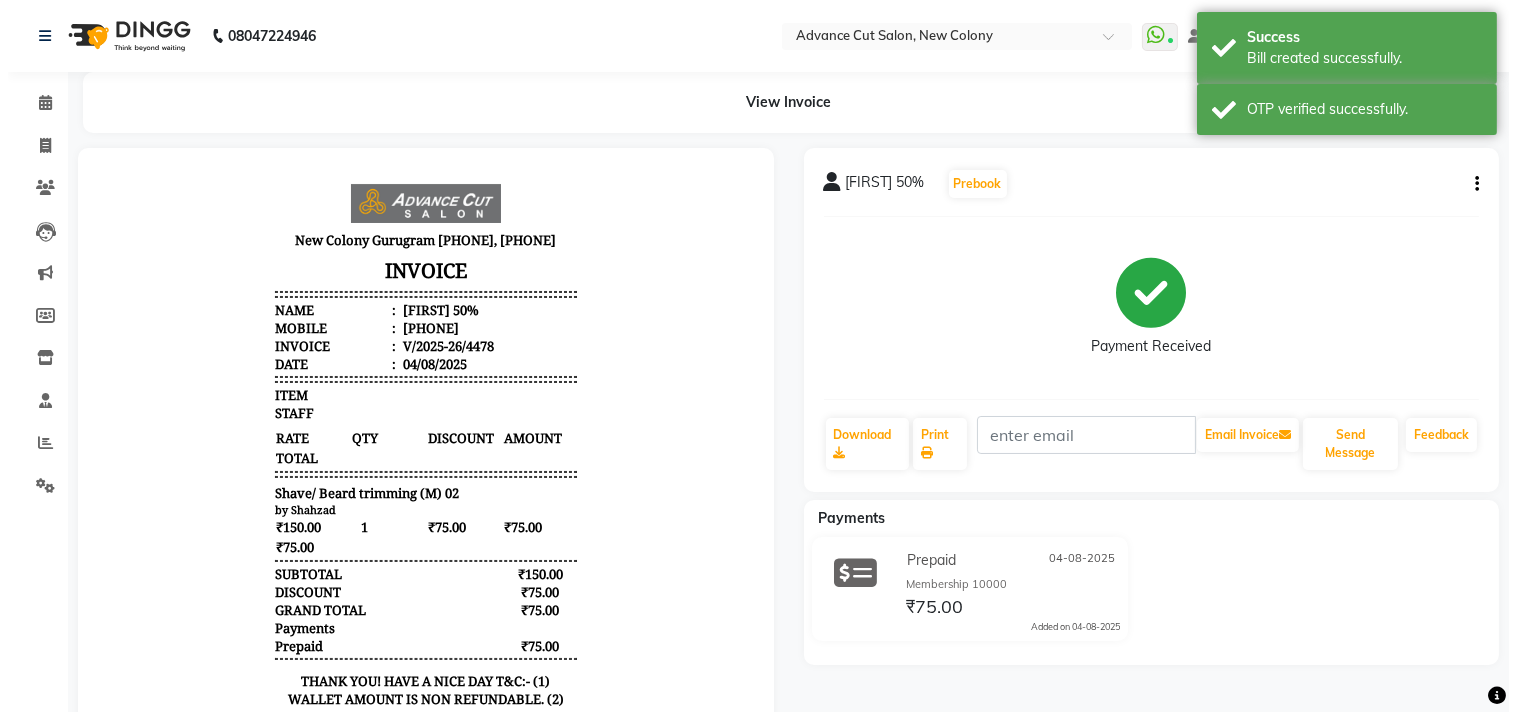 scroll, scrollTop: 0, scrollLeft: 0, axis: both 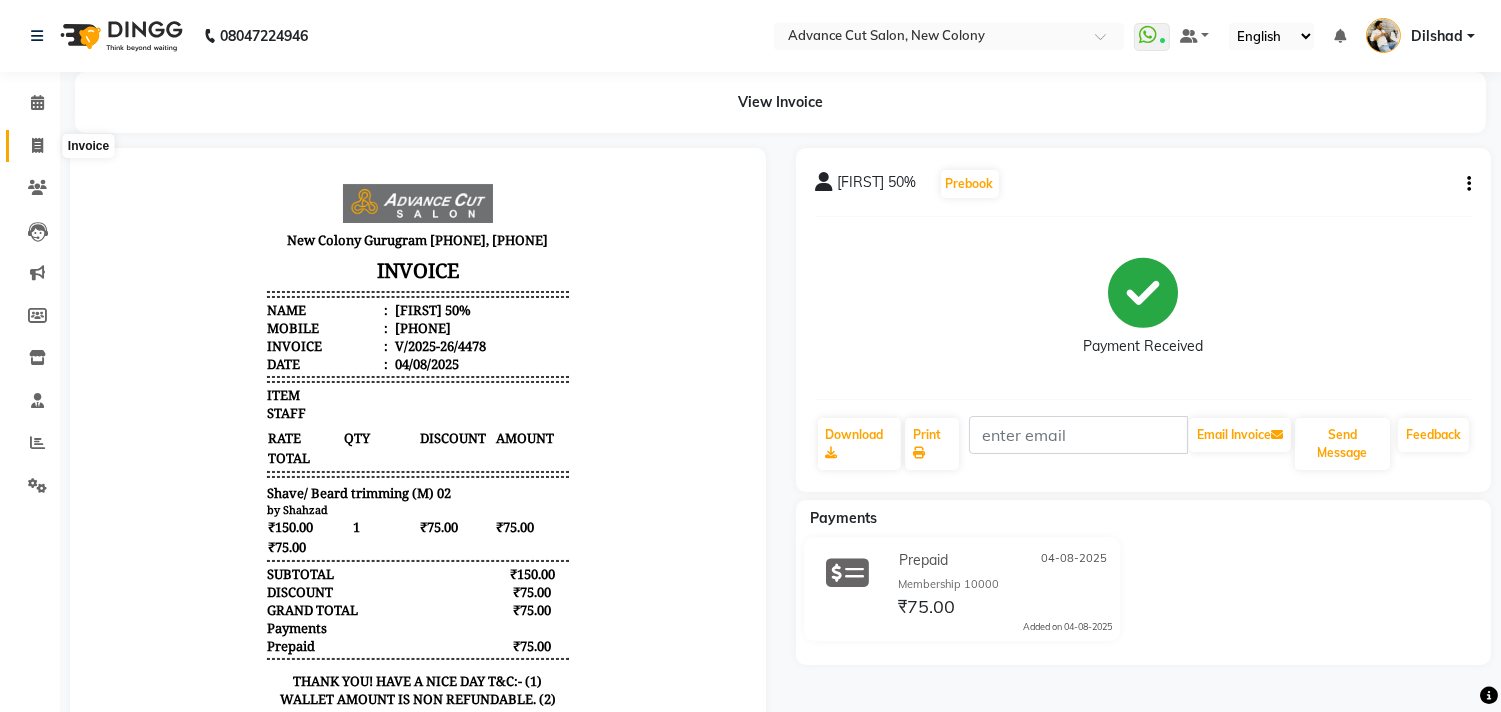drag, startPoint x: 34, startPoint y: 136, endPoint x: 18, endPoint y: 155, distance: 24.839485 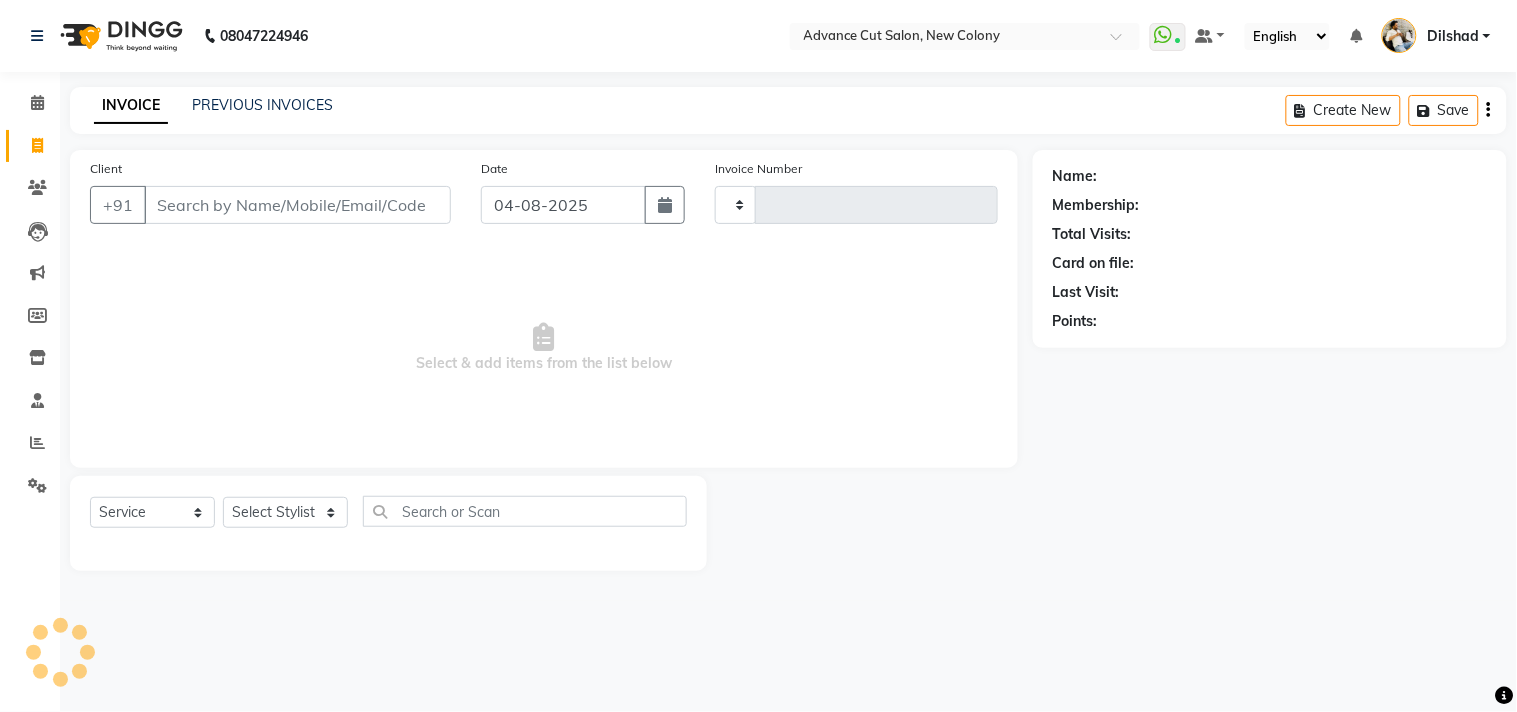 type on "4479" 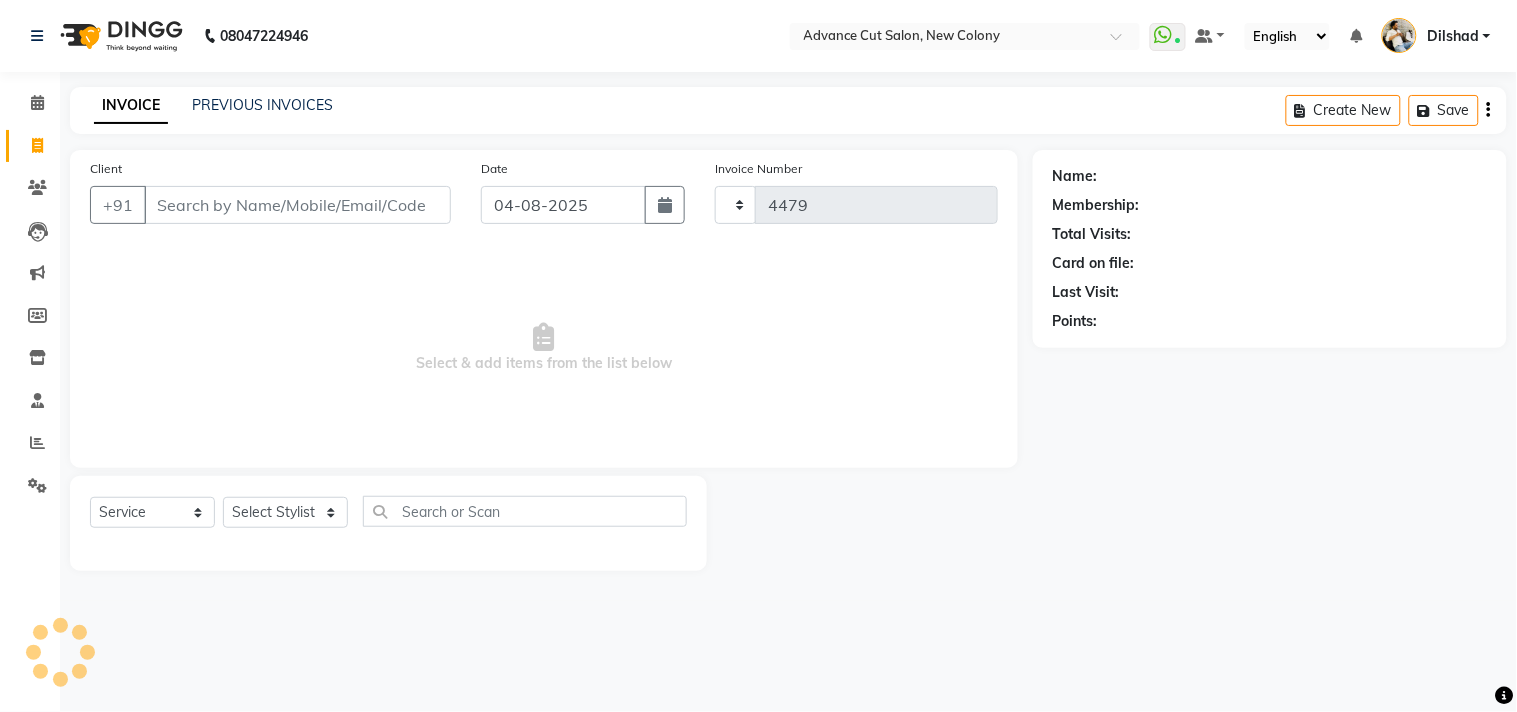 select on "922" 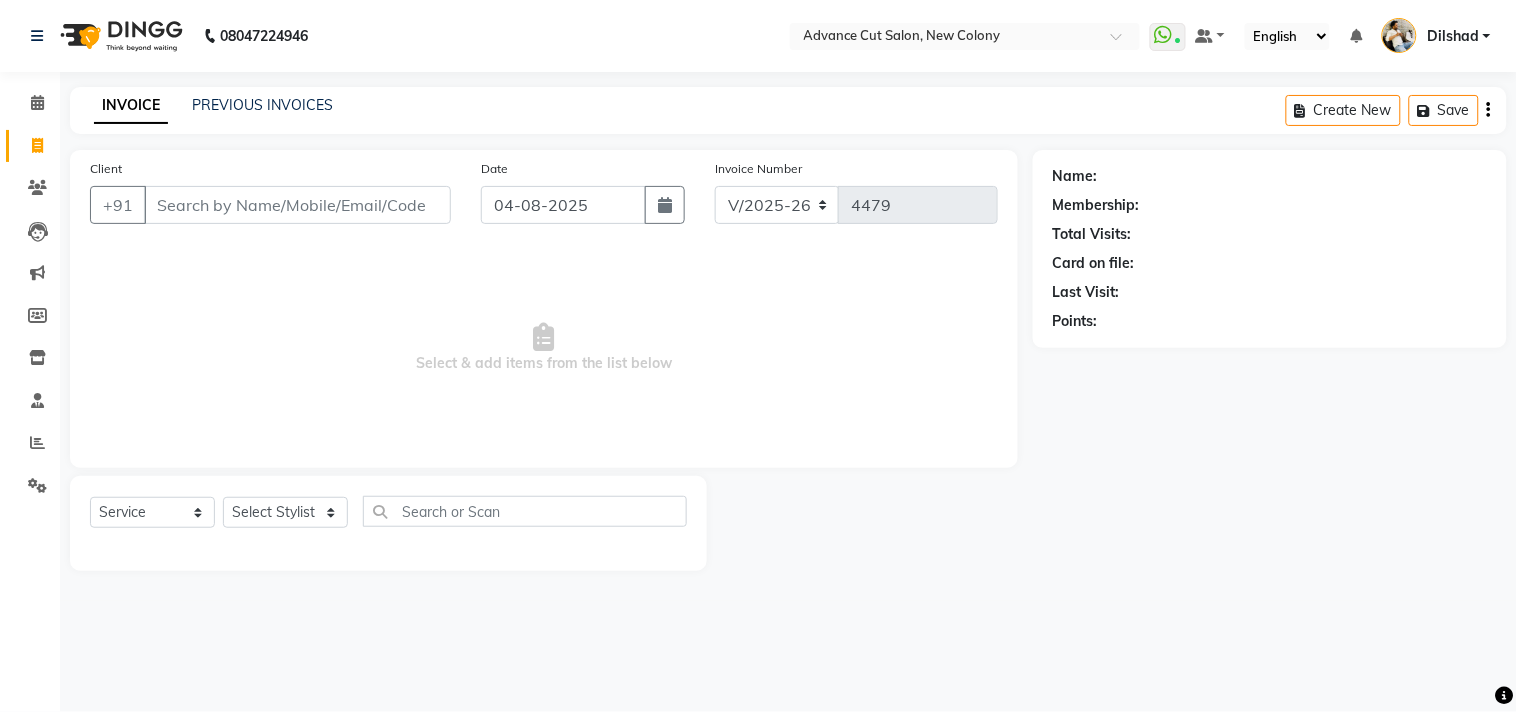 click on "Client" at bounding box center [297, 205] 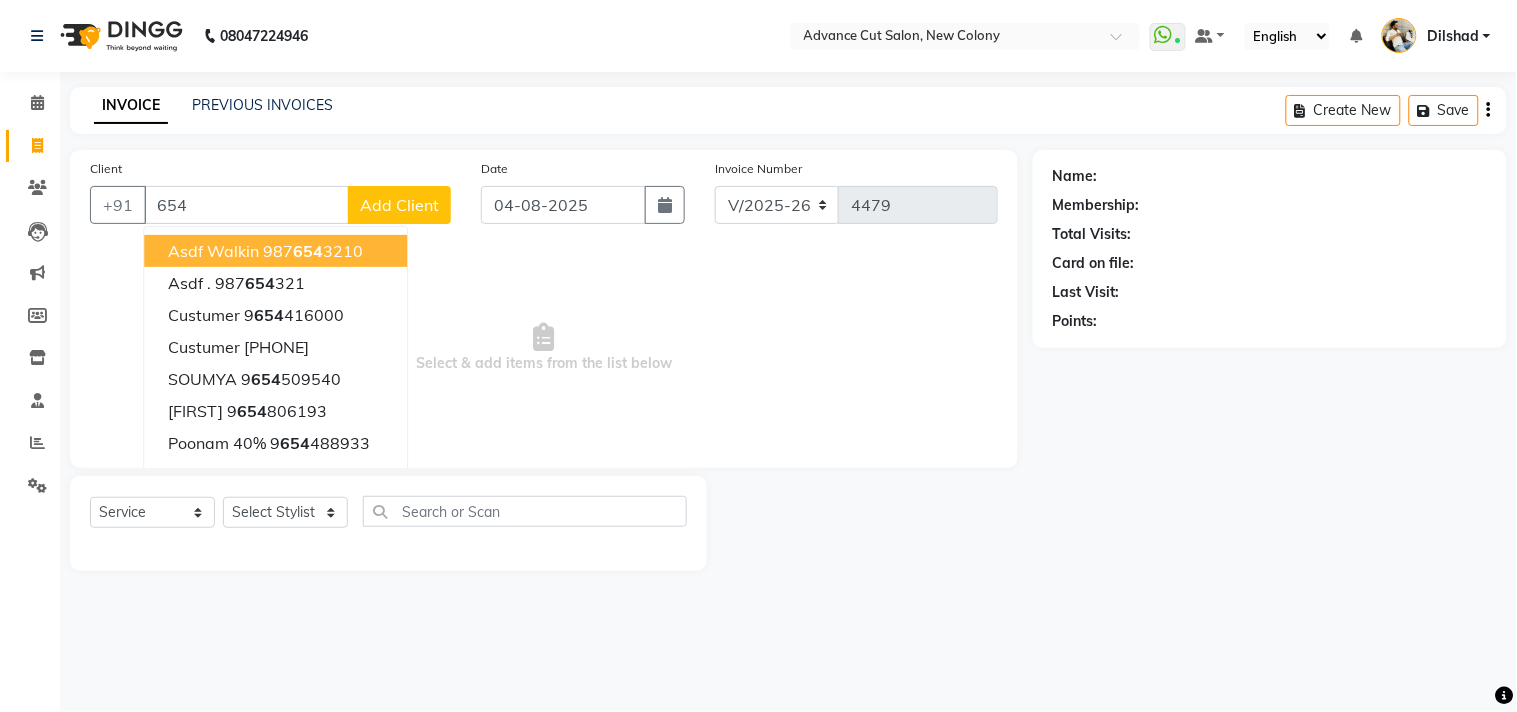 type on "654" 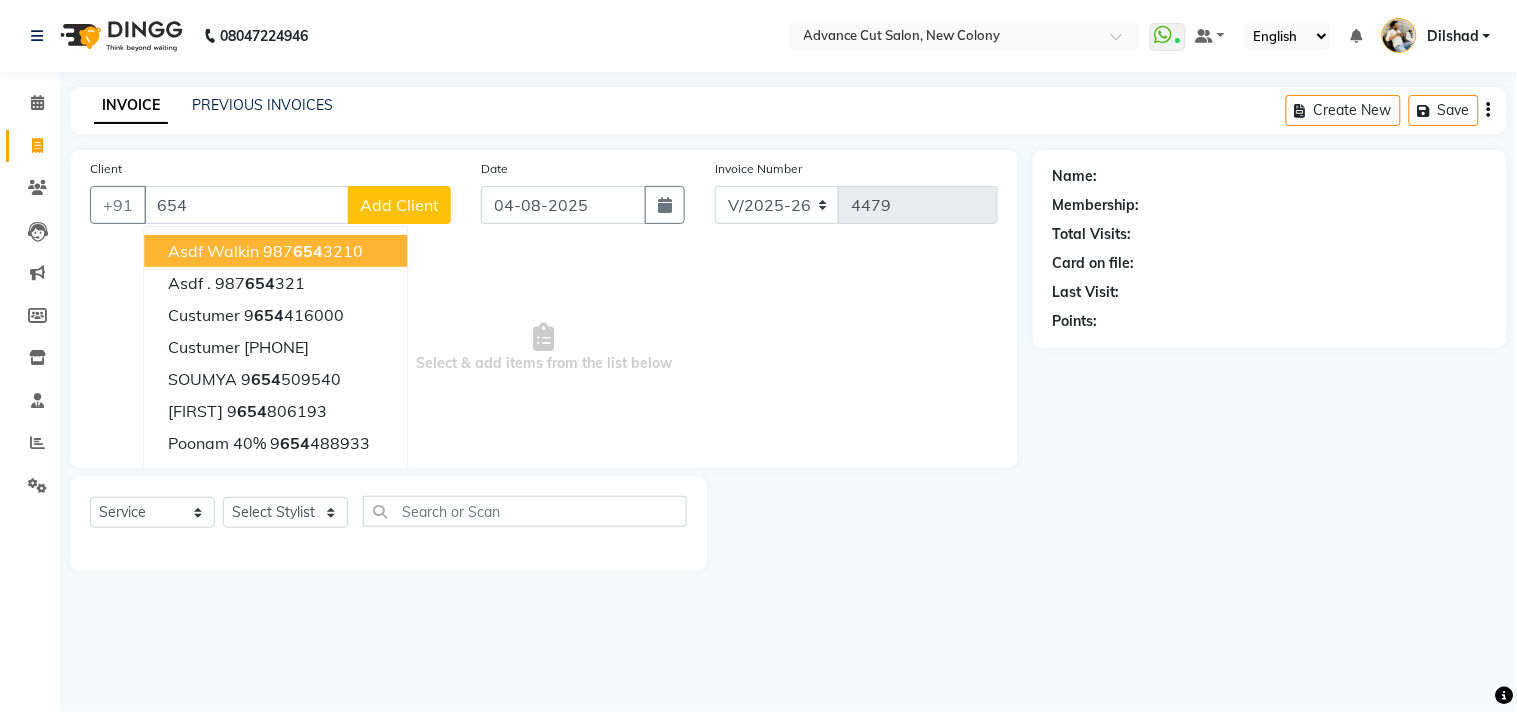 click on "Add Client" 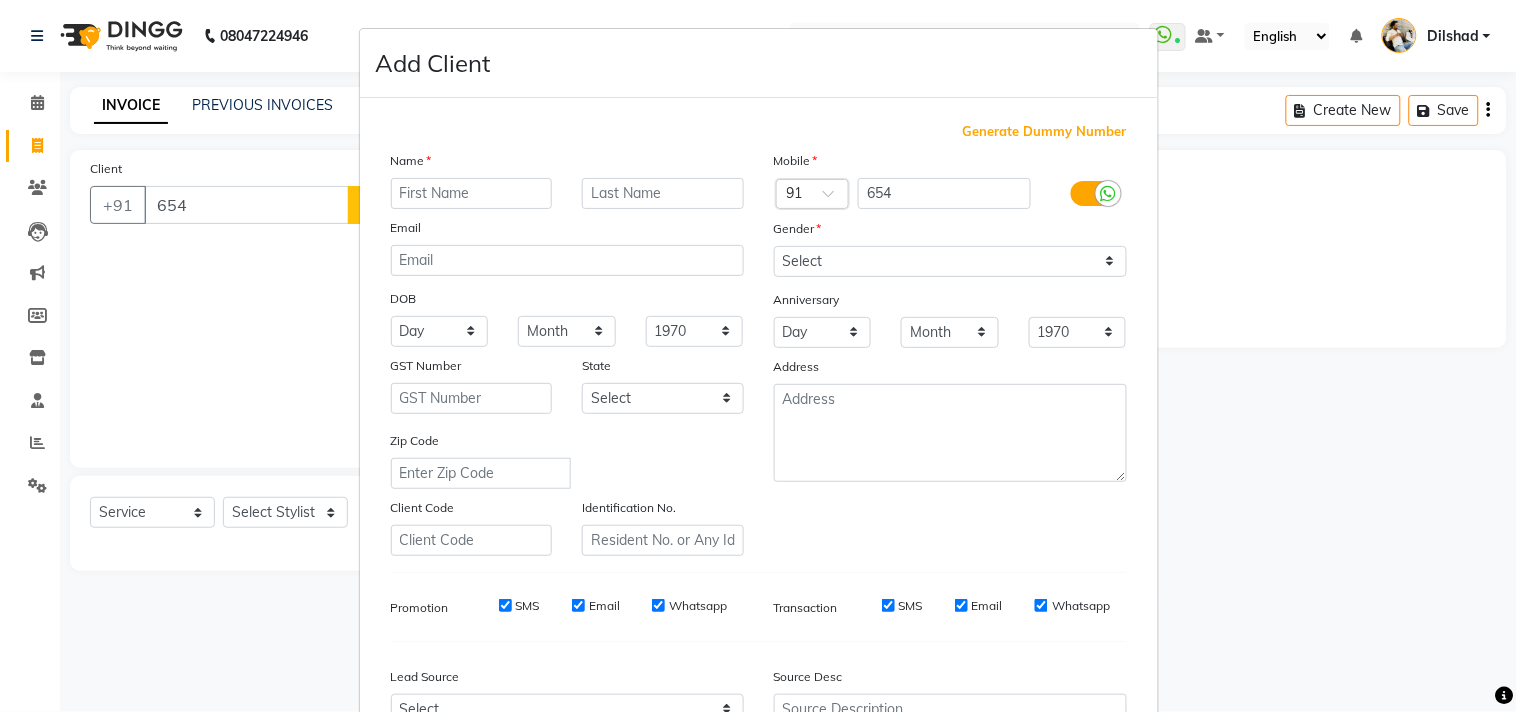 click on "Generate Dummy Number" at bounding box center [1045, 132] 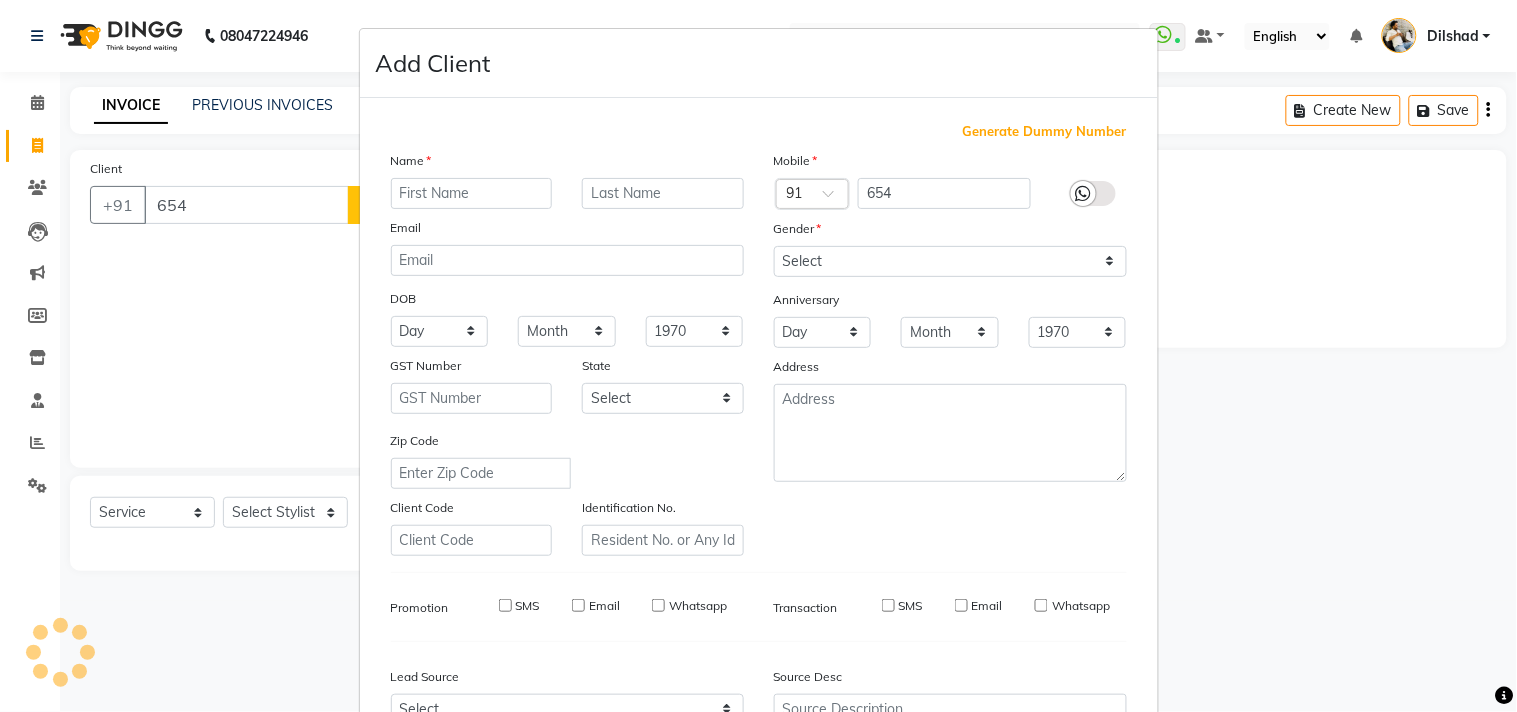 type on "[CREDIT CARD]" 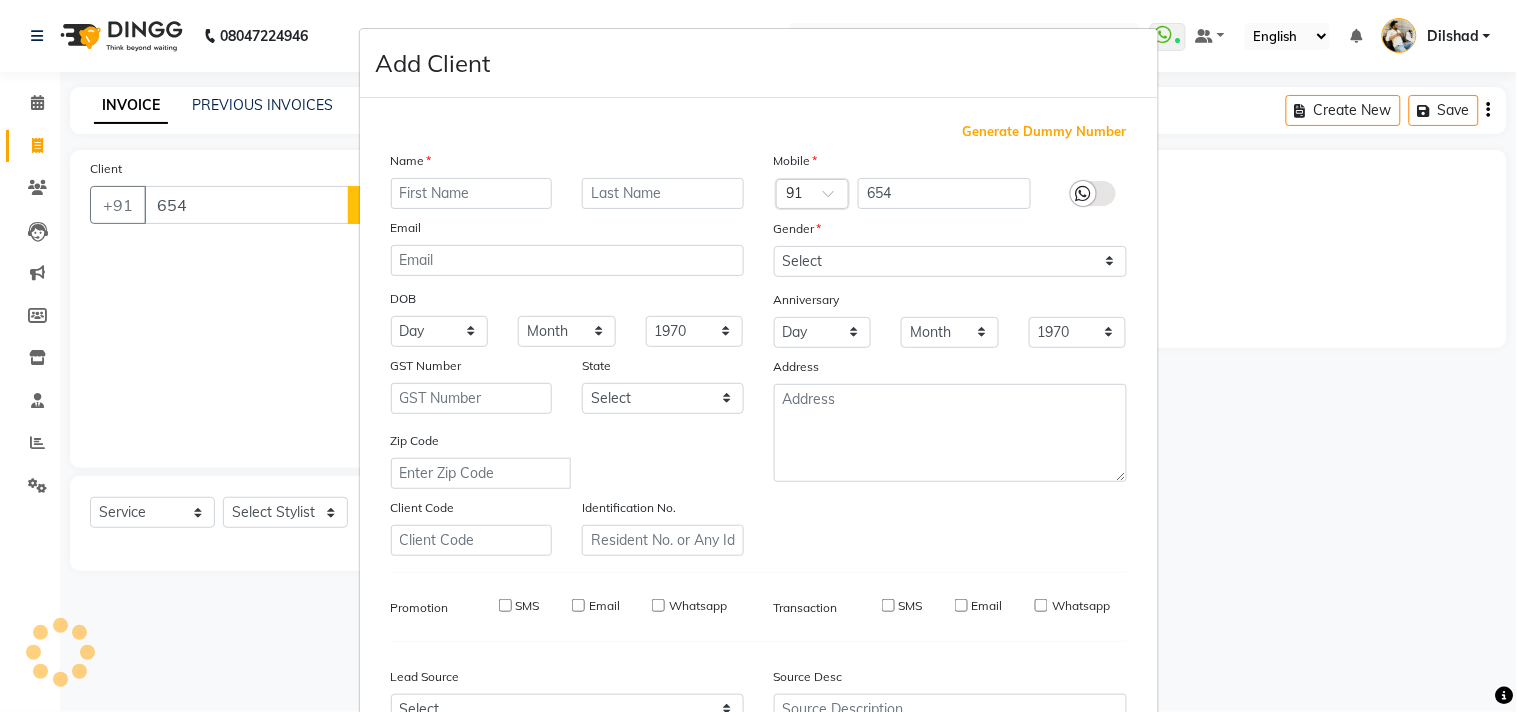 checkbox on "false" 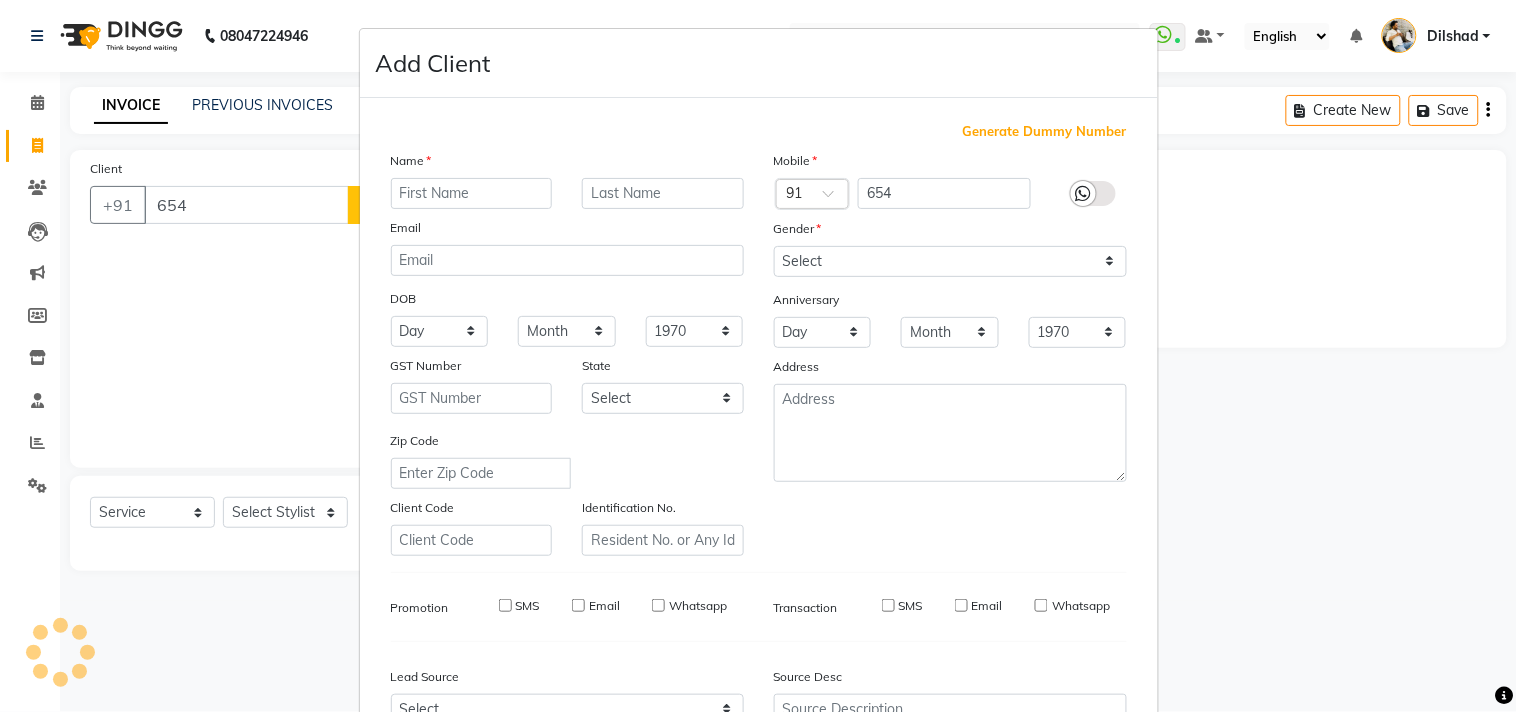 checkbox on "false" 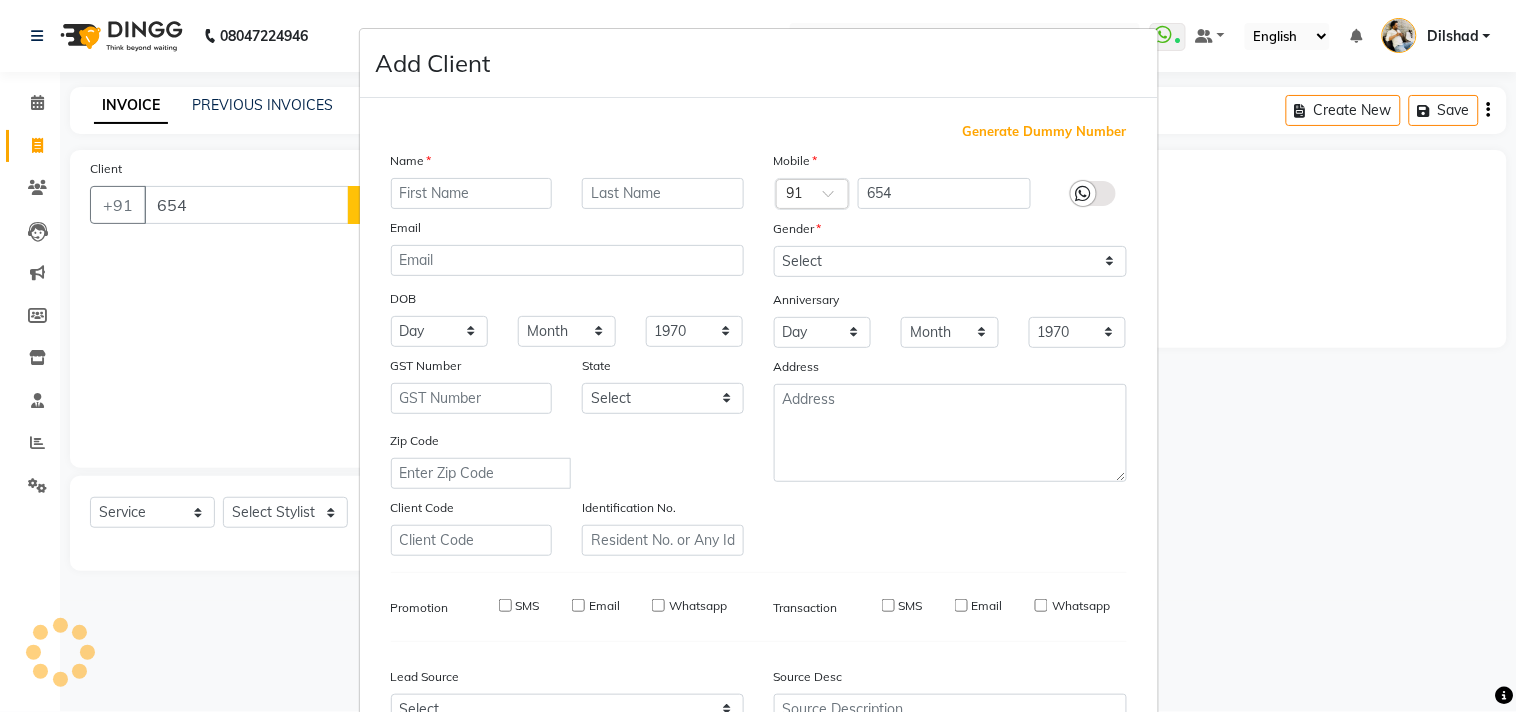 checkbox on "false" 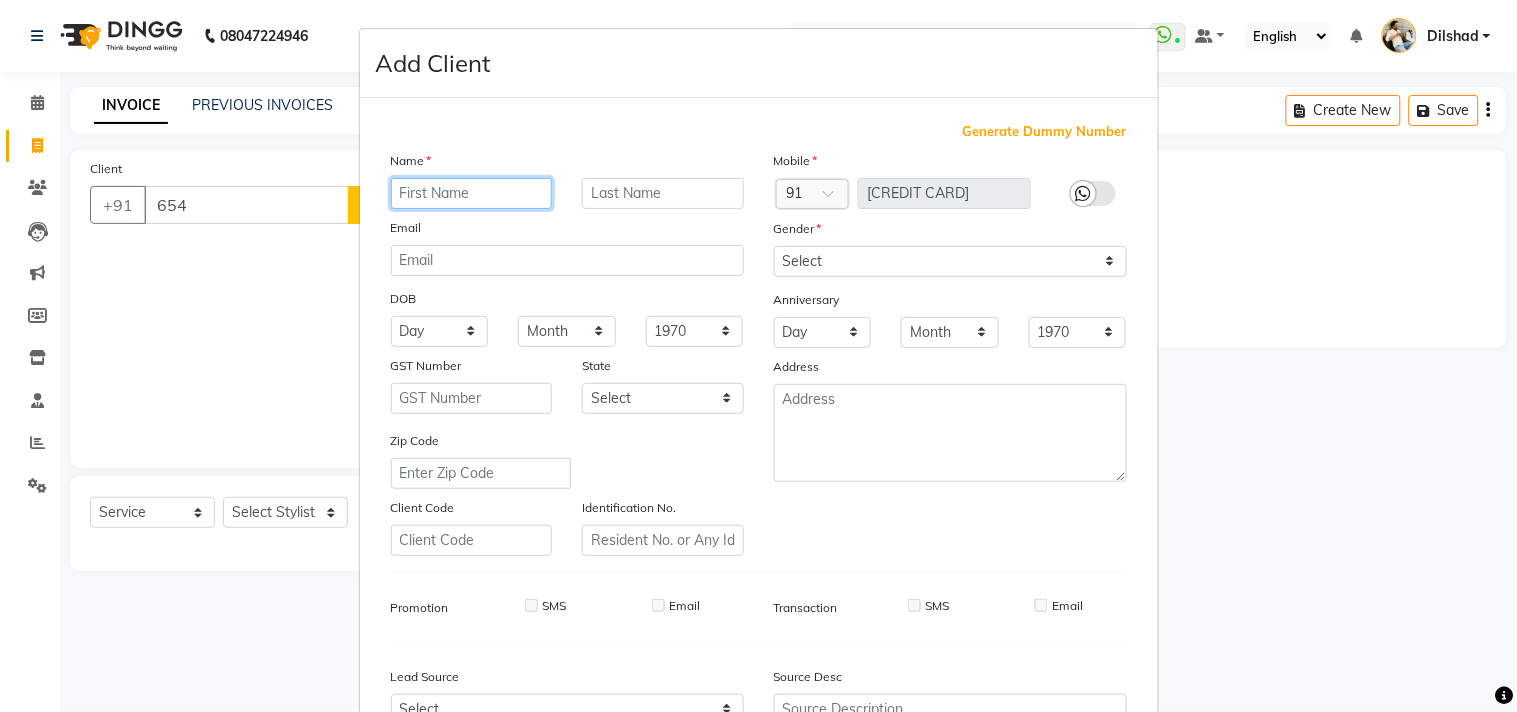 click at bounding box center [472, 193] 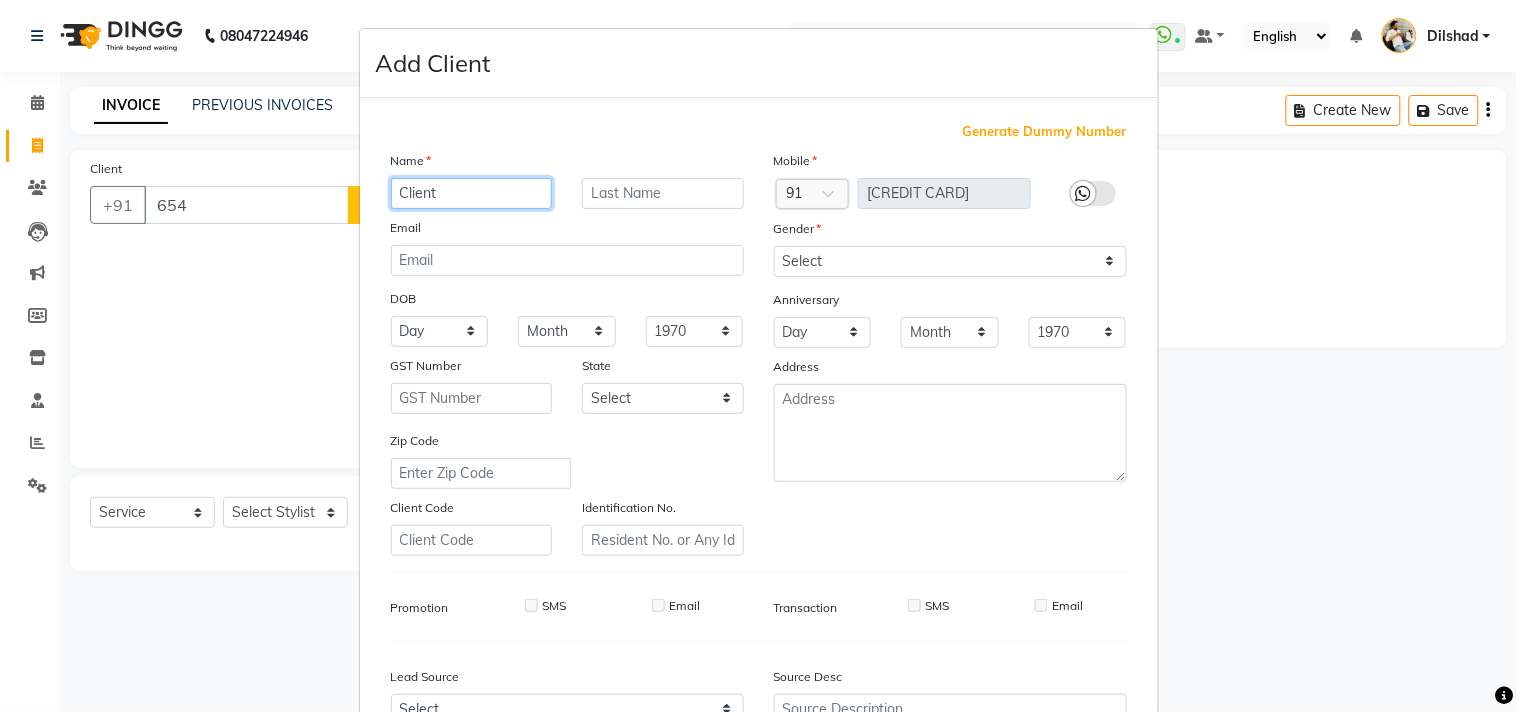 type on "Client" 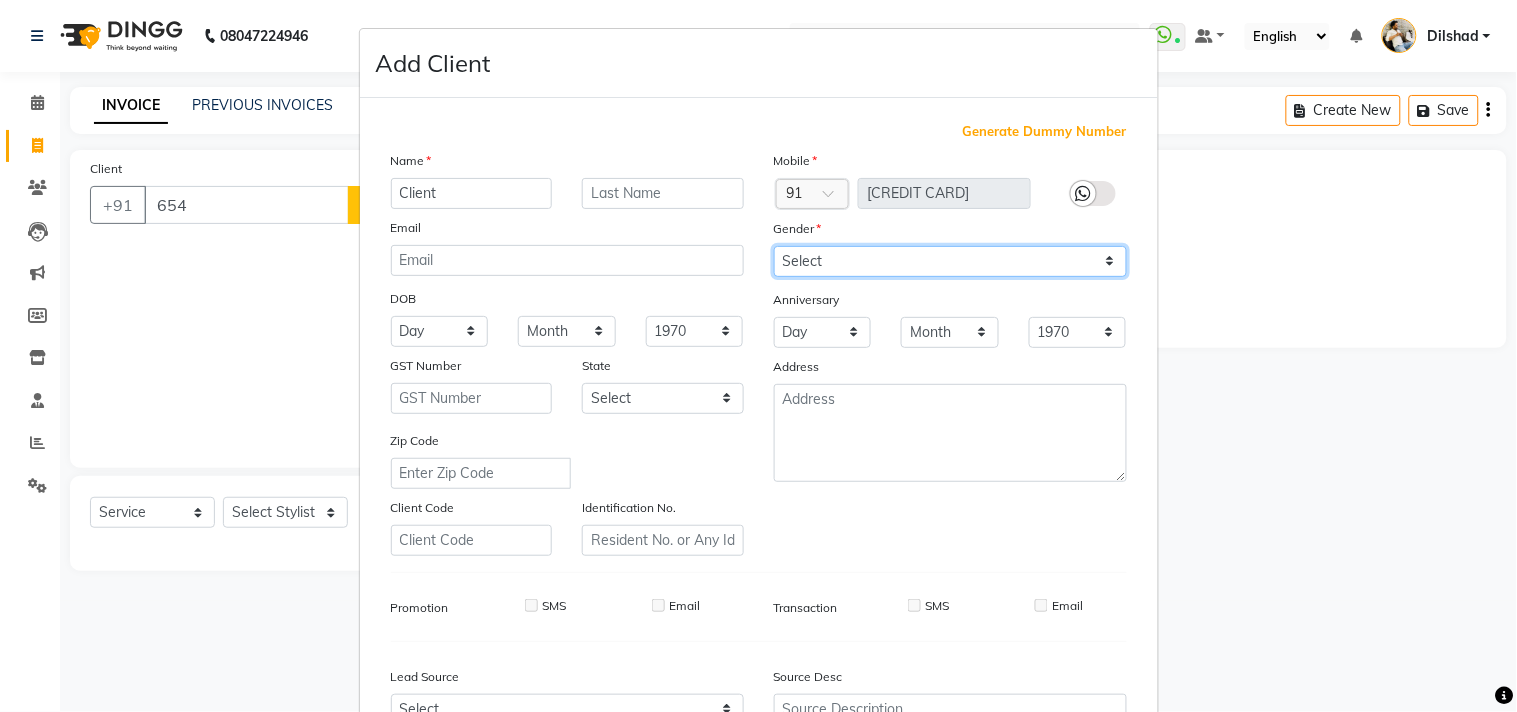 click on "Select Male Female Other Prefer Not To Say" at bounding box center [950, 261] 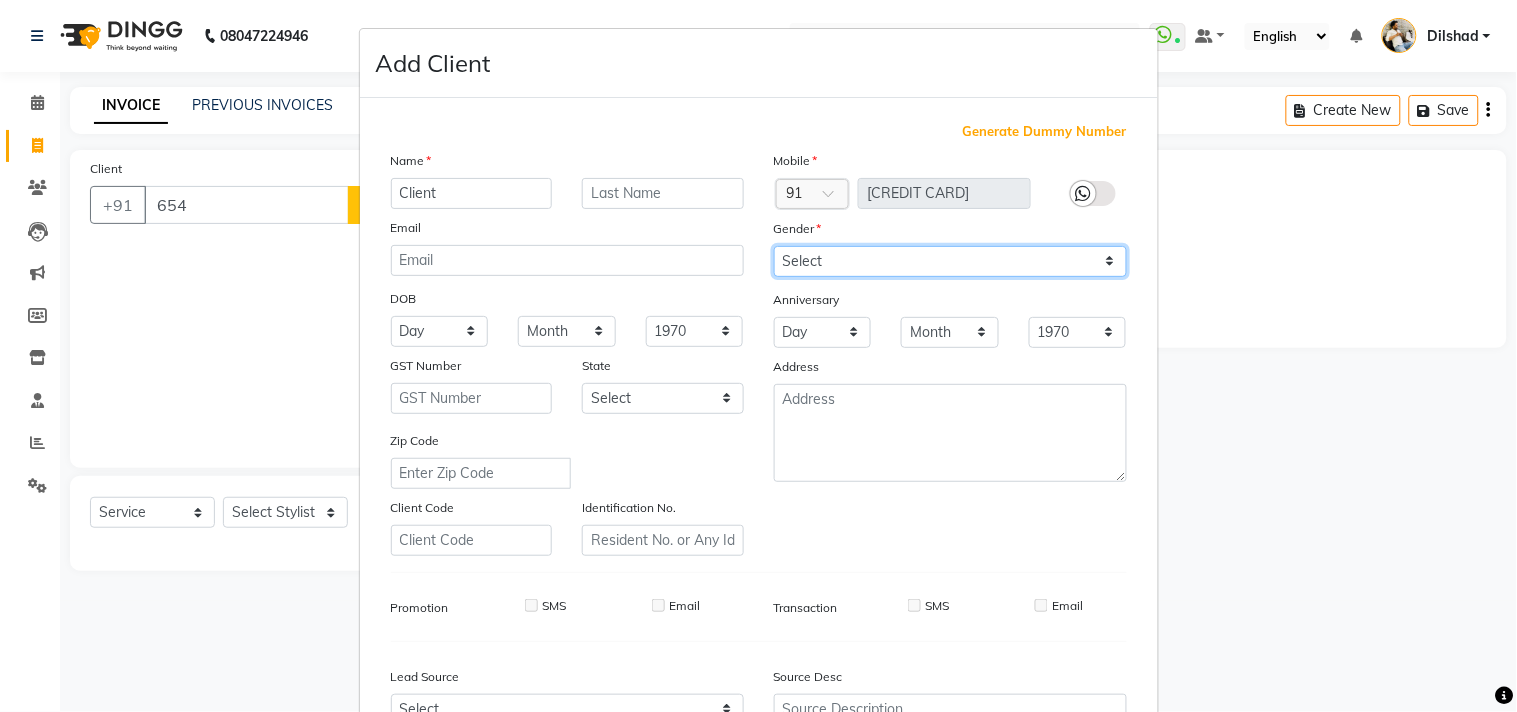 select on "male" 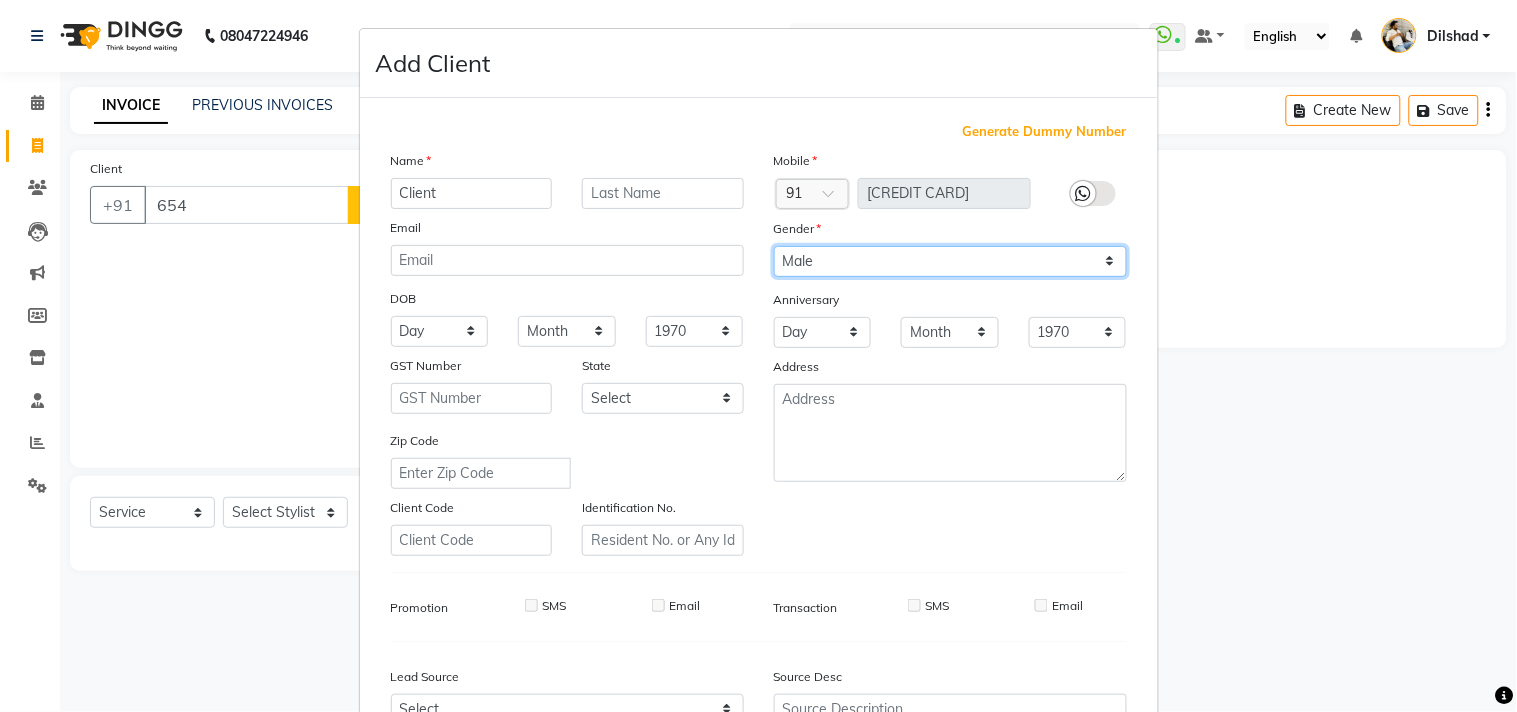 click on "Select Male Female Other Prefer Not To Say" at bounding box center [950, 261] 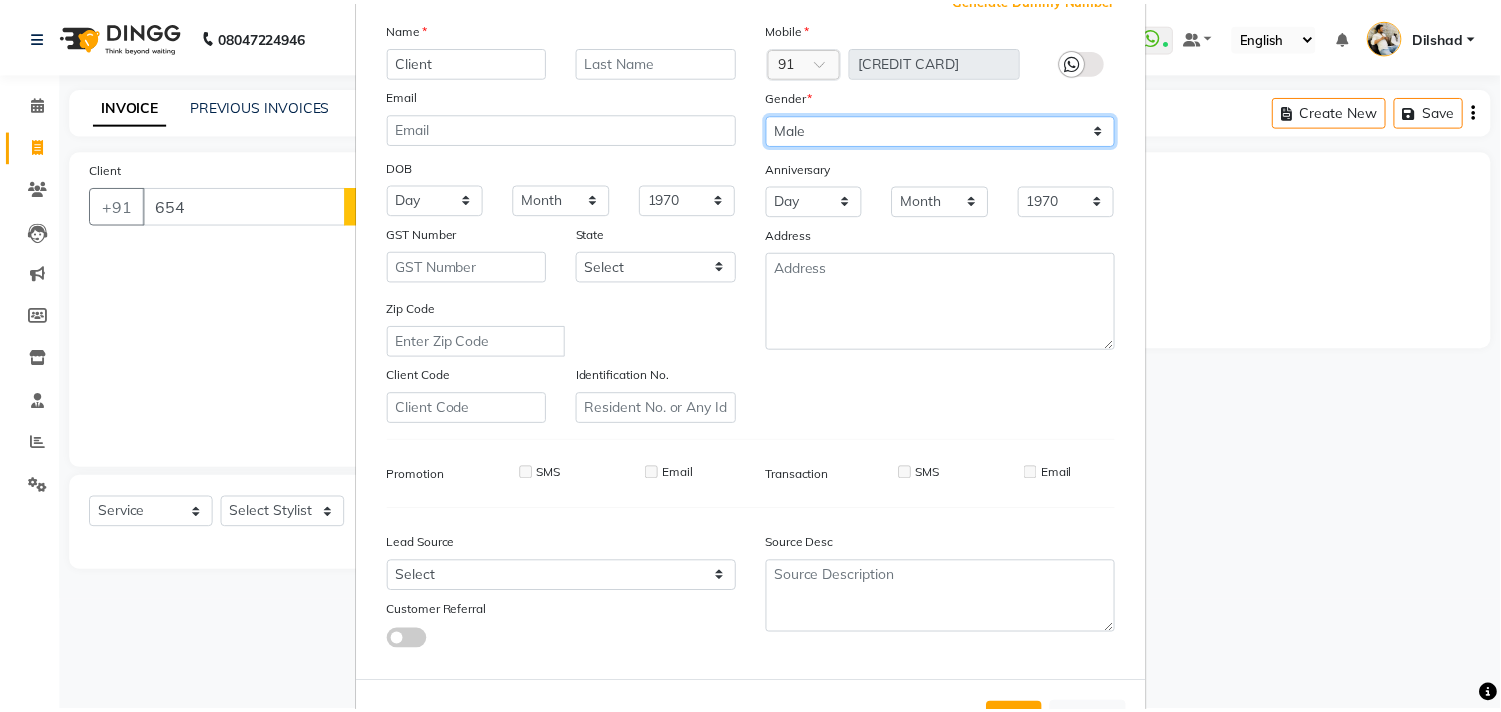 scroll, scrollTop: 212, scrollLeft: 0, axis: vertical 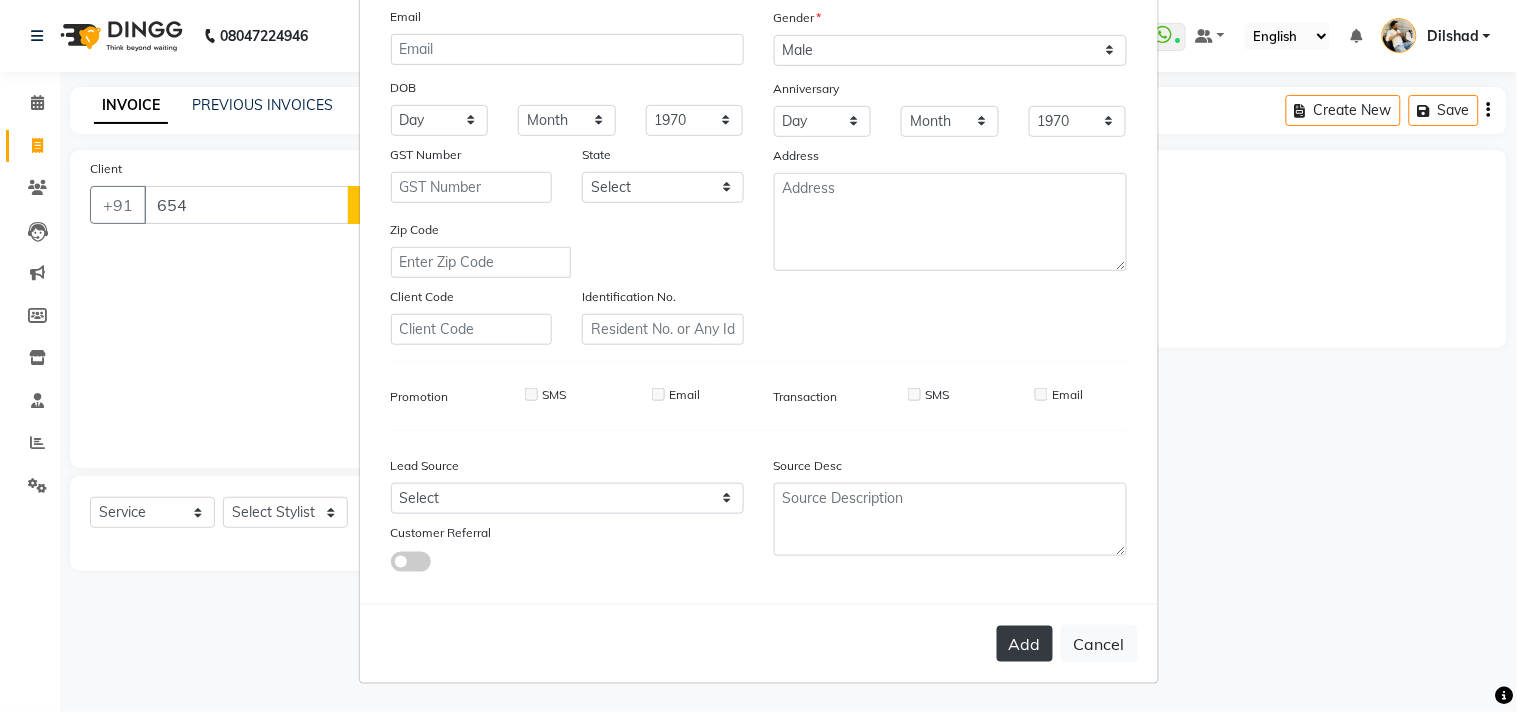 click on "Add" at bounding box center [1025, 644] 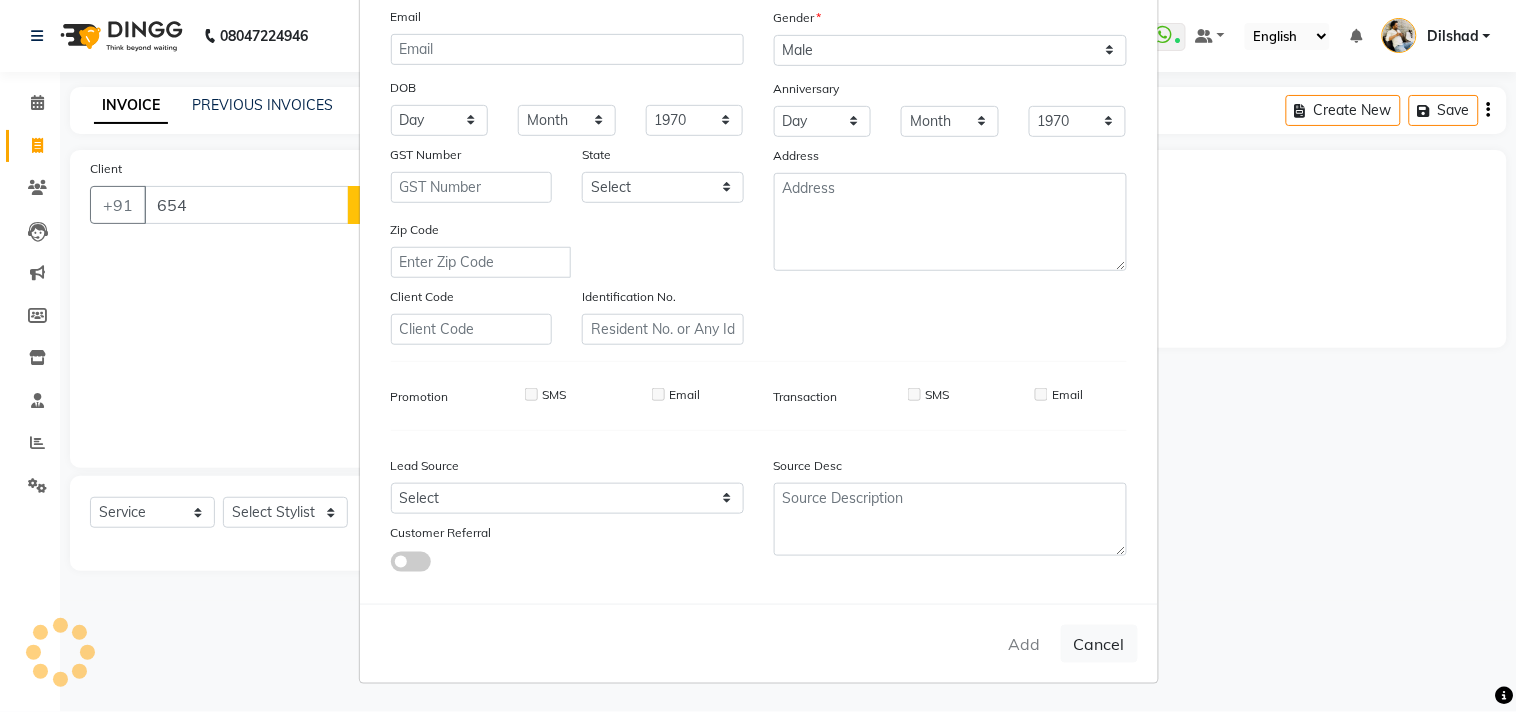 type on "[CREDIT CARD]" 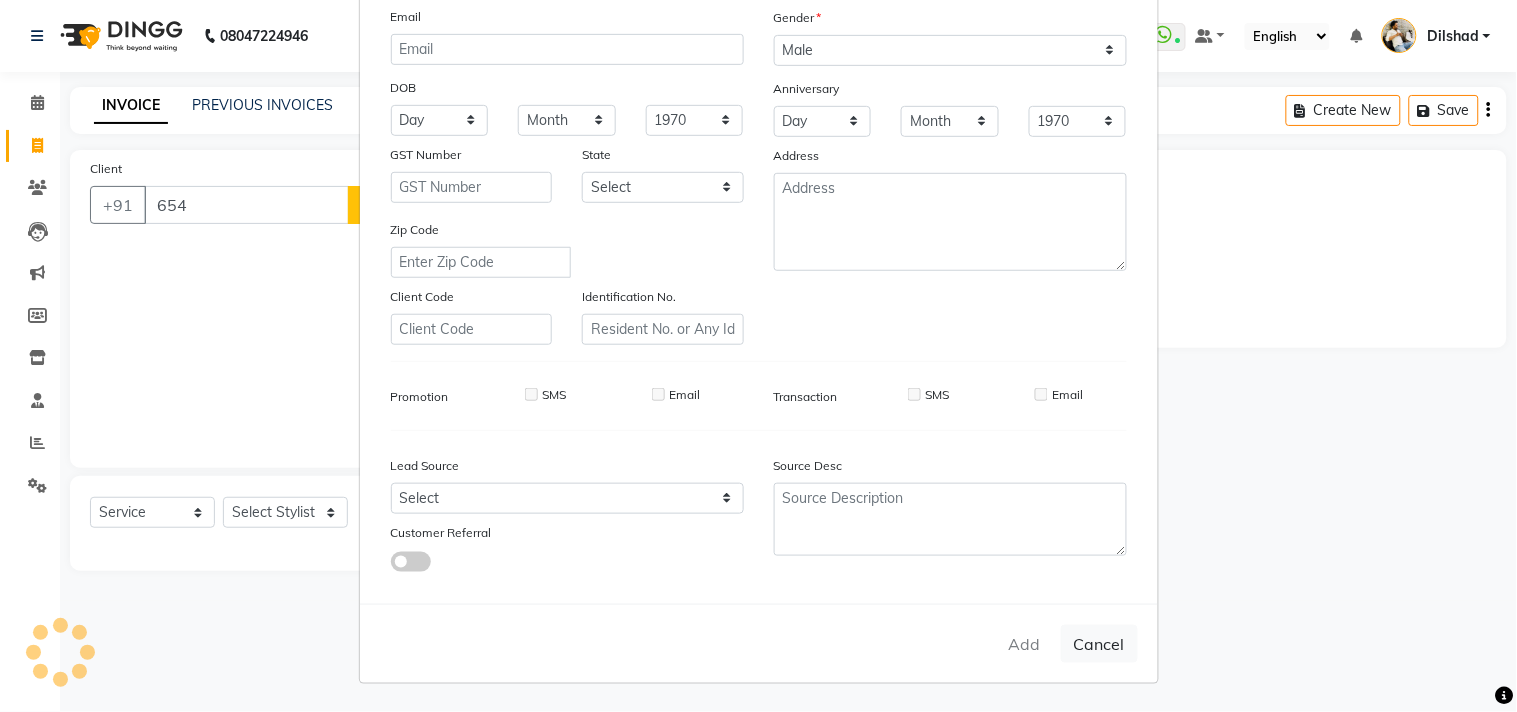 select 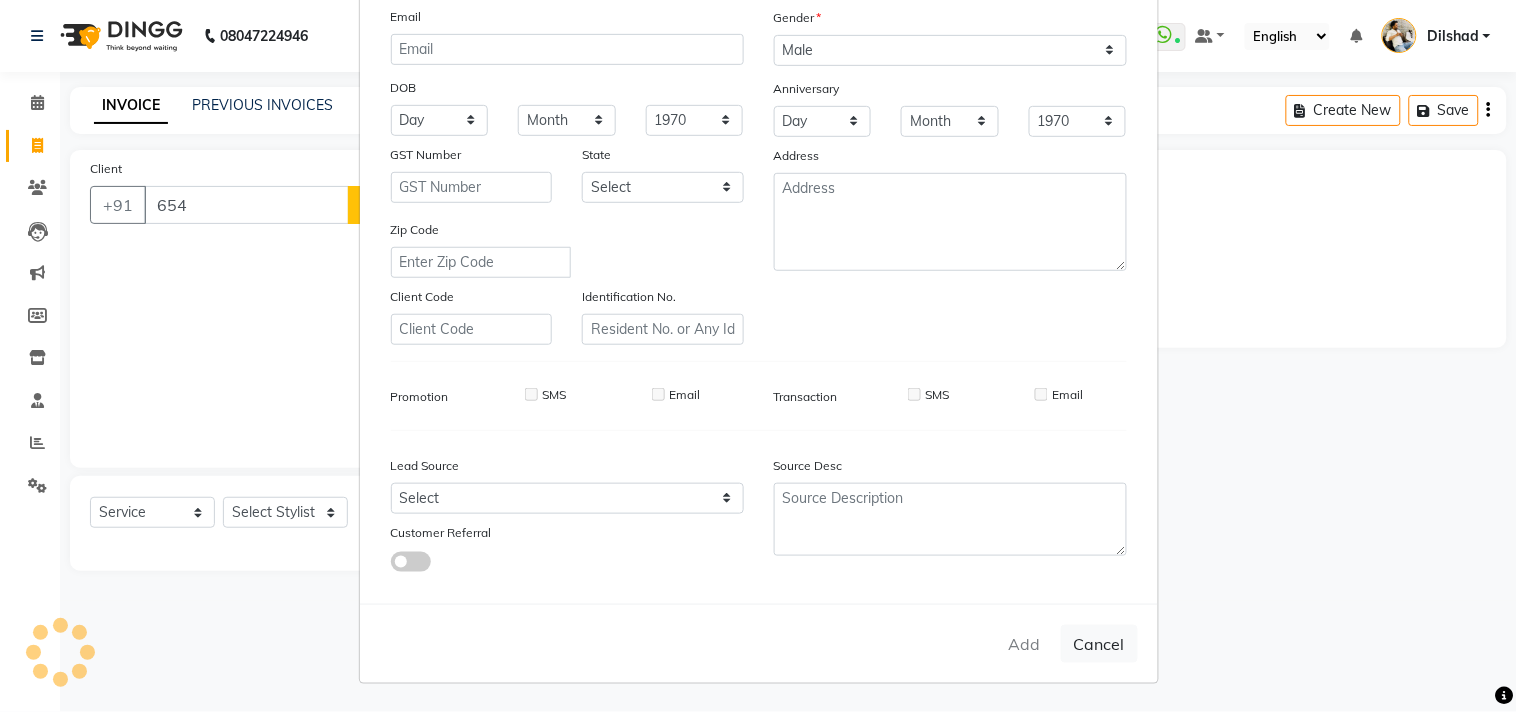 select 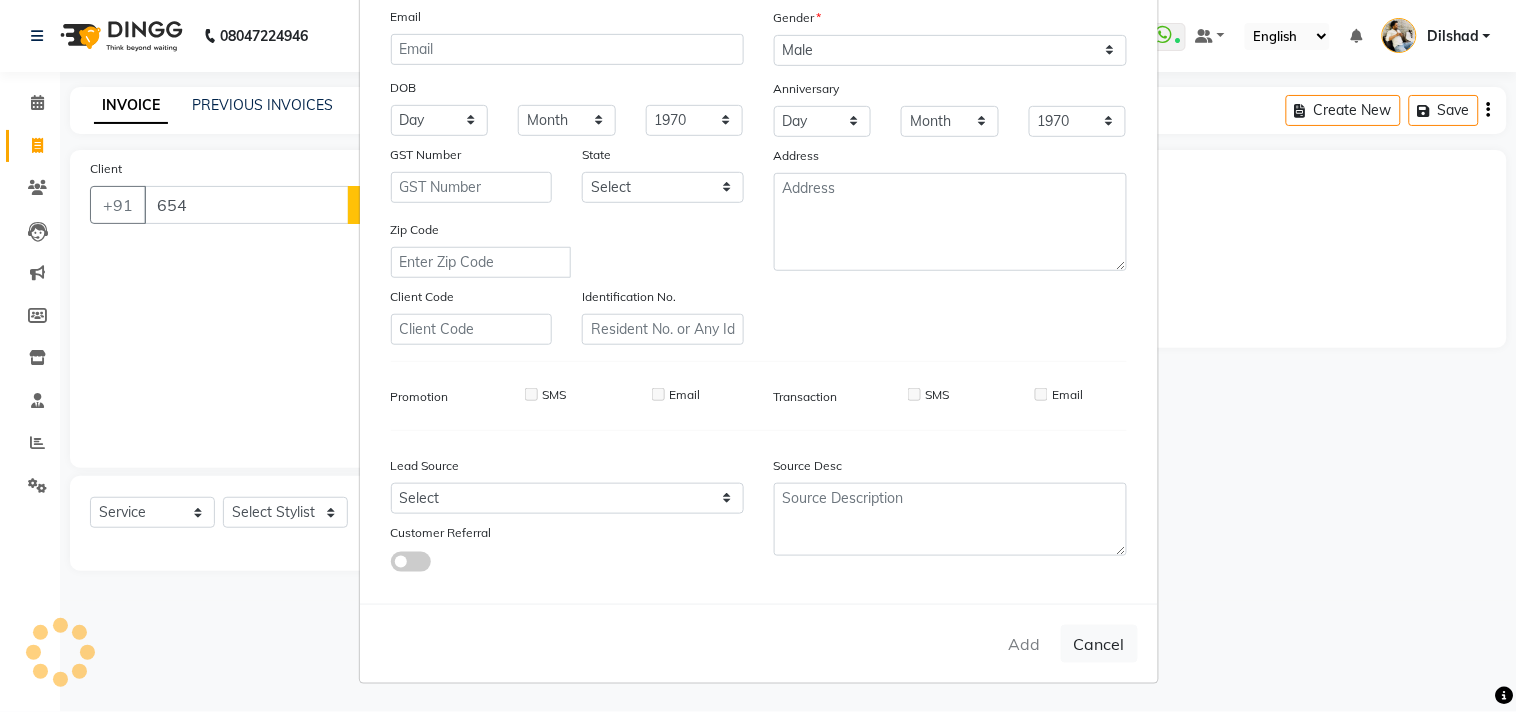 select 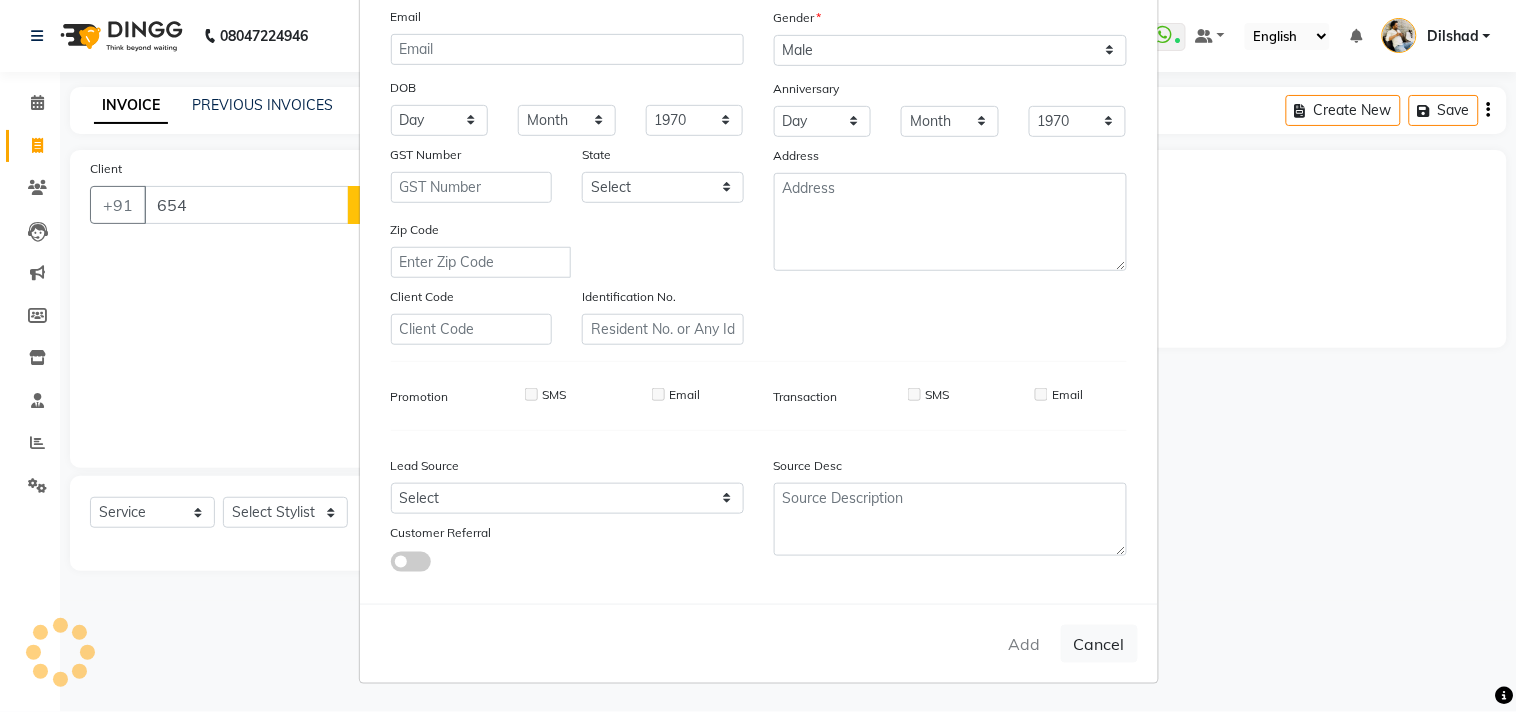 type 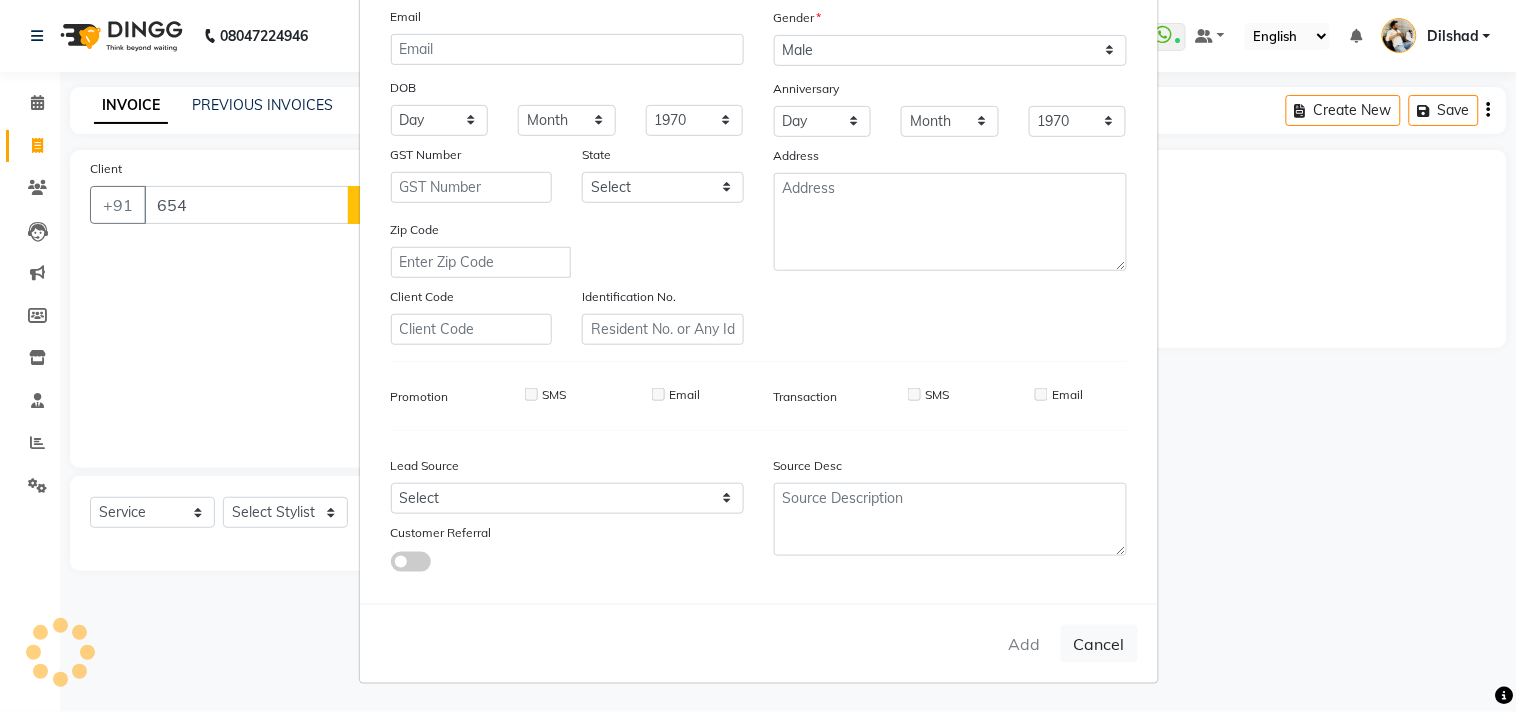 select 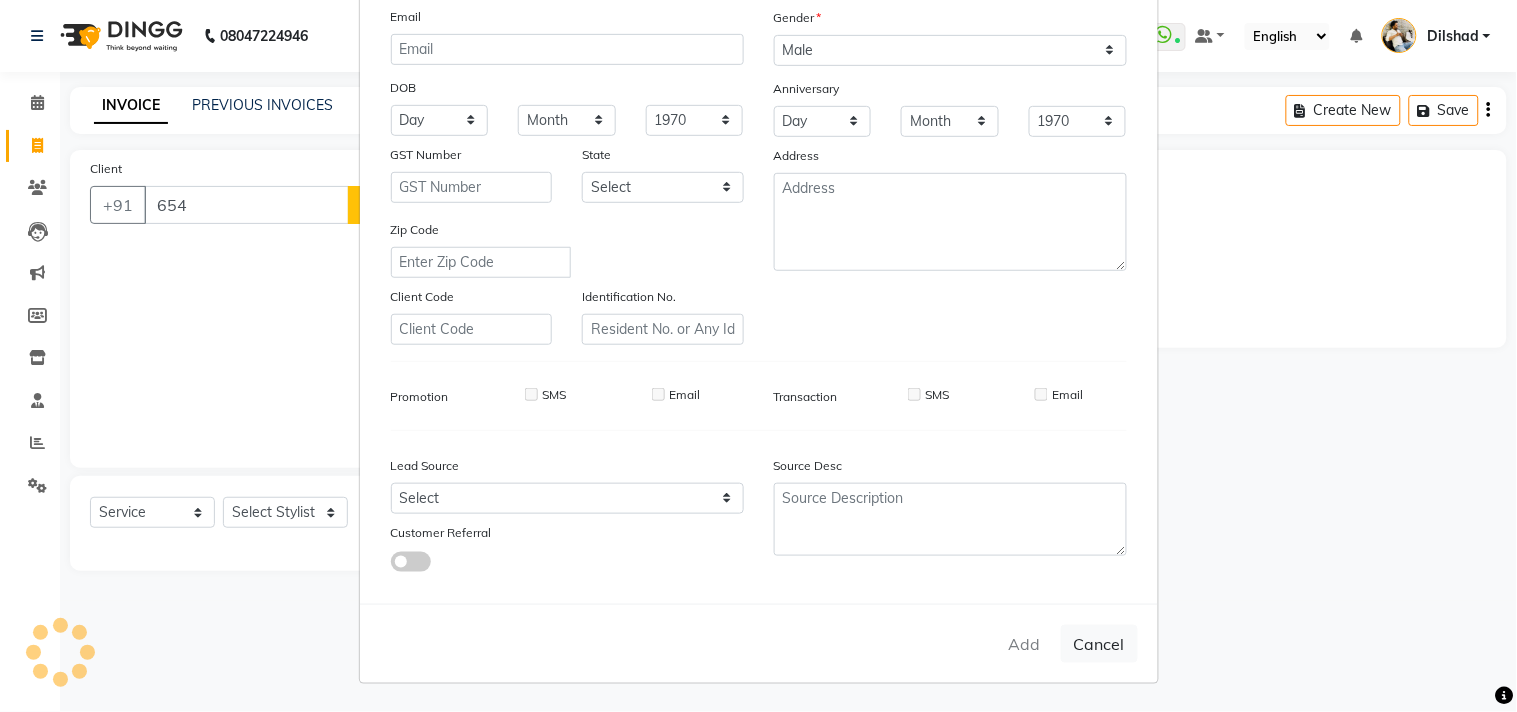 select 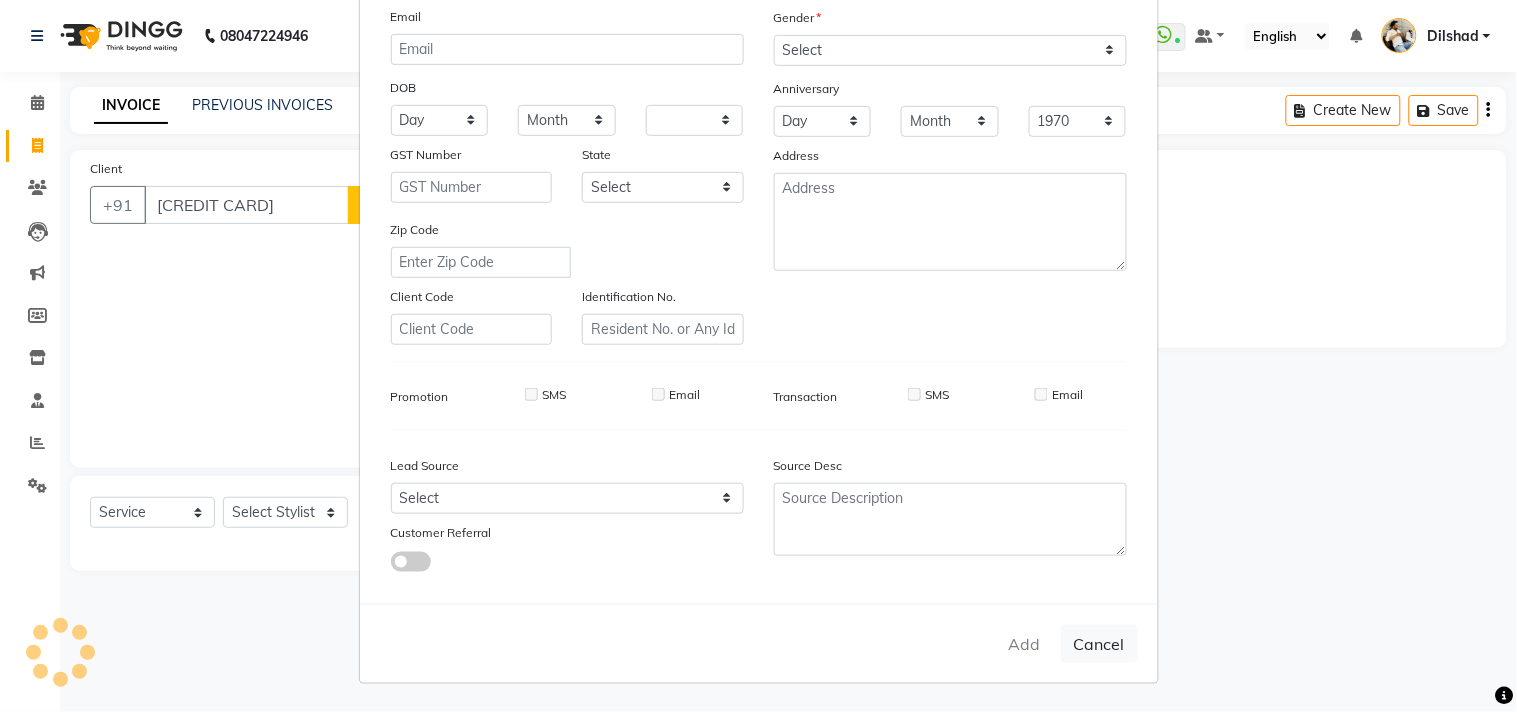 select 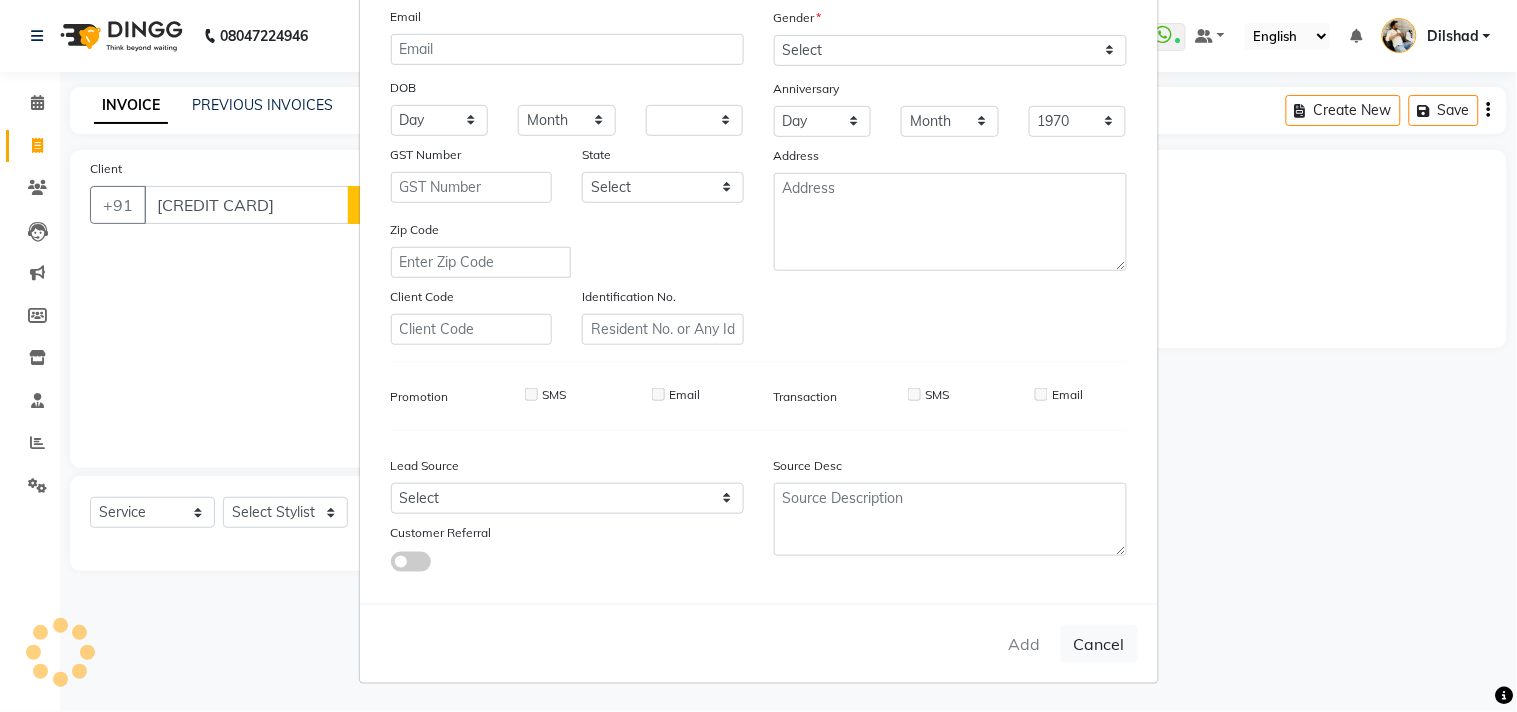 checkbox on "false" 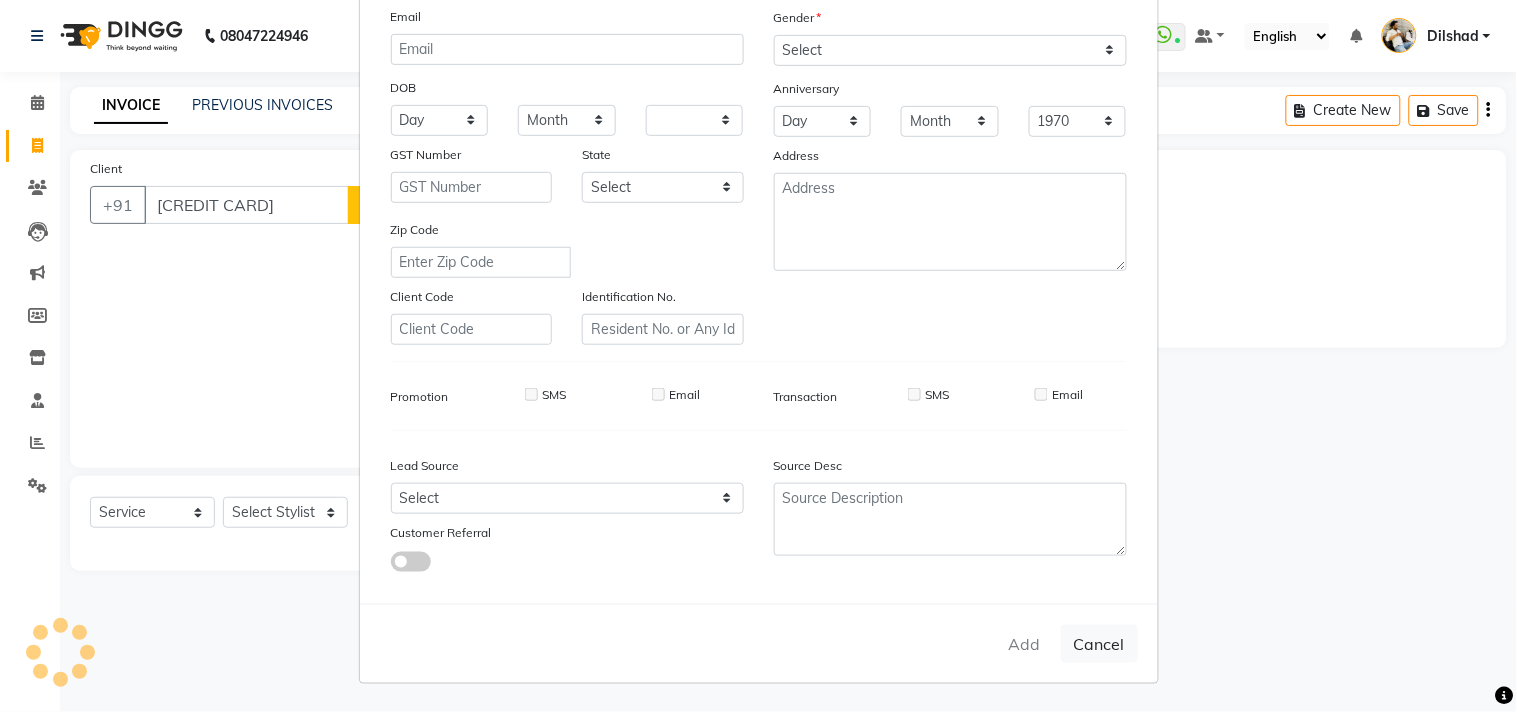checkbox on "false" 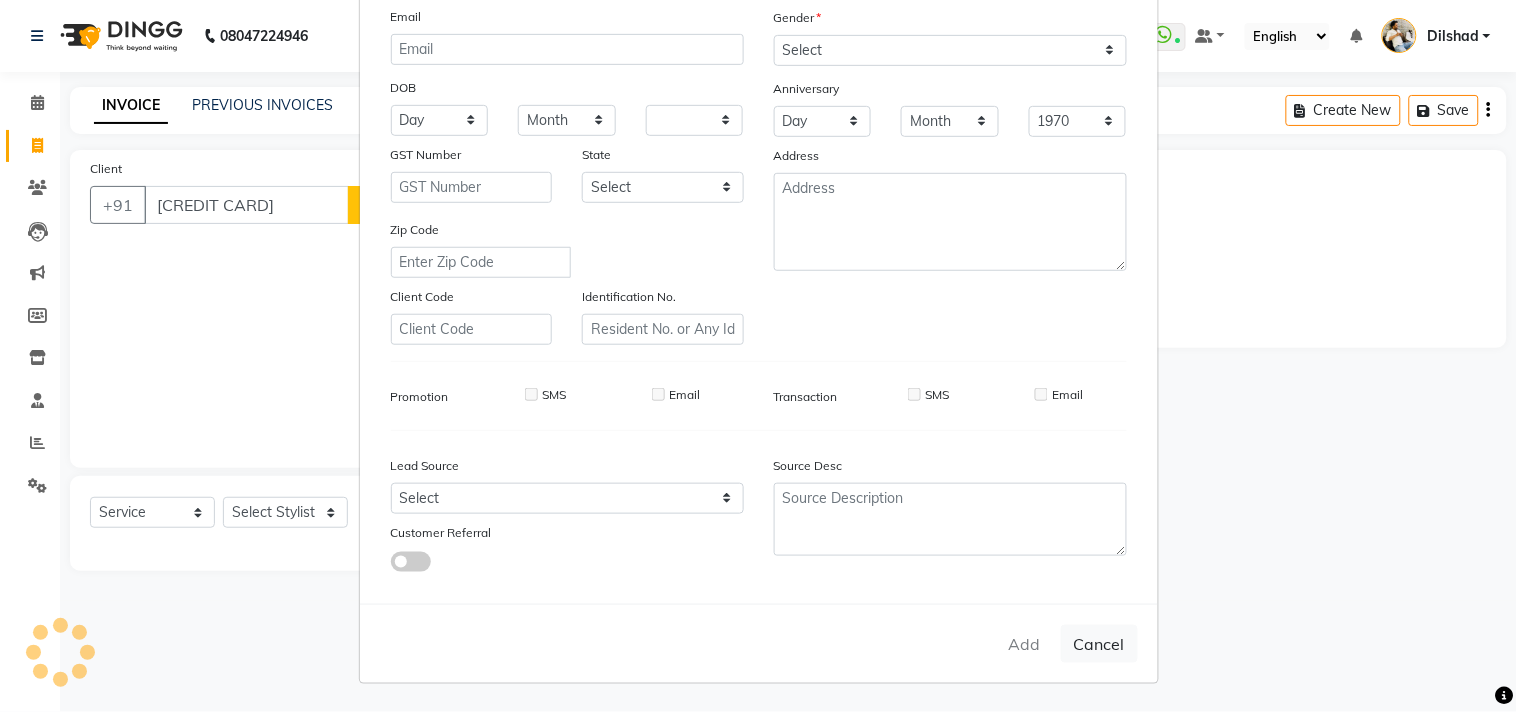 checkbox on "false" 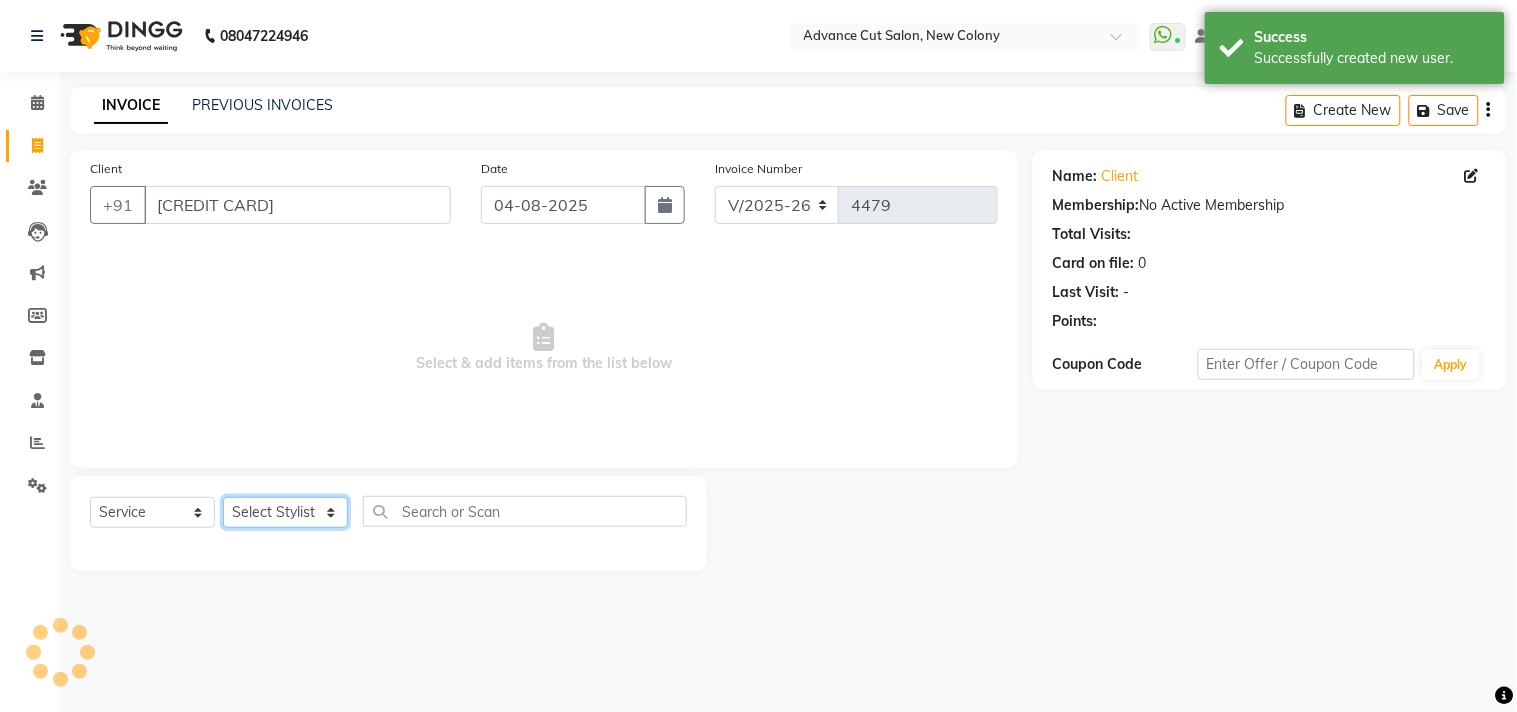 click on "Select Stylist Abrar Alam Dilshad Lallan Meenu Nafeesh Ahmad Naved O.P. Sharma  Pryag Samar Shahzad  SHWETA SINGH Zarina" 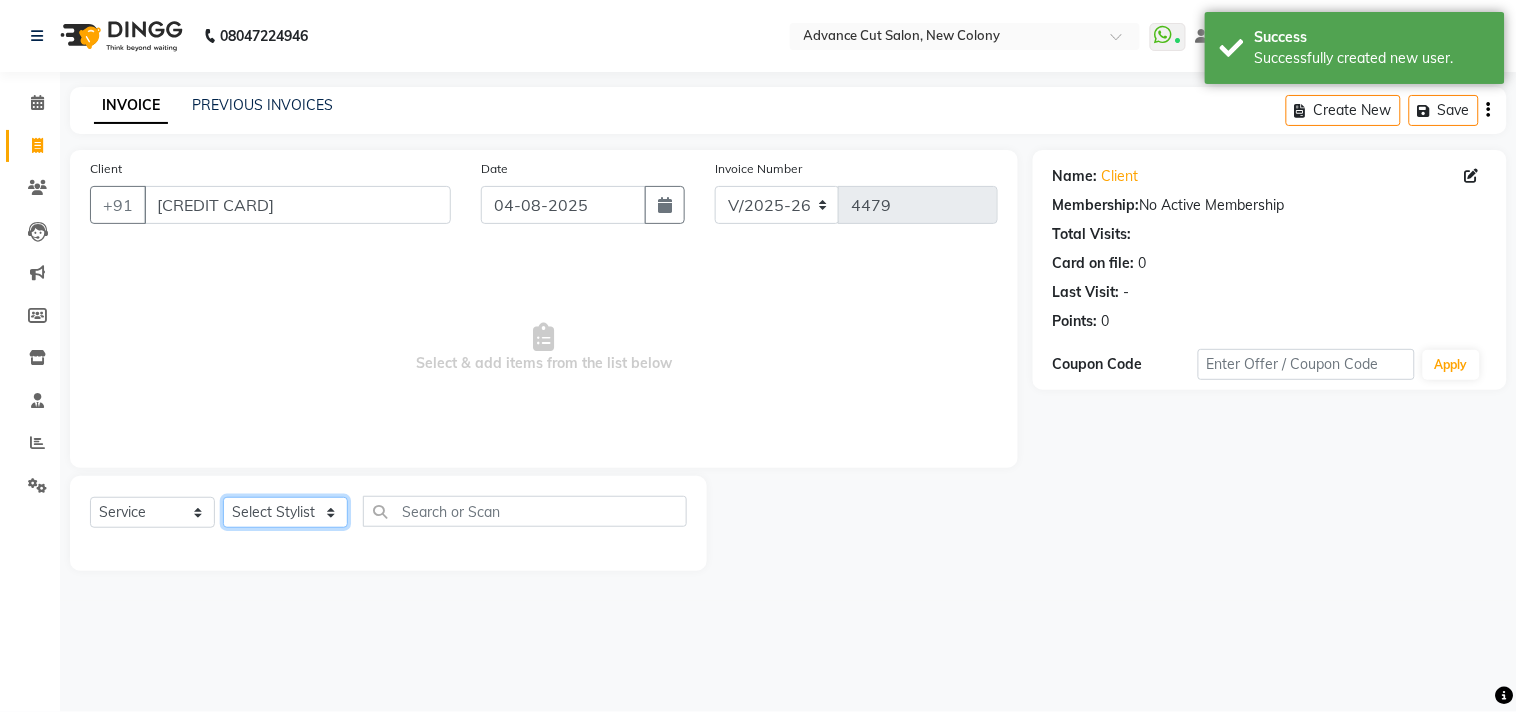 select on "15343" 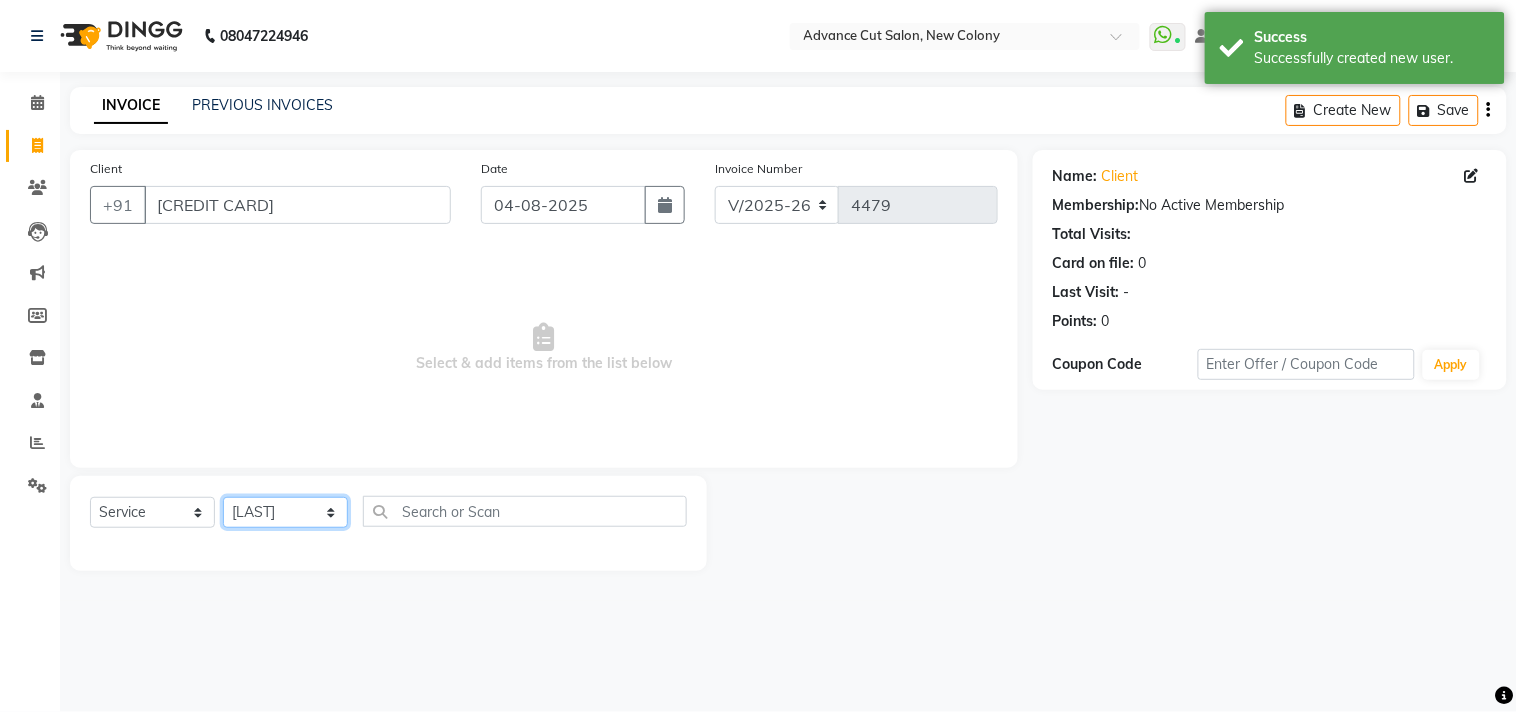 click on "Select Stylist Abrar Alam Dilshad Lallan Meenu Nafeesh Ahmad Naved O.P. Sharma  Pryag Samar Shahzad  SHWETA SINGH Zarina" 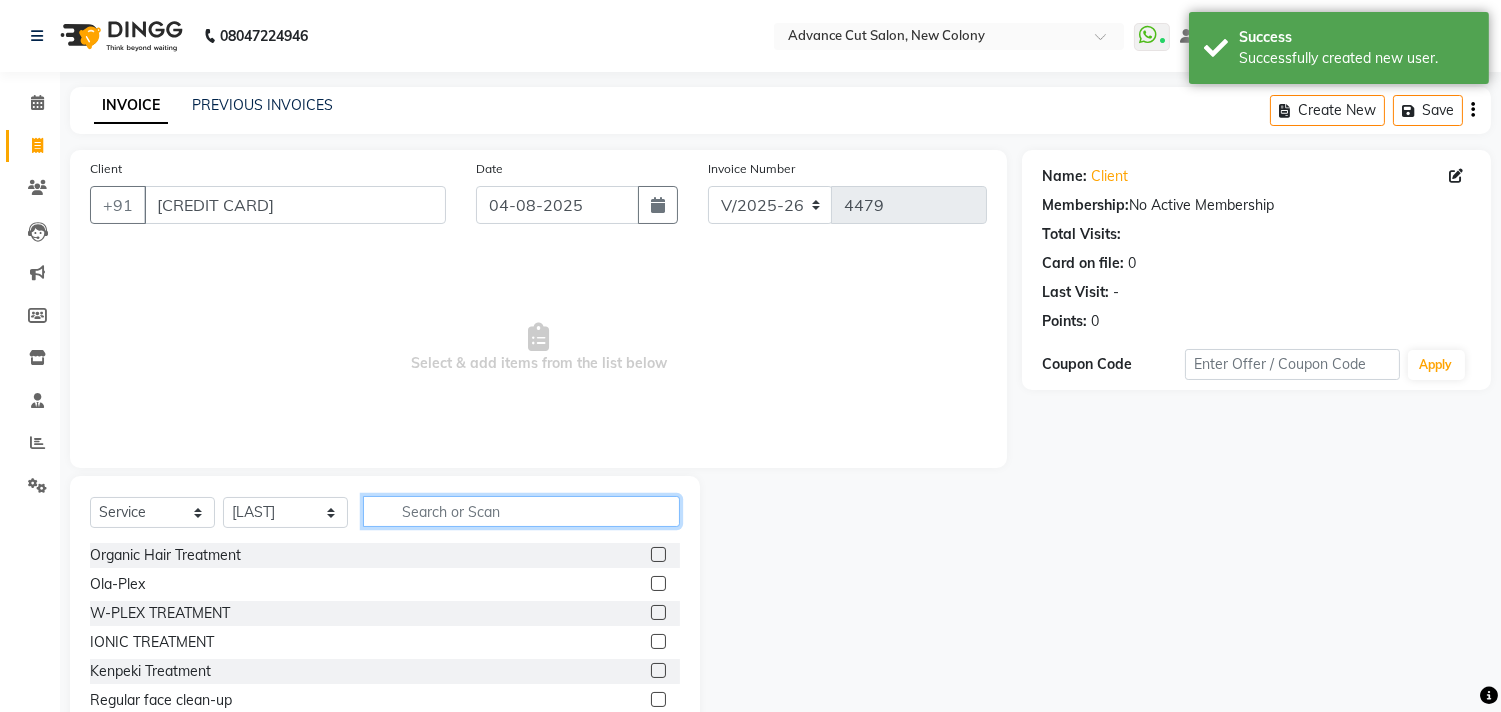 click 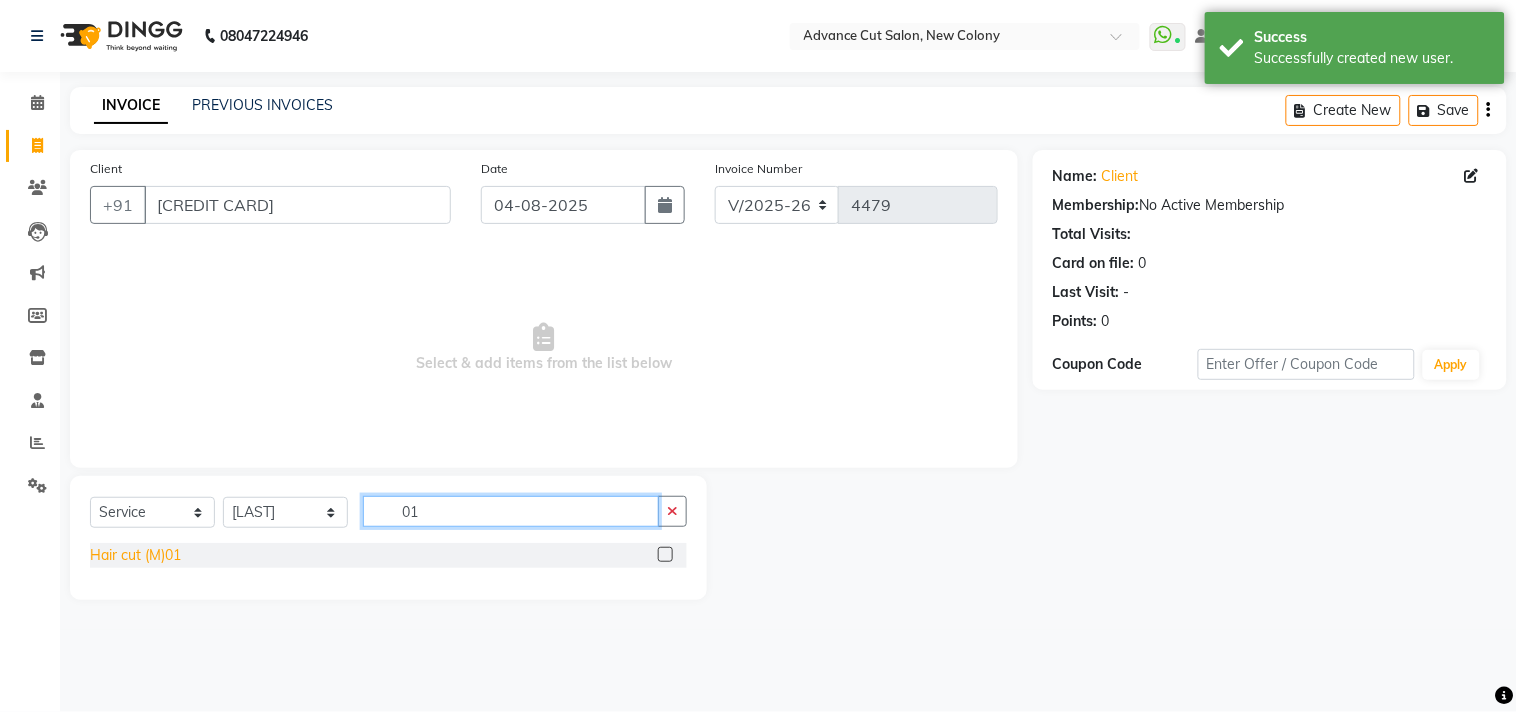 type on "01" 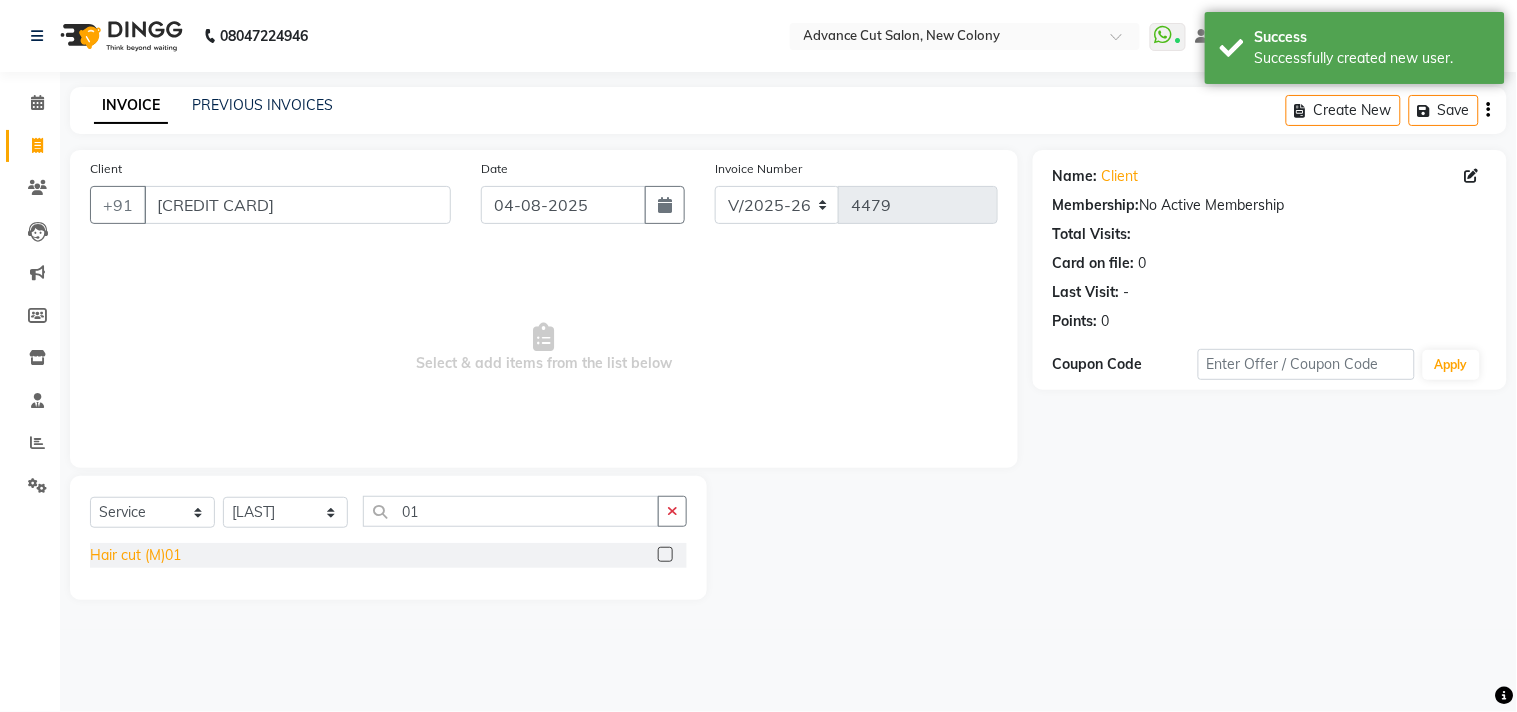 click on "Hair cut (M)01" 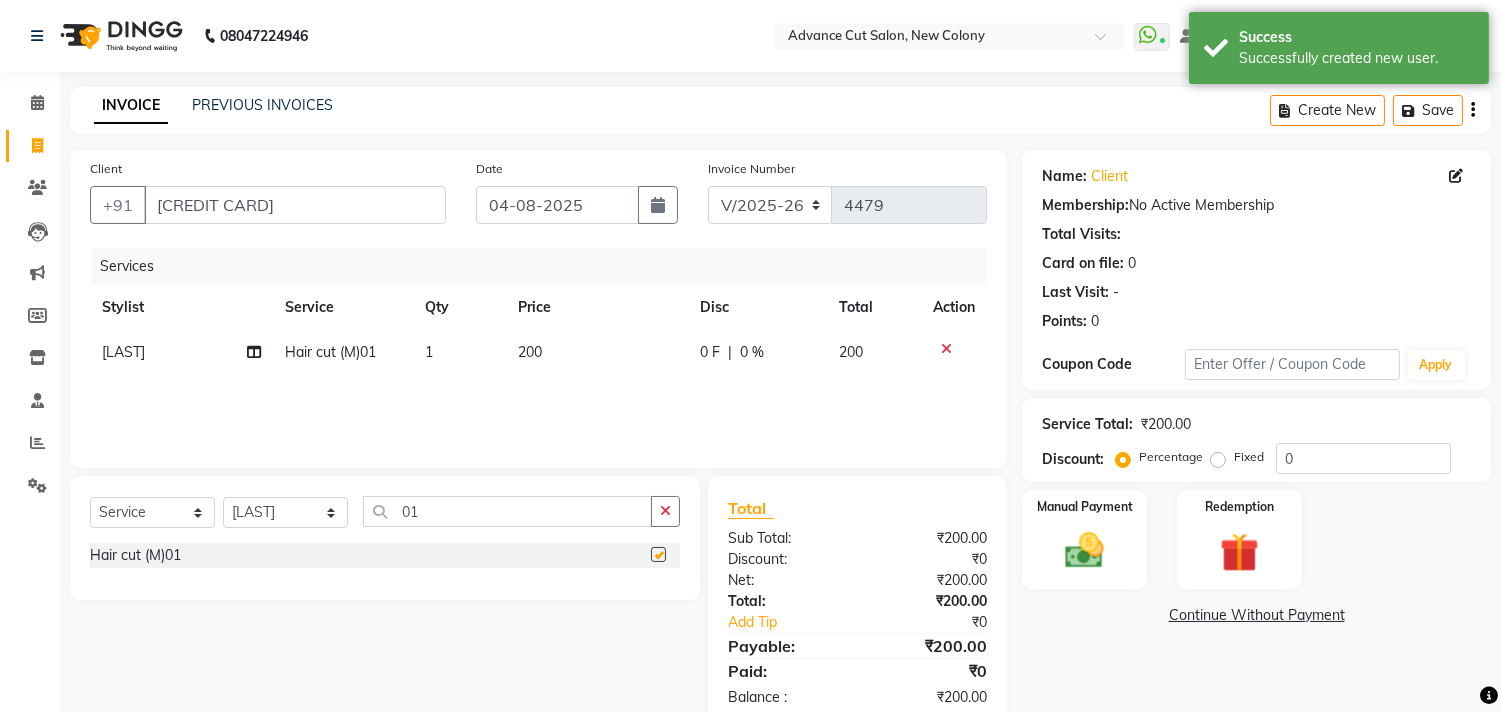 checkbox on "false" 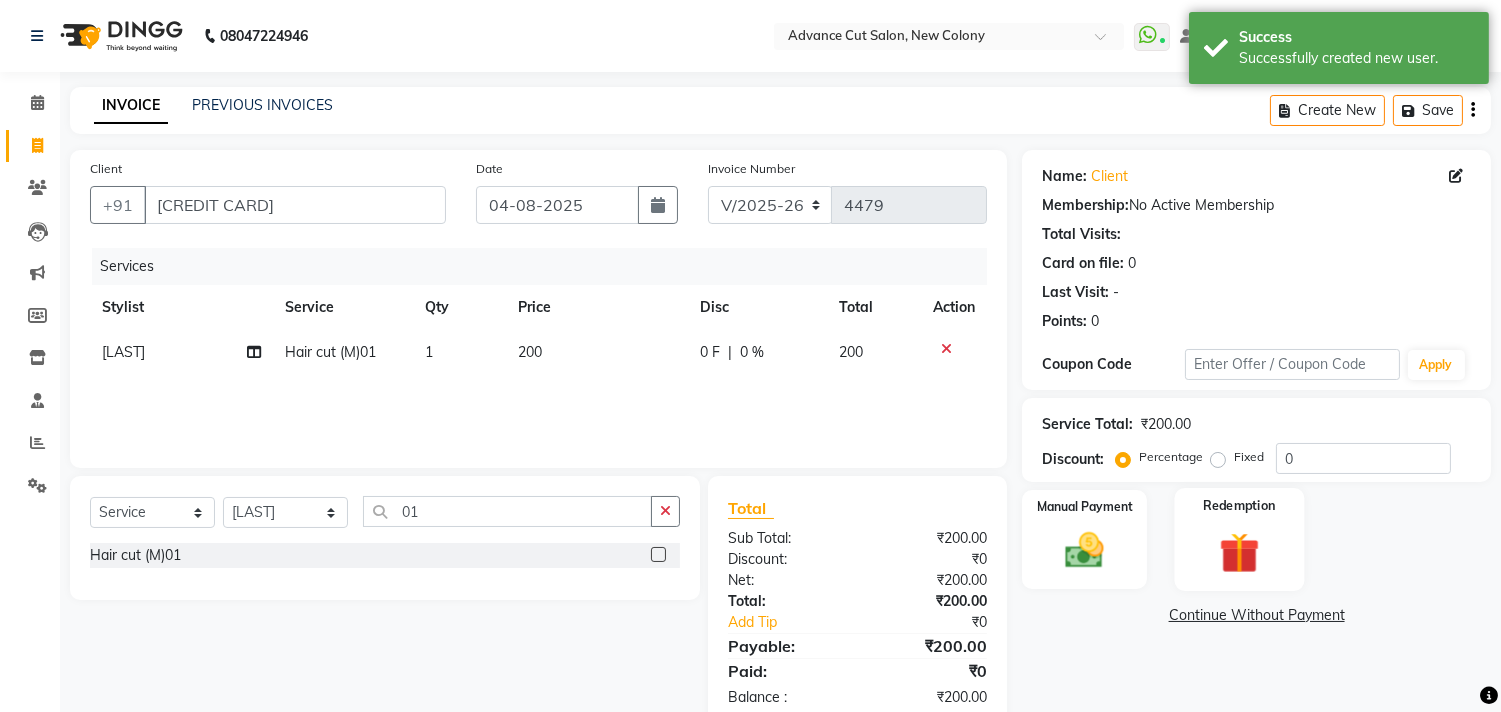 click on "Redemption" 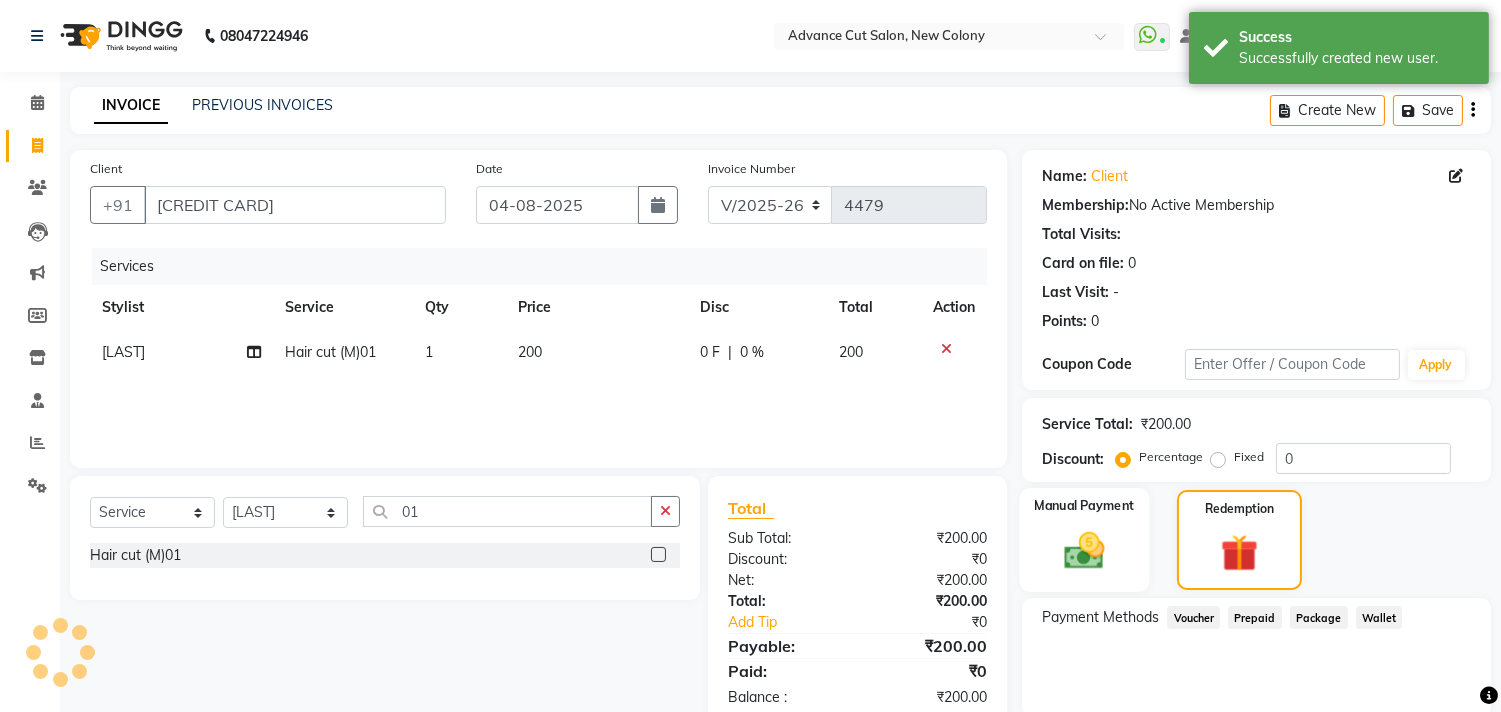 click 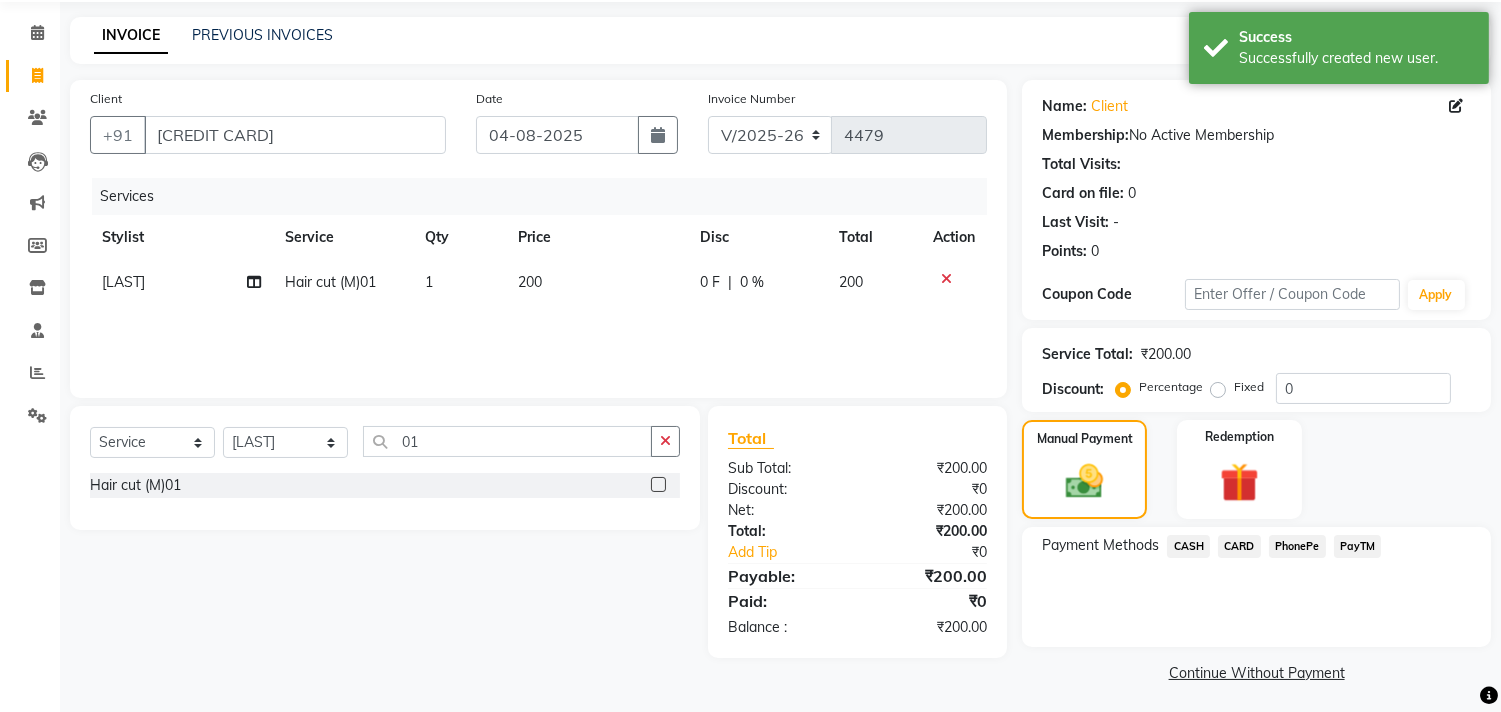 scroll, scrollTop: 74, scrollLeft: 0, axis: vertical 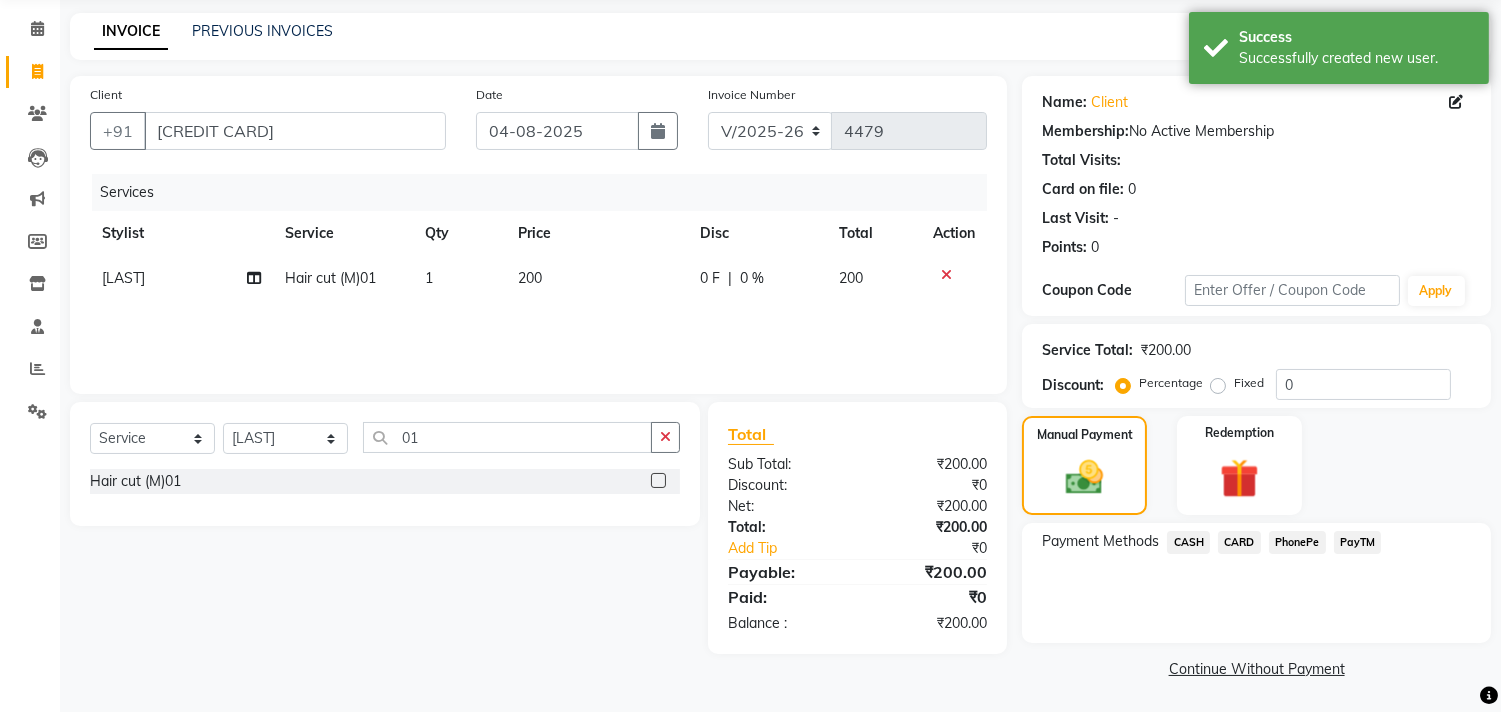 click on "PayTM" 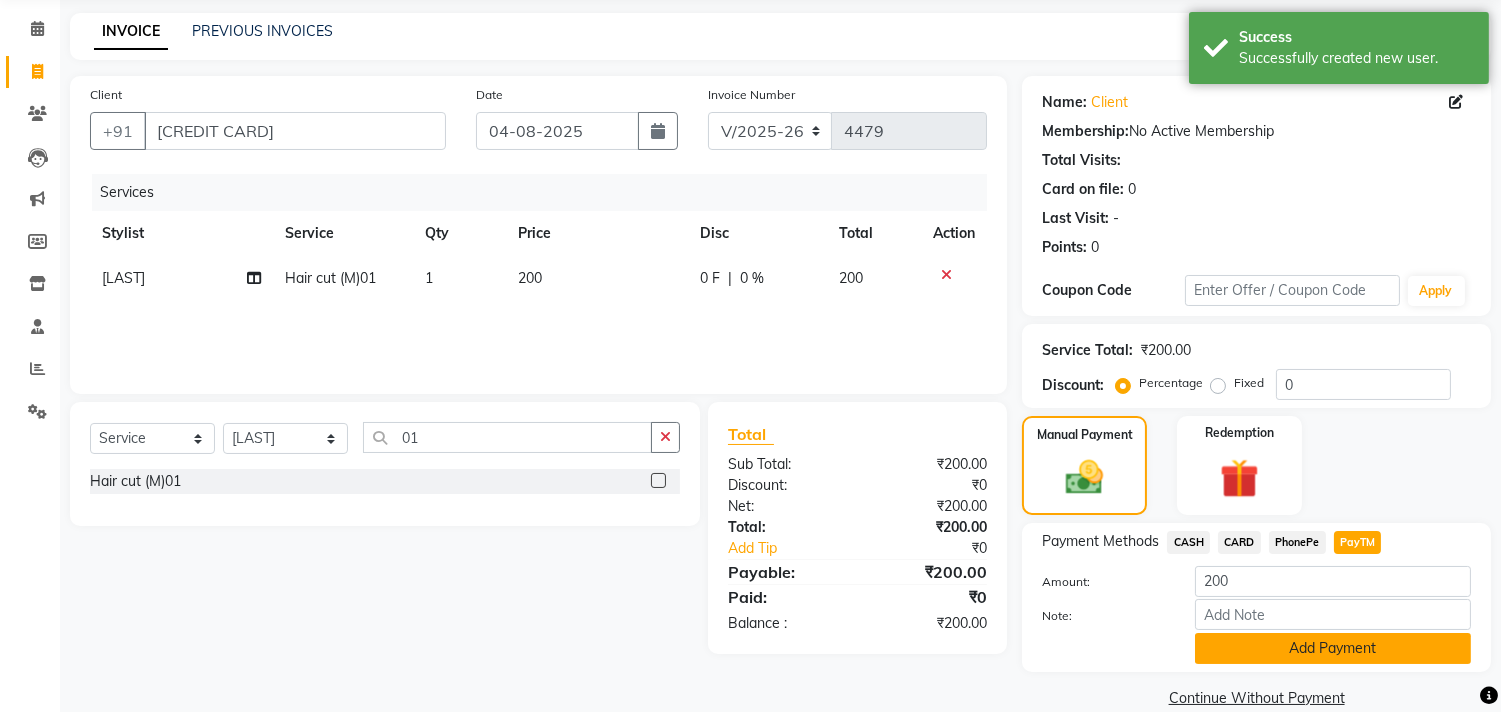 click on "Add Payment" 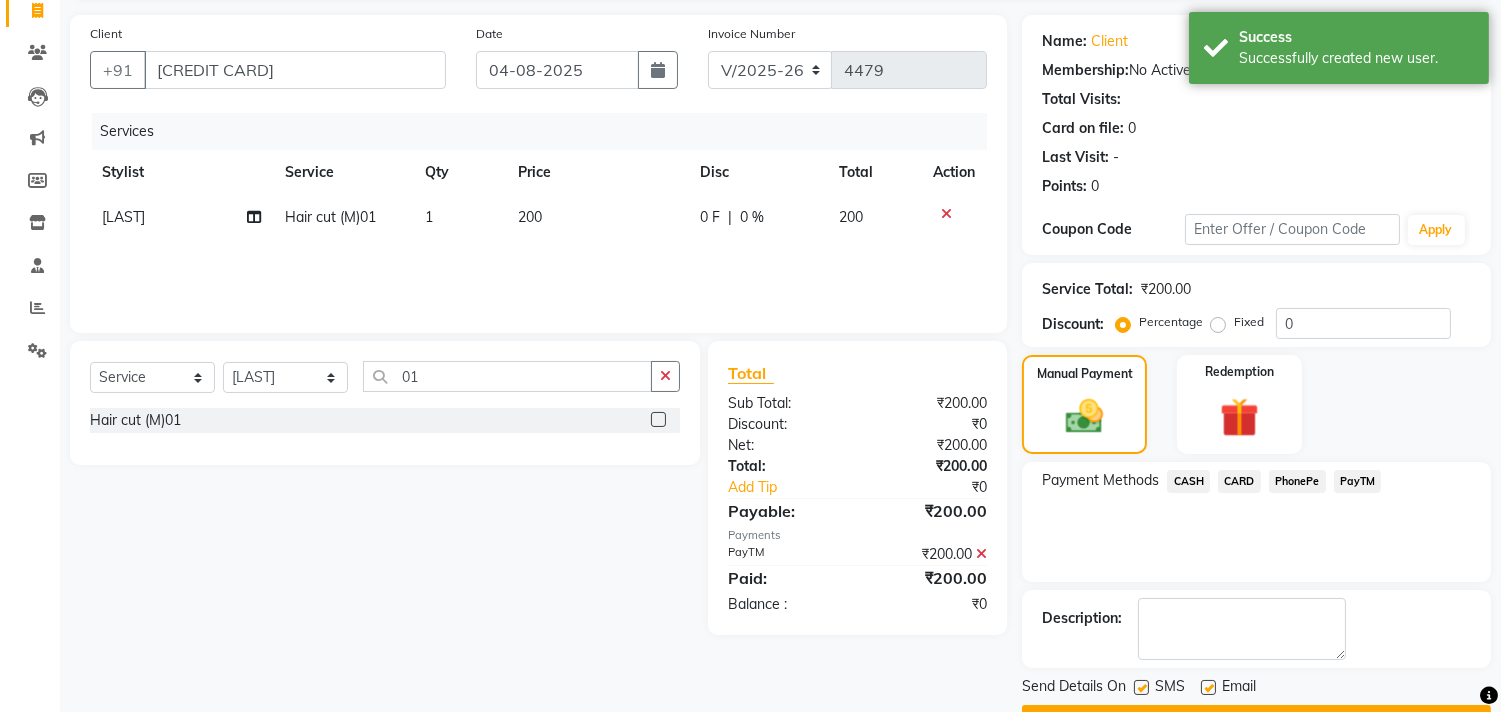 scroll, scrollTop: 187, scrollLeft: 0, axis: vertical 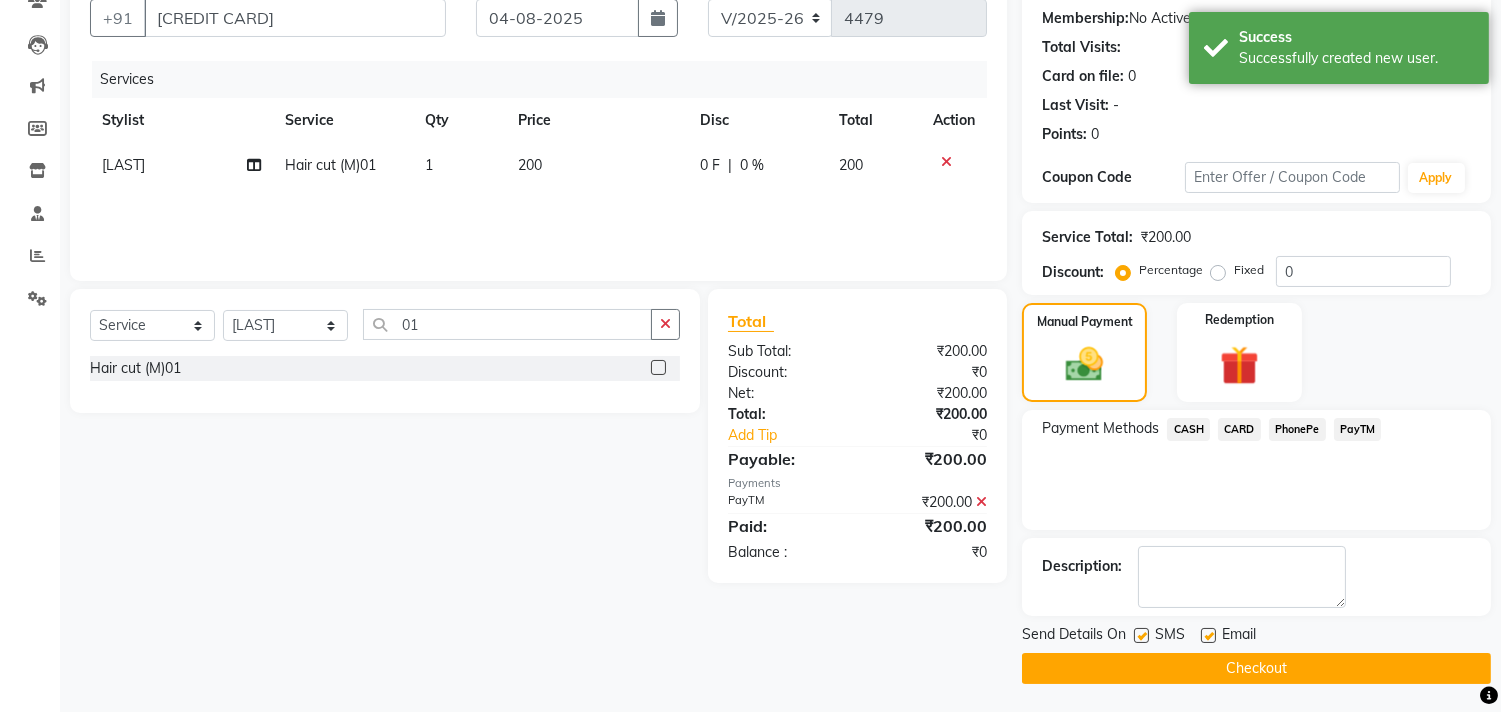 click on "Checkout" 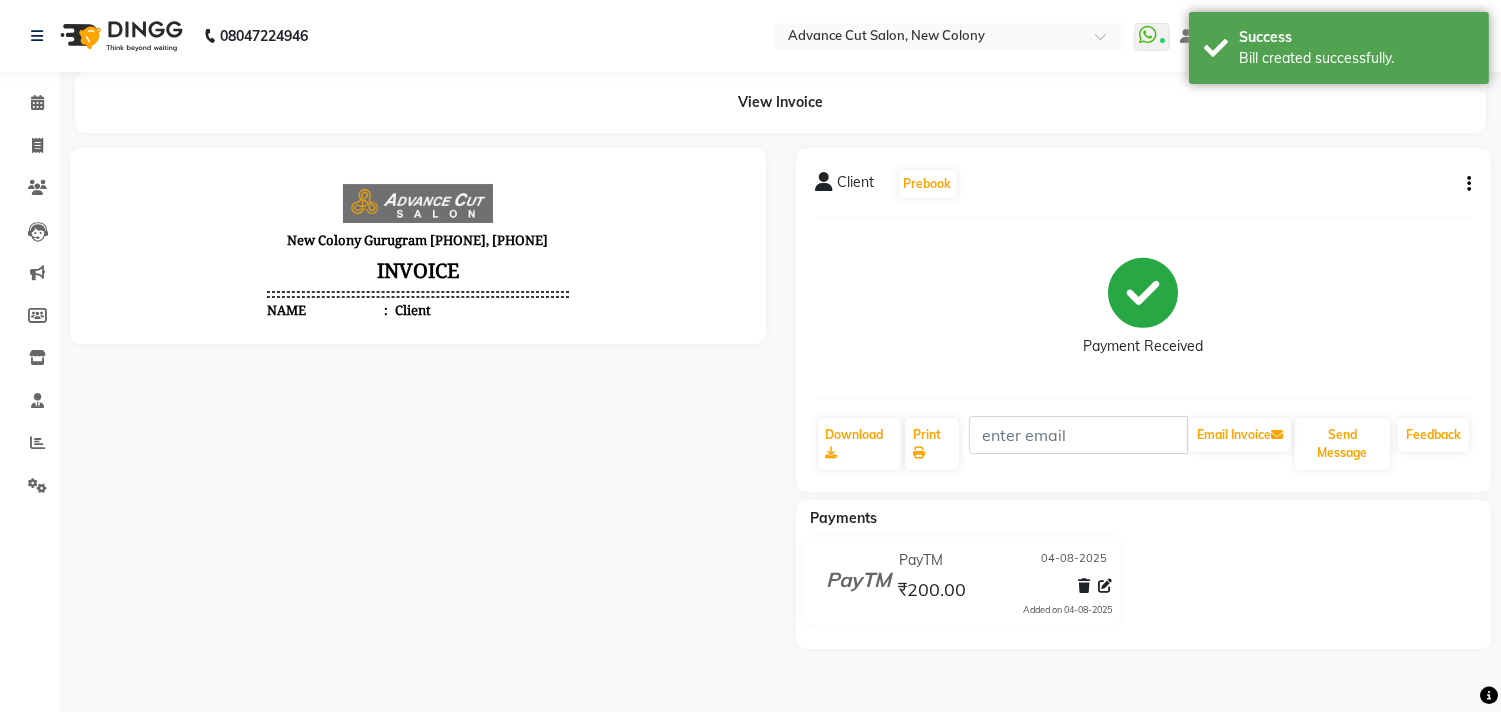 scroll, scrollTop: 0, scrollLeft: 0, axis: both 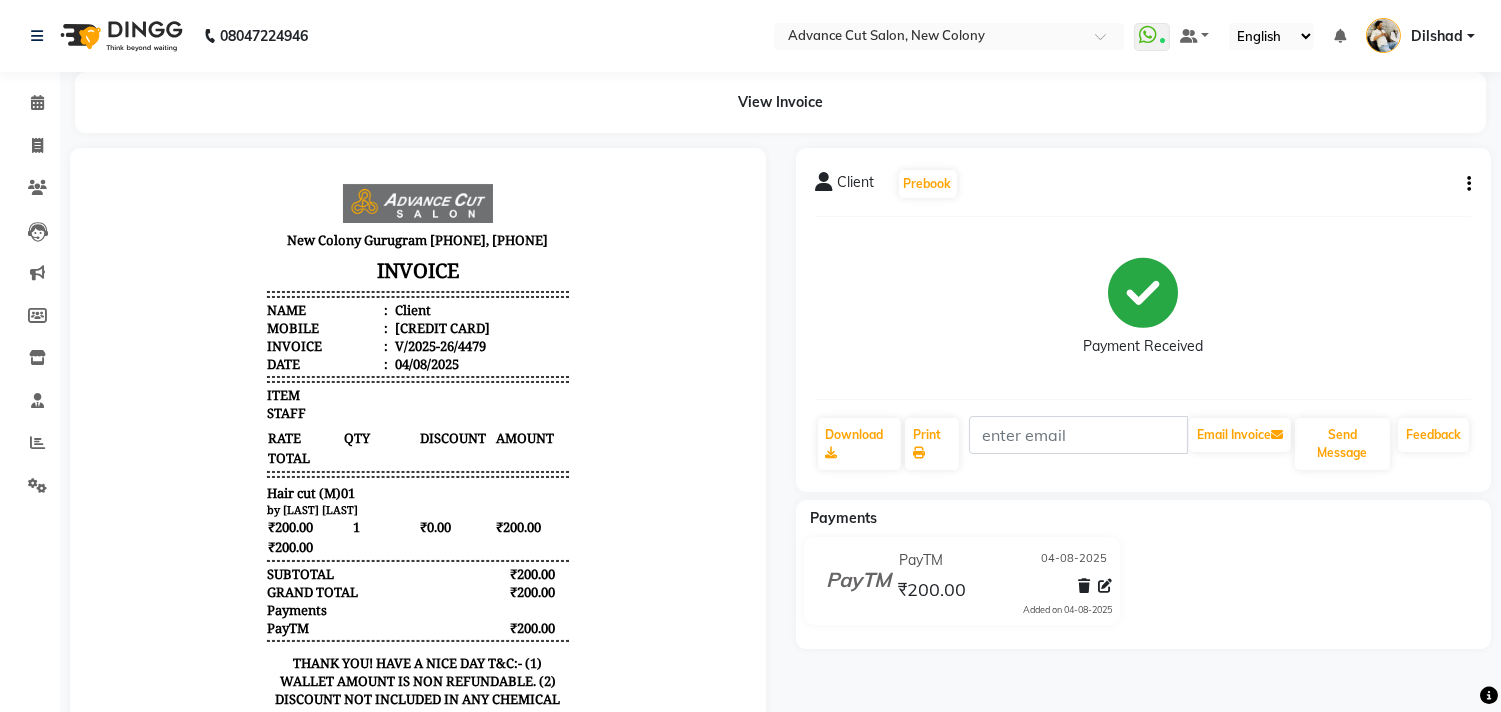 click on "Client  Prebook  Payment Received  Download  Print   Email Invoice   Send Message Feedback  Payments PayTM 04-08-2025 ₹200.00  Added on 04-08-2025" 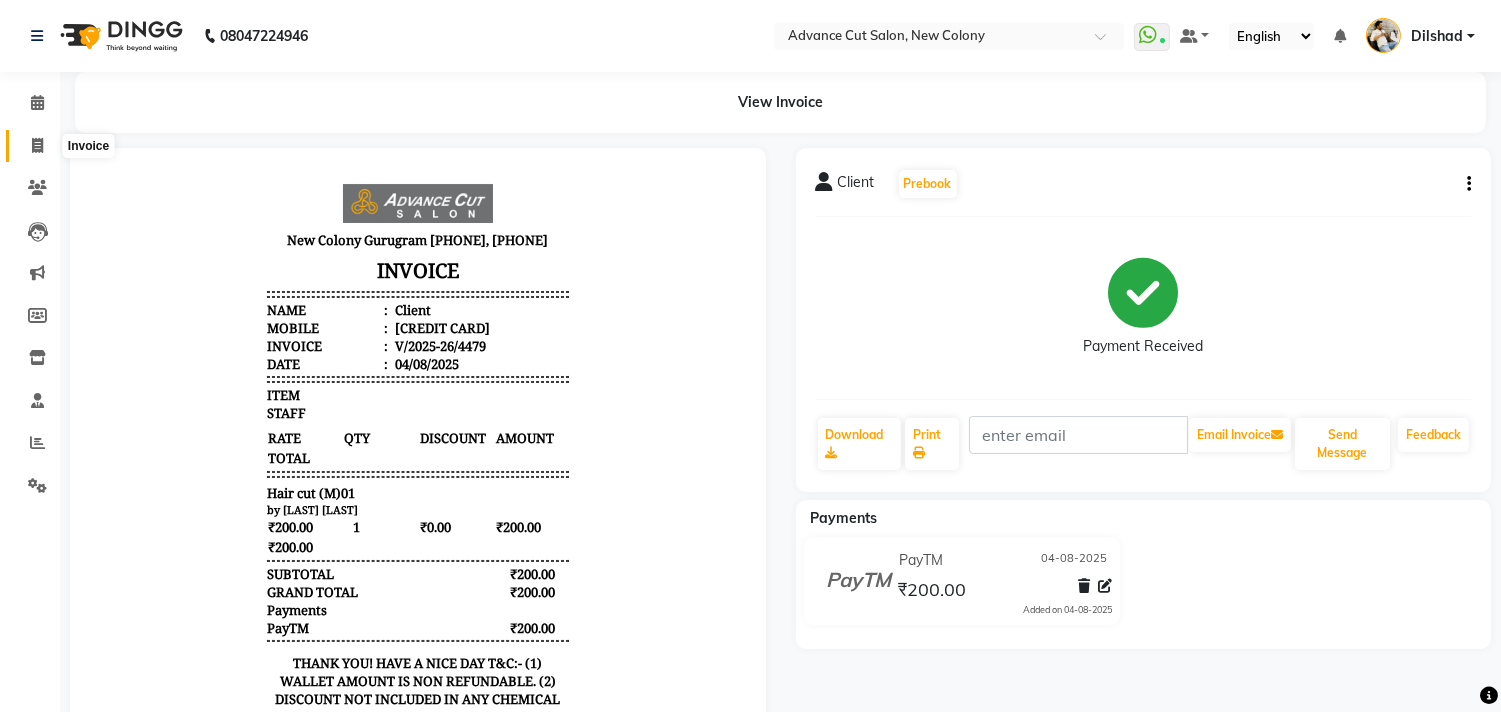 click 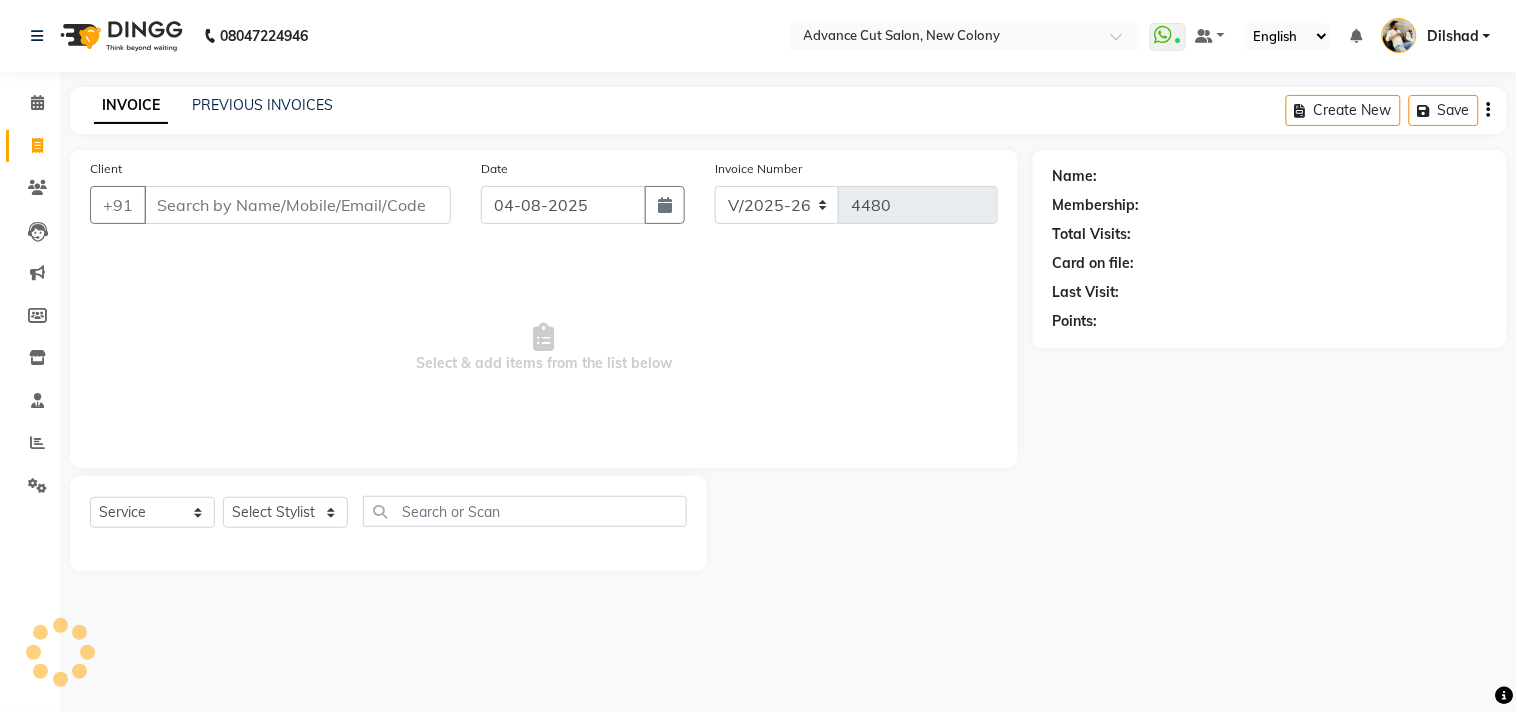 click on "Client" at bounding box center (297, 205) 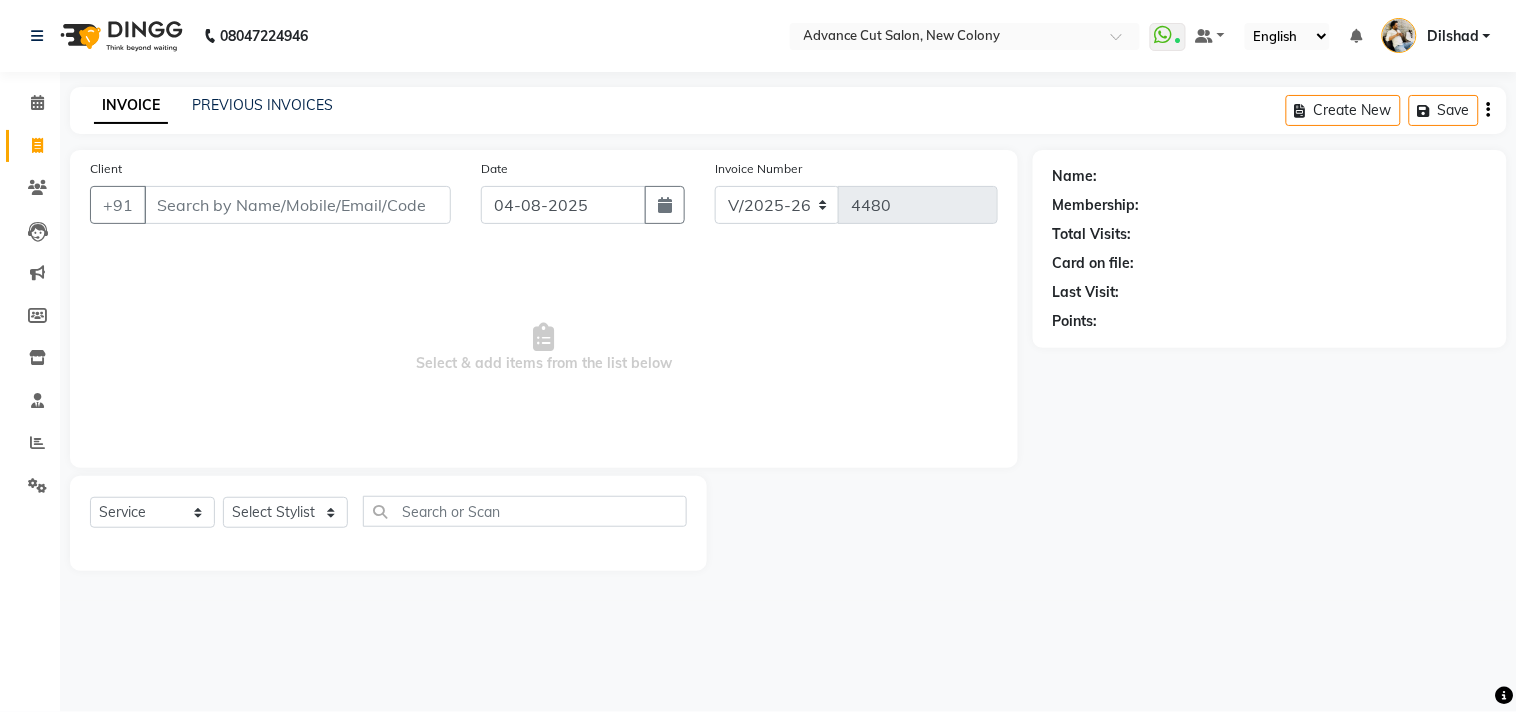 click on "Client" at bounding box center [297, 205] 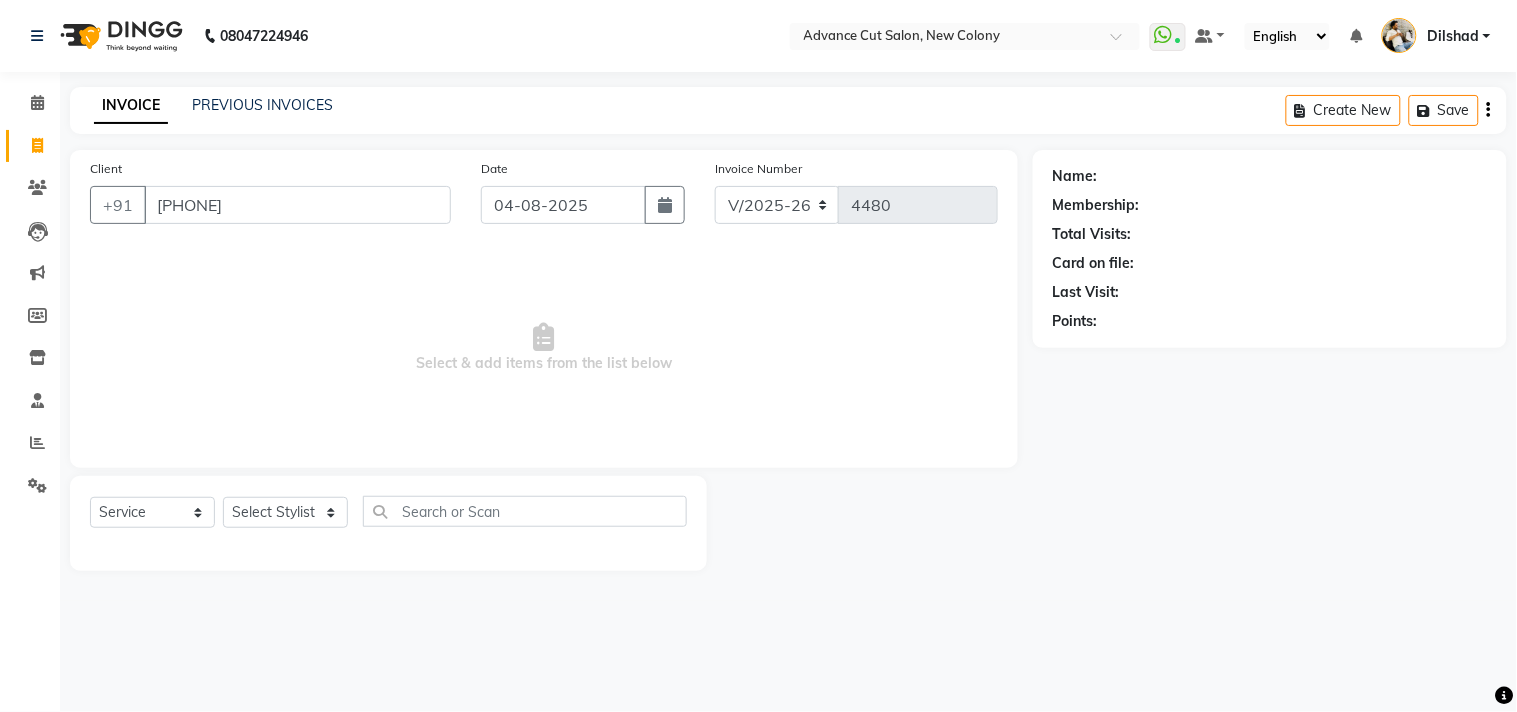 type on "[PHONE]" 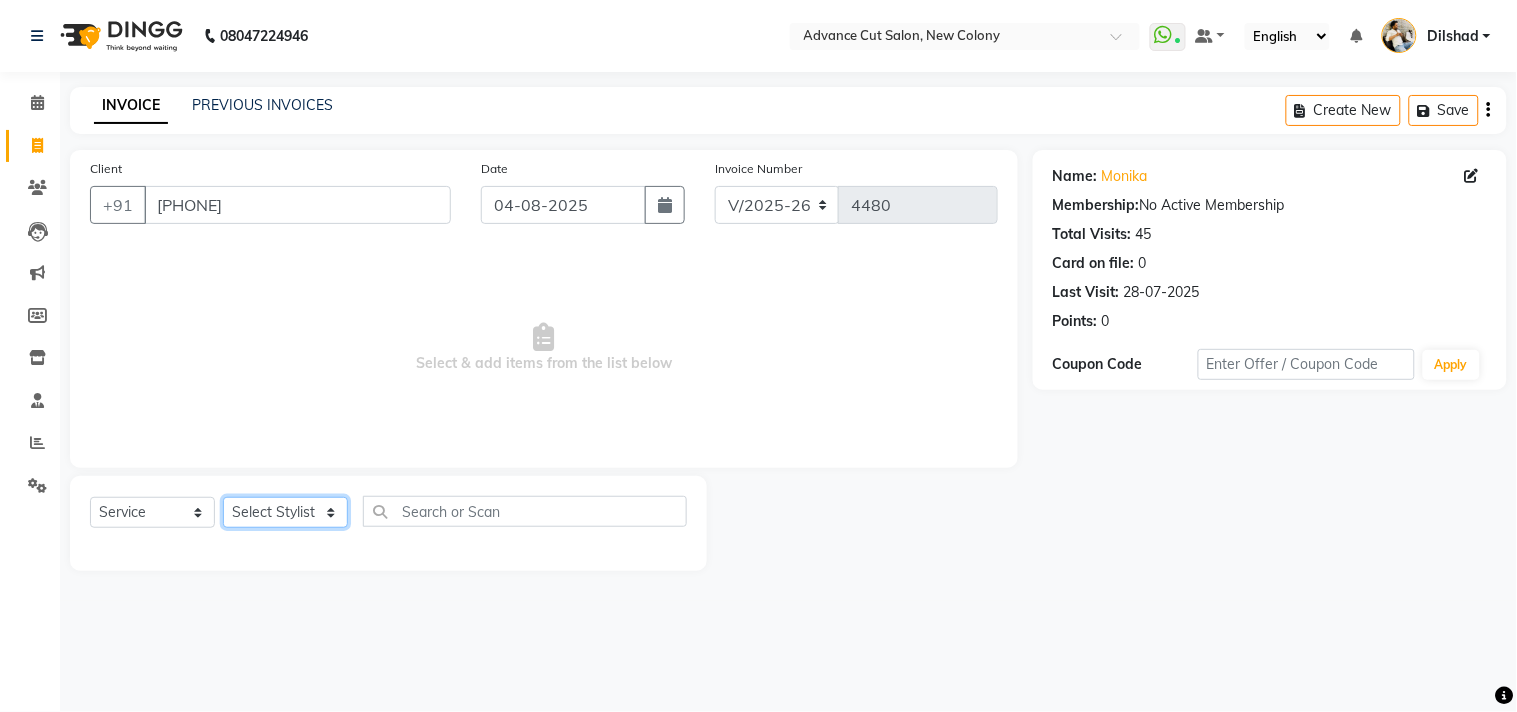 drag, startPoint x: 276, startPoint y: 517, endPoint x: 266, endPoint y: 501, distance: 18.867962 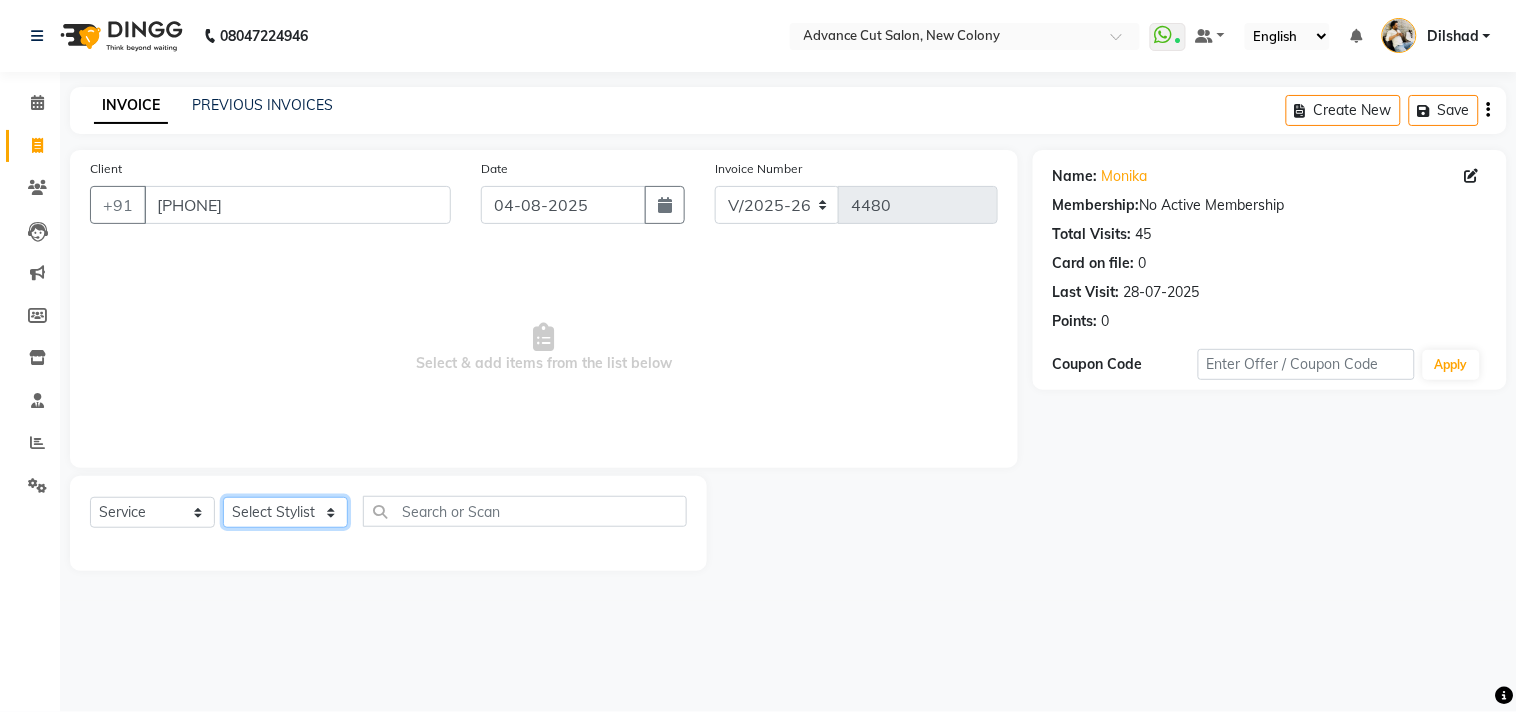 select on "85496" 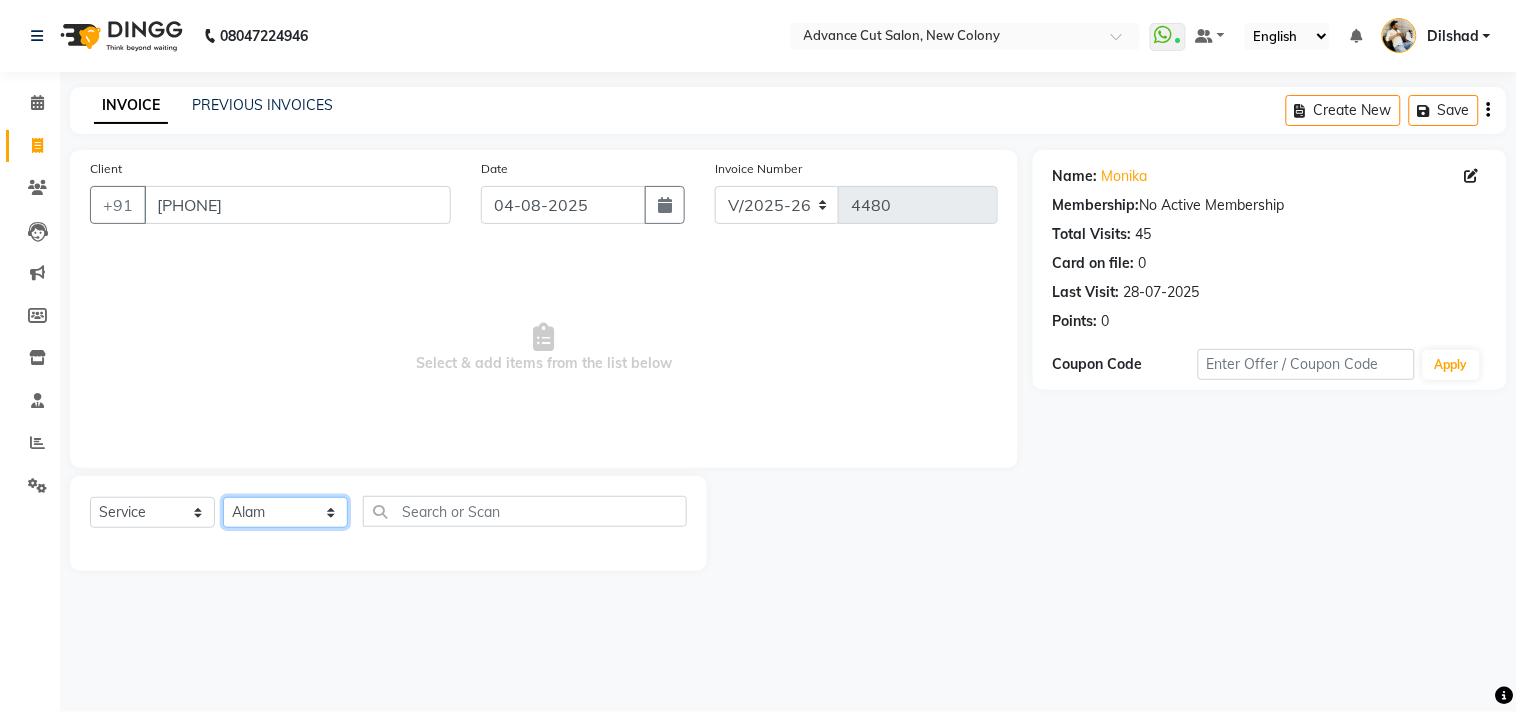 click on "Select Stylist Abrar Alam Dilshad Lallan Meenu Nafeesh Ahmad Naved O.P. Sharma  Pryag Samar Shahzad  SHWETA SINGH Zarina" 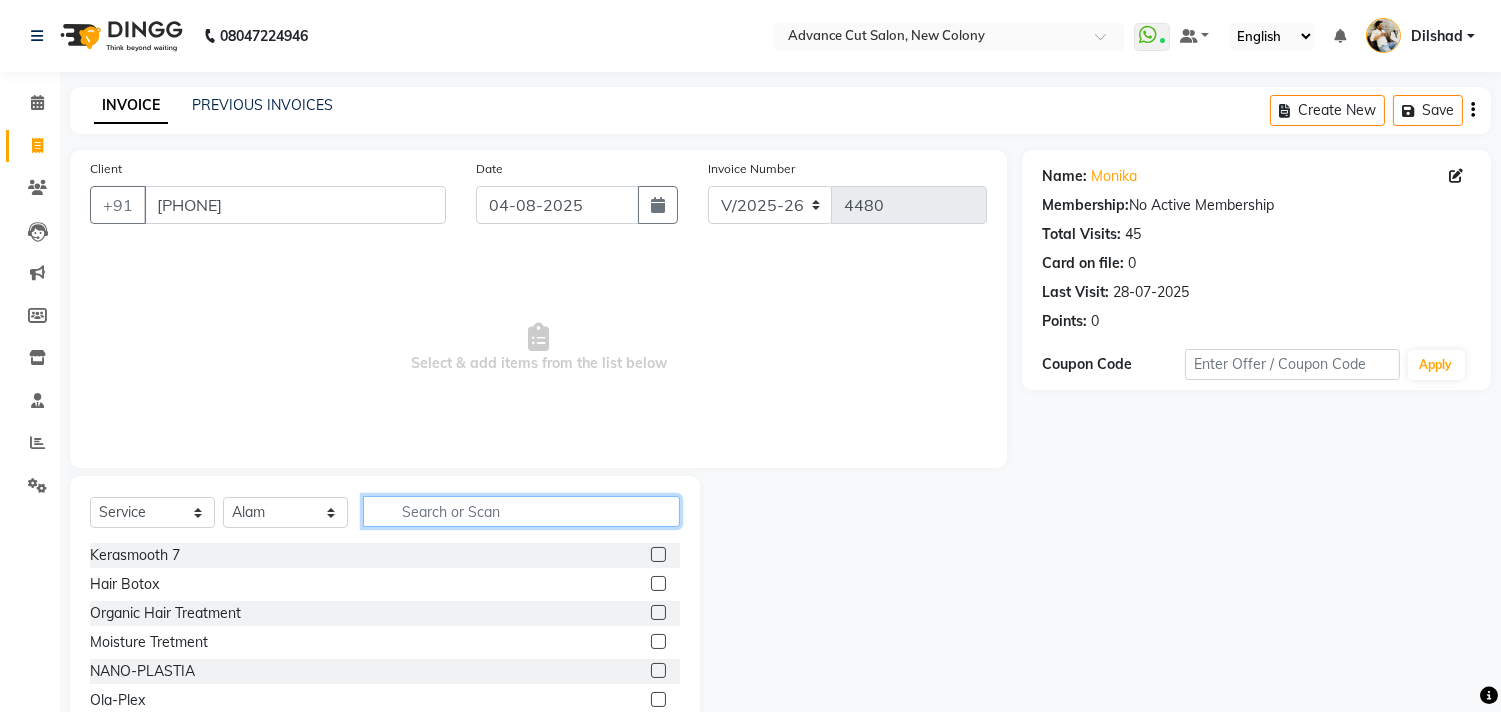 drag, startPoint x: 408, startPoint y: 505, endPoint x: 407, endPoint y: 482, distance: 23.021729 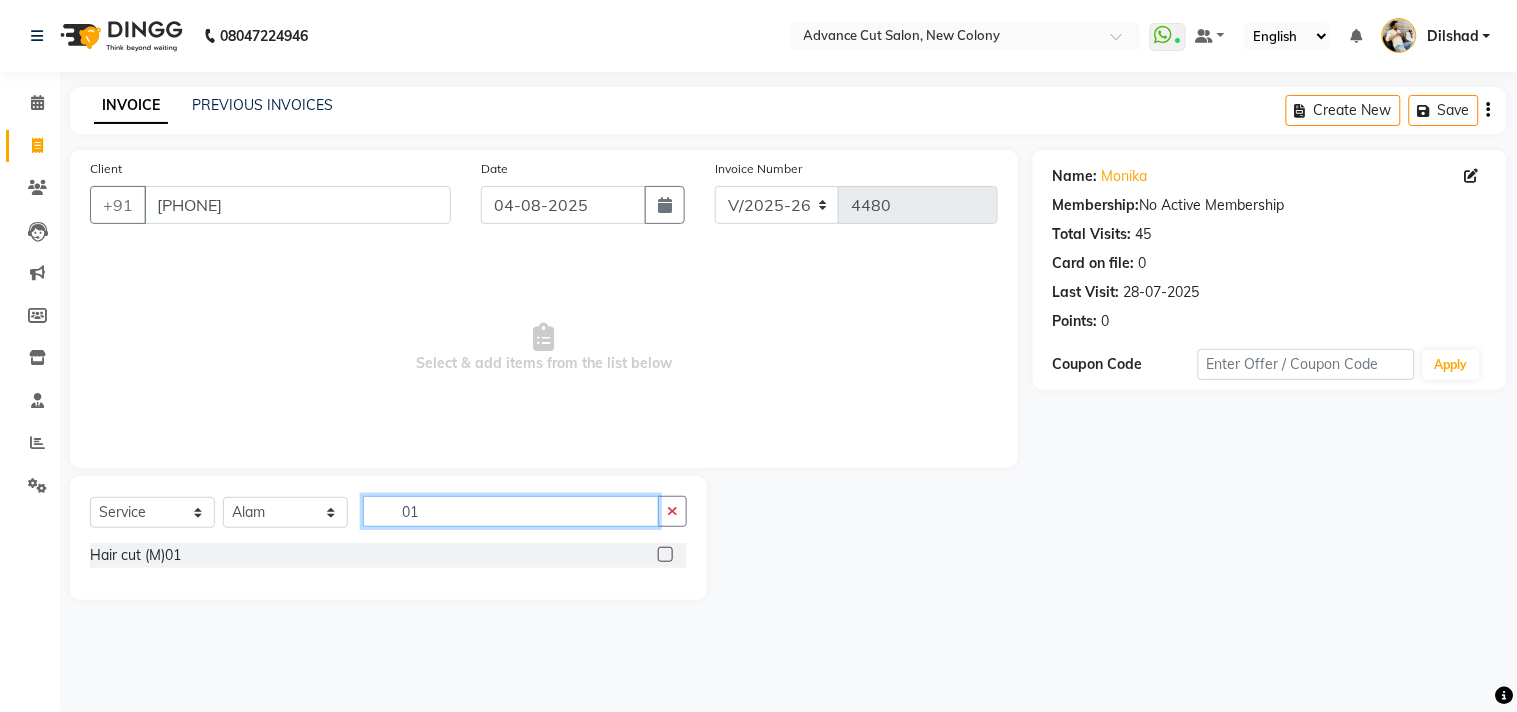 type on "0" 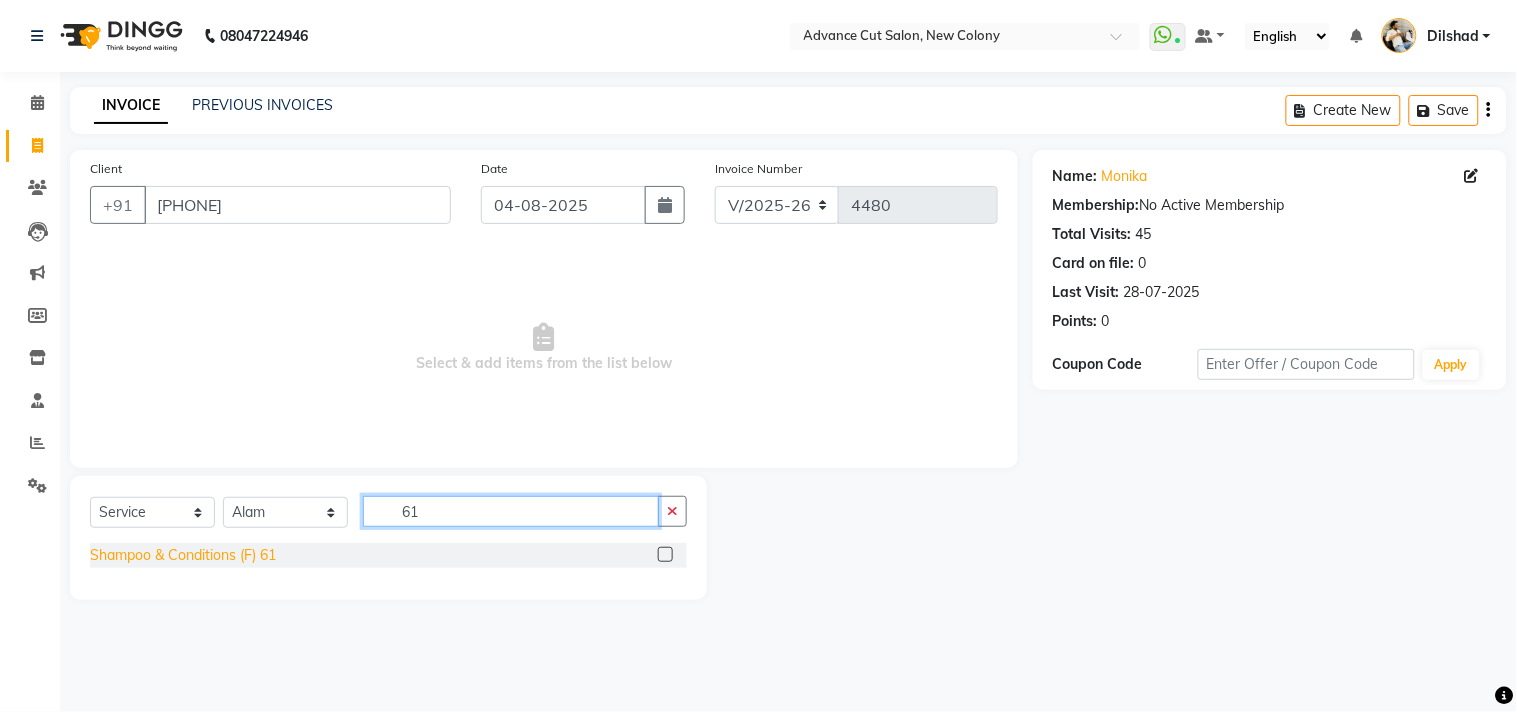 type on "61" 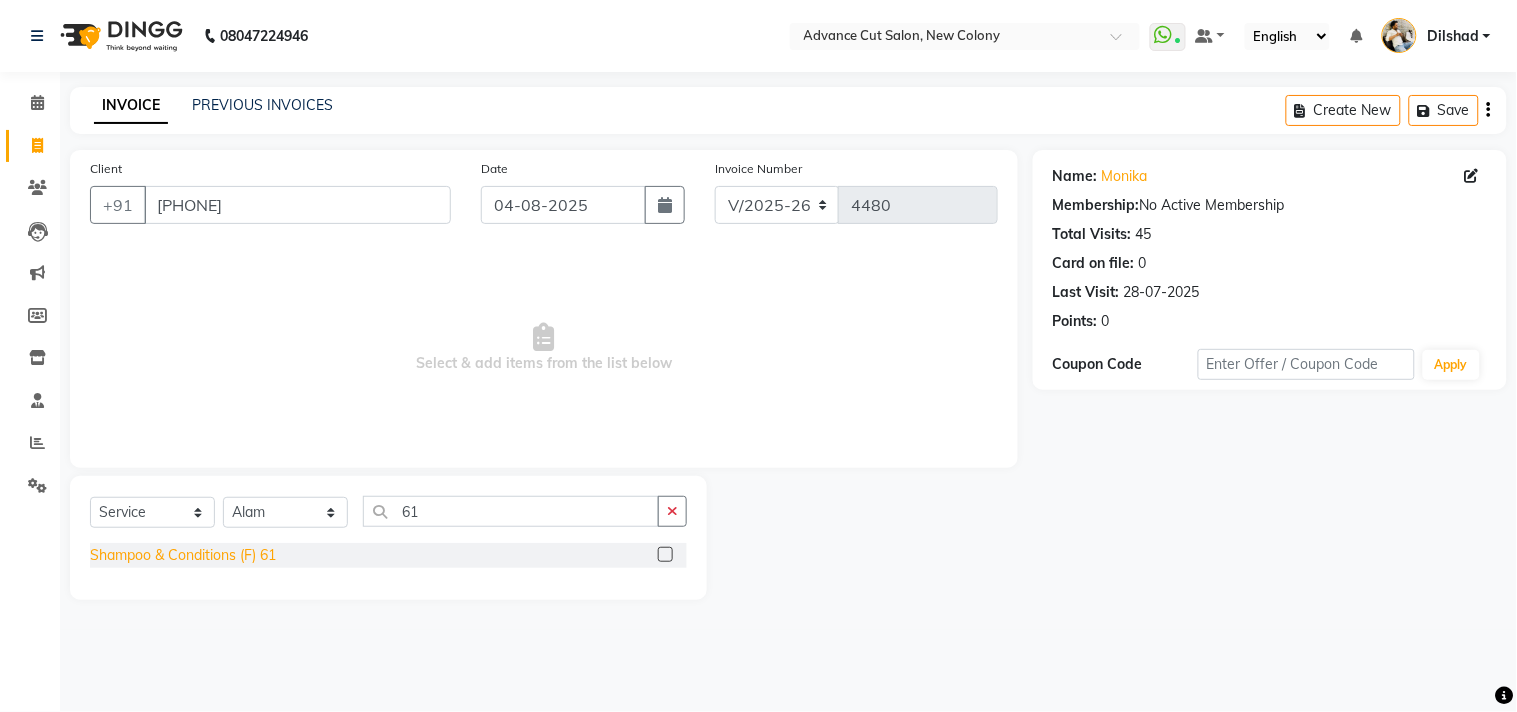 drag, startPoint x: 220, startPoint y: 547, endPoint x: 458, endPoint y: 523, distance: 239.20702 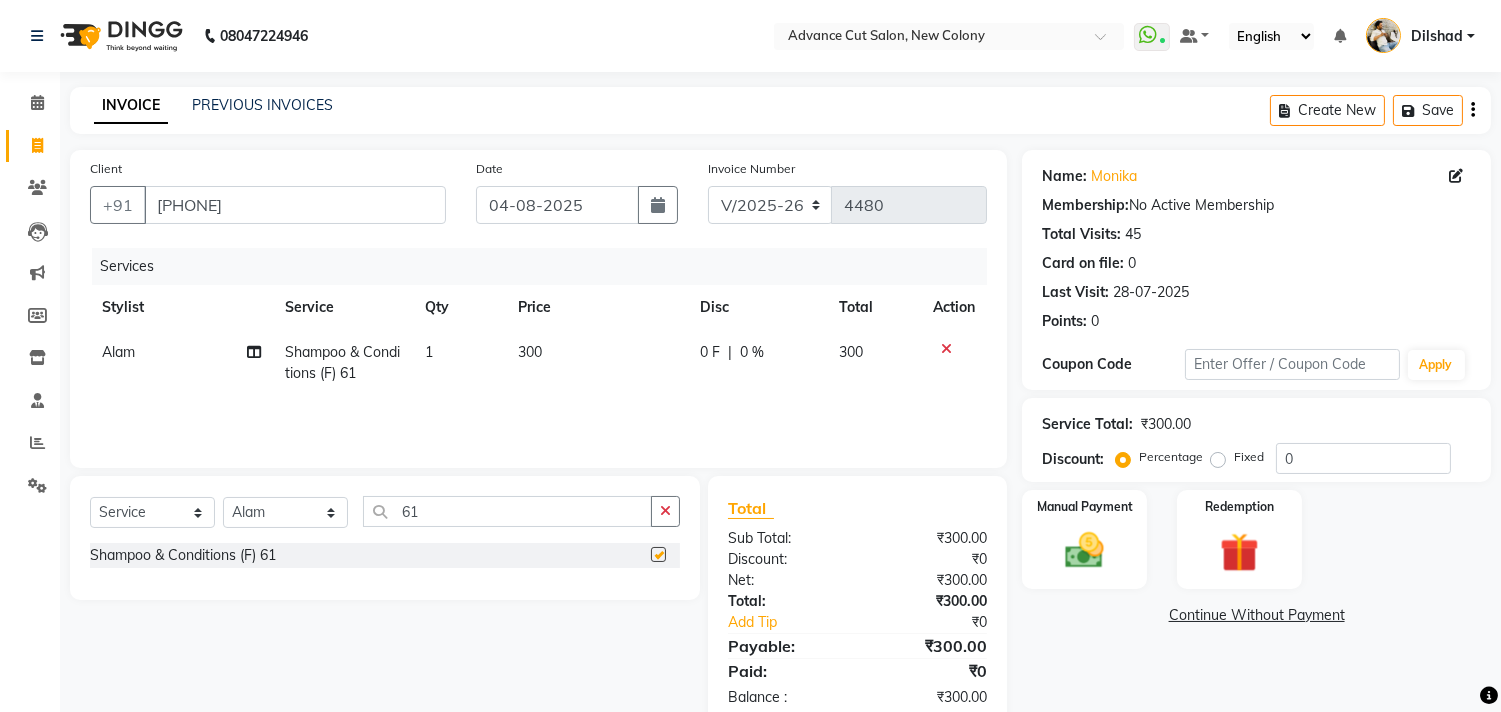 checkbox on "false" 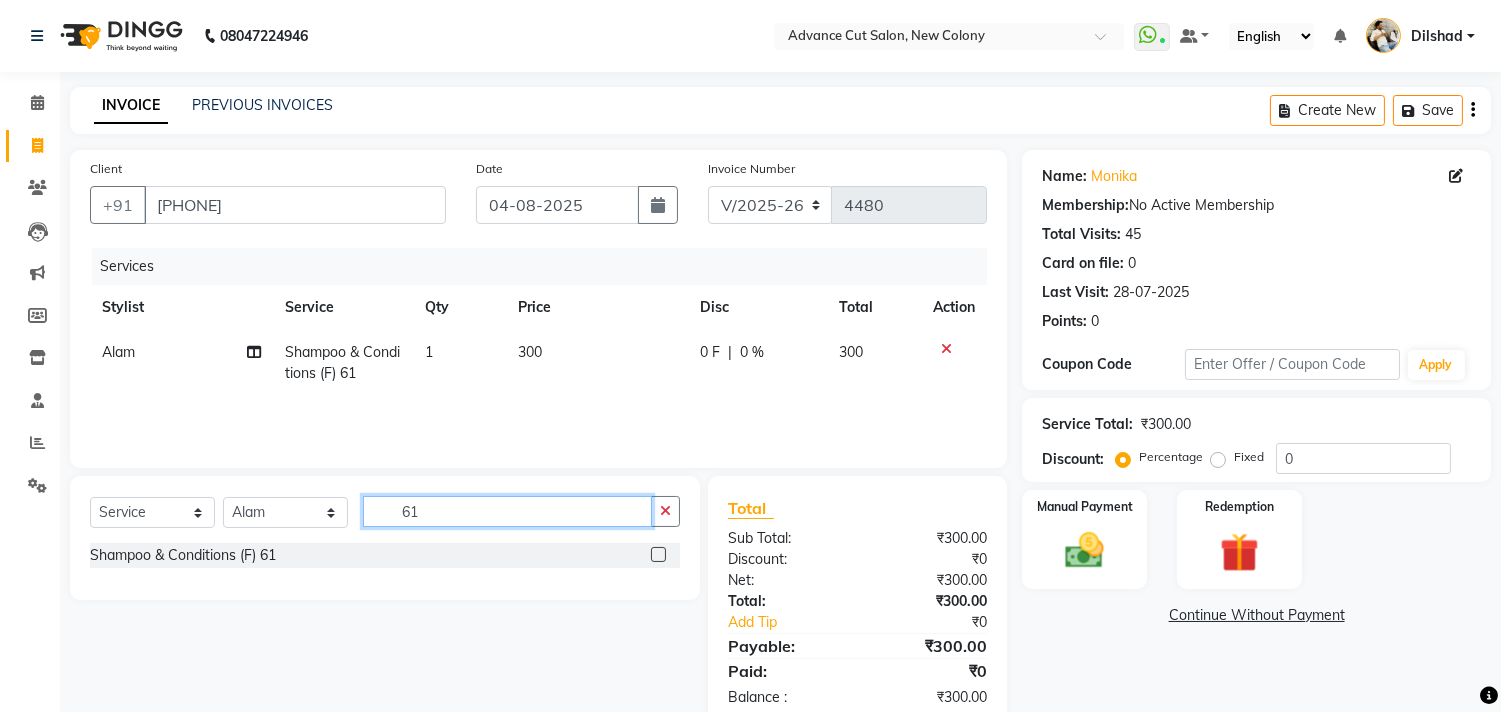 click on "61" 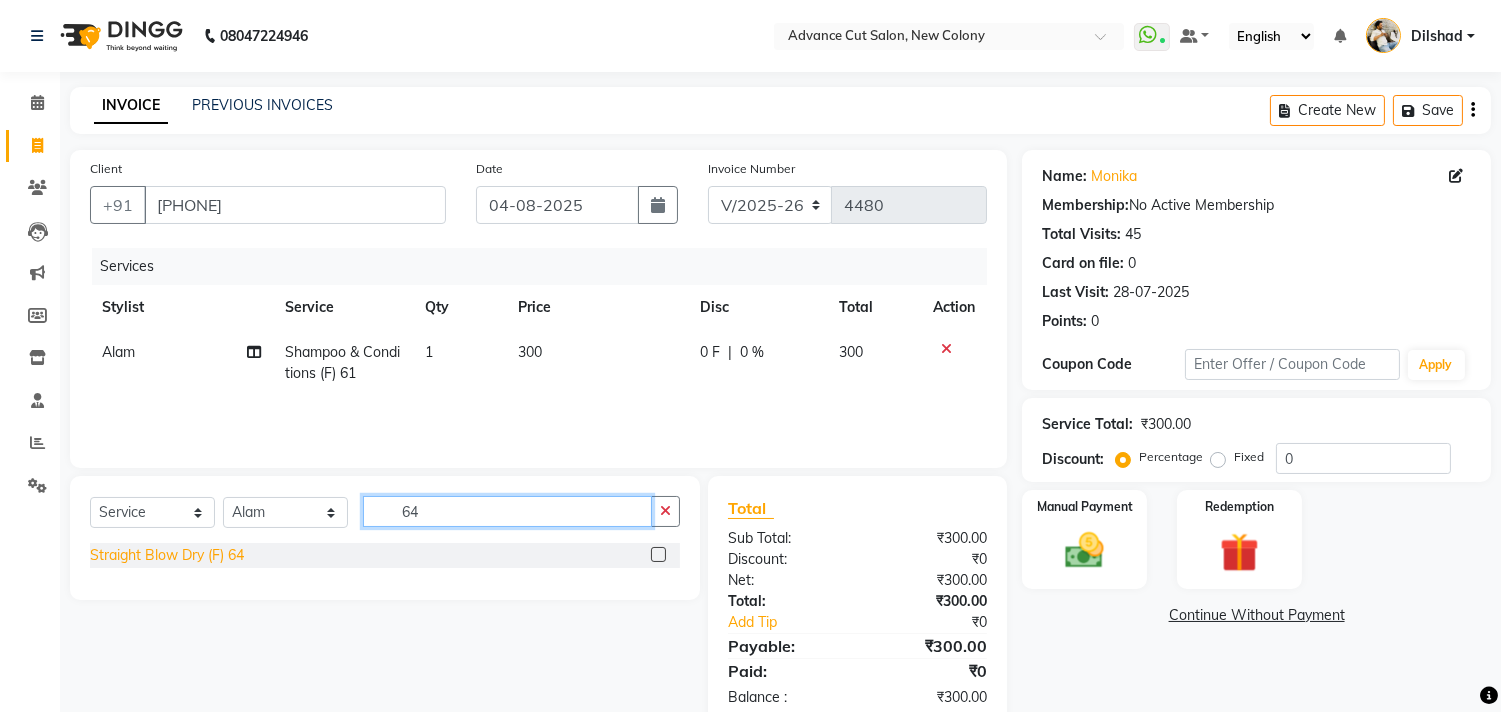 type on "64" 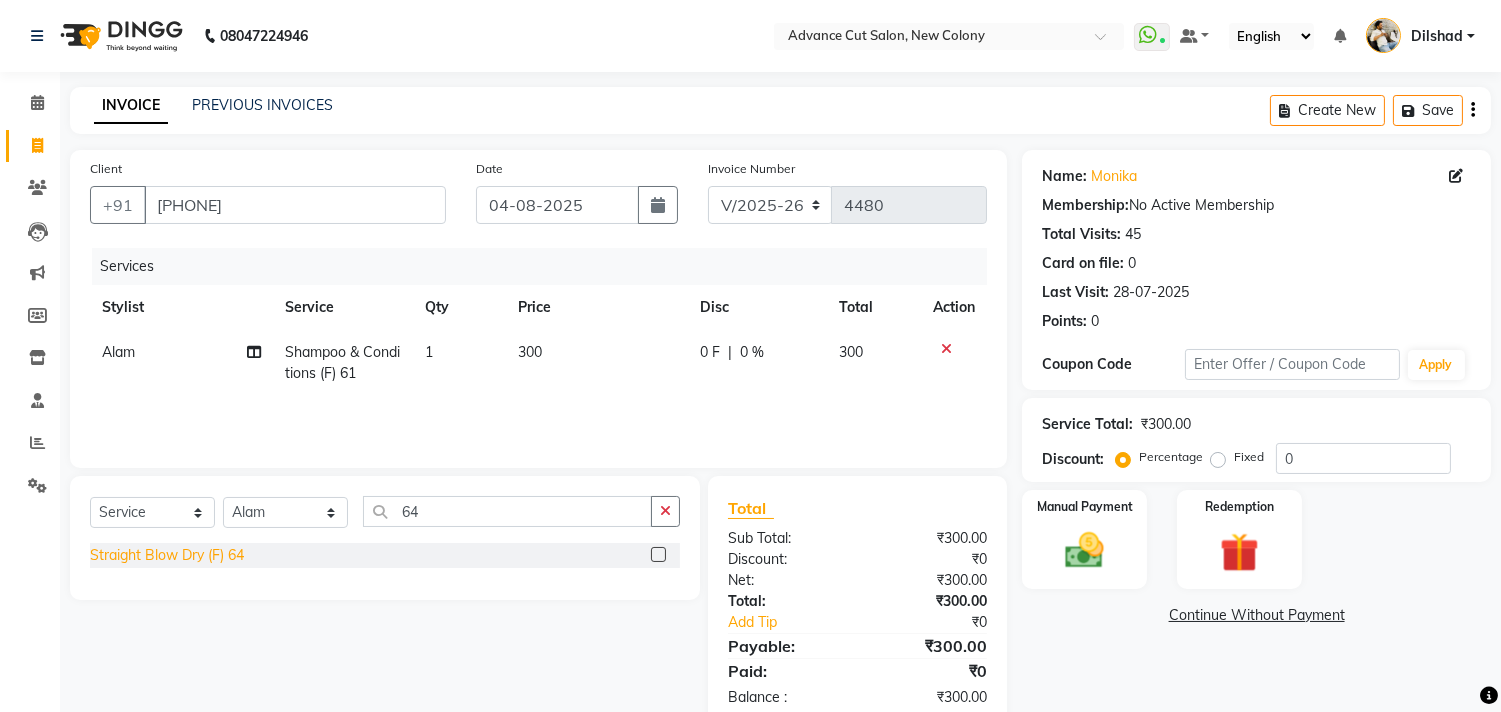 click on "Straight Blow Dry (F) 64" 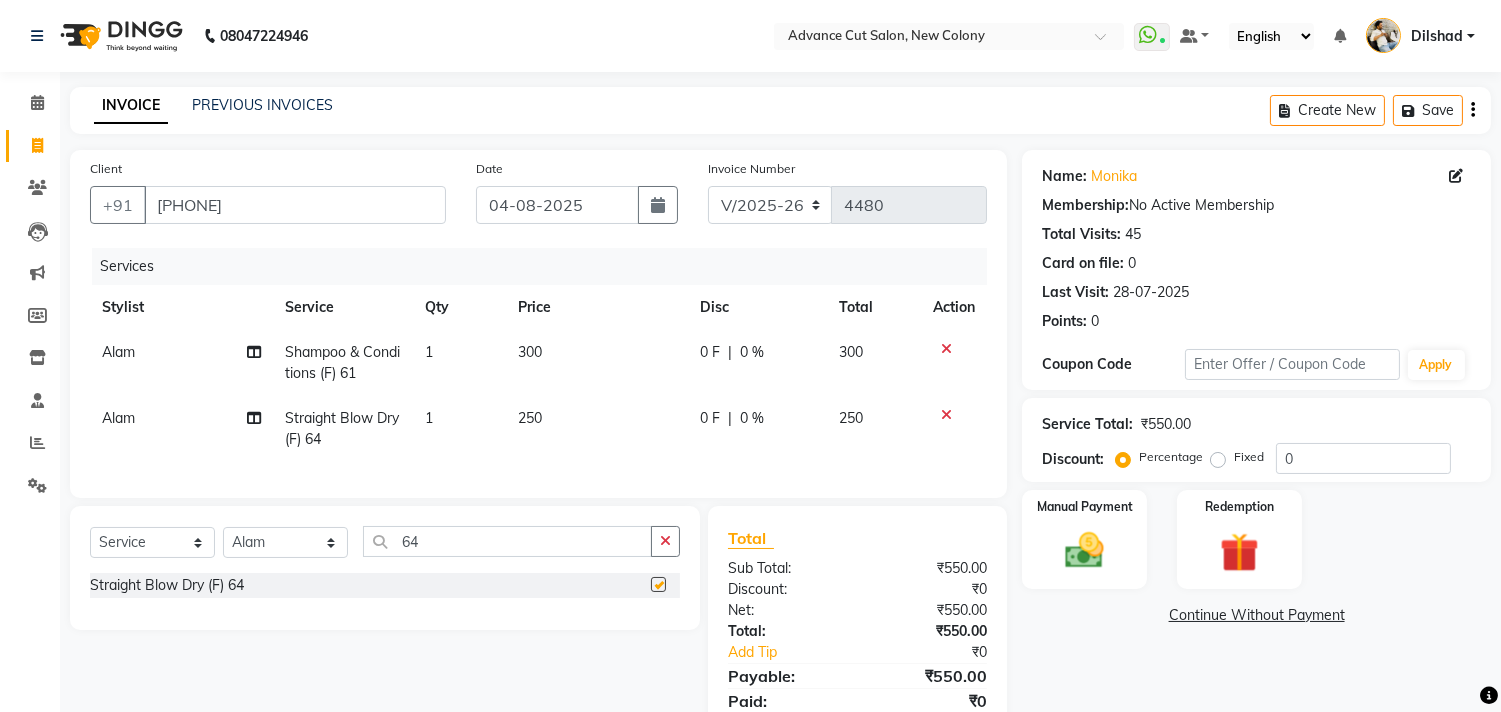 checkbox on "false" 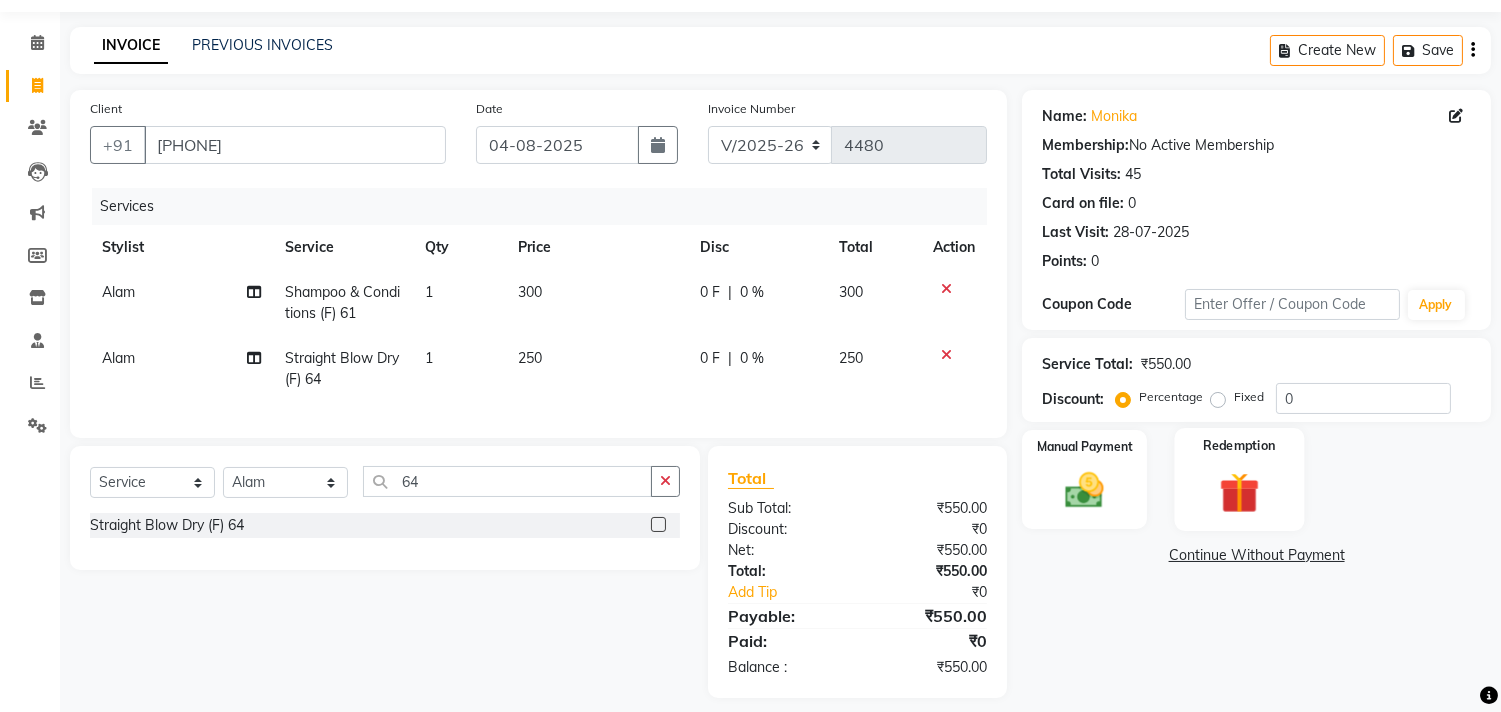 scroll, scrollTop: 92, scrollLeft: 0, axis: vertical 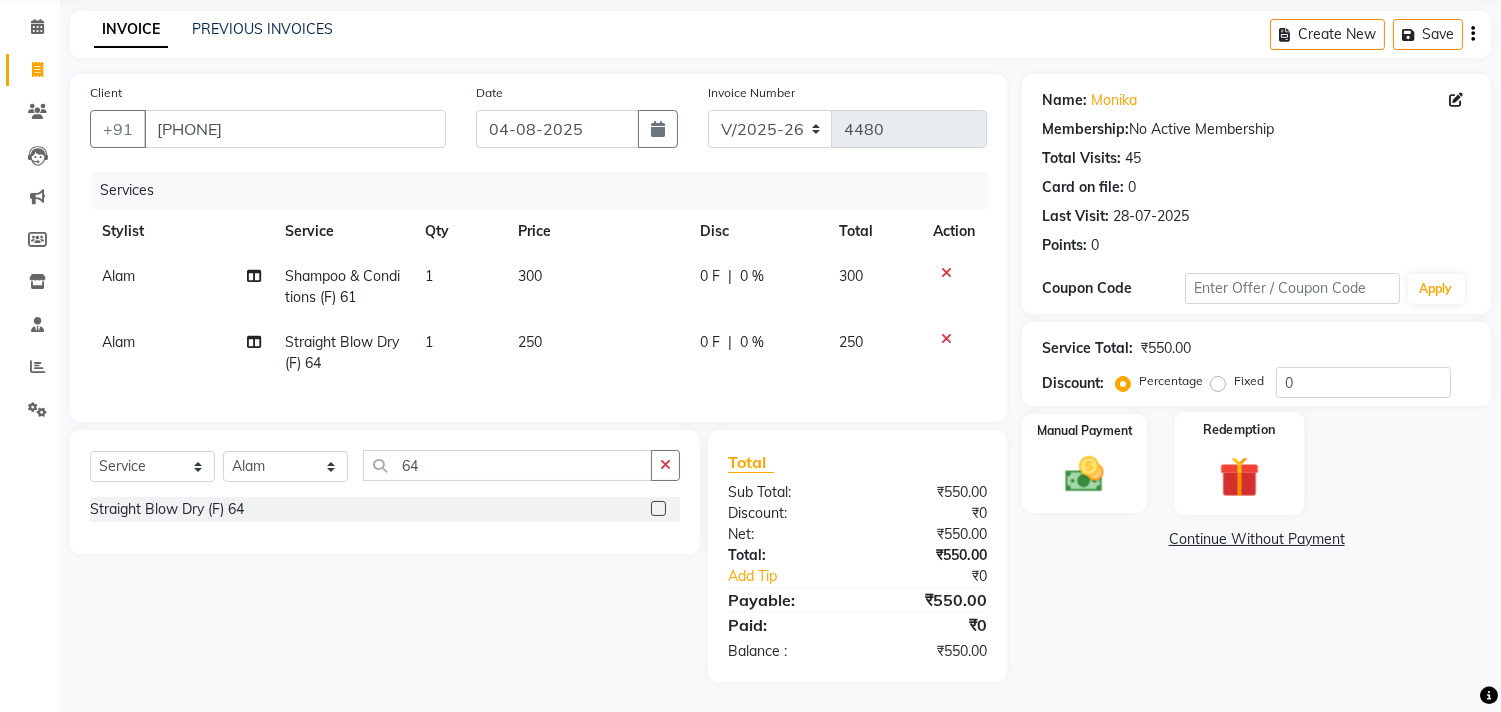 click 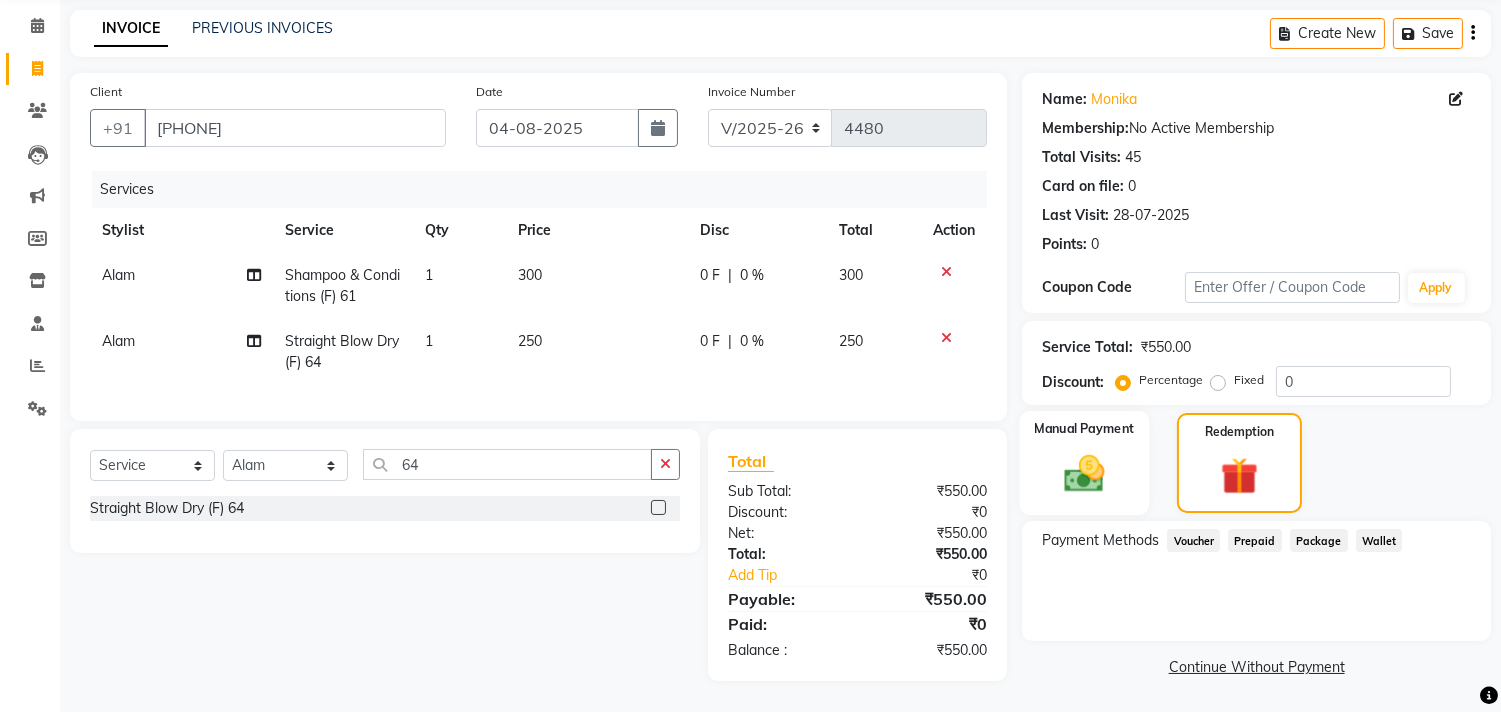 click on "Manual Payment" 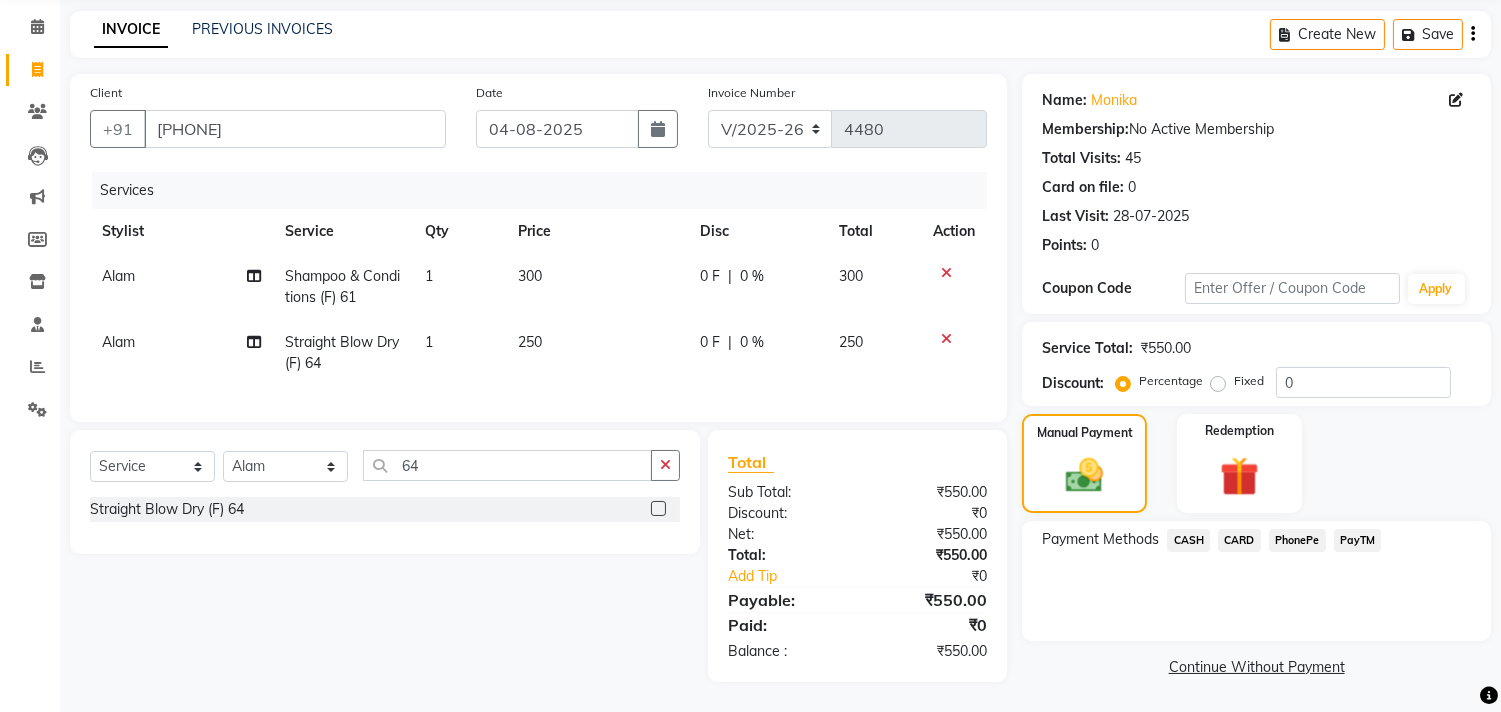 click on "PayTM" 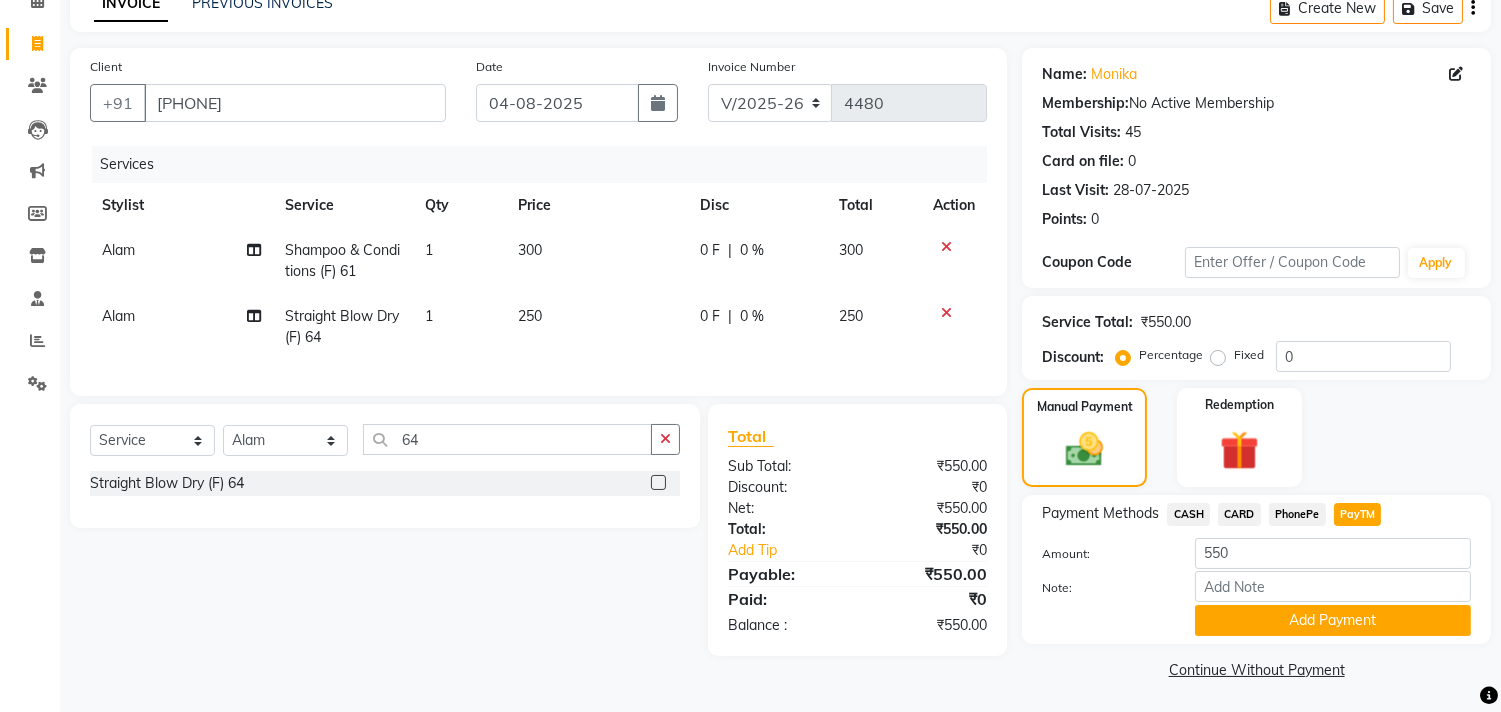 scroll, scrollTop: 104, scrollLeft: 0, axis: vertical 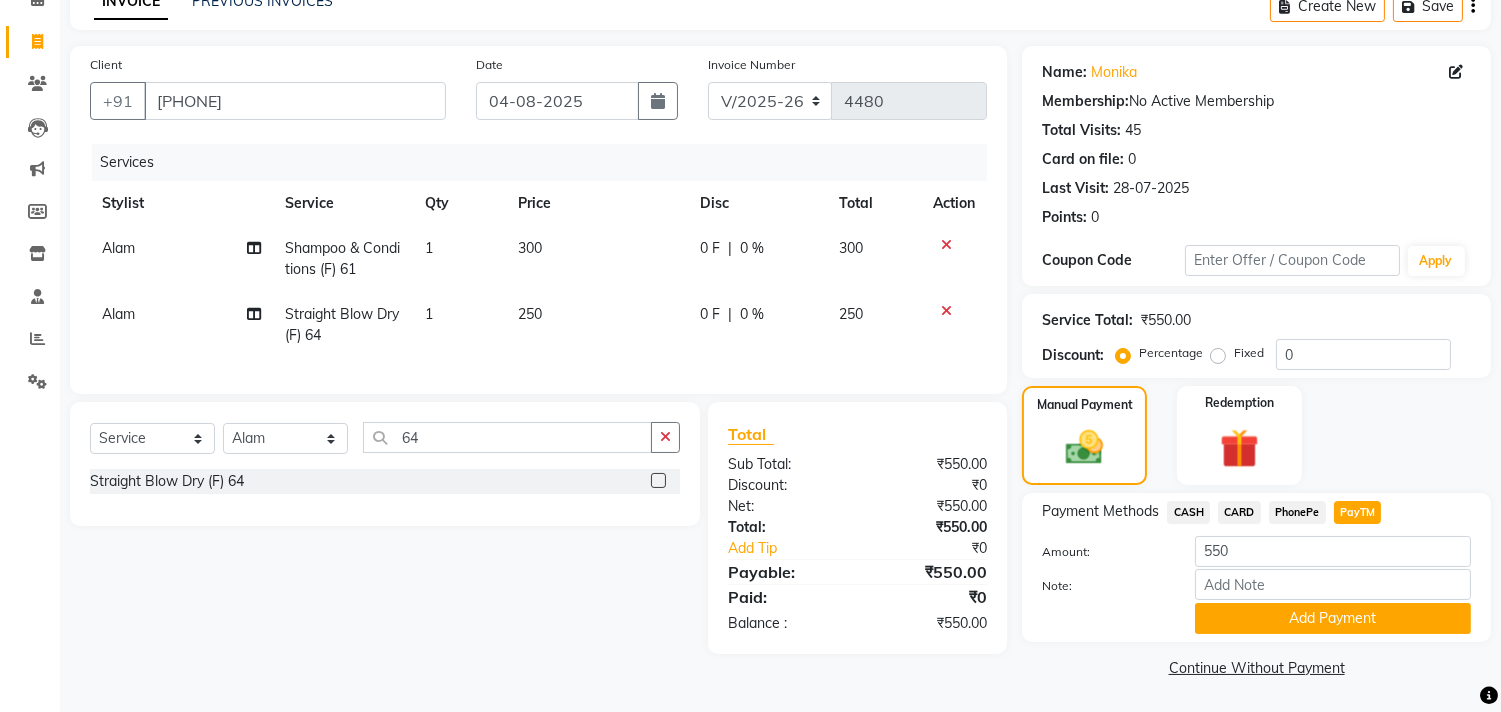 click on "Fixed" 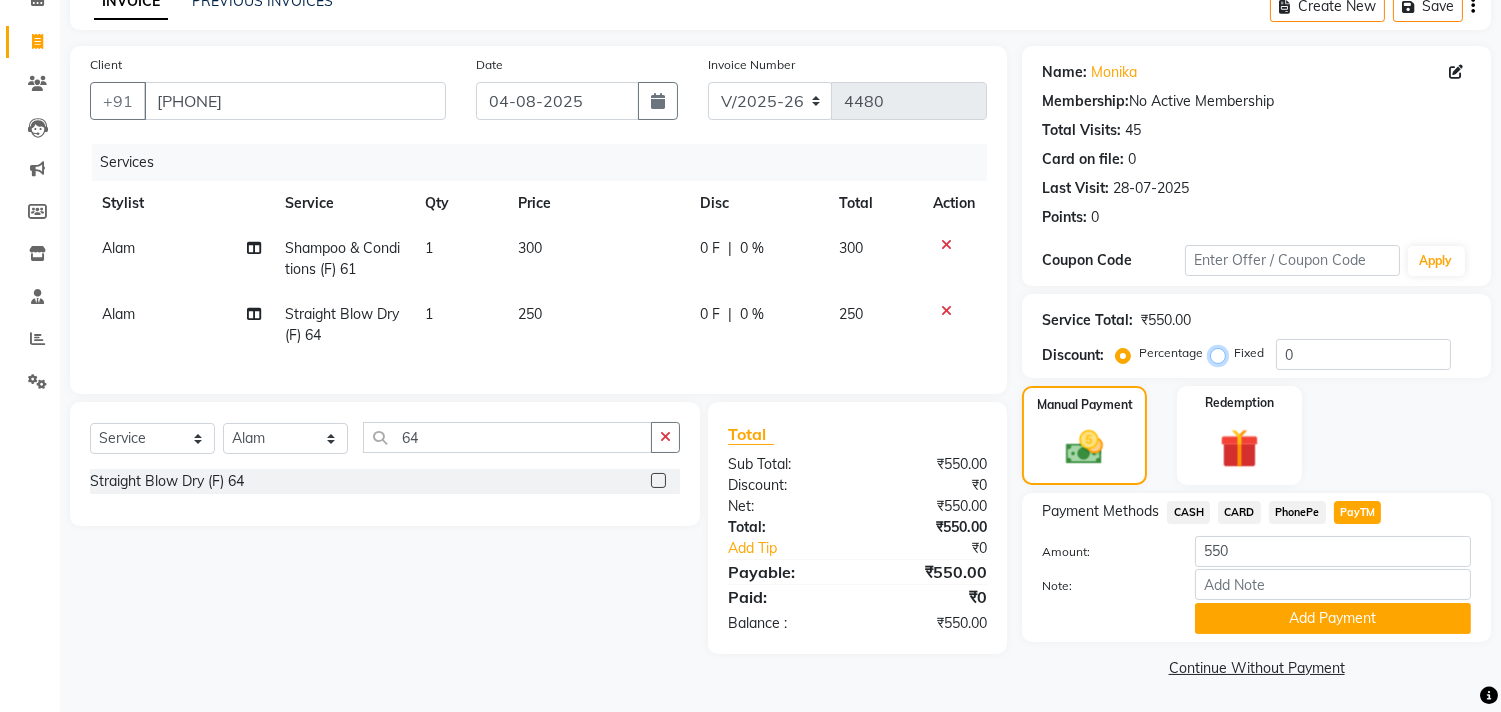 click on "Fixed" at bounding box center (1222, 353) 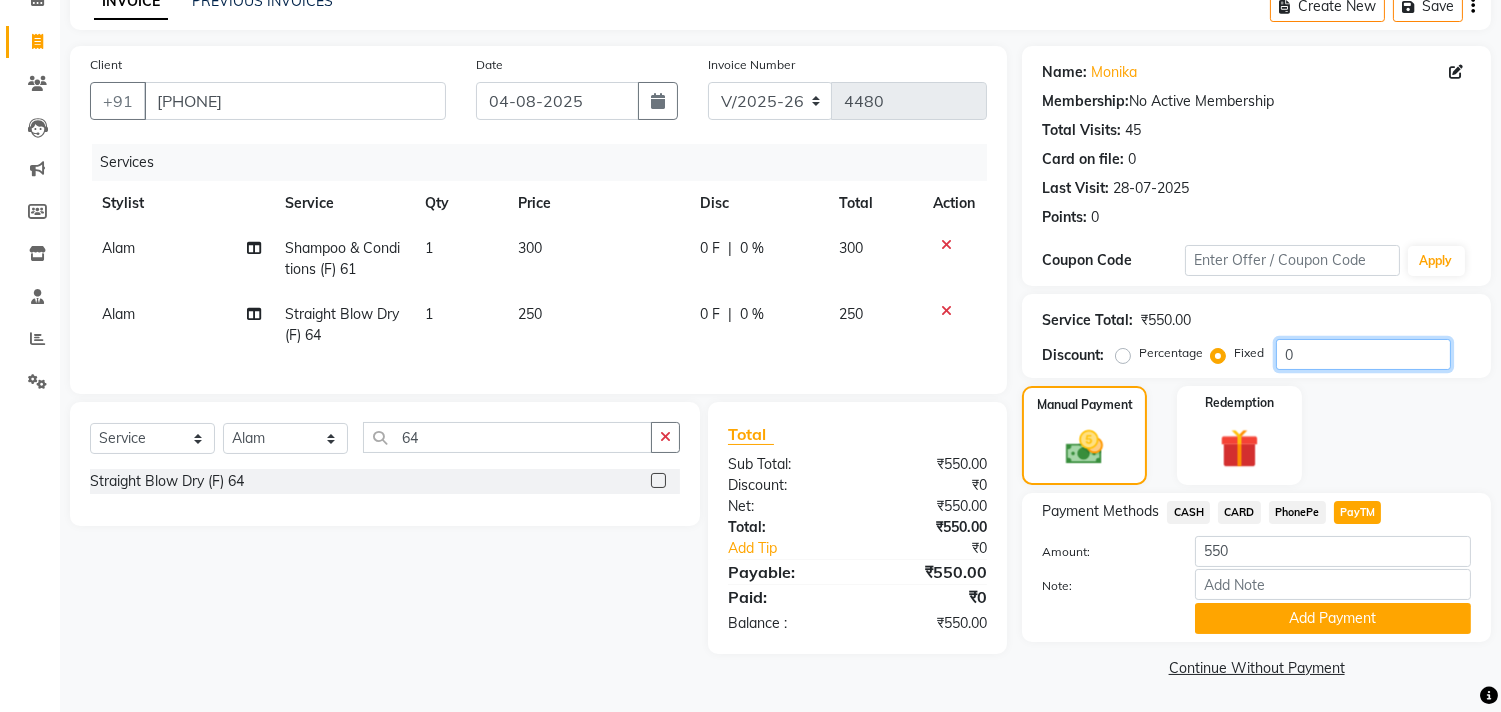 click on "0" 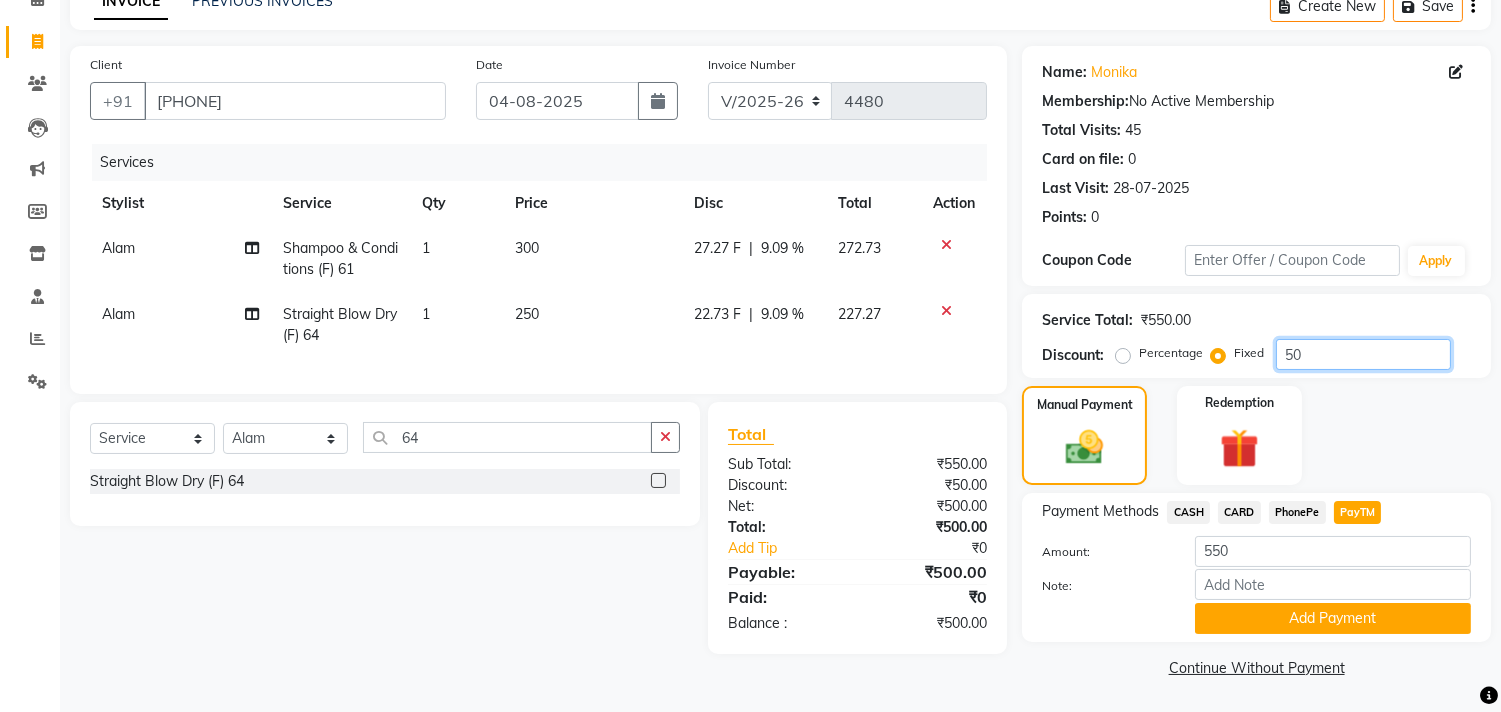 type on "50" 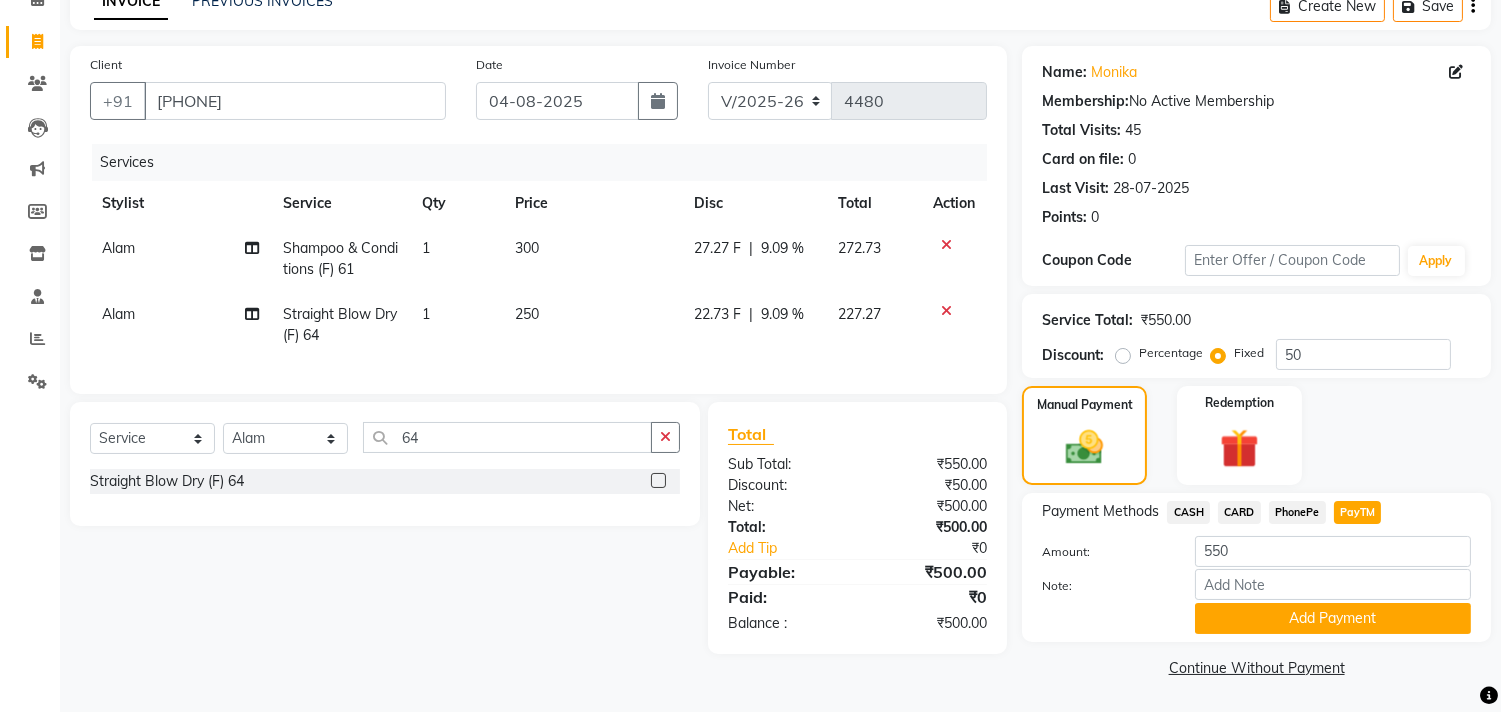 click on "PayTM" 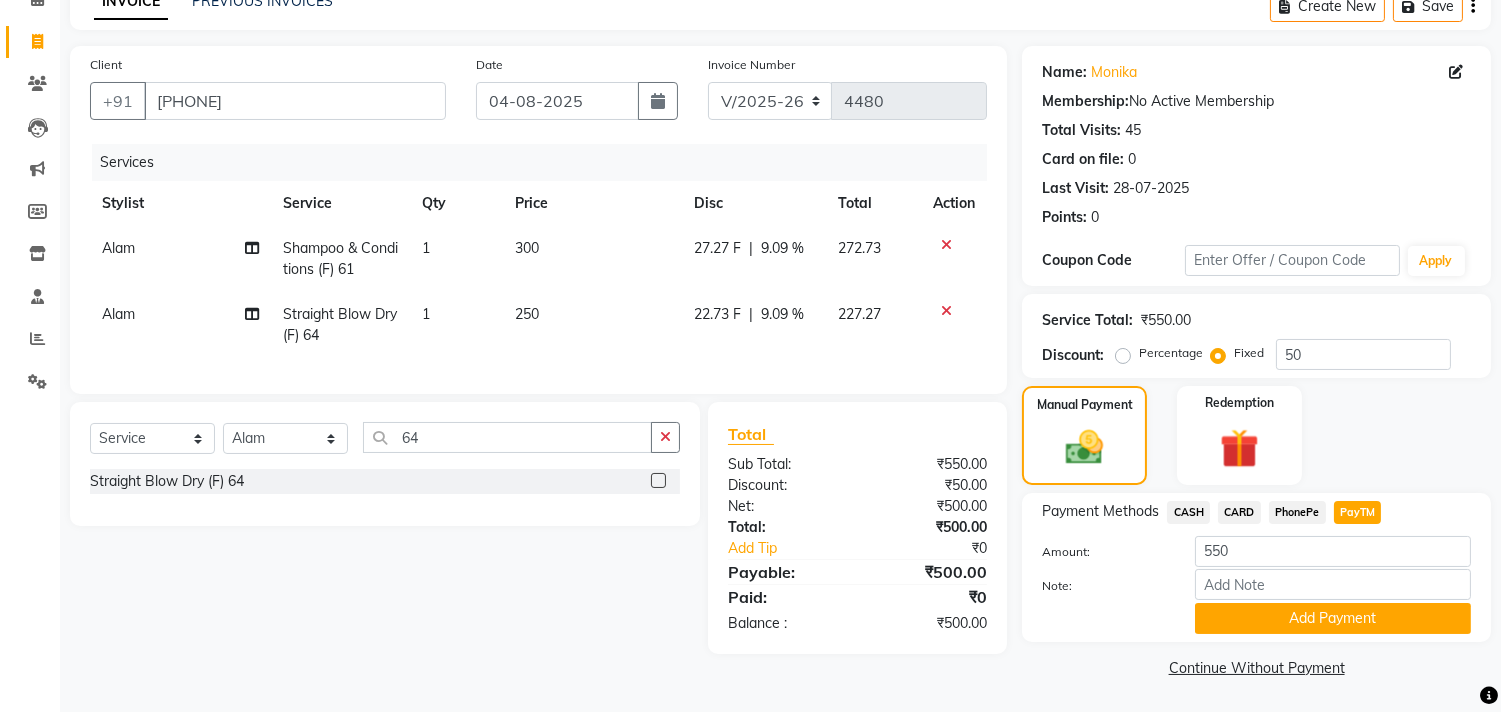type on "500" 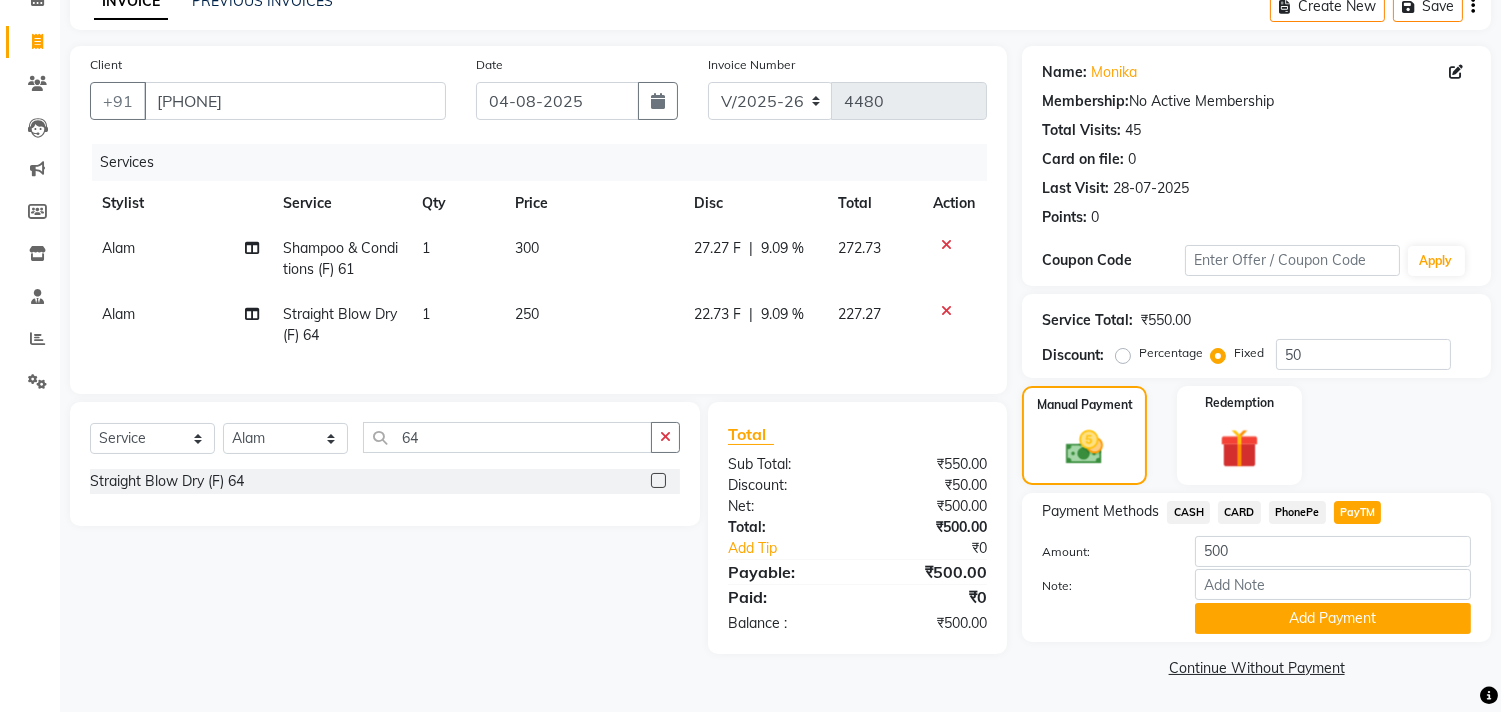 click on "PayTM" 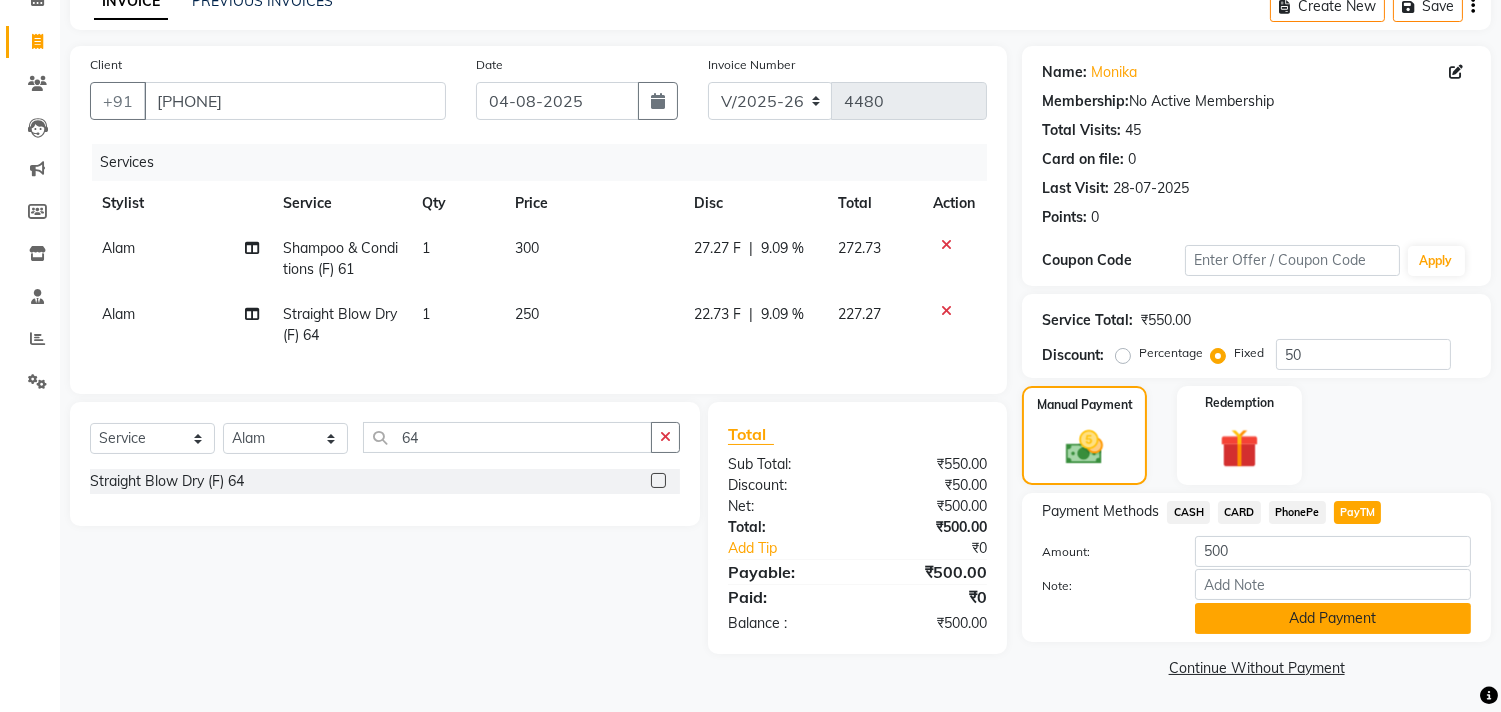 click on "Add Payment" 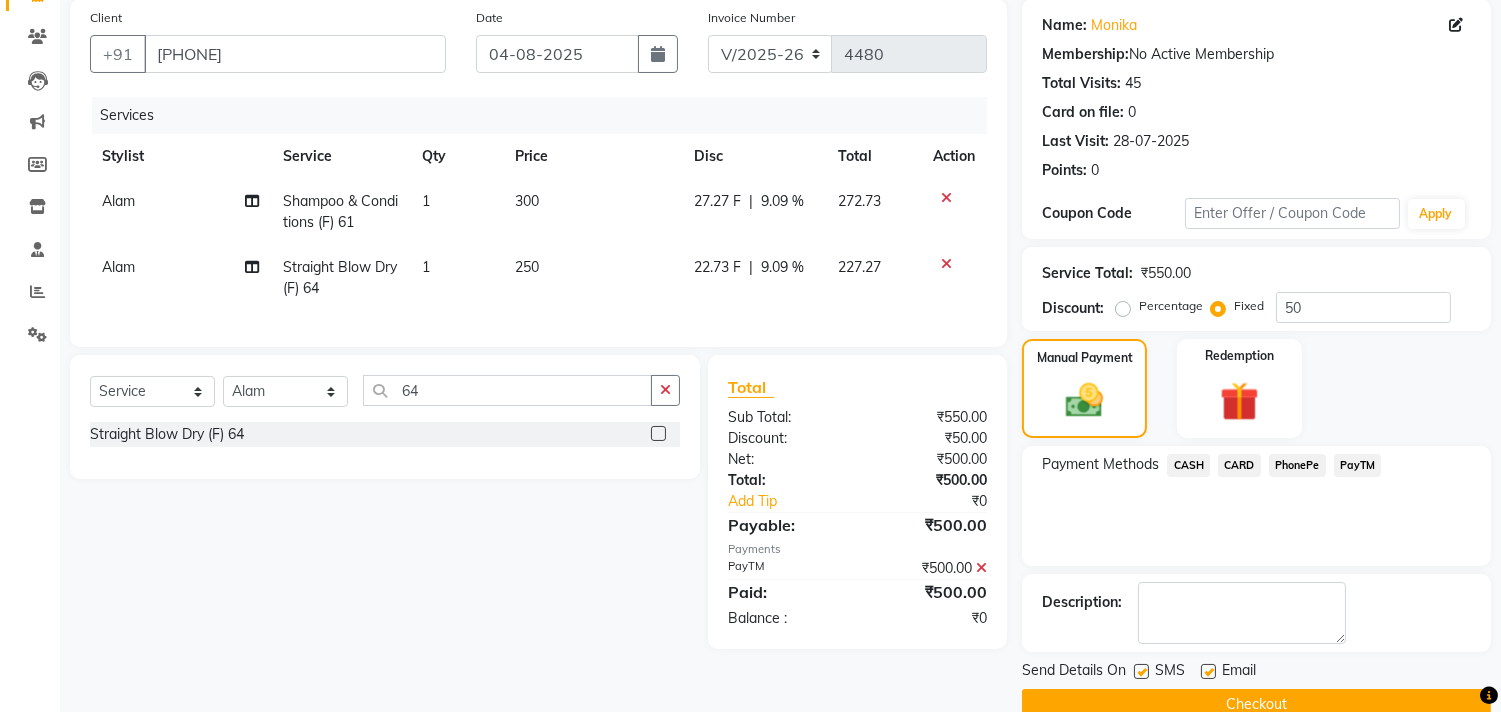 scroll, scrollTop: 187, scrollLeft: 0, axis: vertical 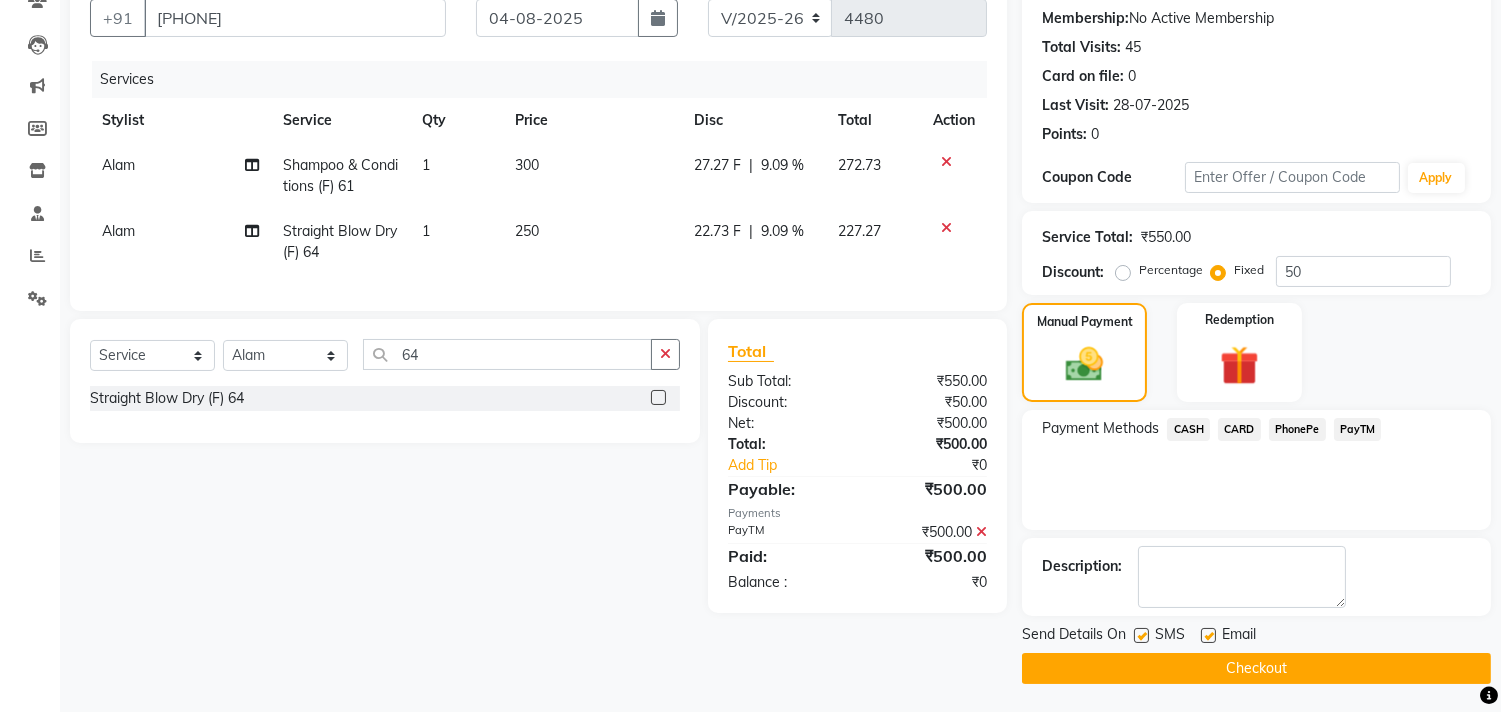 click on "Checkout" 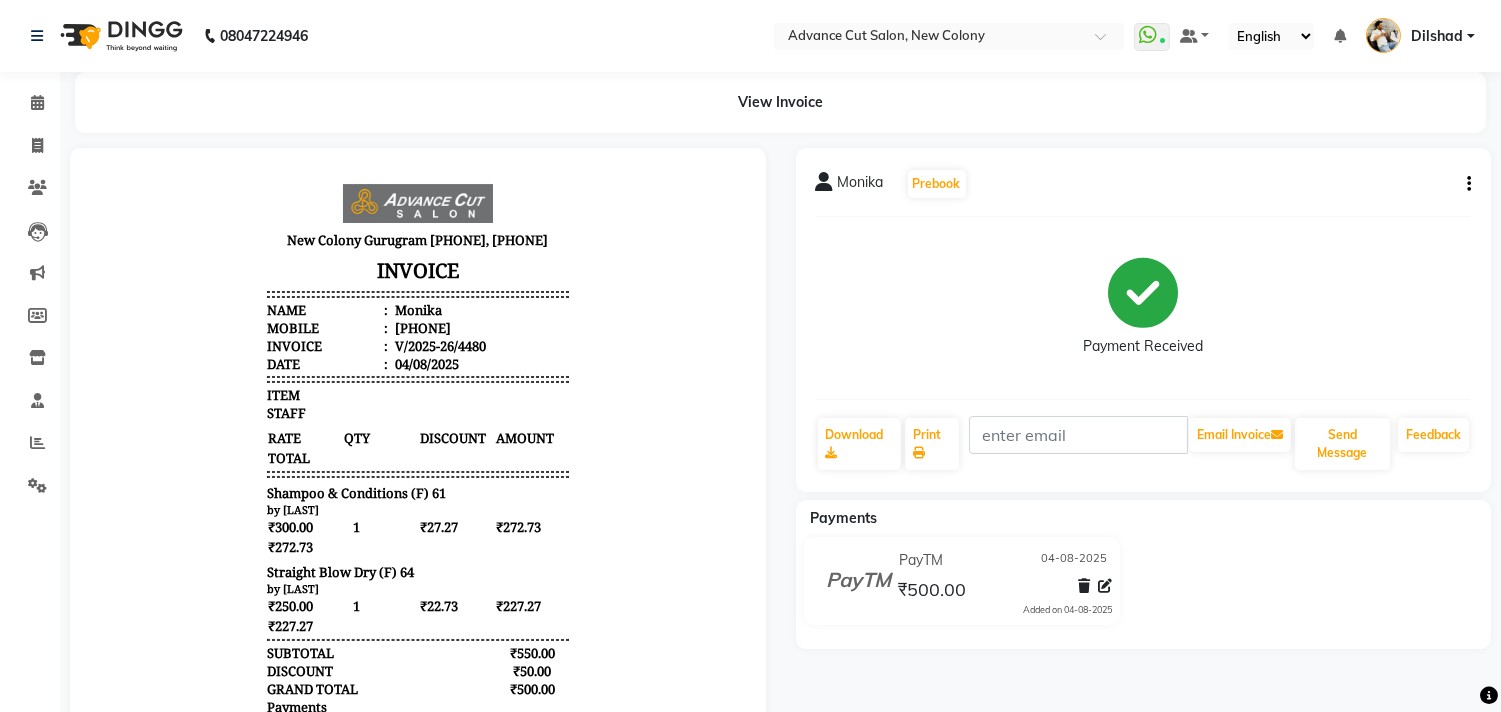 scroll, scrollTop: 294, scrollLeft: 0, axis: vertical 